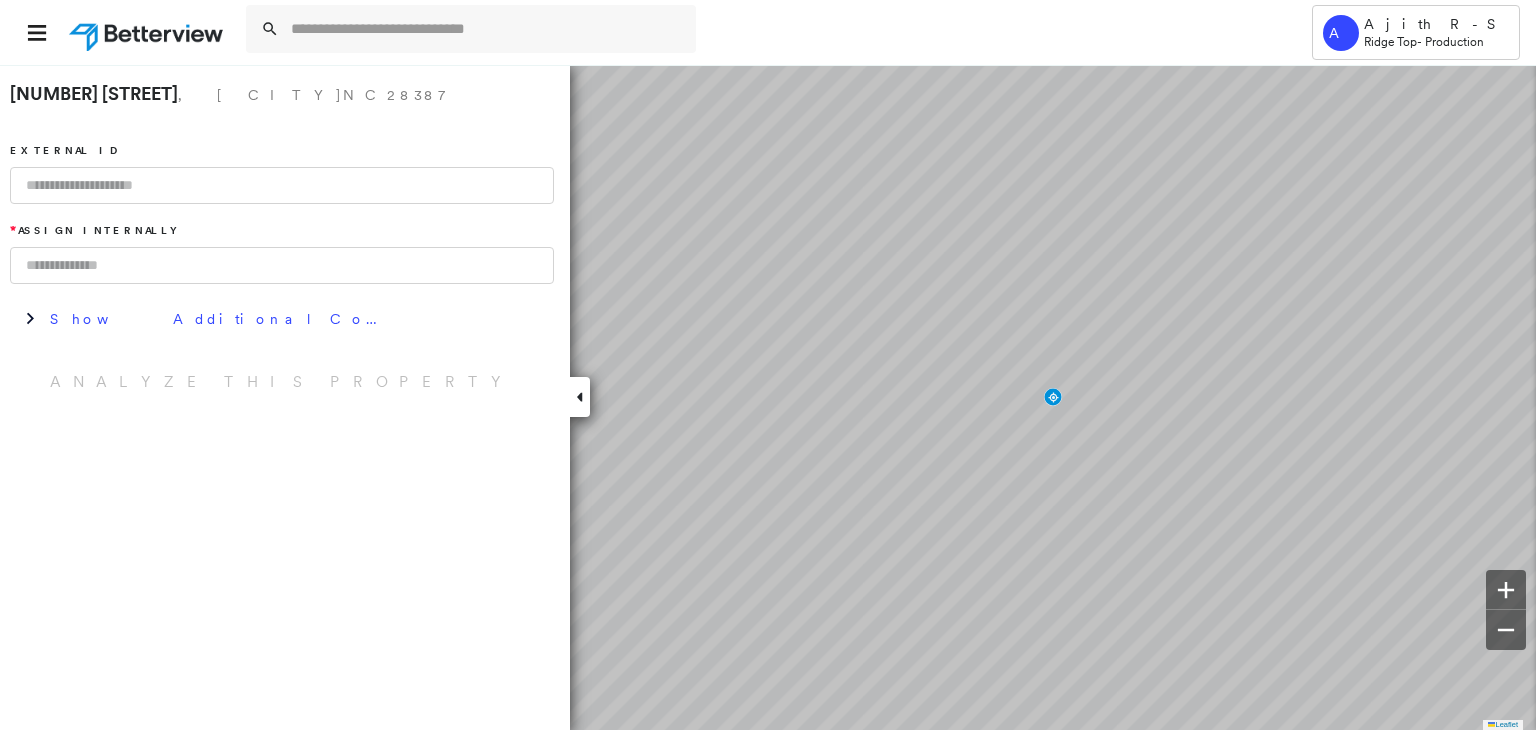 scroll, scrollTop: 0, scrollLeft: 0, axis: both 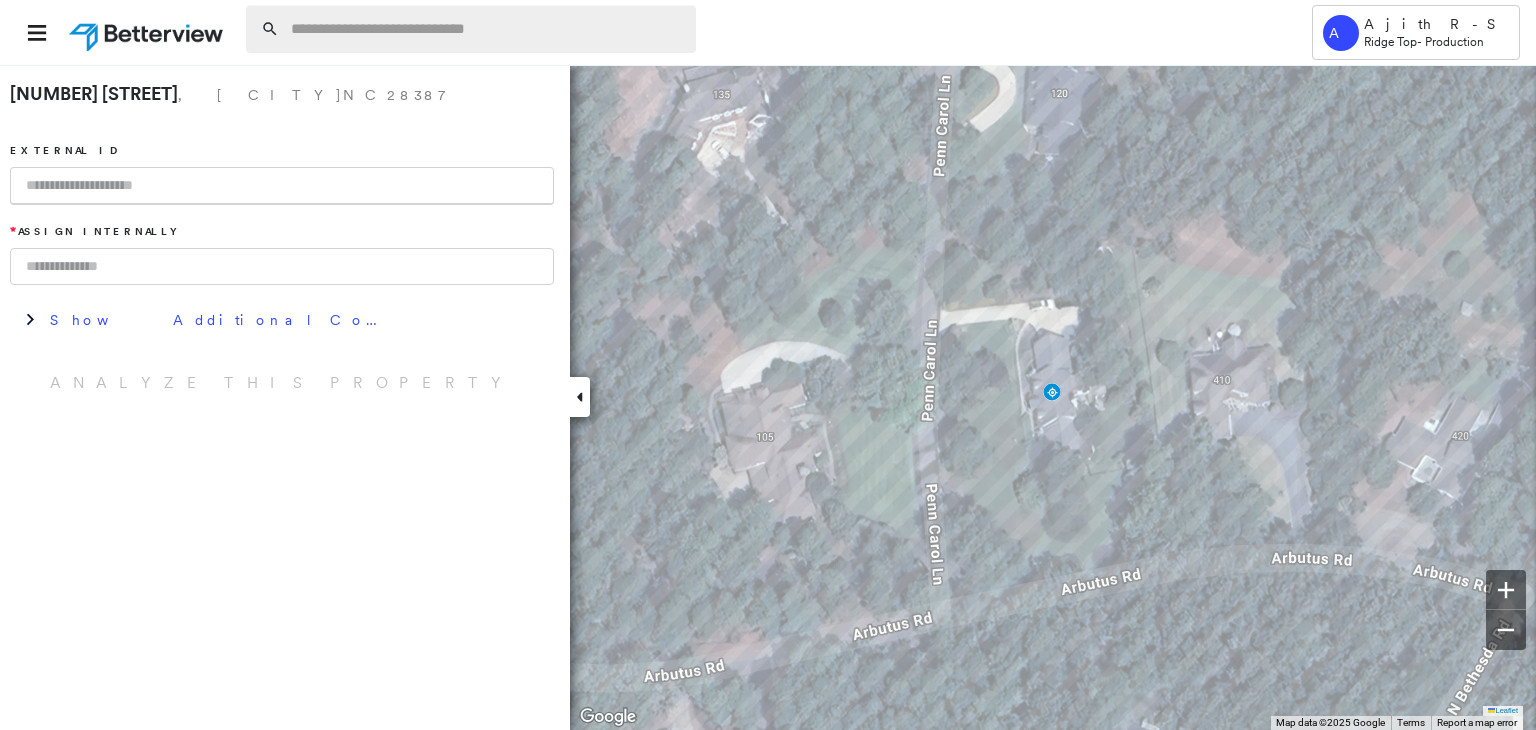 click at bounding box center [487, 29] 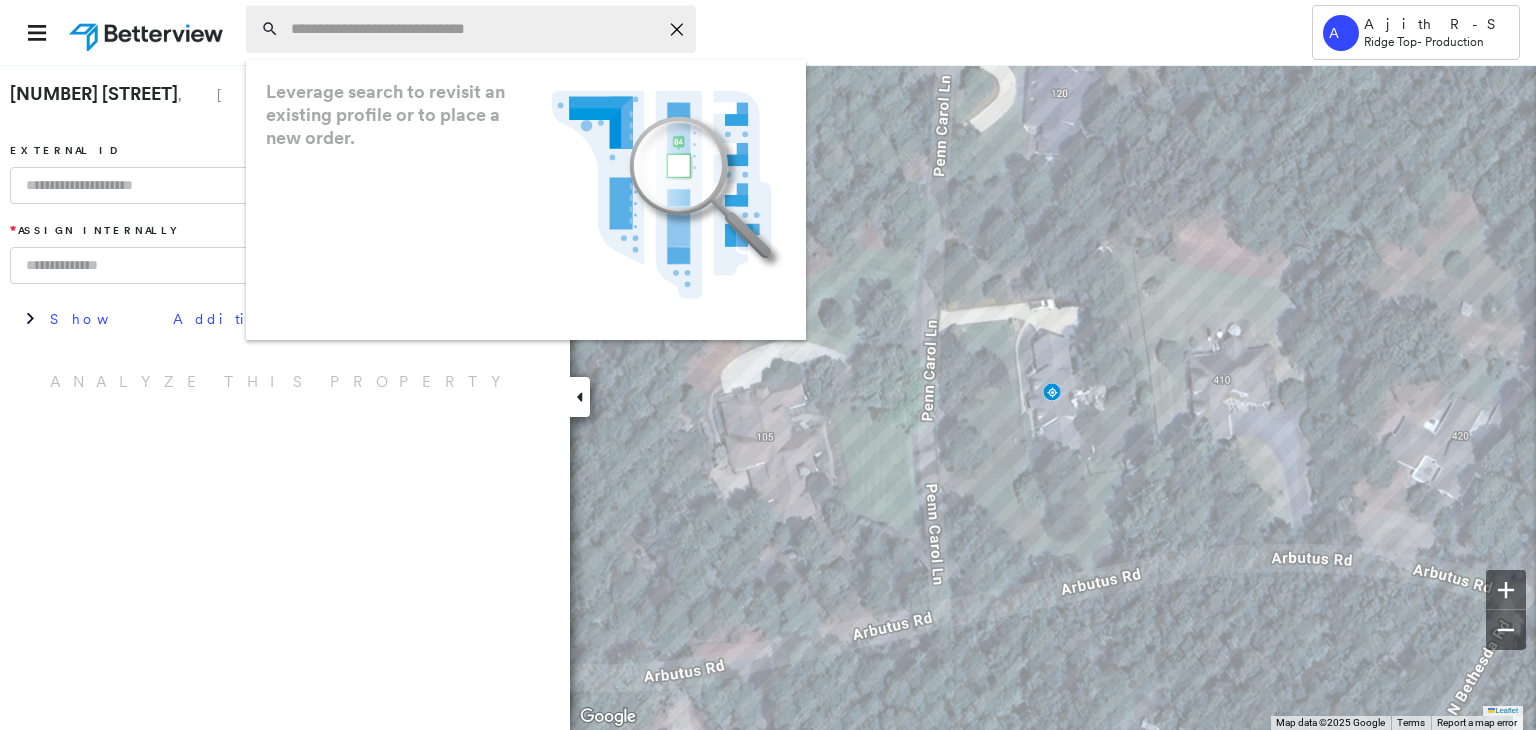 paste on "**********" 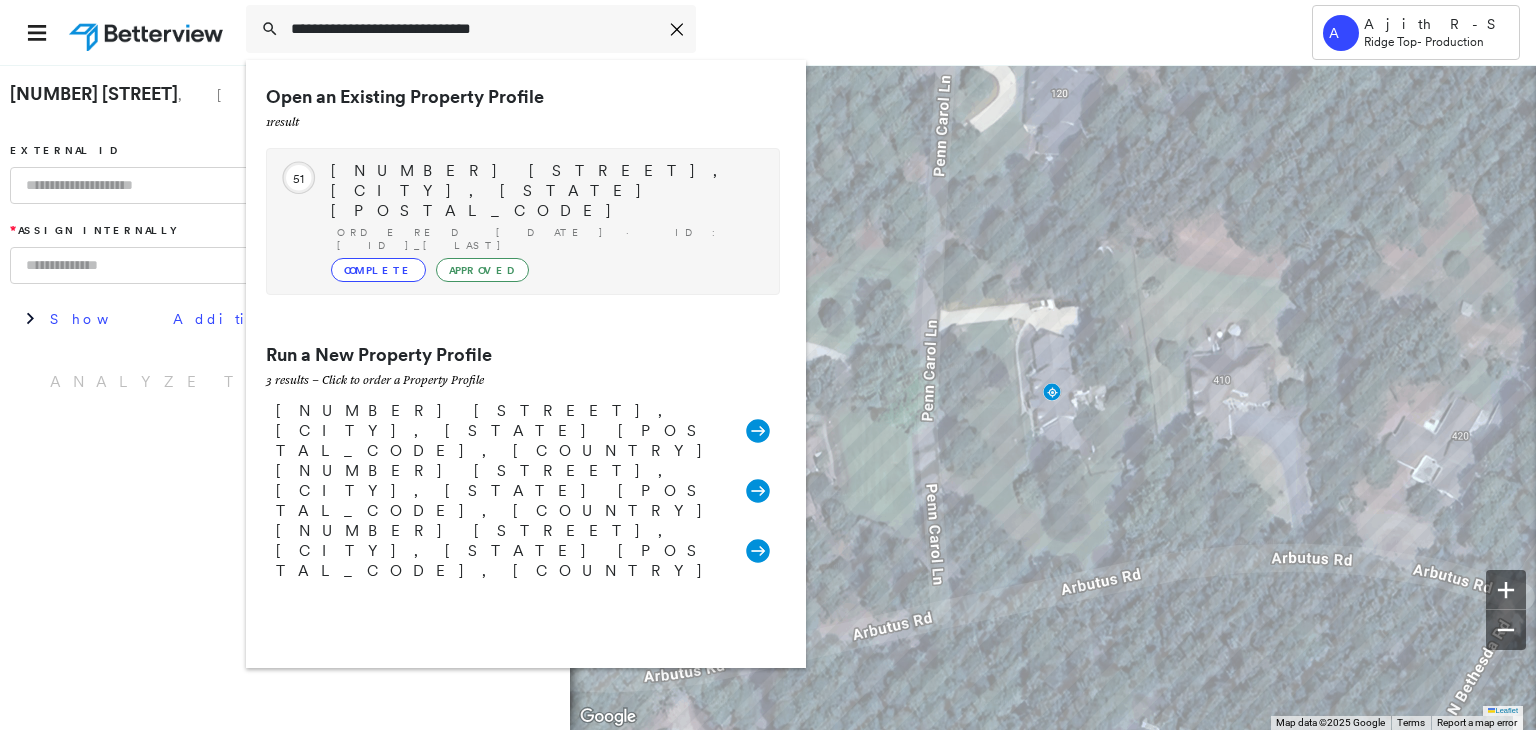 type on "**********" 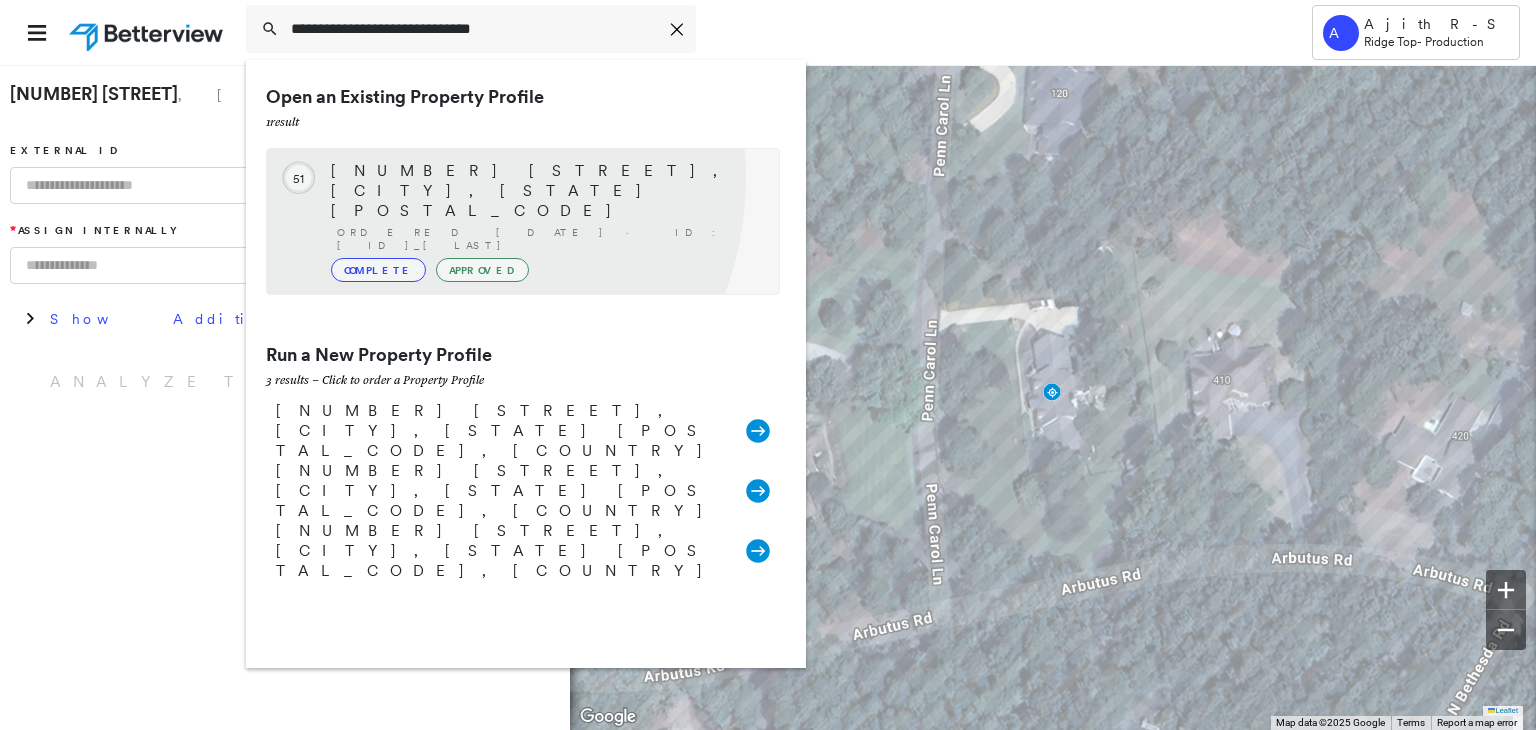 click on "[NUMBER] [STREET], [CITY], [STATE] [POSTAL_CODE]" at bounding box center (545, 191) 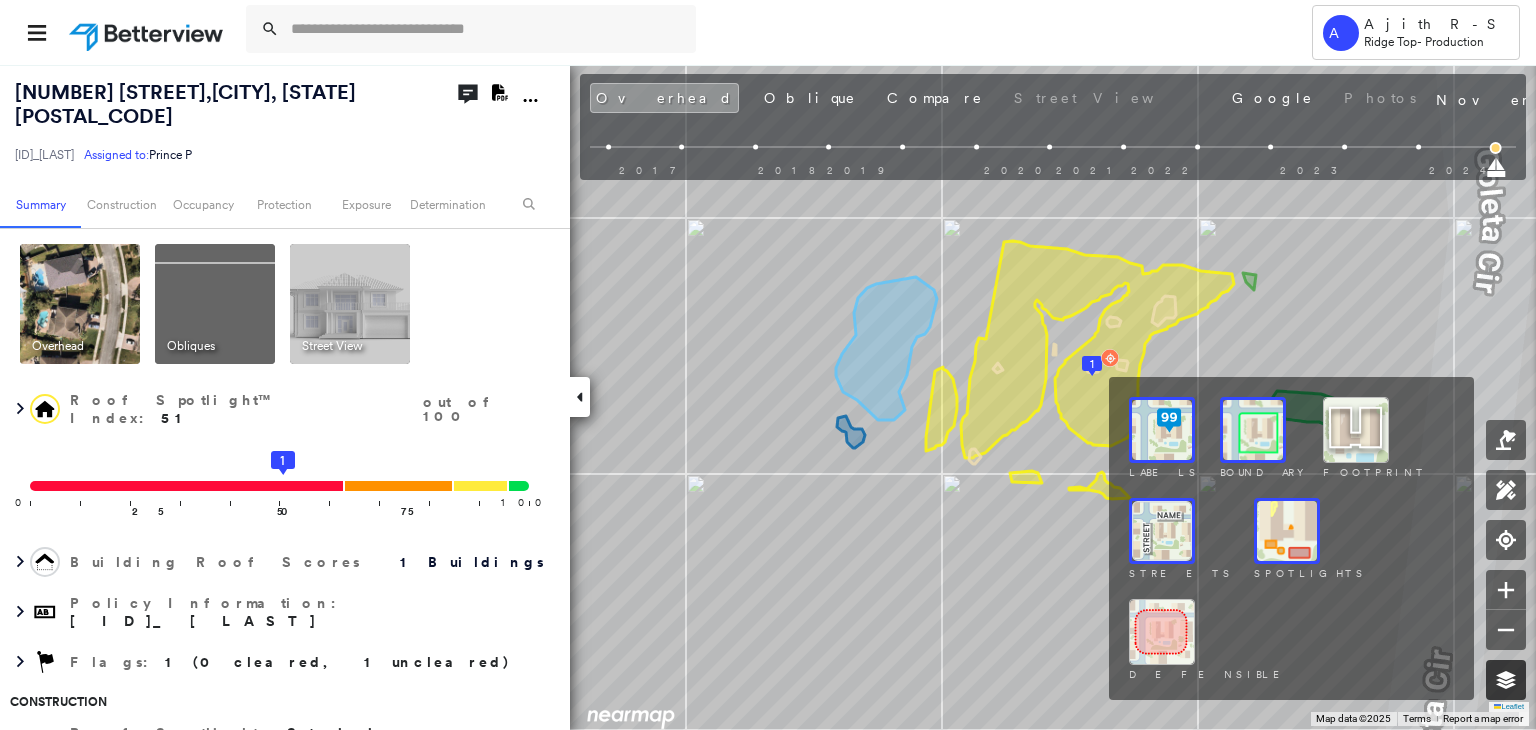 click at bounding box center (1506, 680) 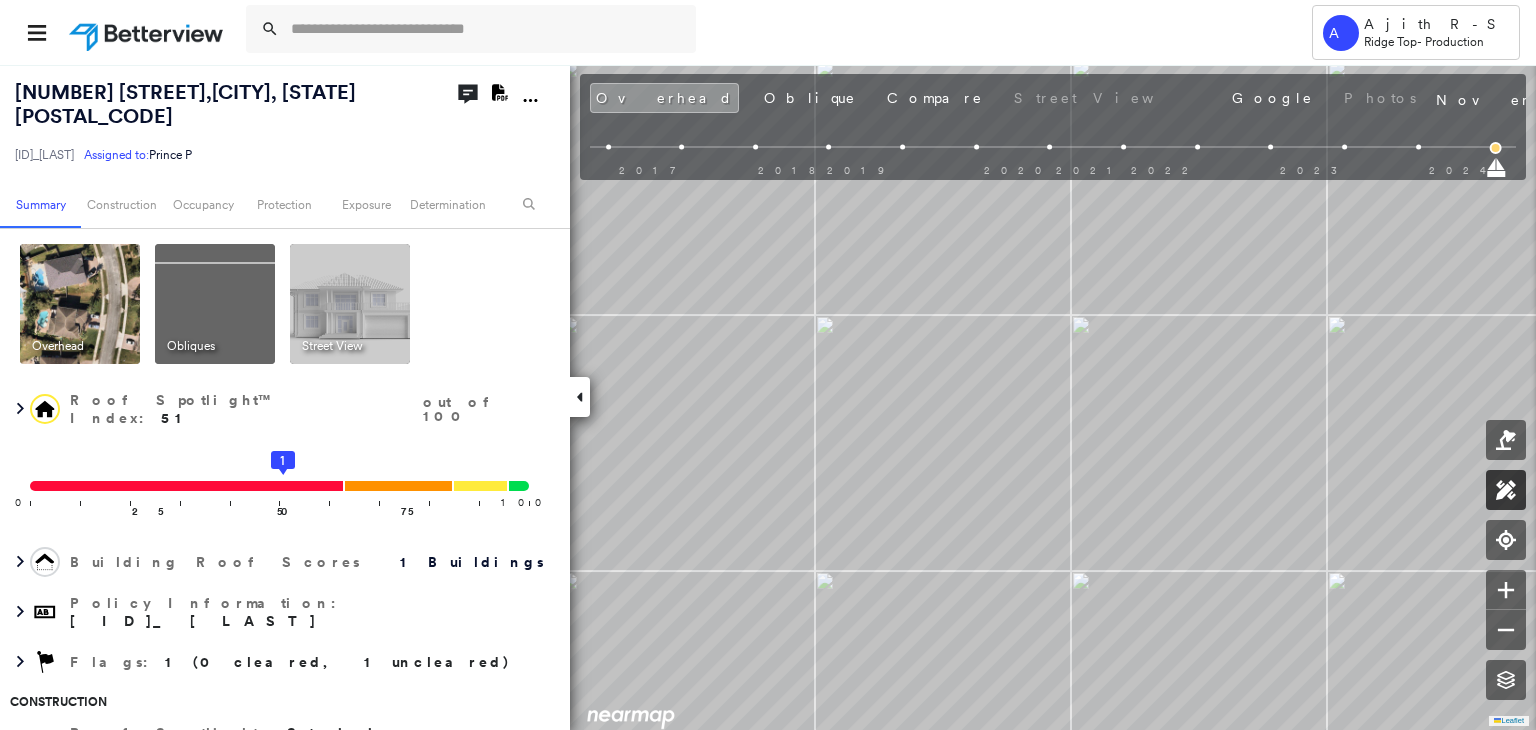 click 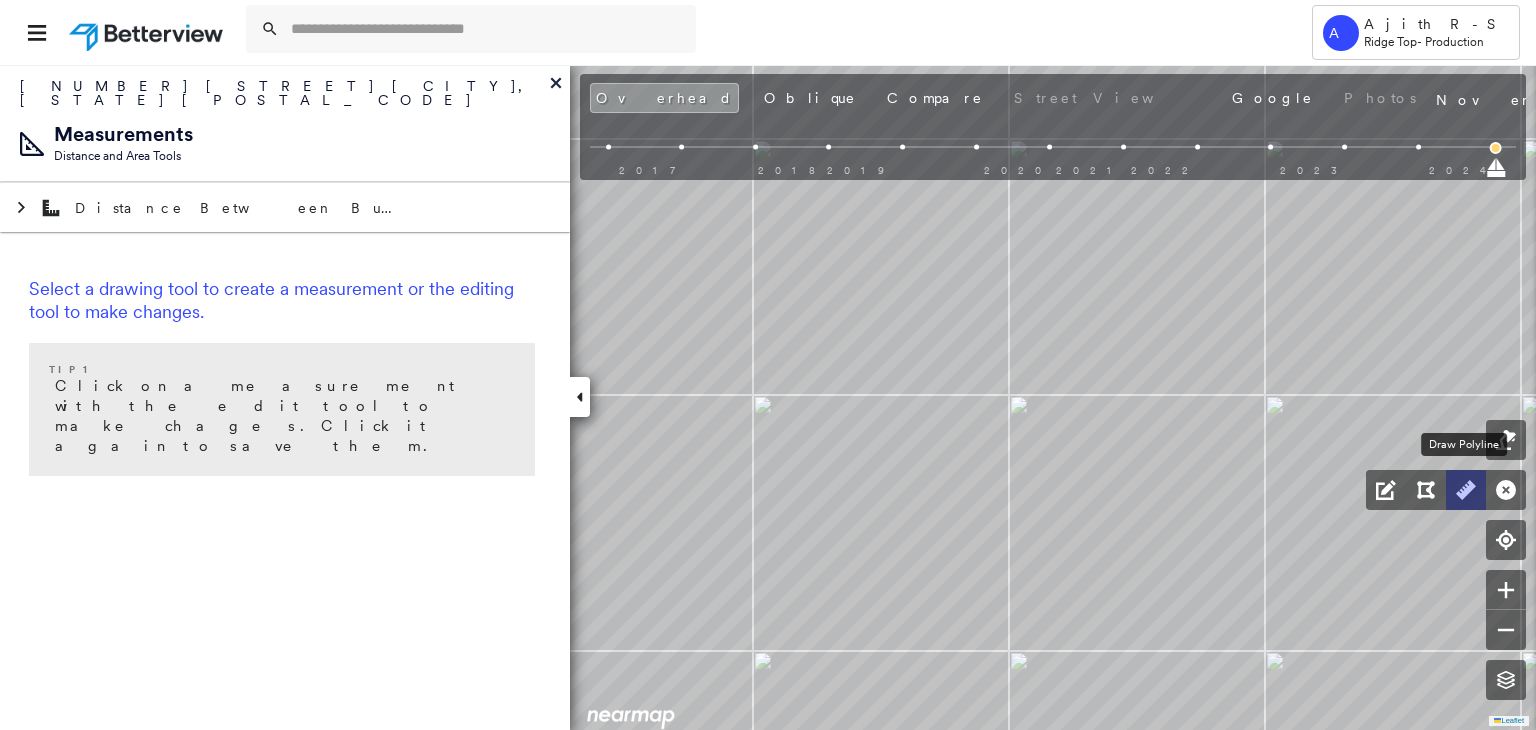 click 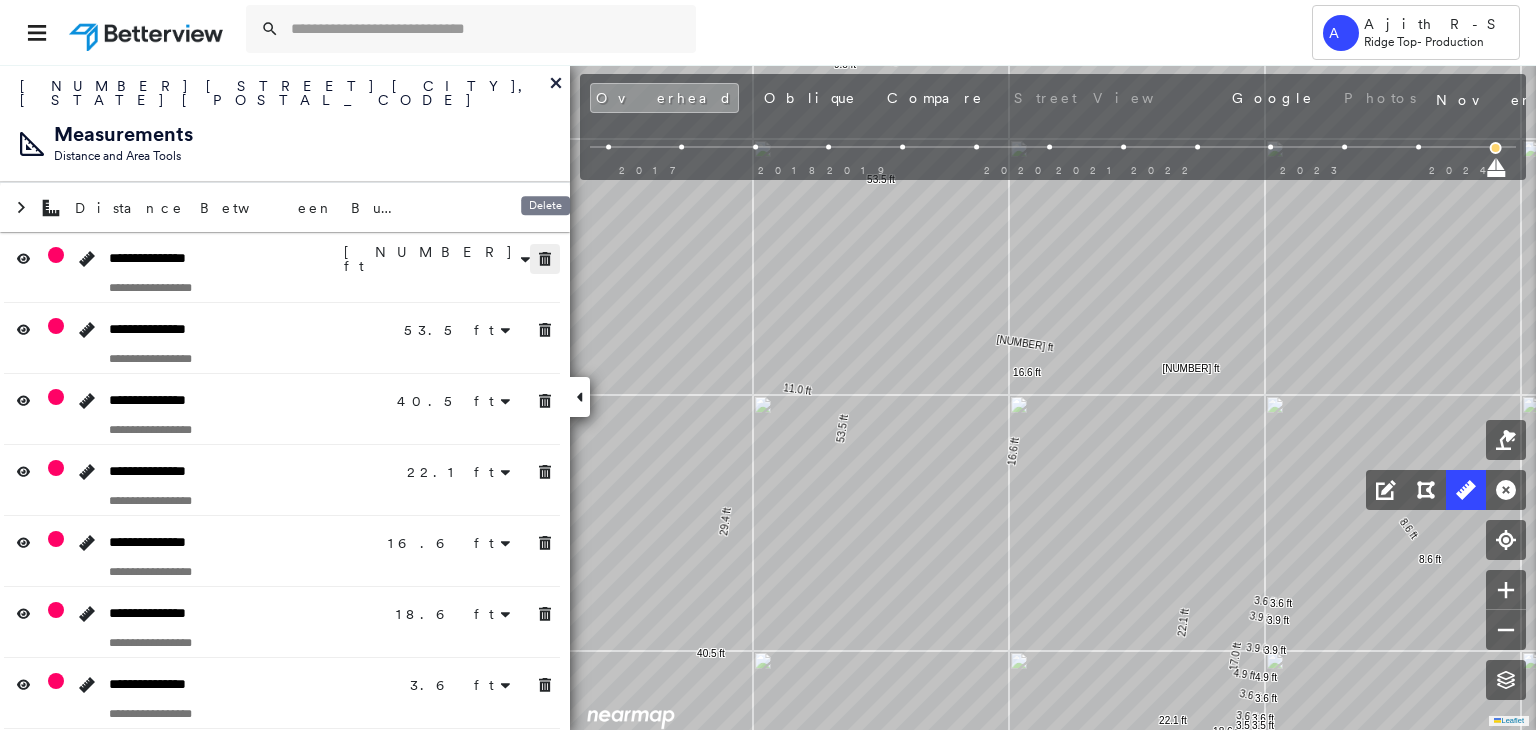click at bounding box center [545, 259] 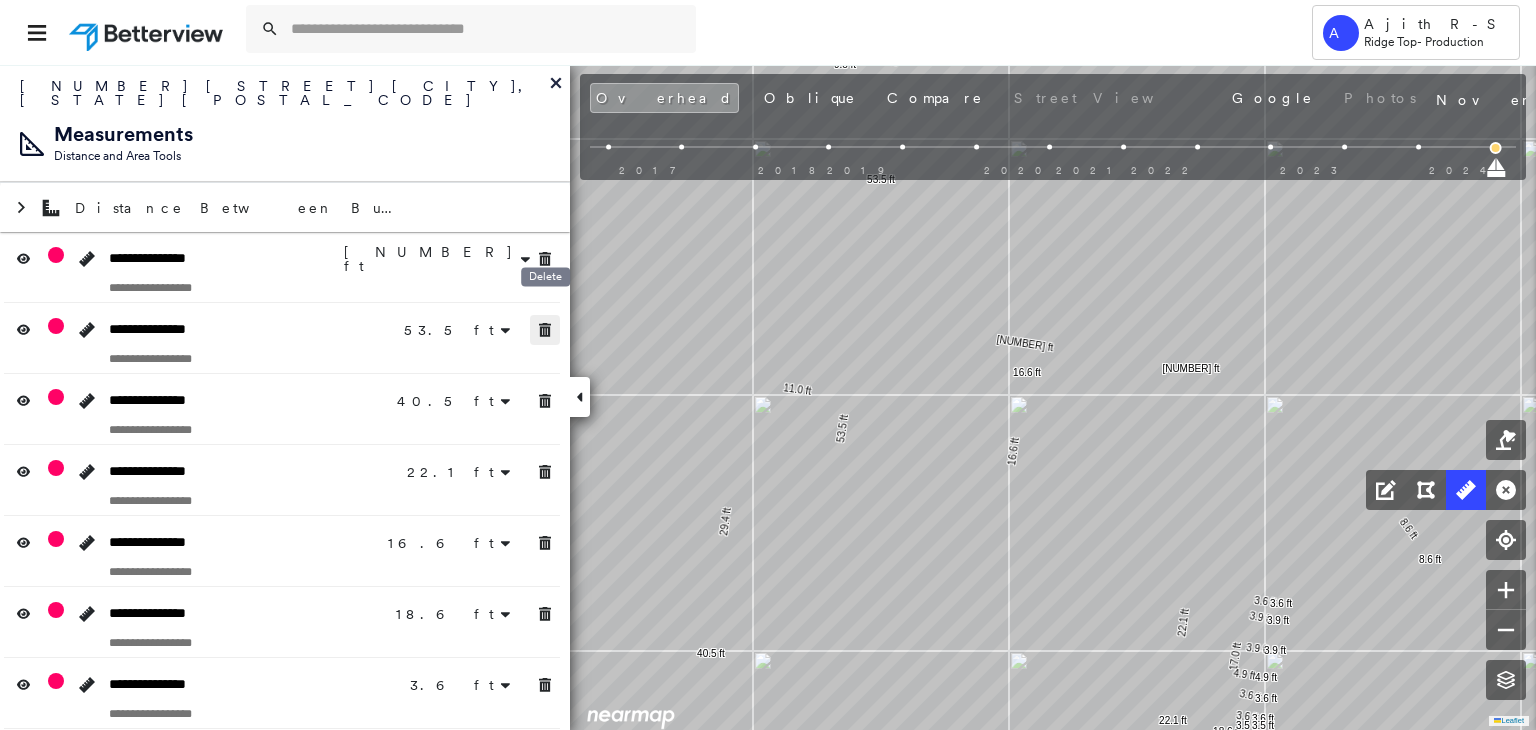 click at bounding box center [545, 330] 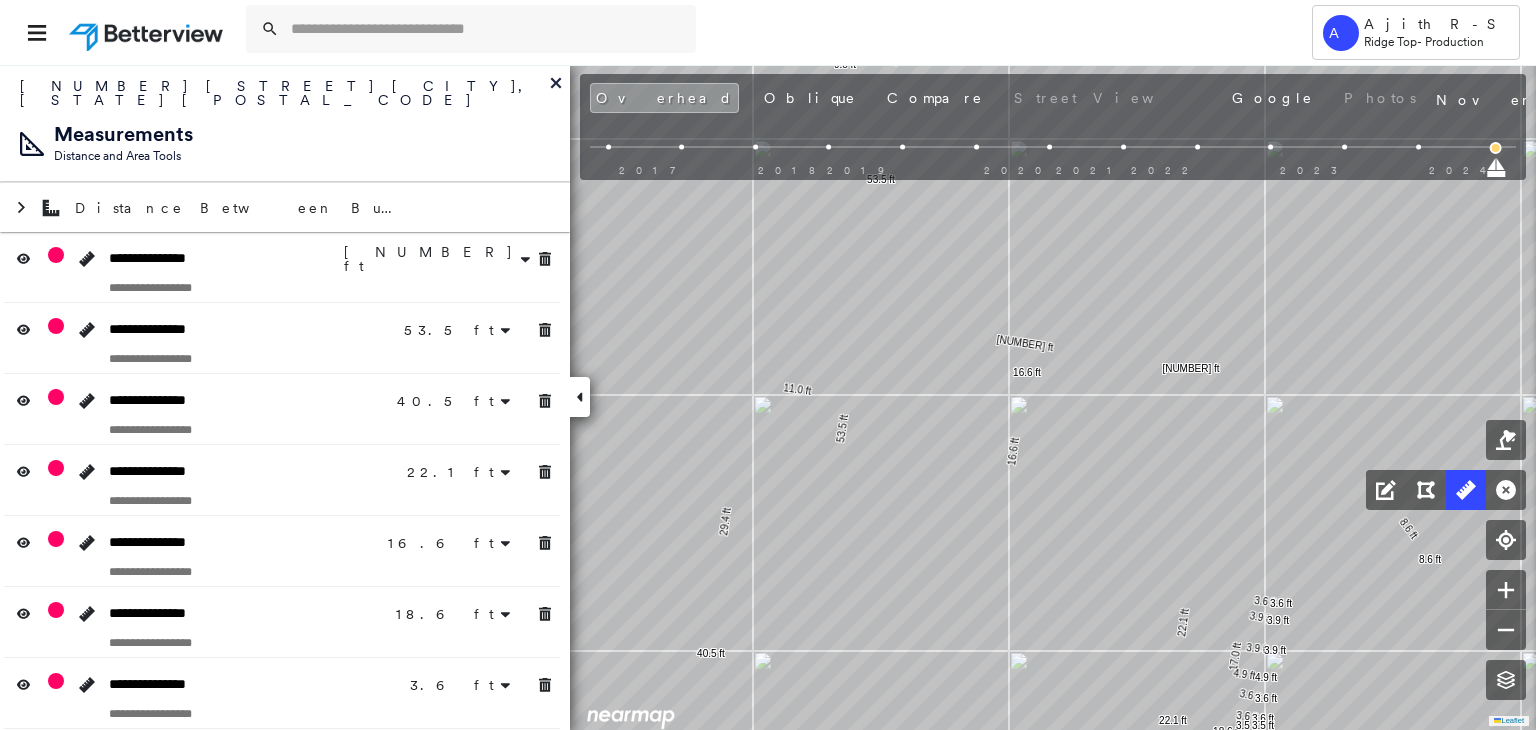 drag, startPoint x: 543, startPoint y: 369, endPoint x: 549, endPoint y: 381, distance: 13.416408 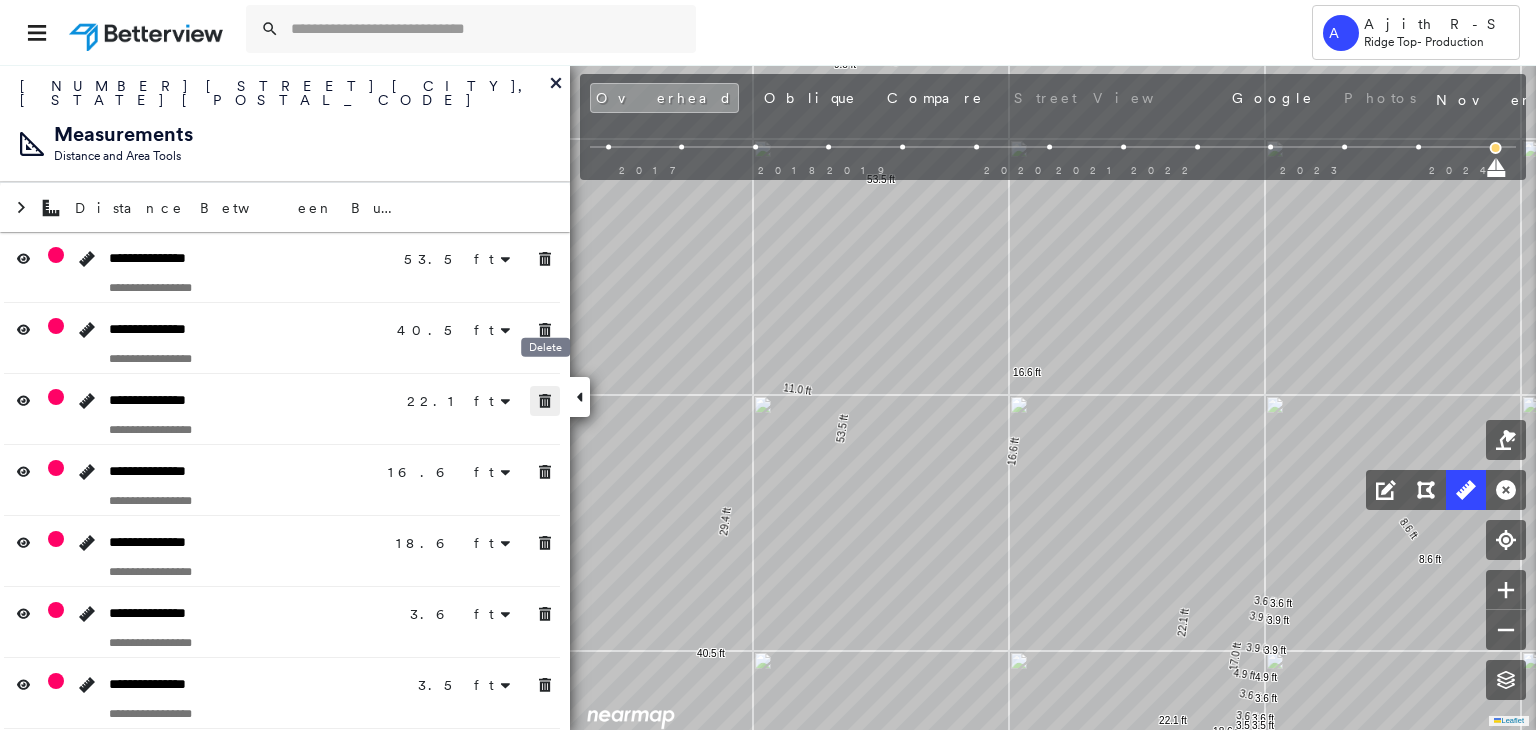click 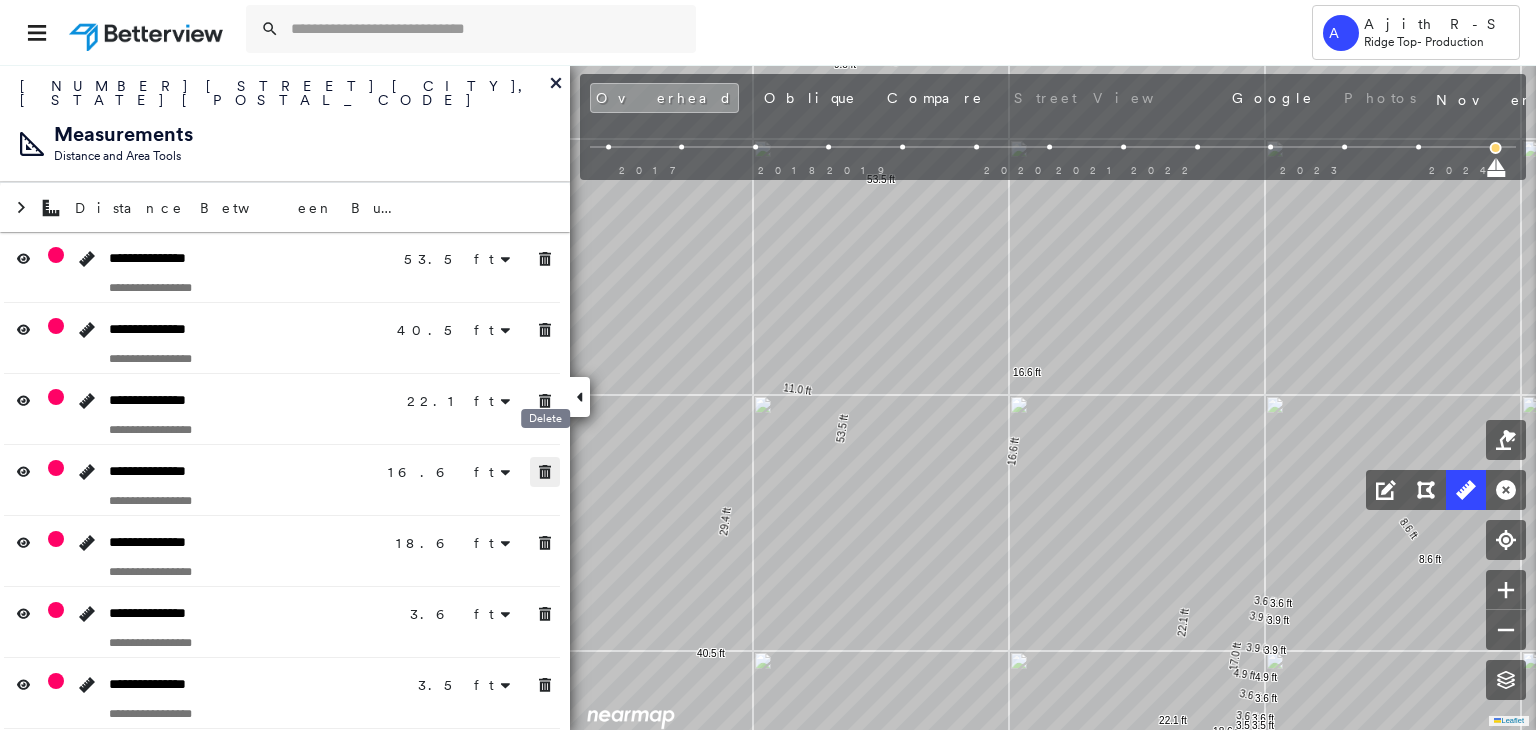 click on "**********" at bounding box center [285, 764] 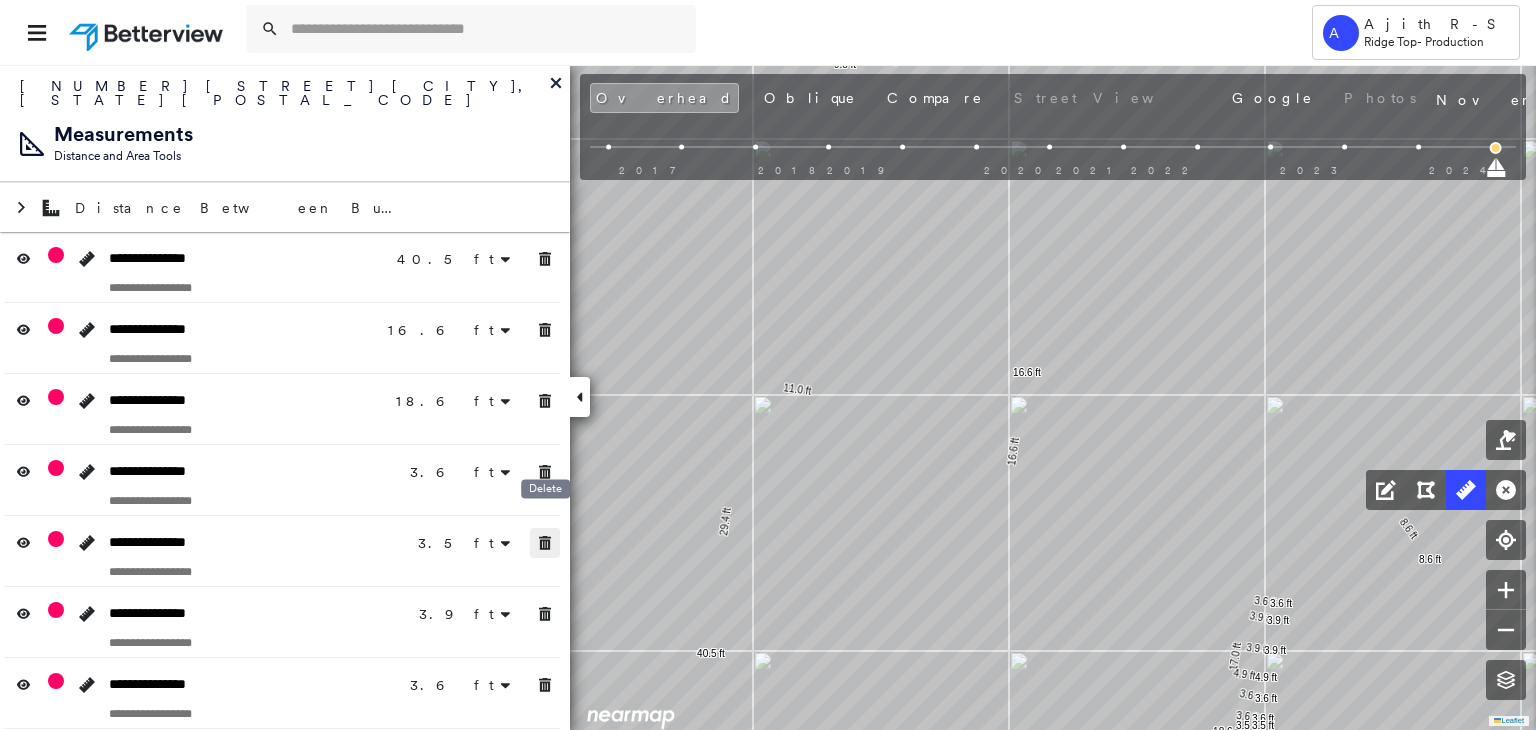 click at bounding box center [545, 543] 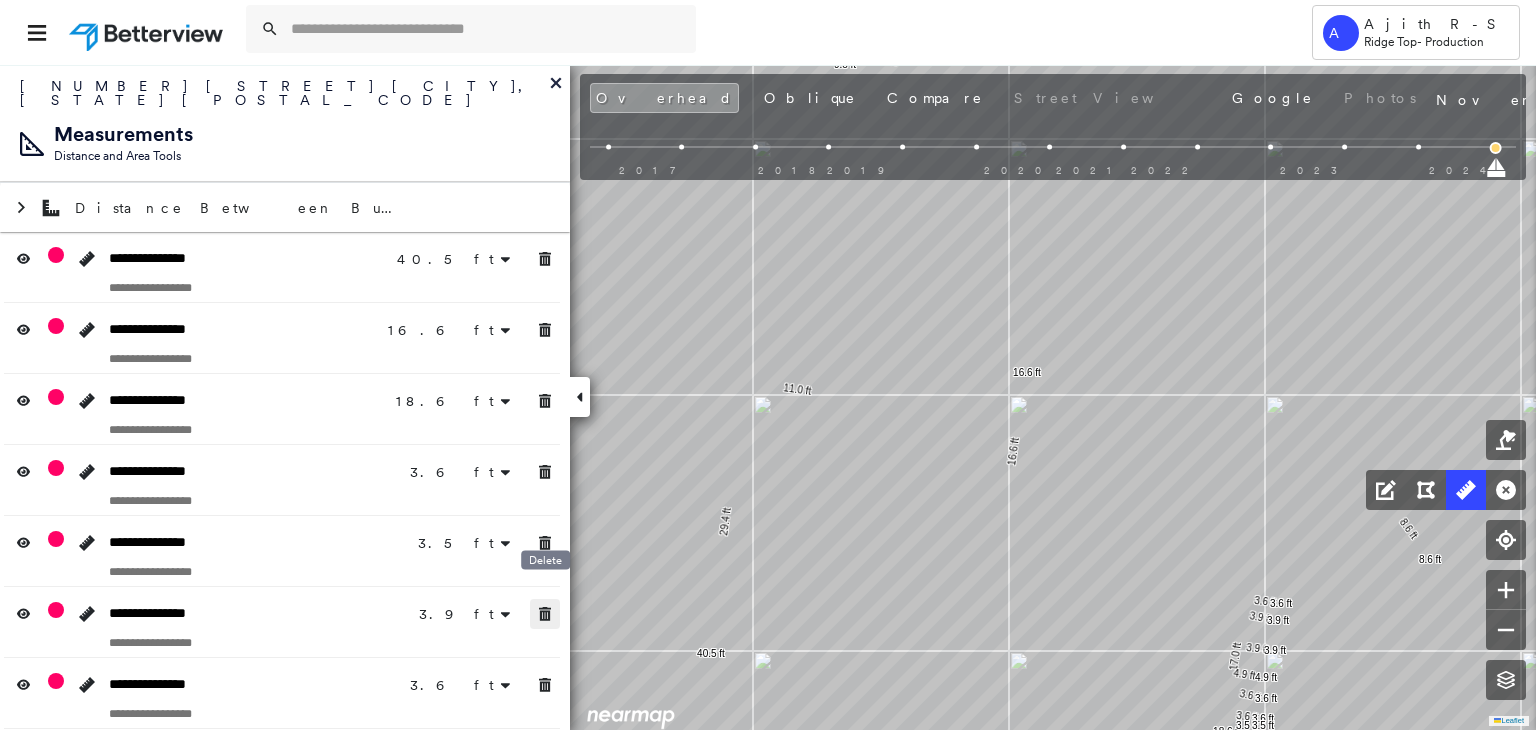 click 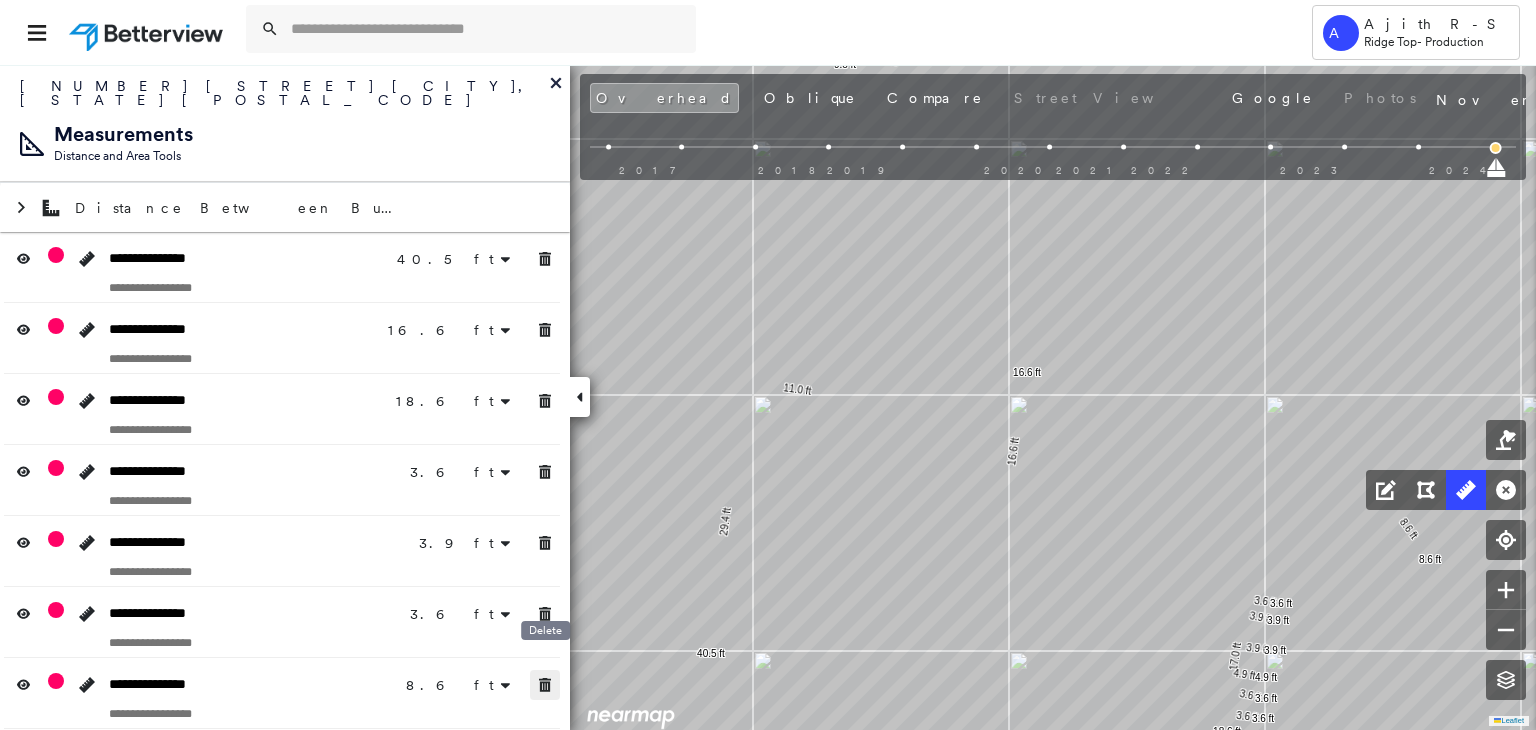 click 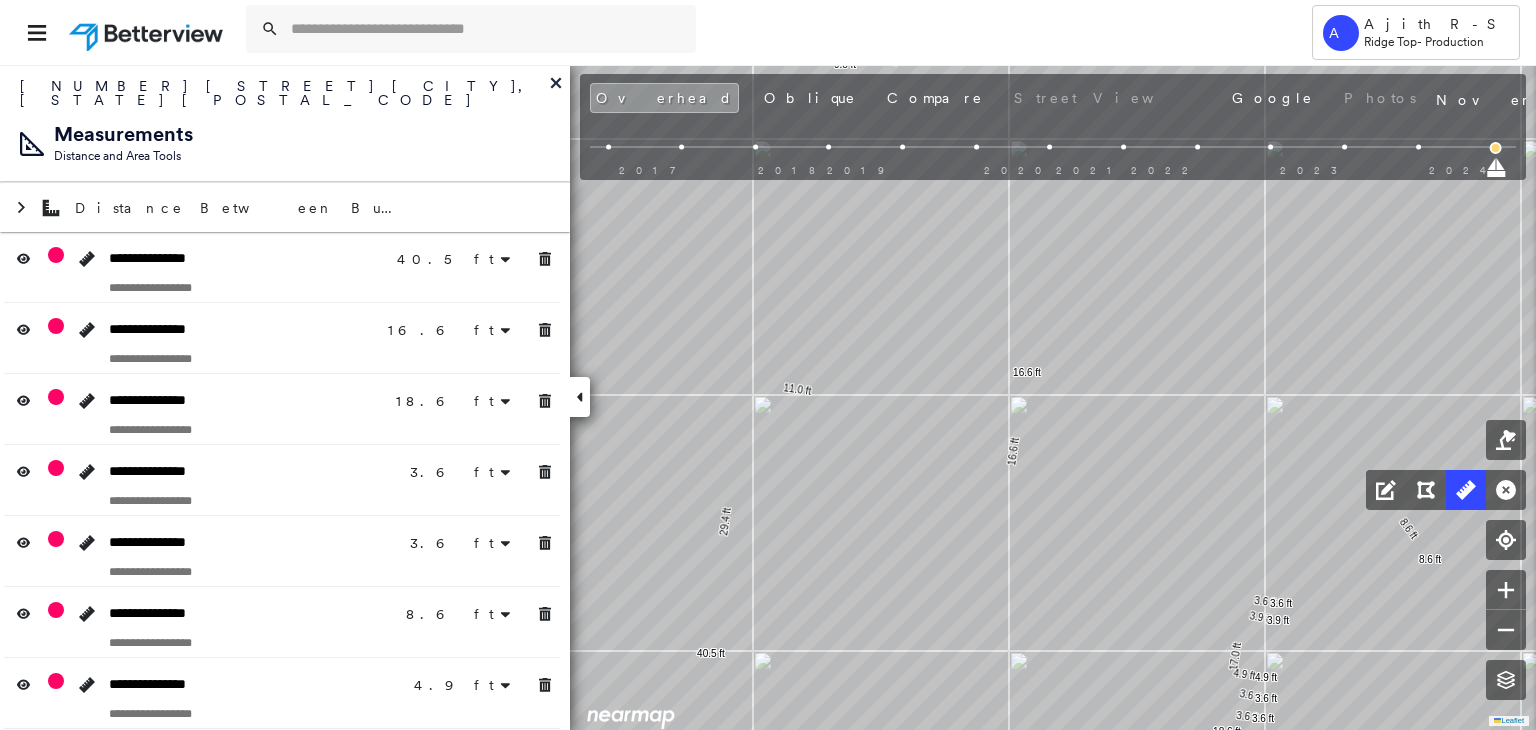 click at bounding box center (282, 642) 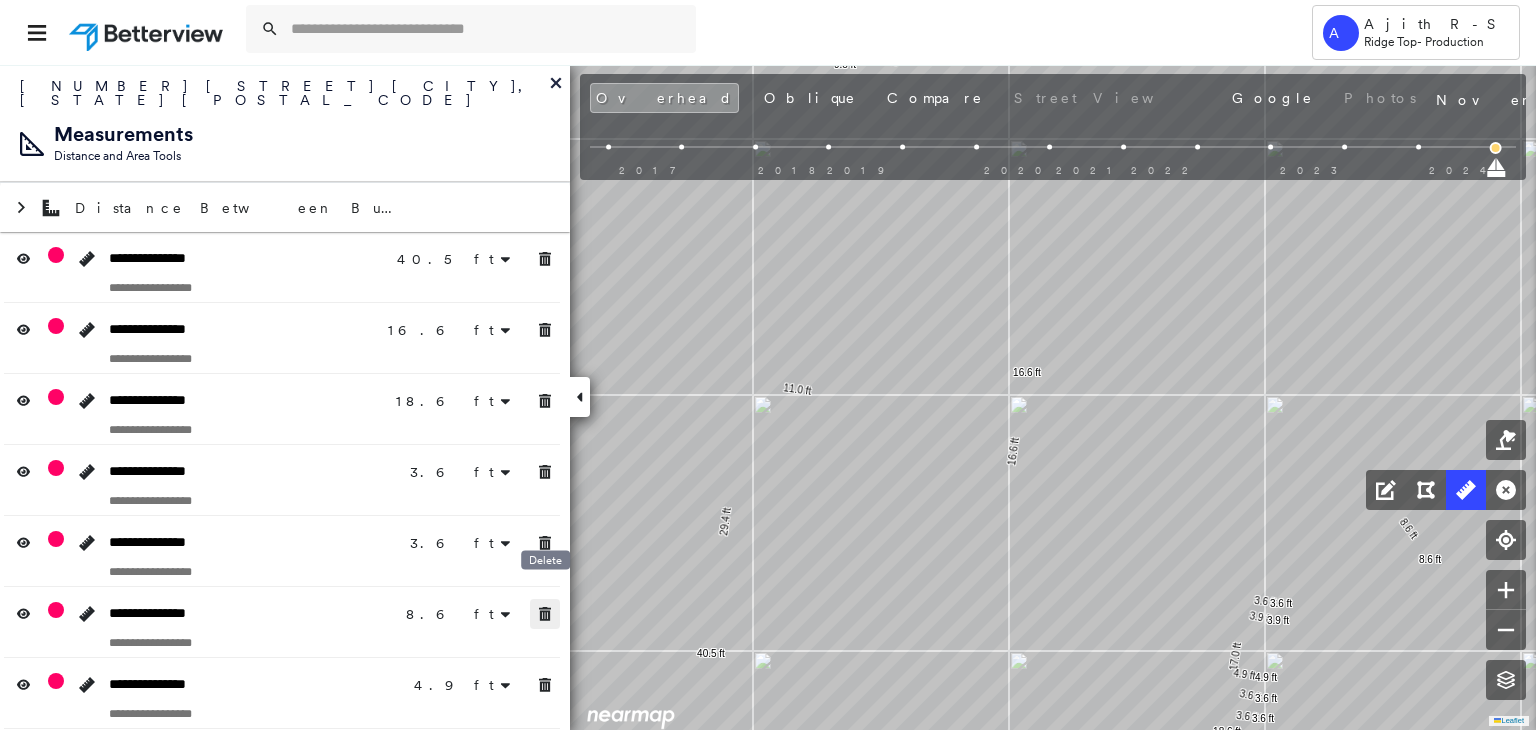 click 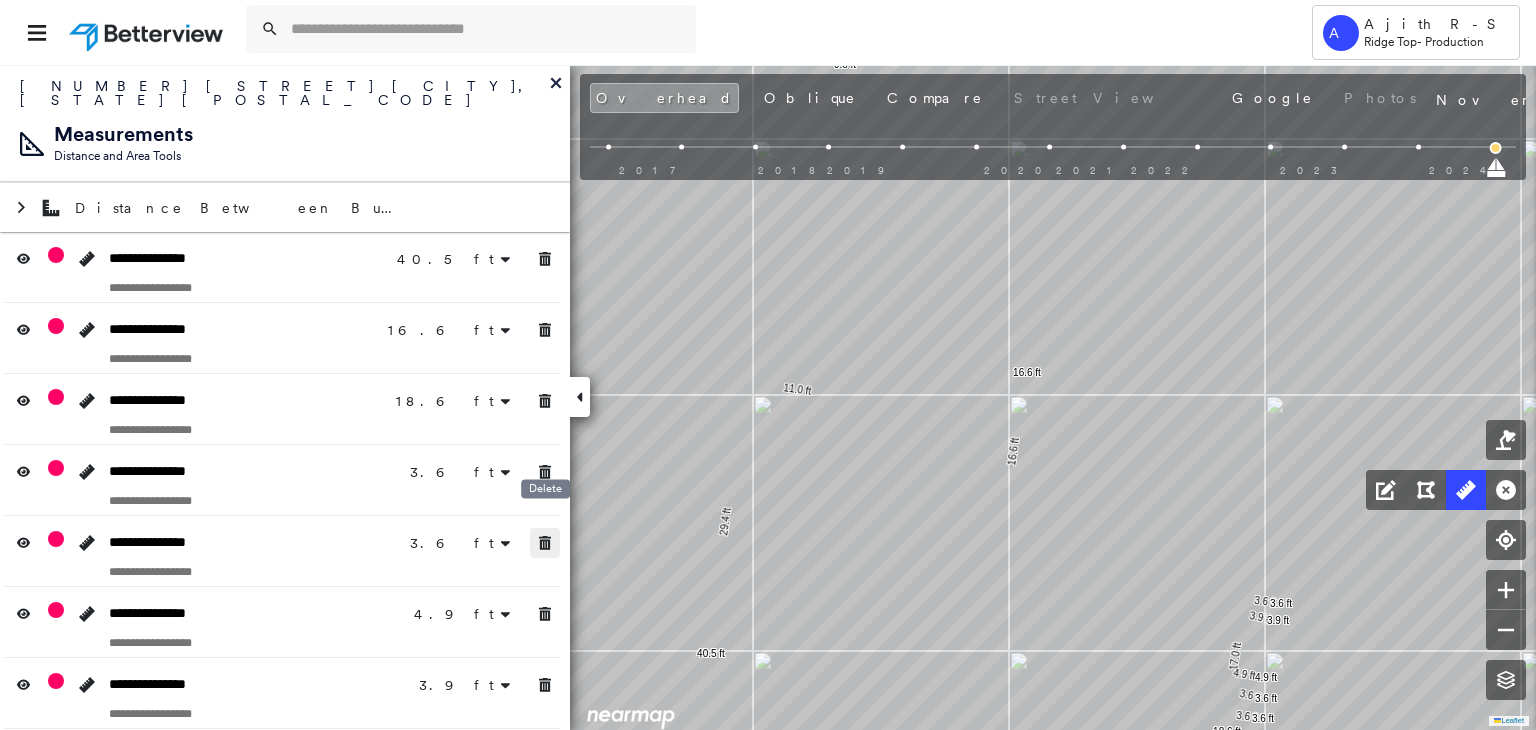 click 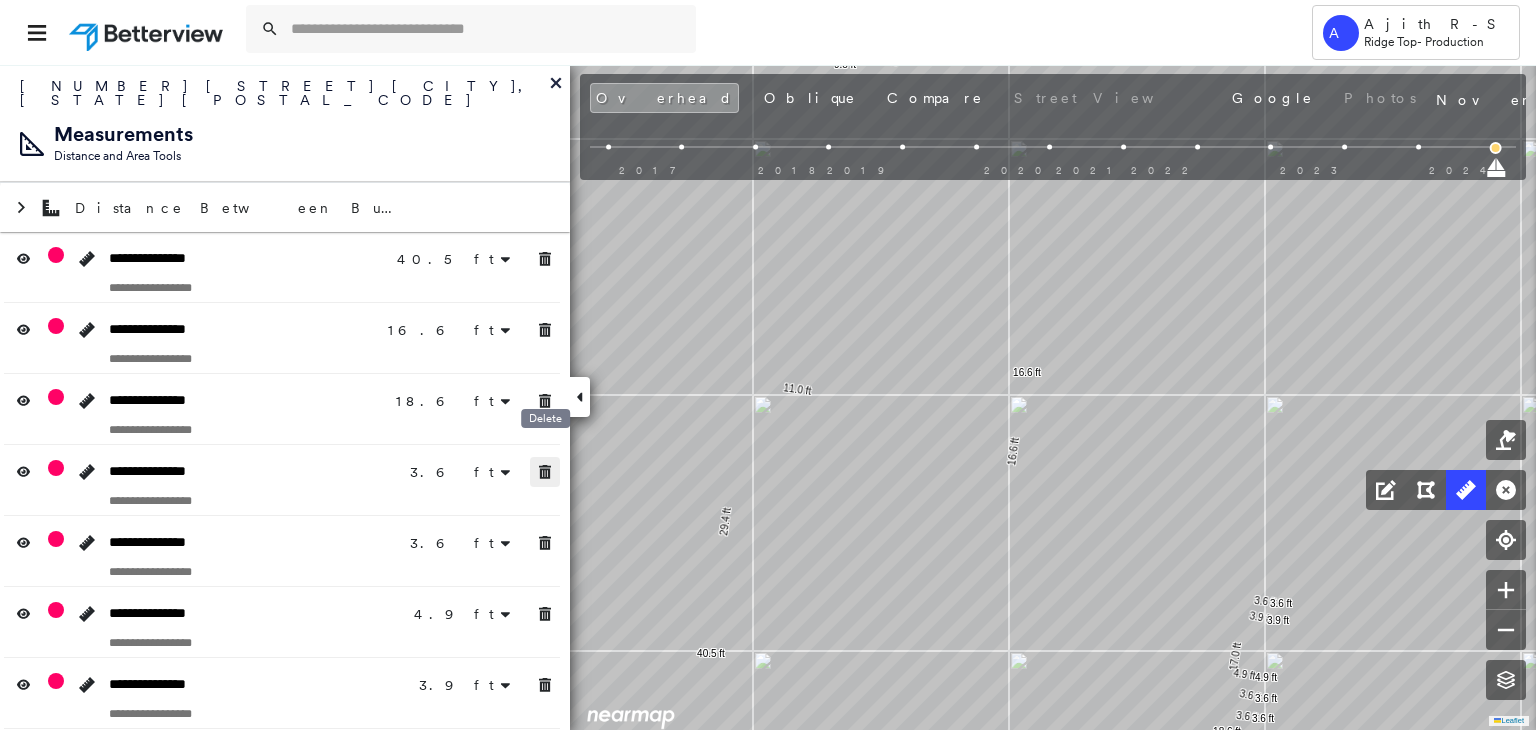 drag, startPoint x: 544, startPoint y: 462, endPoint x: 542, endPoint y: 442, distance: 20.09975 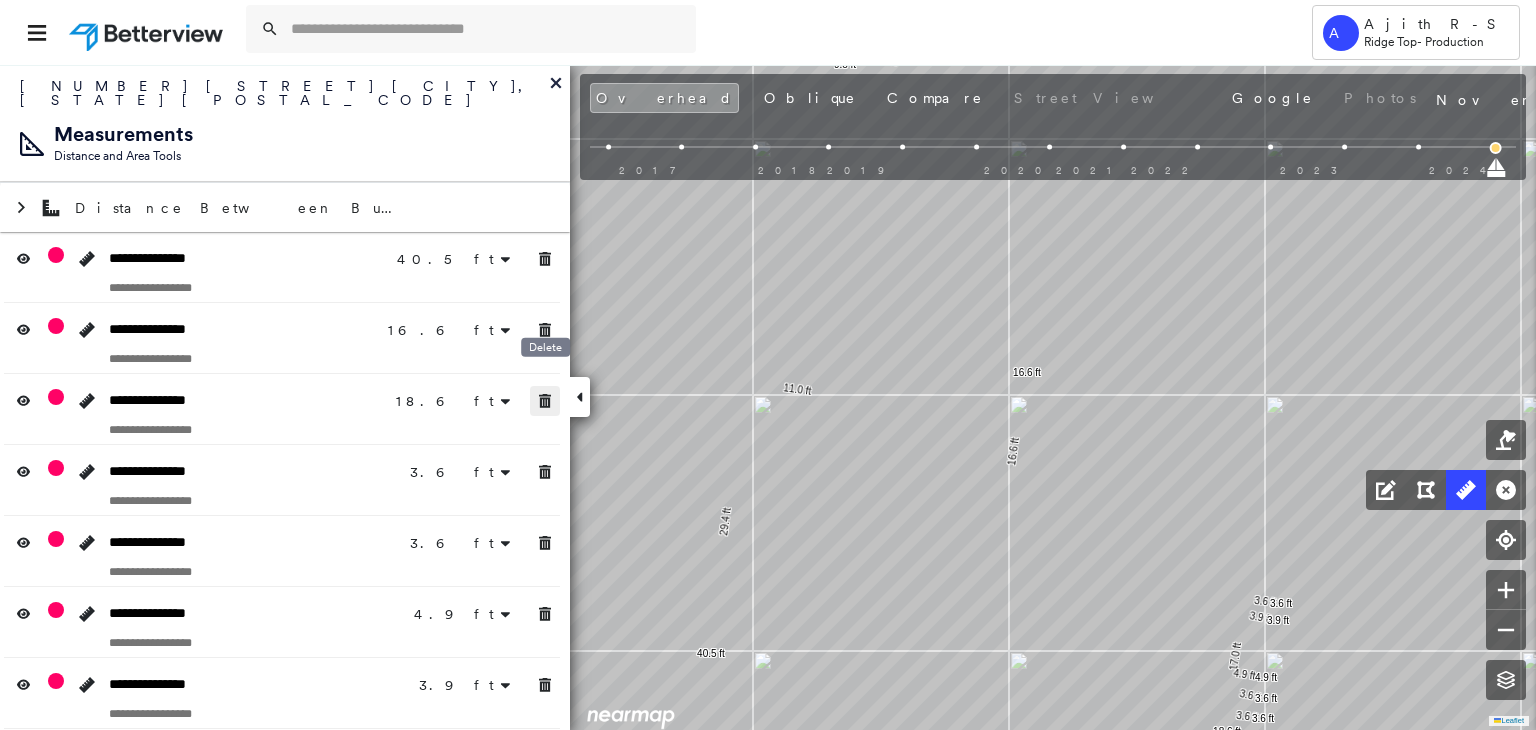 drag, startPoint x: 542, startPoint y: 397, endPoint x: 540, endPoint y: 381, distance: 16.124516 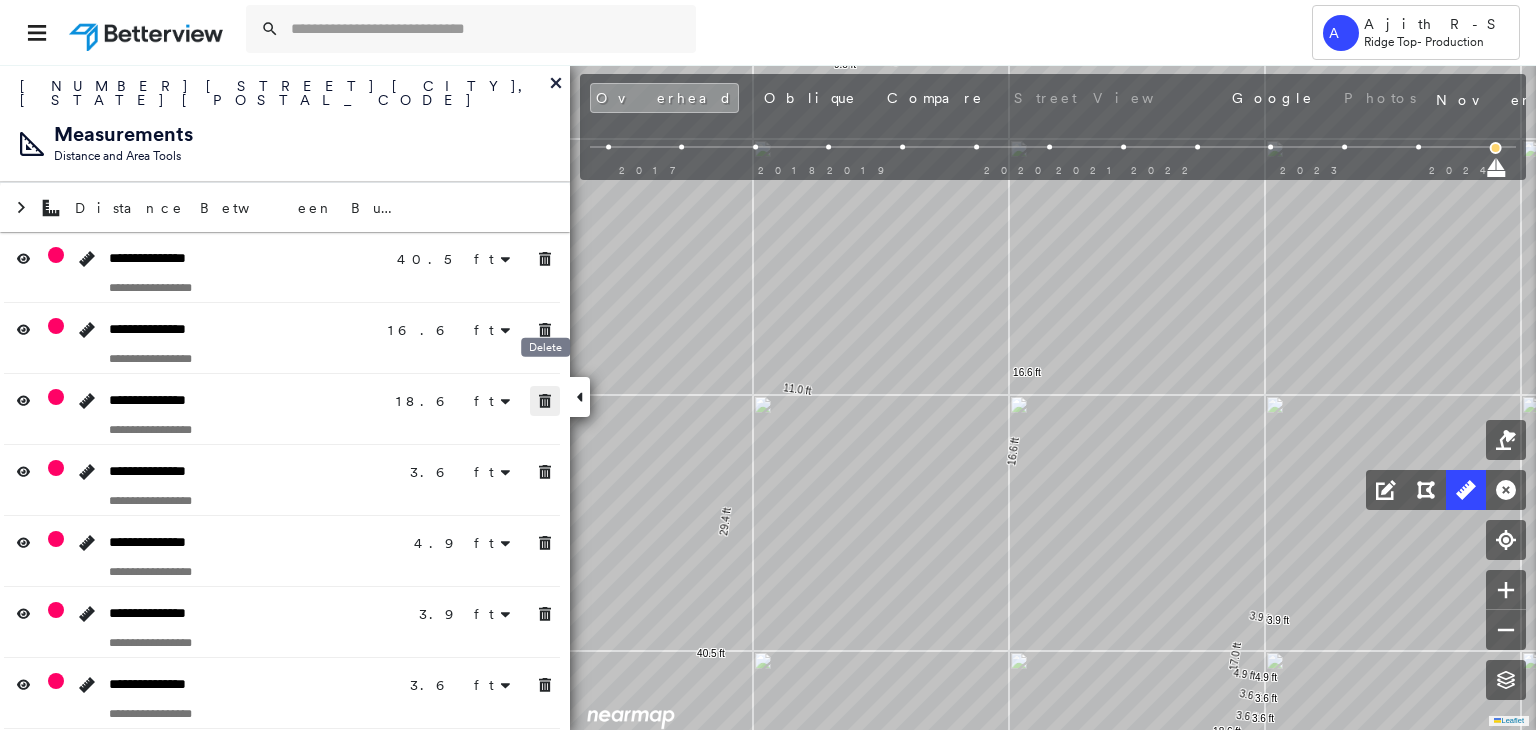 drag, startPoint x: 540, startPoint y: 381, endPoint x: 550, endPoint y: 318, distance: 63.788715 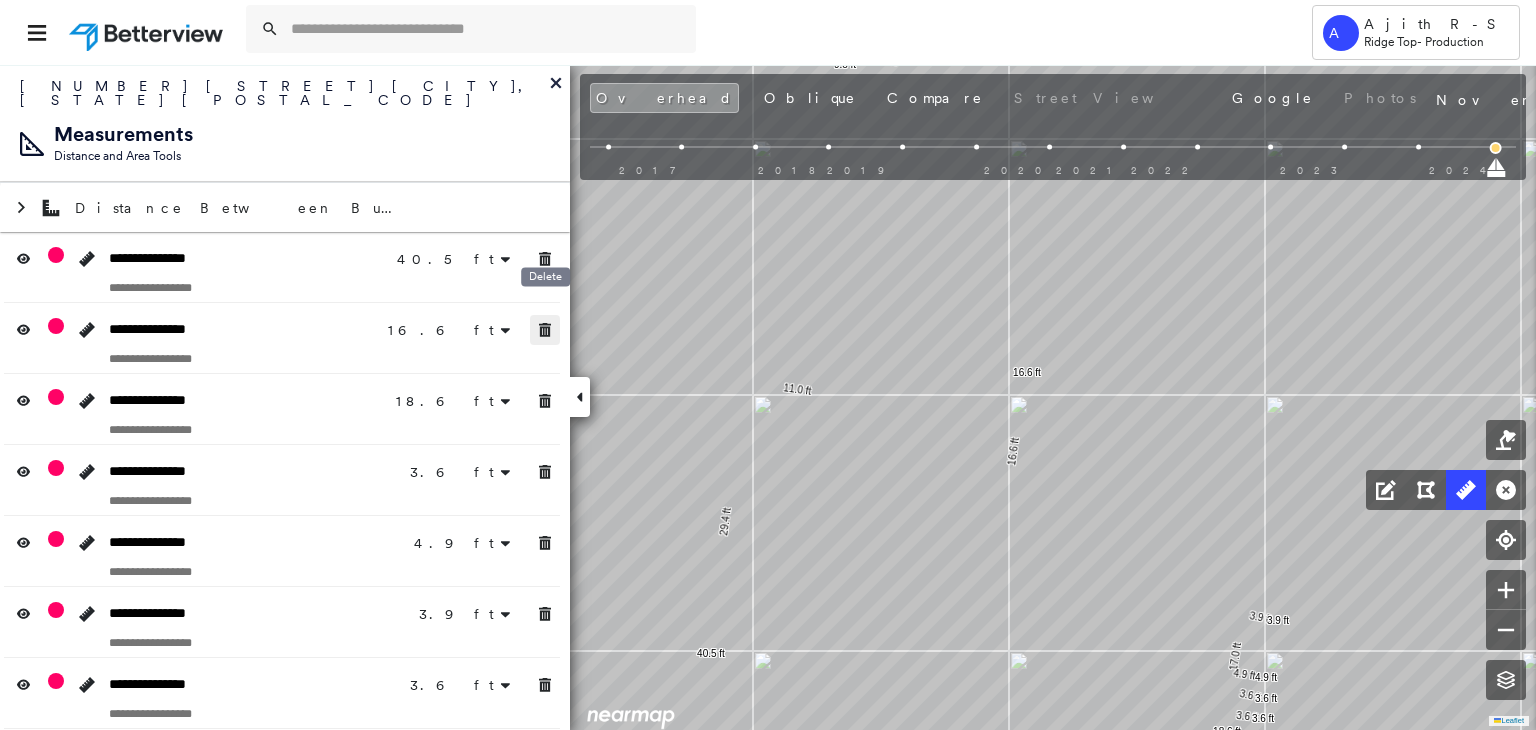 click 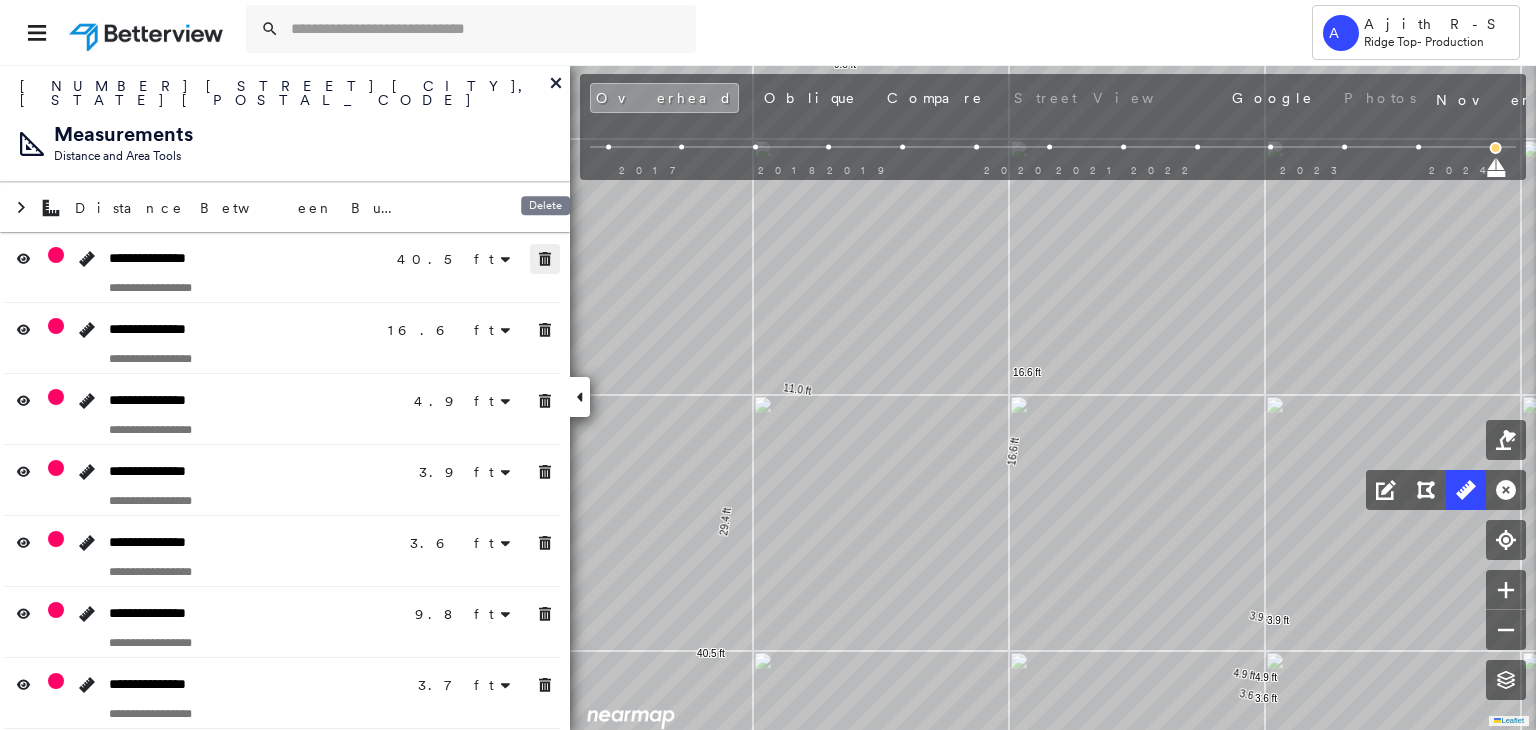 drag, startPoint x: 550, startPoint y: 236, endPoint x: 548, endPoint y: 276, distance: 40.04997 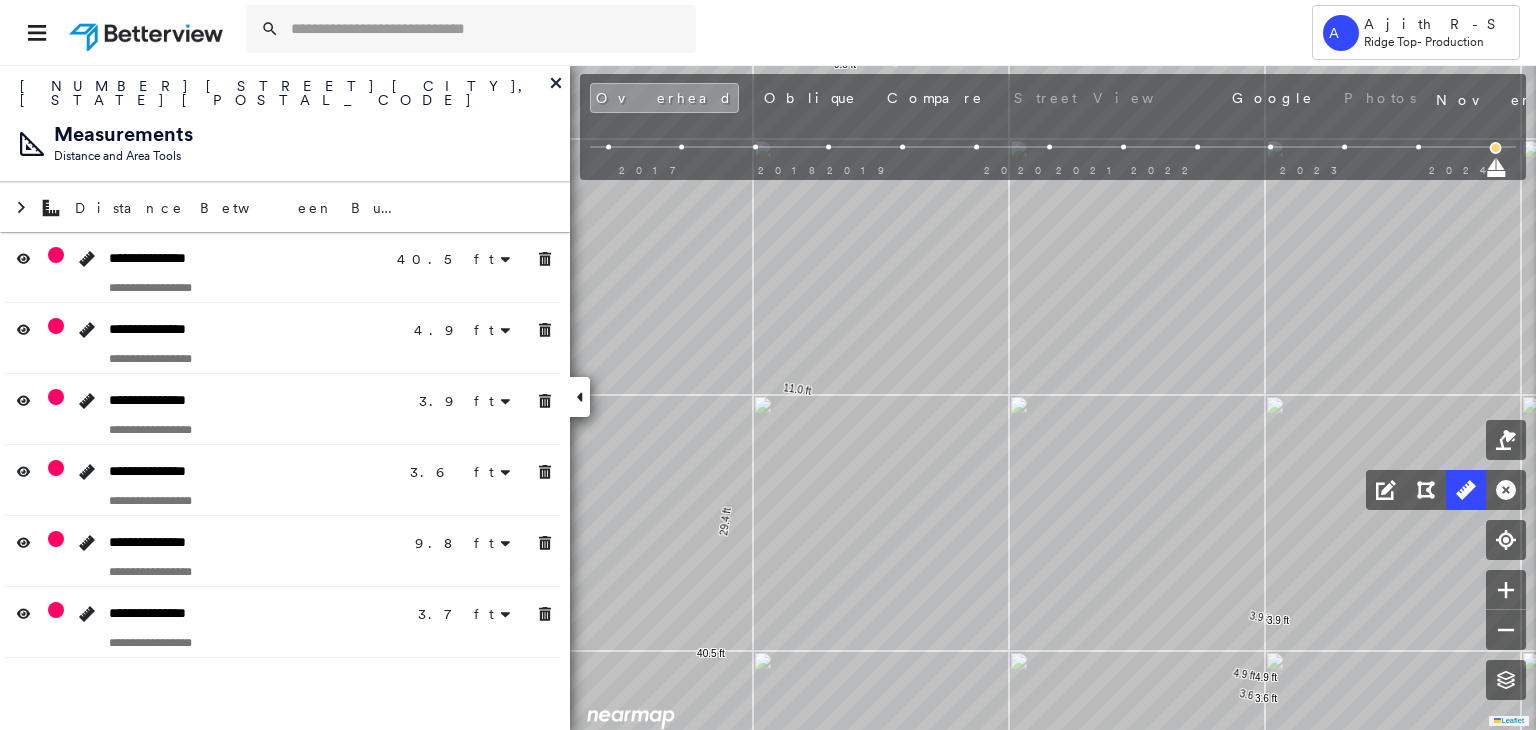 click on "3.9 ft" at bounding box center [470, 400] 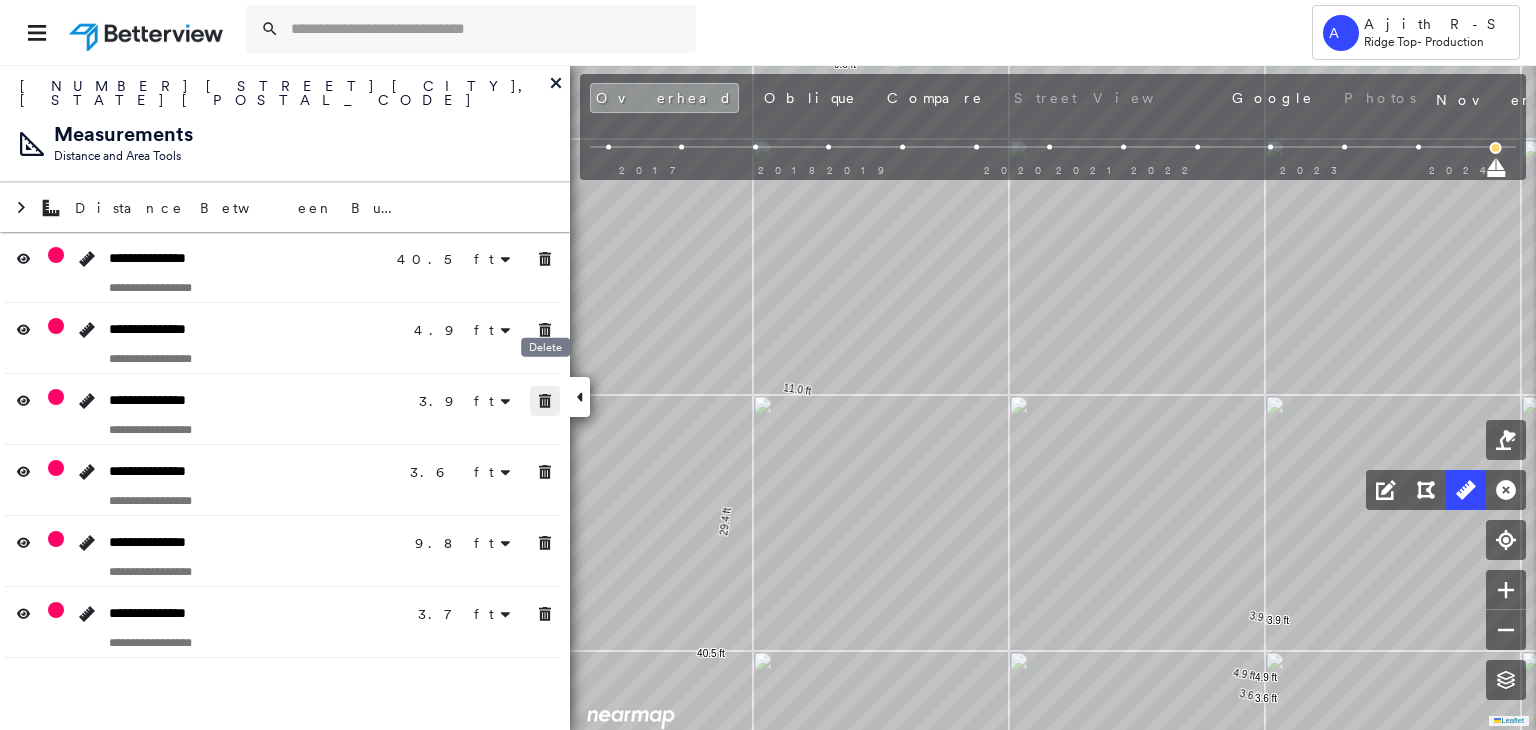click at bounding box center (545, 401) 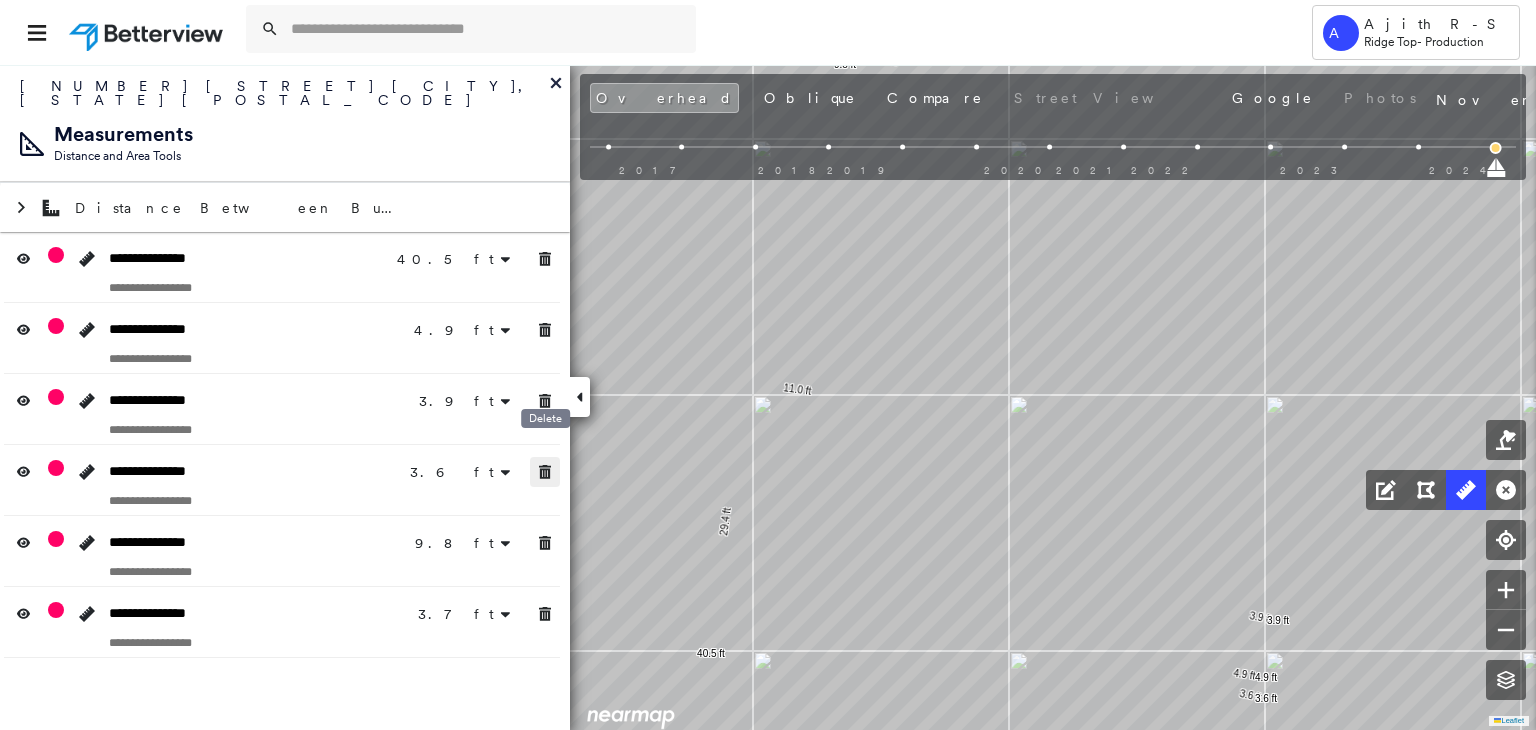 click 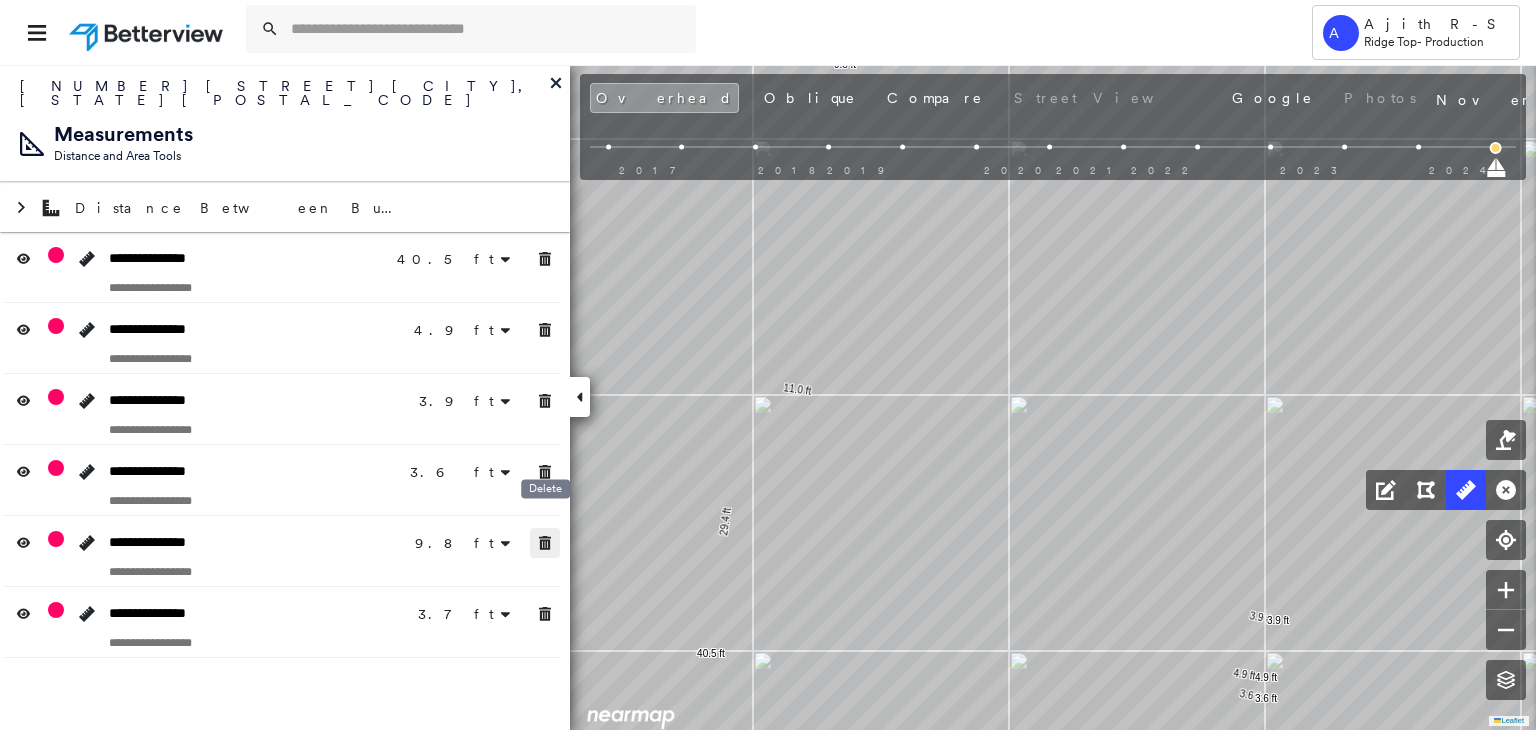 click 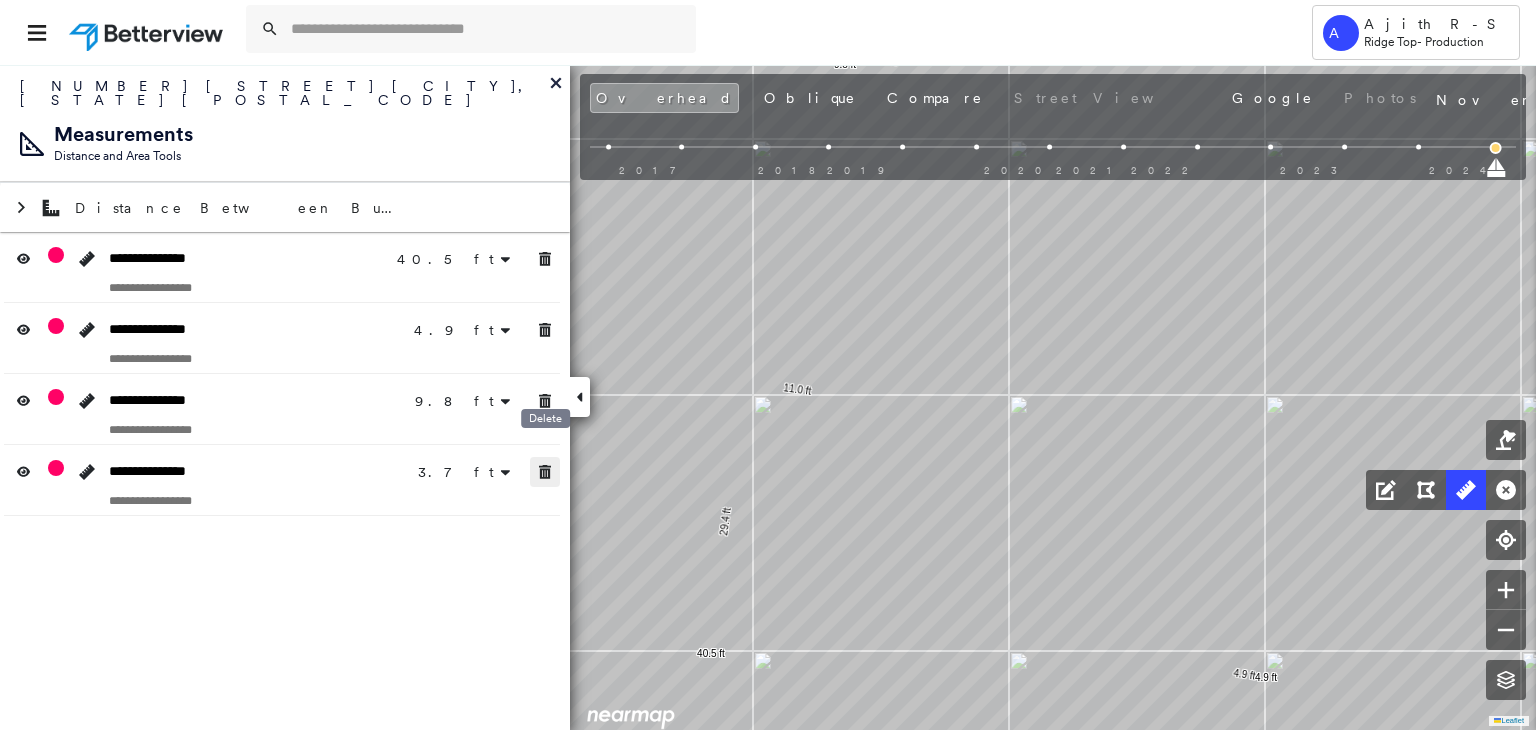 click on "**********" at bounding box center [285, 397] 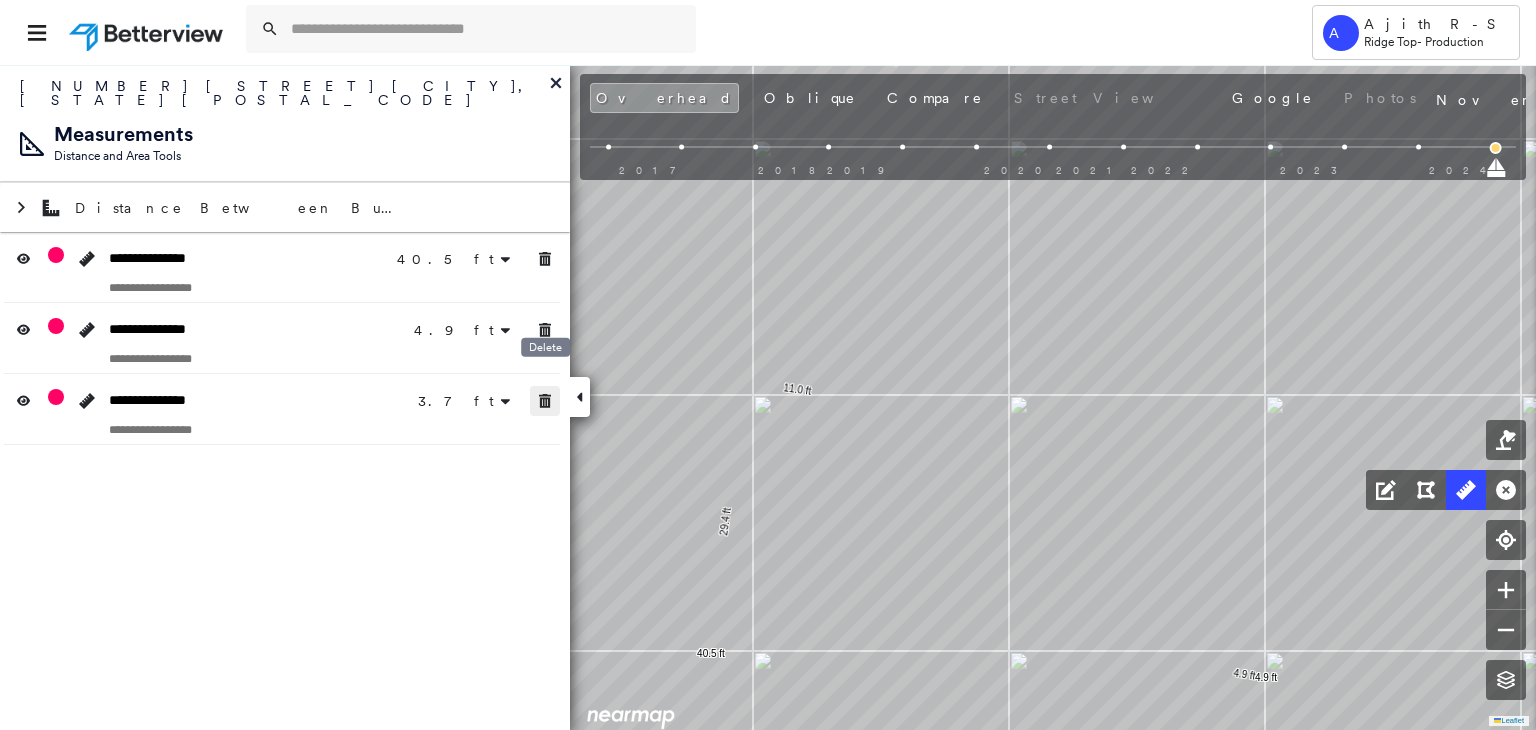 click 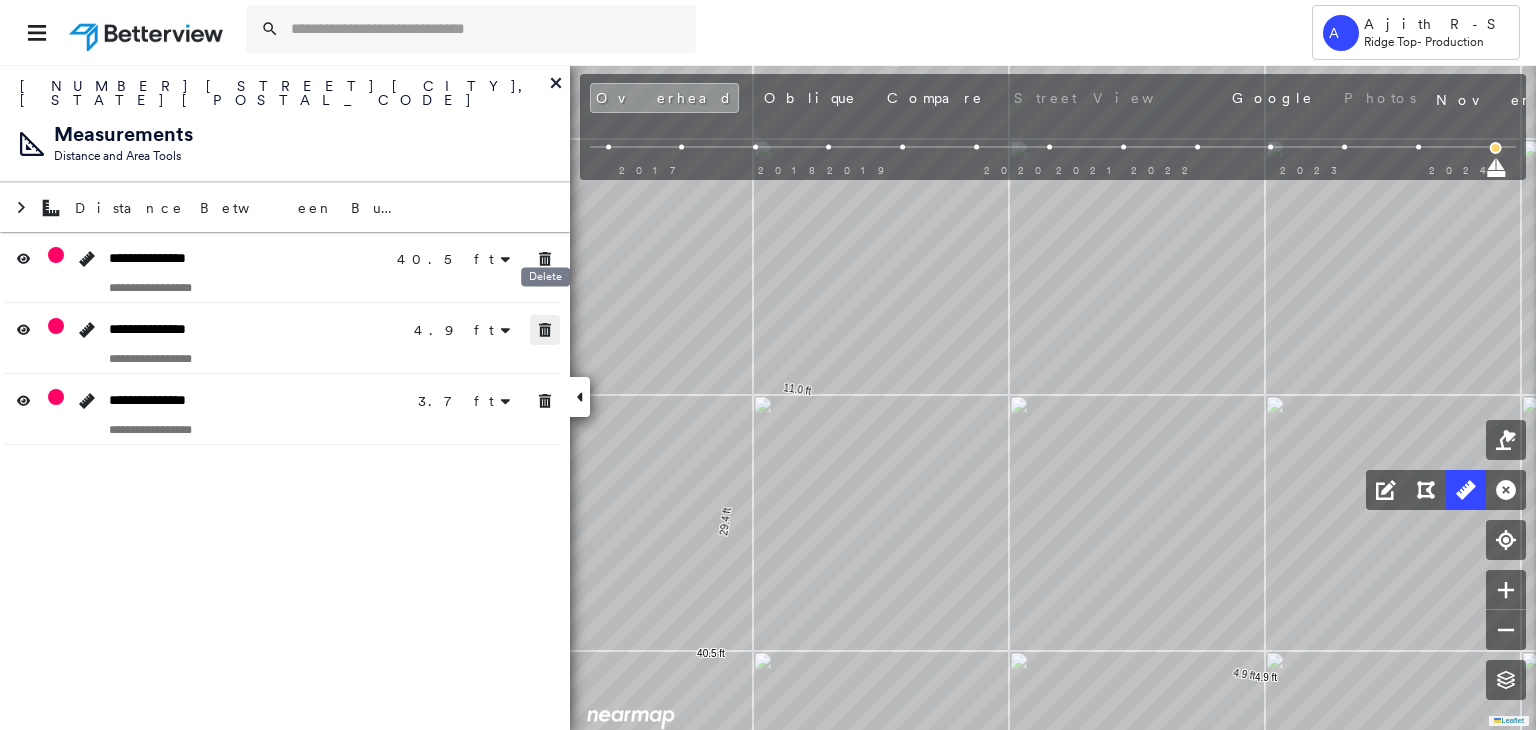 drag, startPoint x: 547, startPoint y: 328, endPoint x: 546, endPoint y: 300, distance: 28.01785 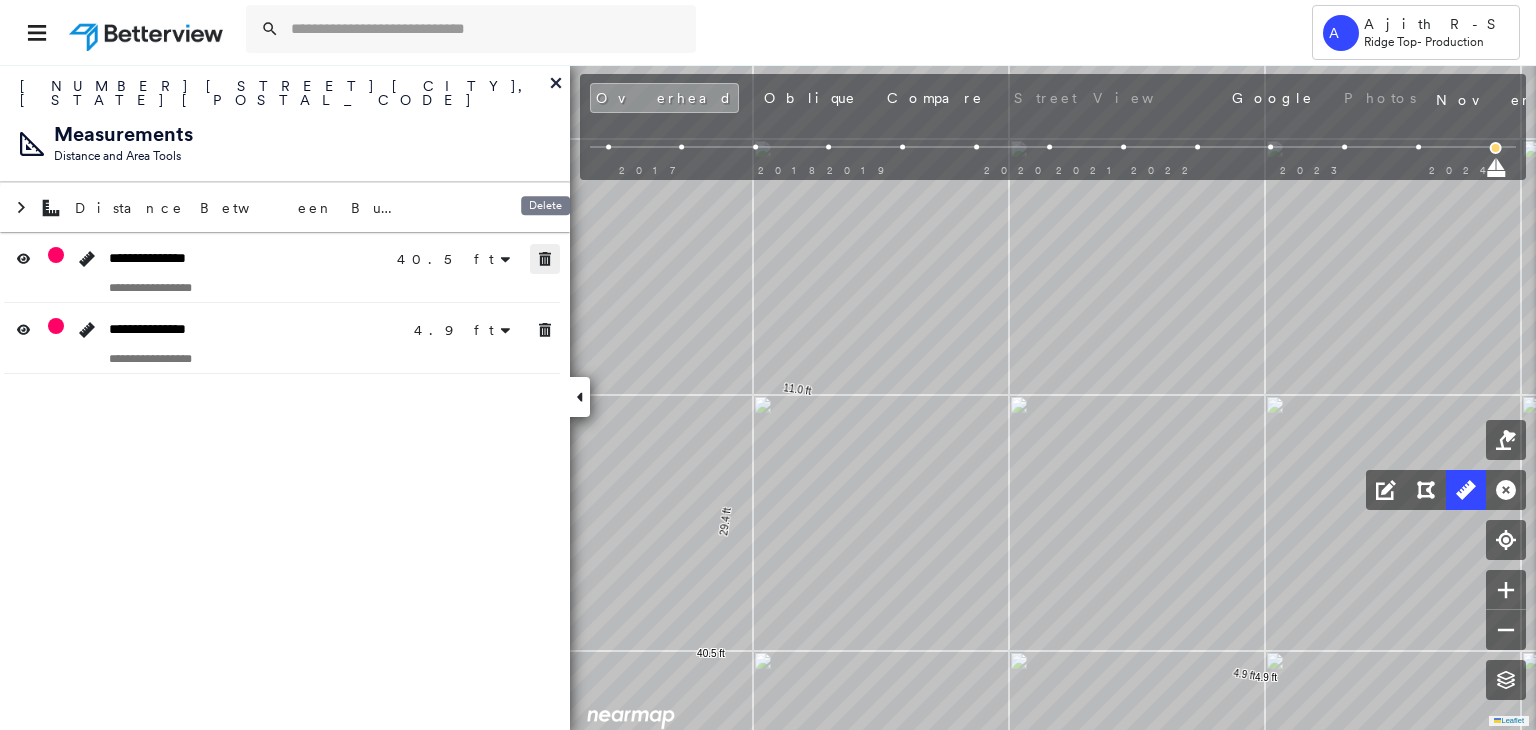 click 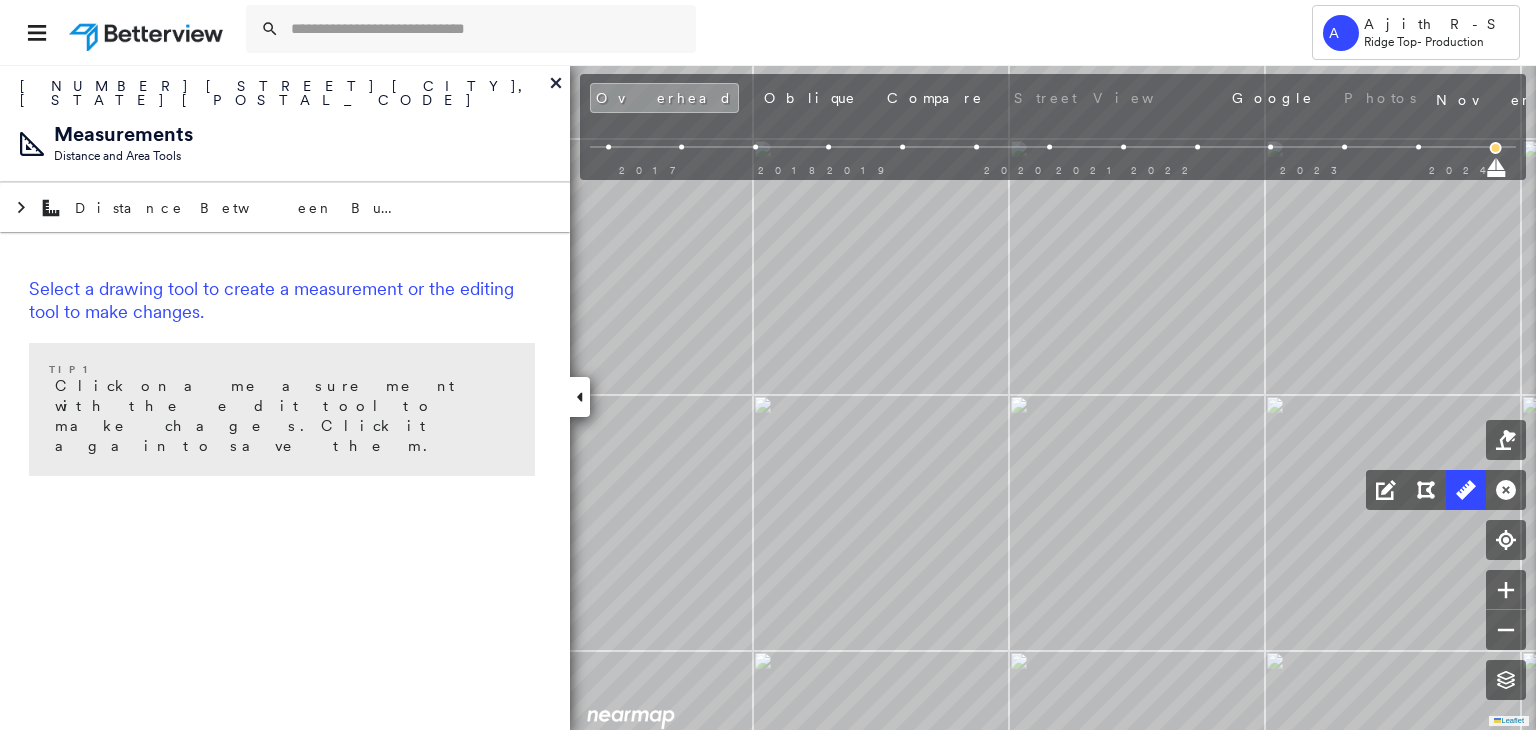 click on "Select a drawing tool to create a measurement or the editing tool to make changes. Tip 1 Click on a measurement with the edit tool to make chages. Click it again to save them." at bounding box center (285, 380) 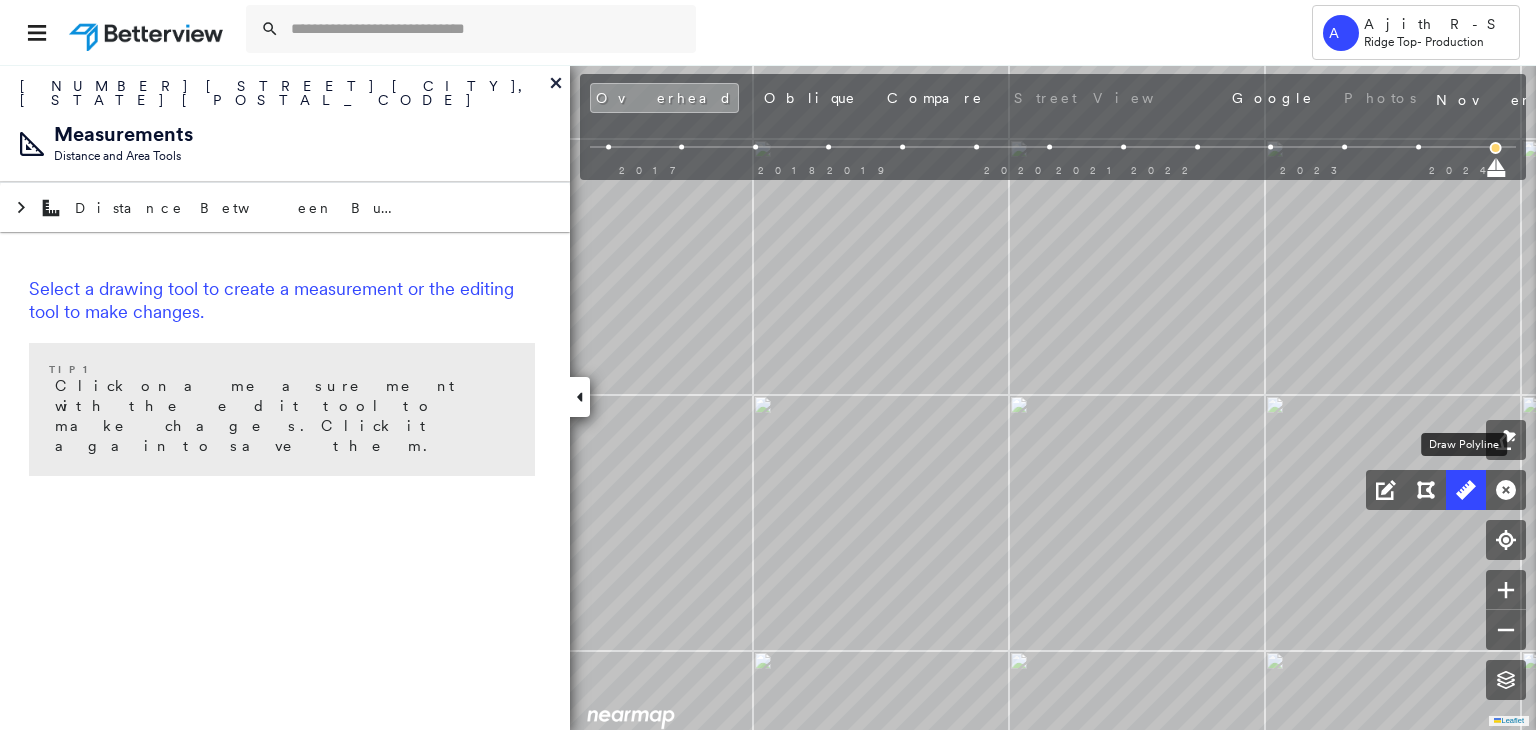 click 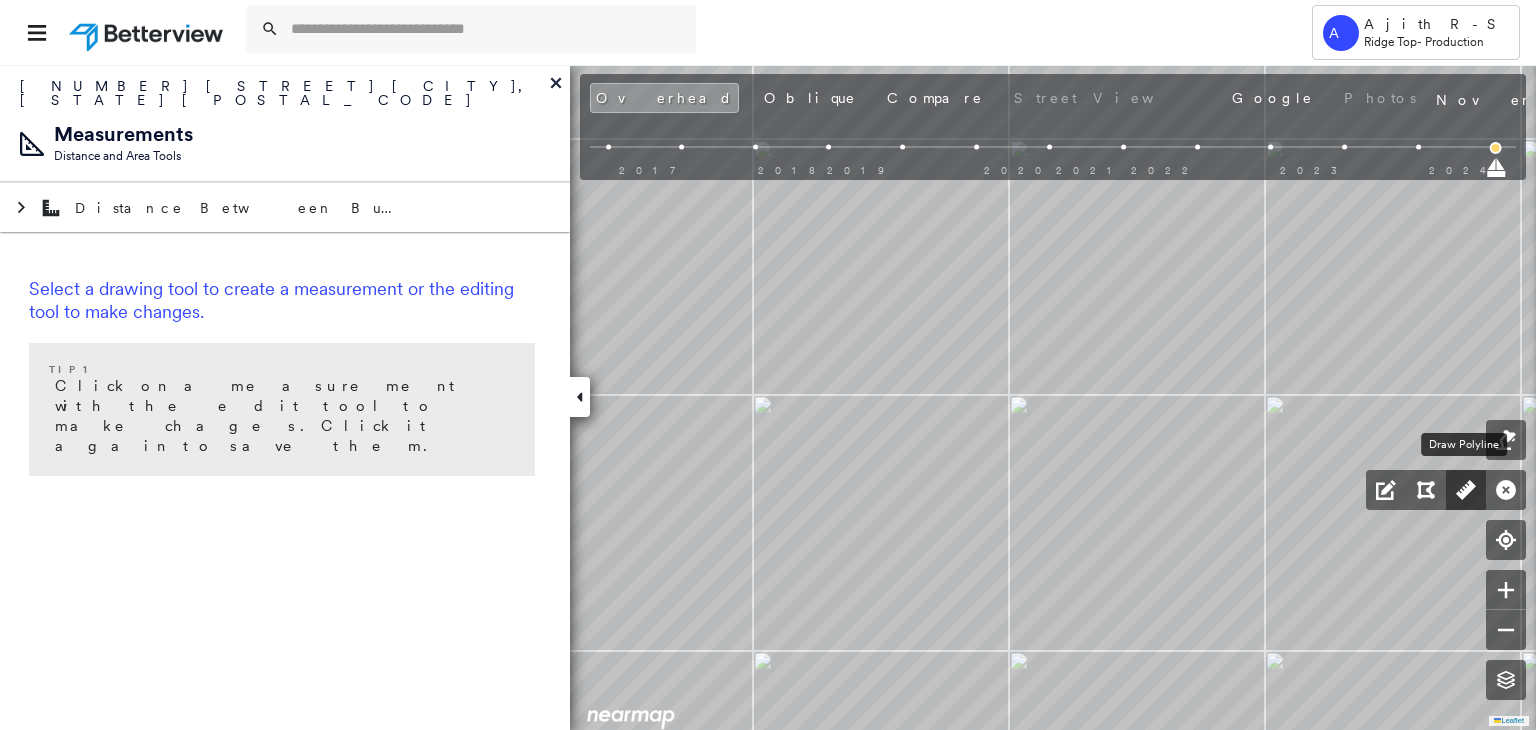 click 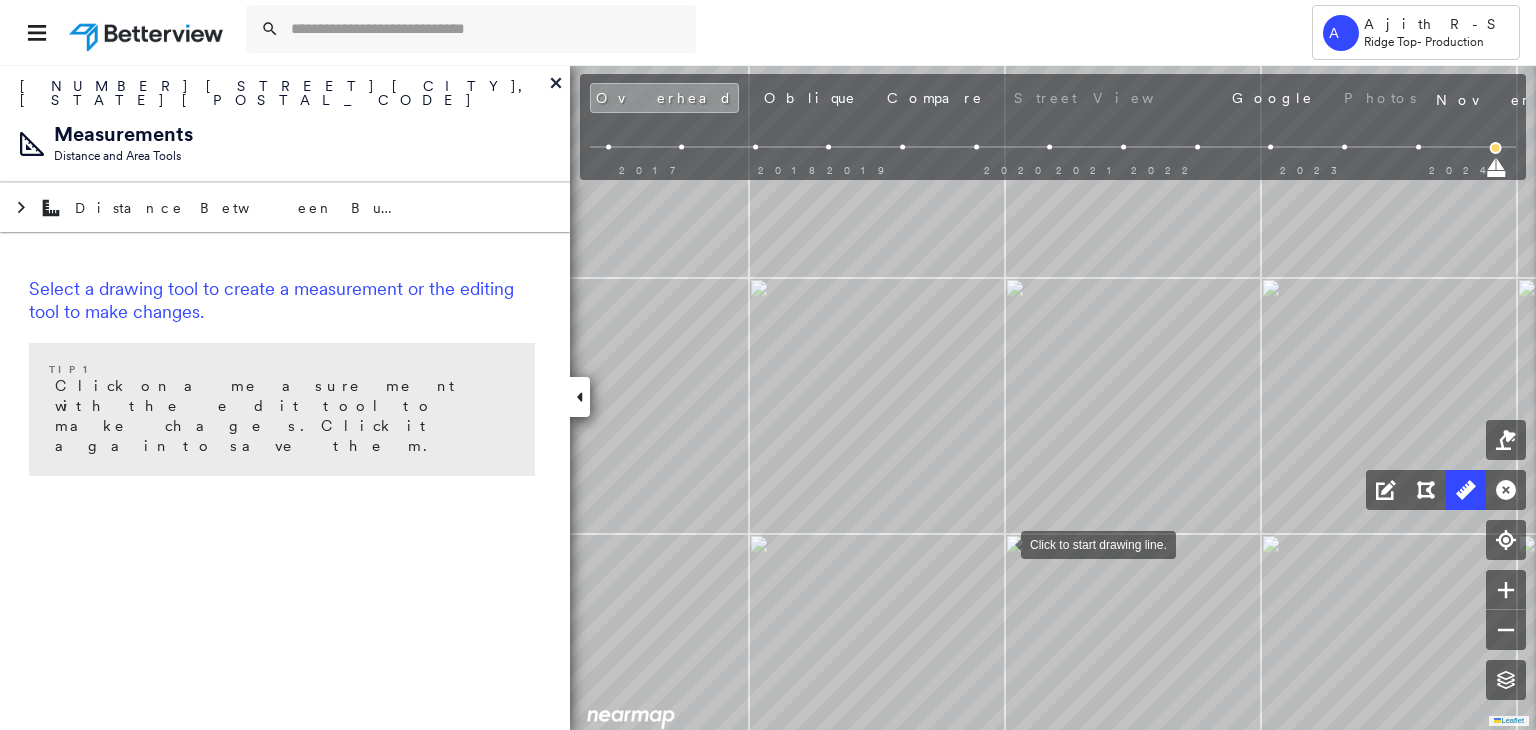 click at bounding box center [1001, 543] 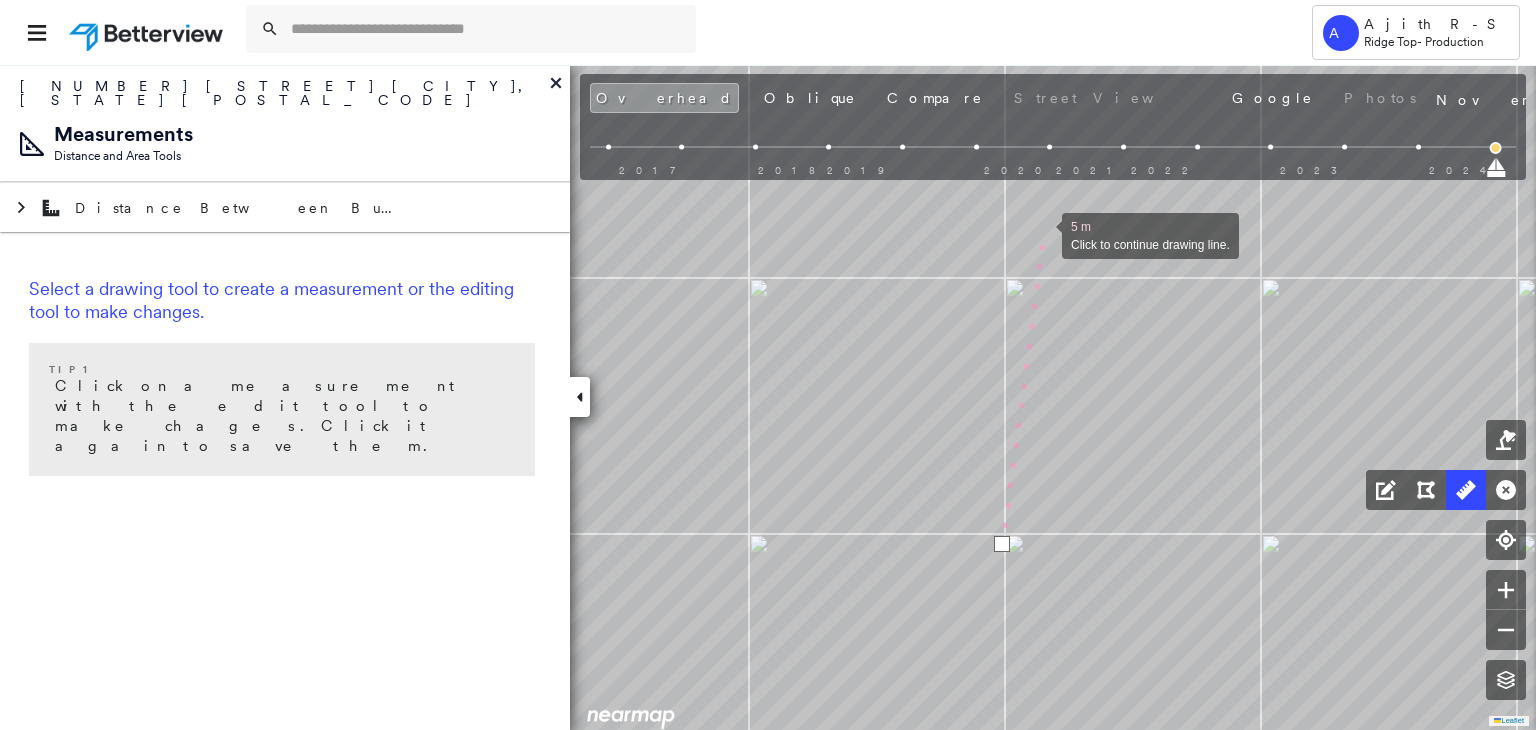 click at bounding box center (1042, 234) 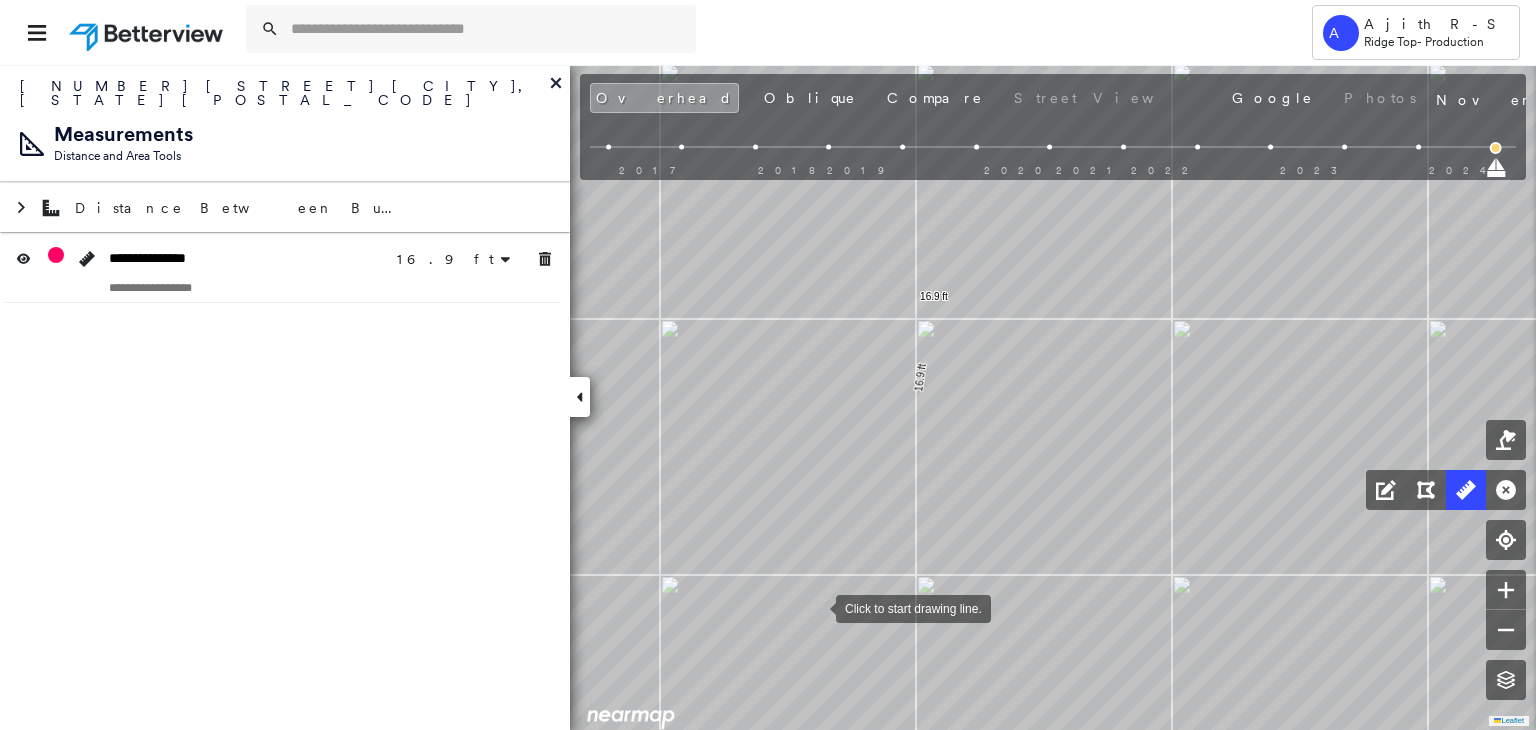 click at bounding box center (816, 607) 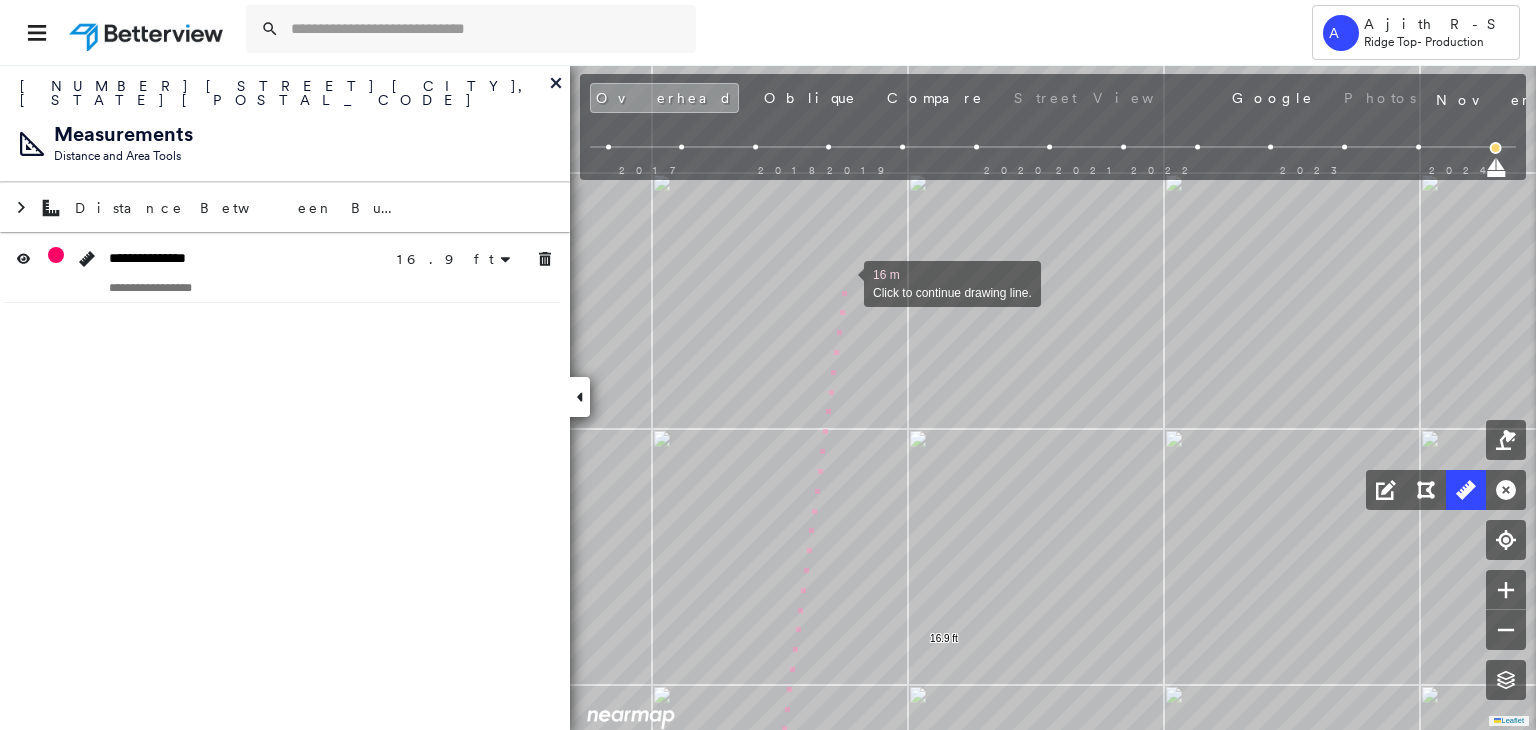 click at bounding box center [844, 282] 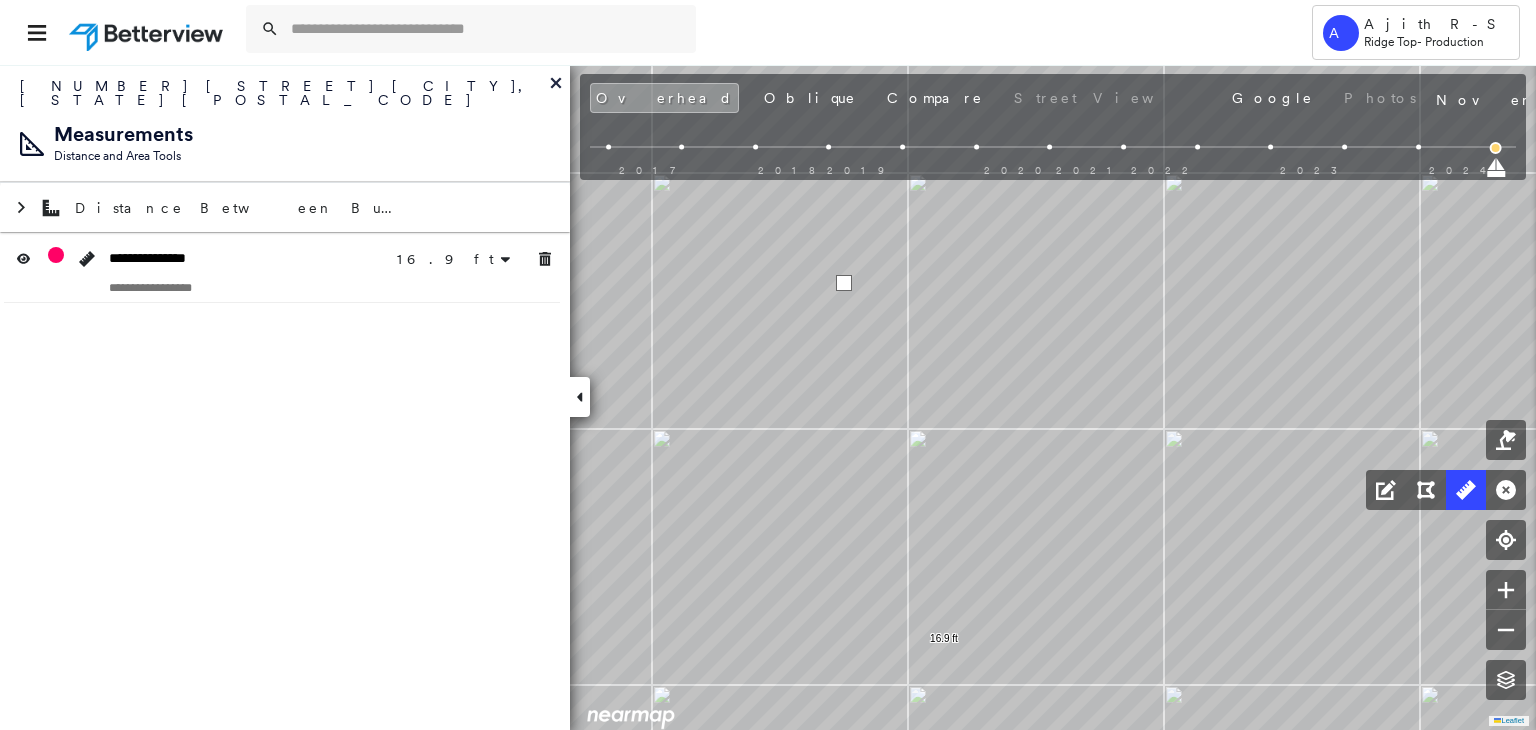 click at bounding box center [844, 283] 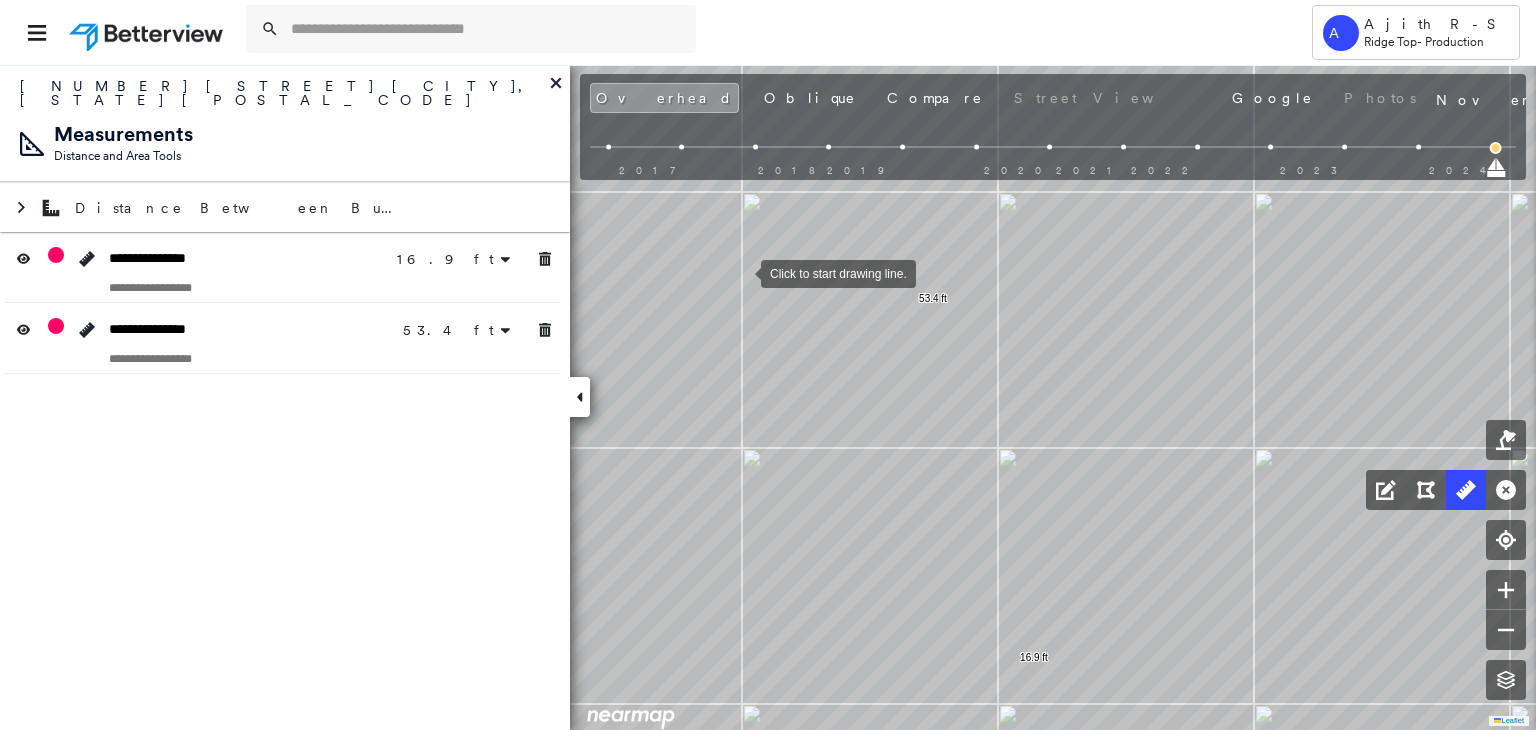 click at bounding box center [741, 272] 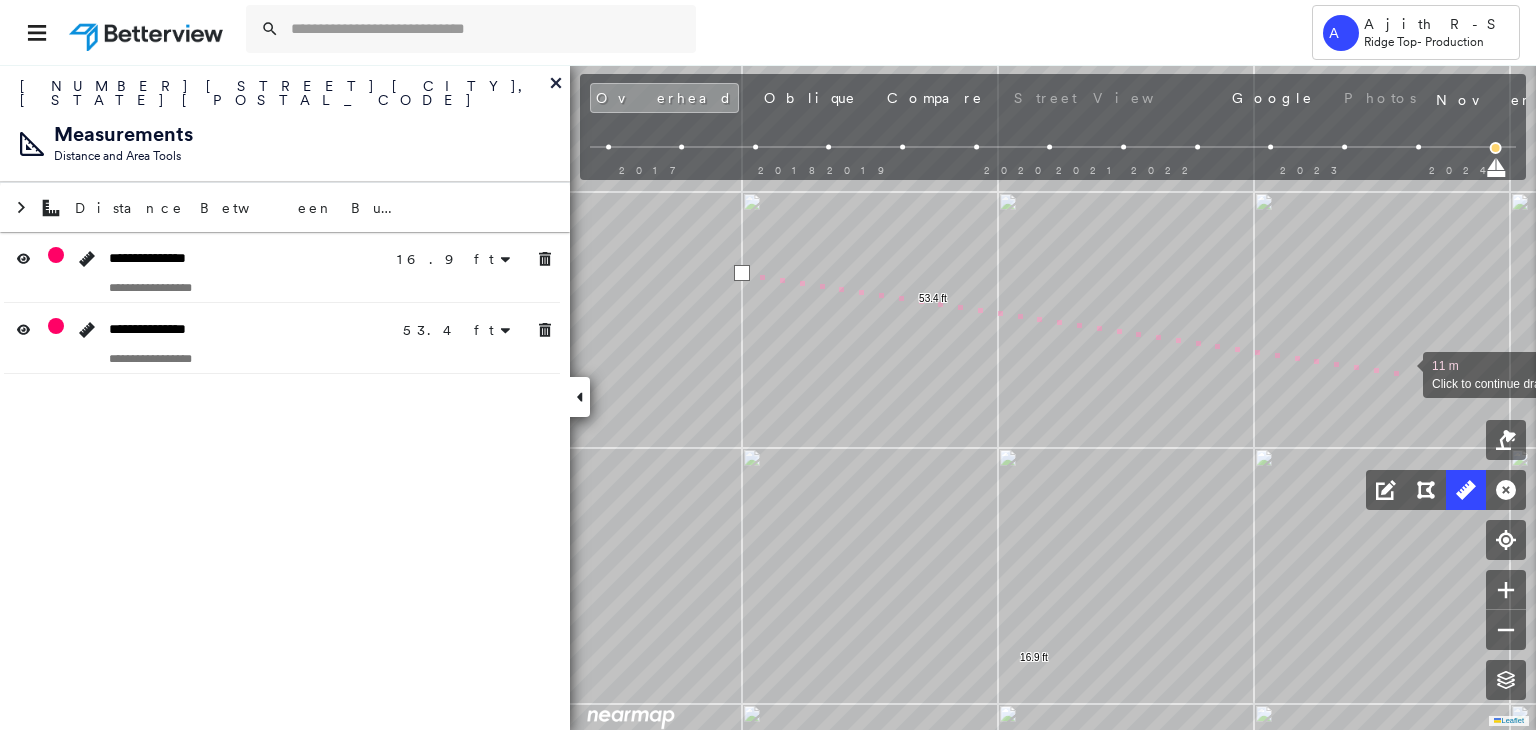 click at bounding box center [1403, 373] 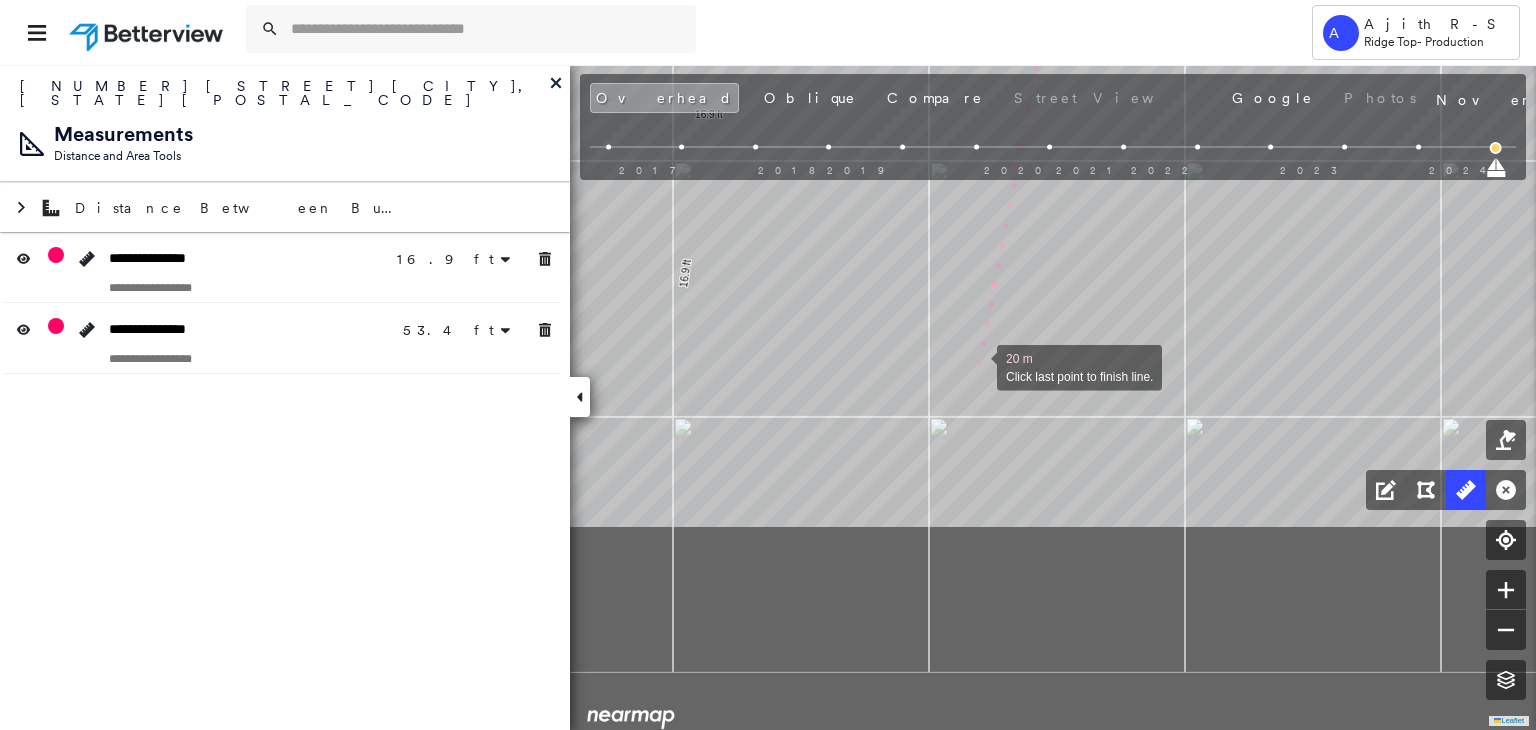 drag, startPoint x: 1074, startPoint y: 636, endPoint x: 977, endPoint y: 367, distance: 285.95453 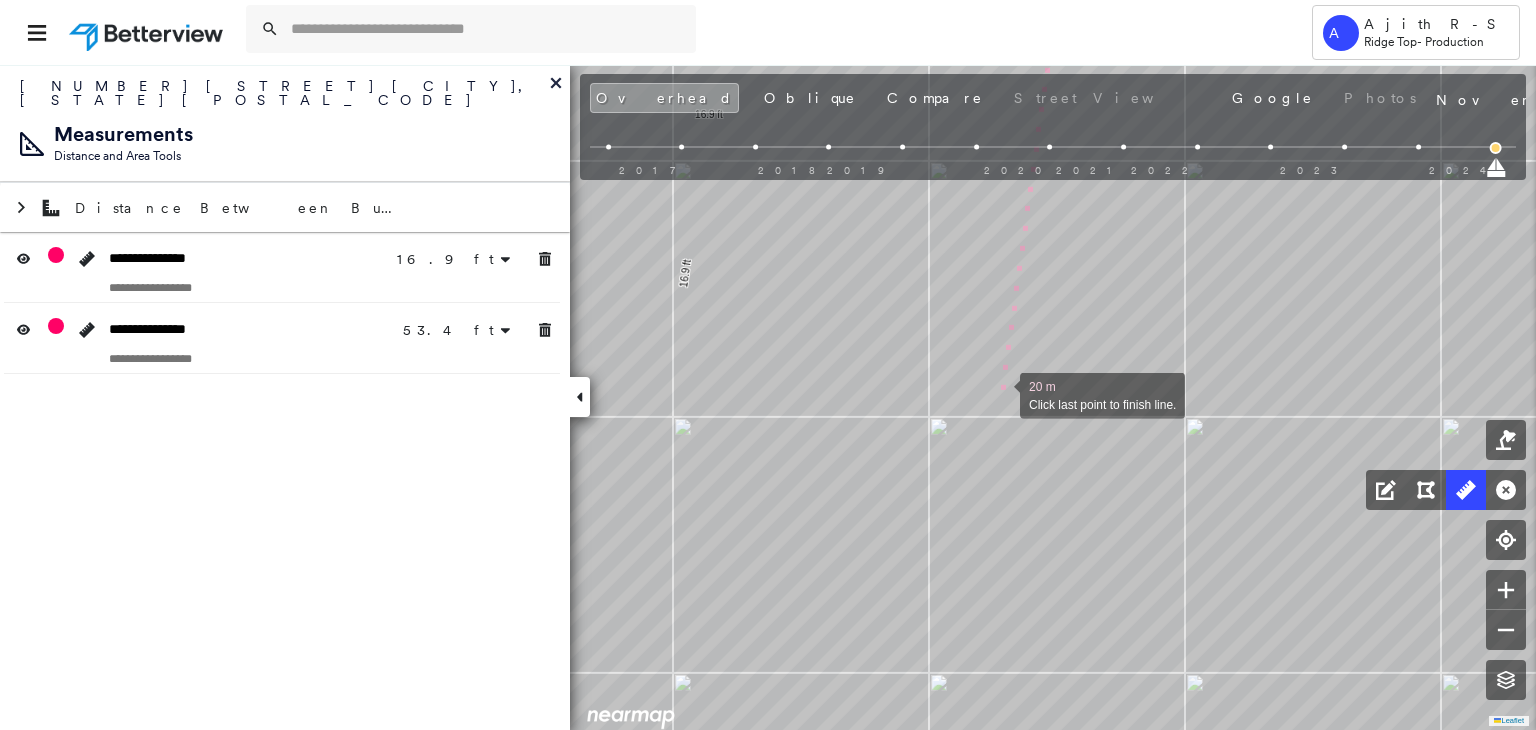 click at bounding box center [1000, 394] 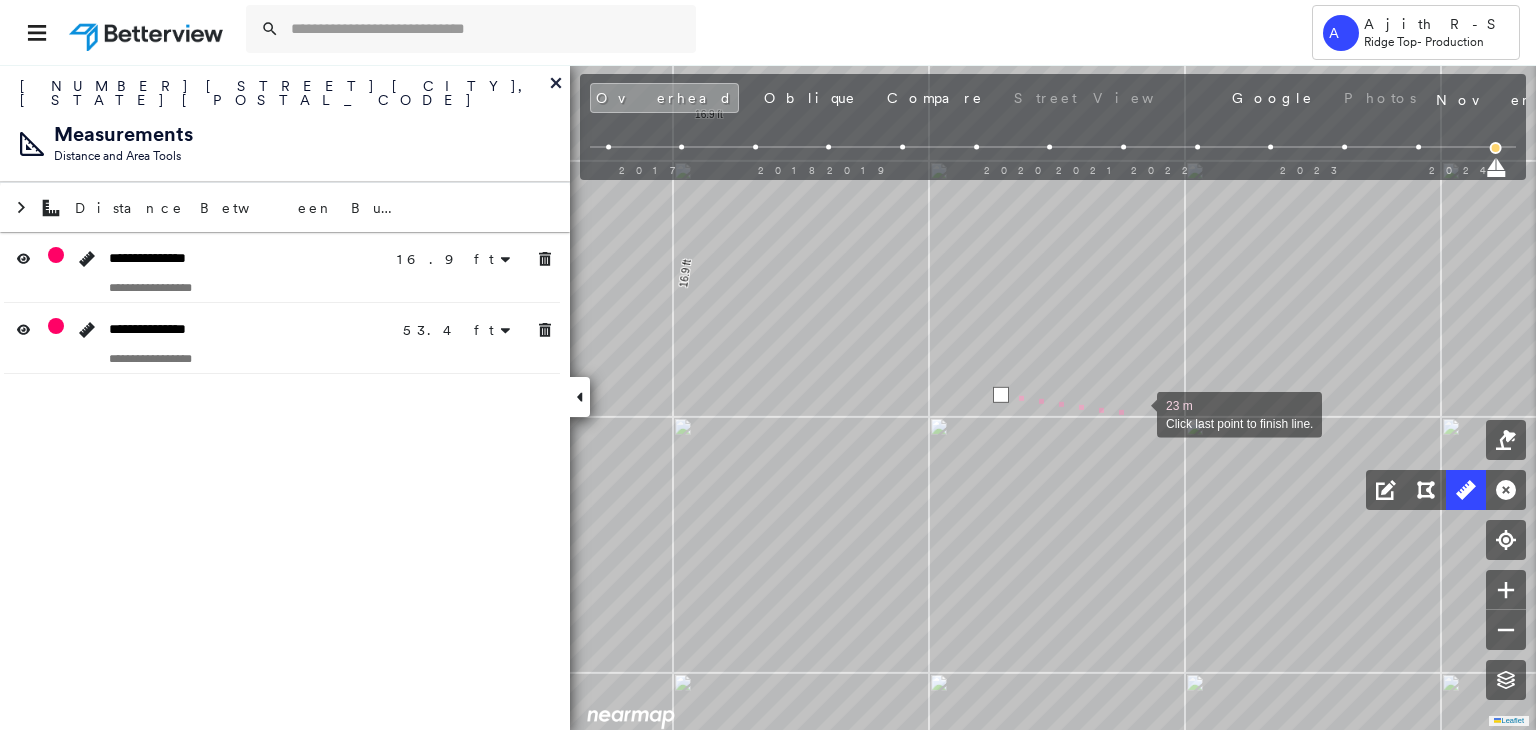 click at bounding box center (1137, 413) 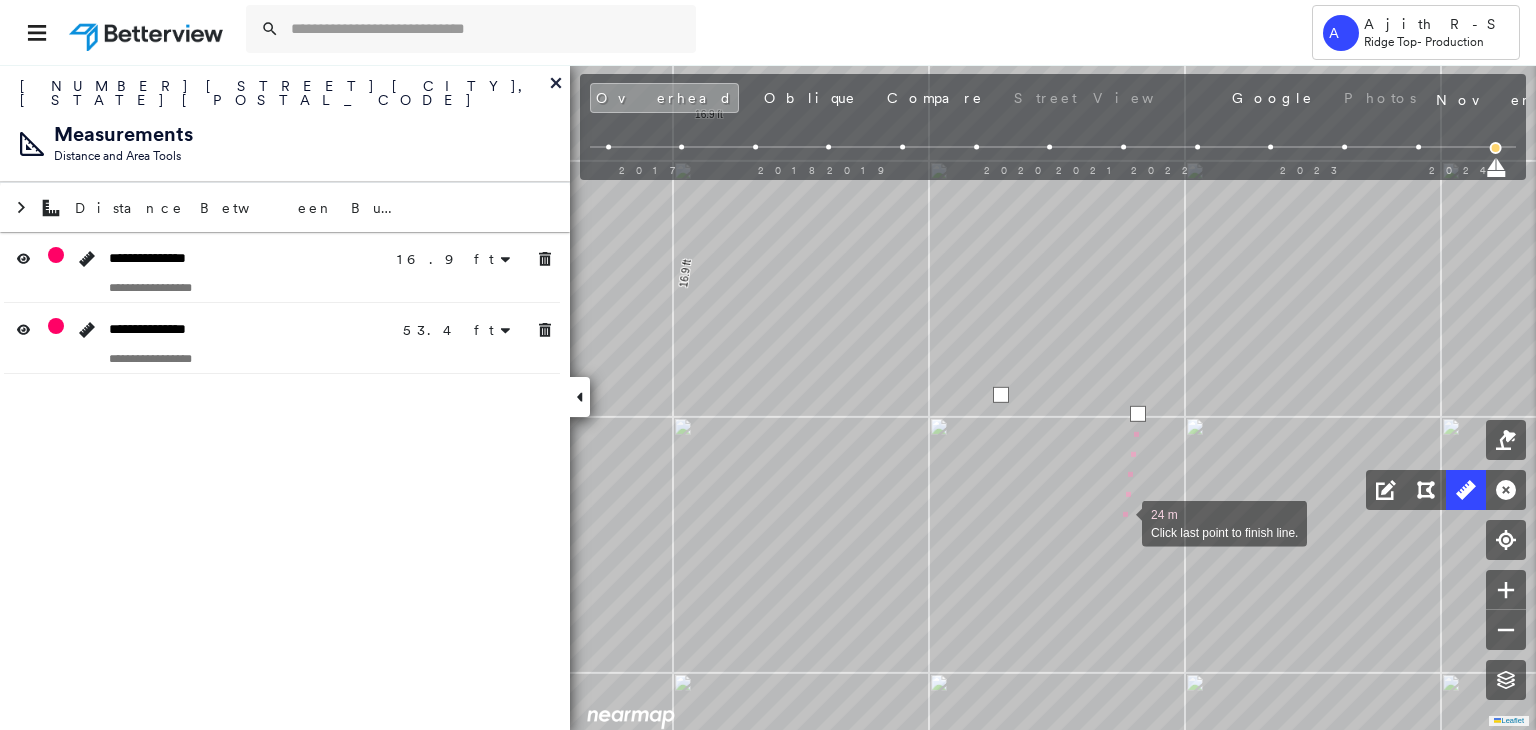 click at bounding box center (1122, 522) 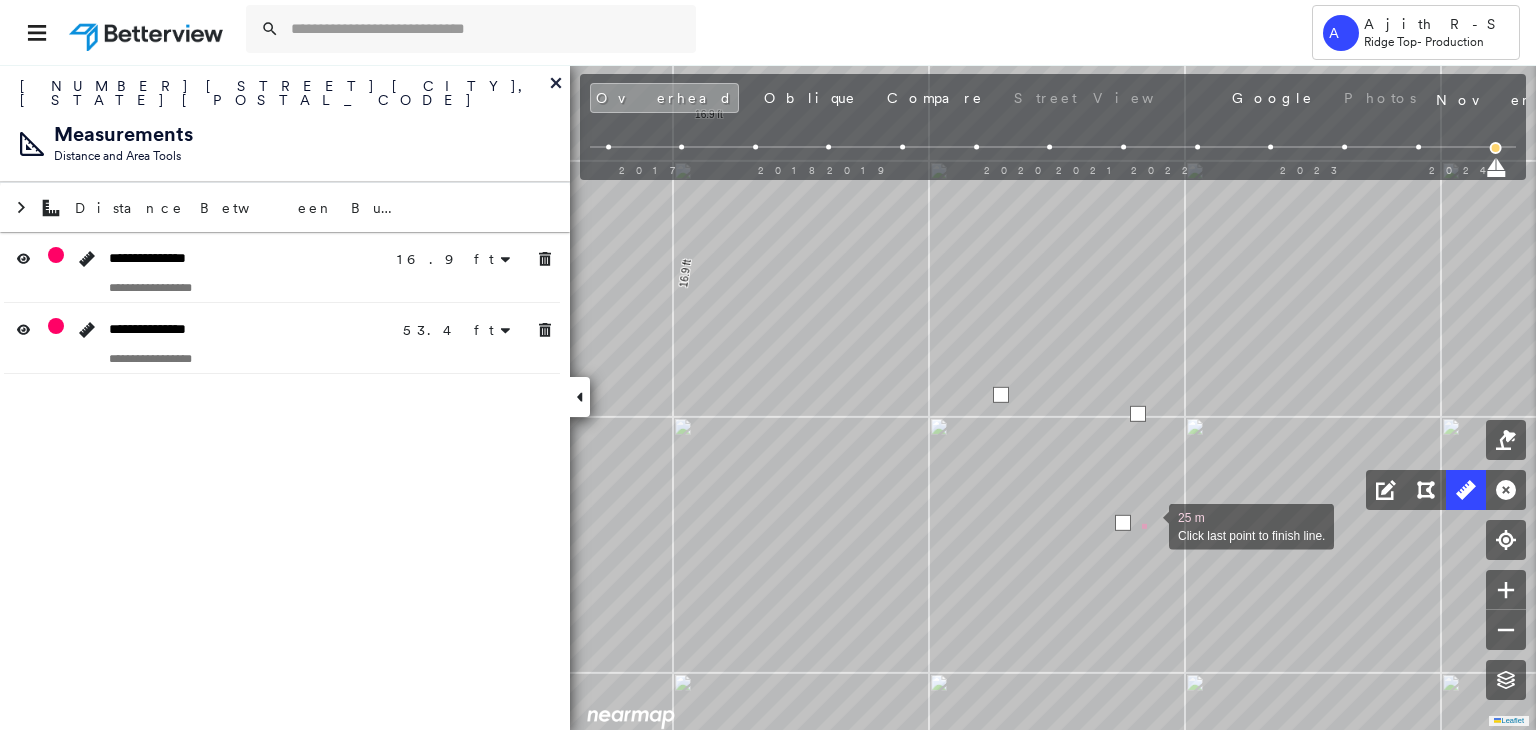 click at bounding box center (1149, 525) 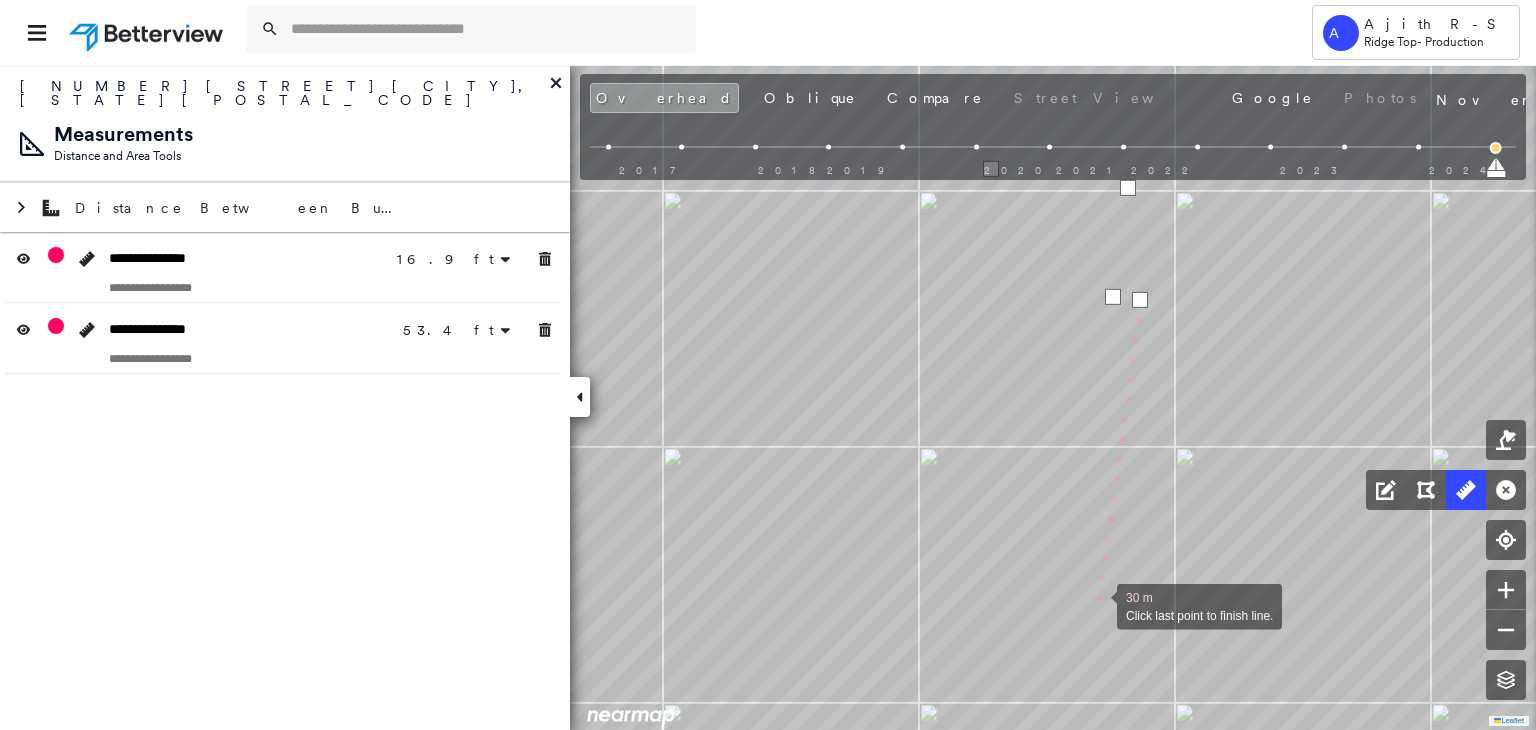 click at bounding box center (1097, 605) 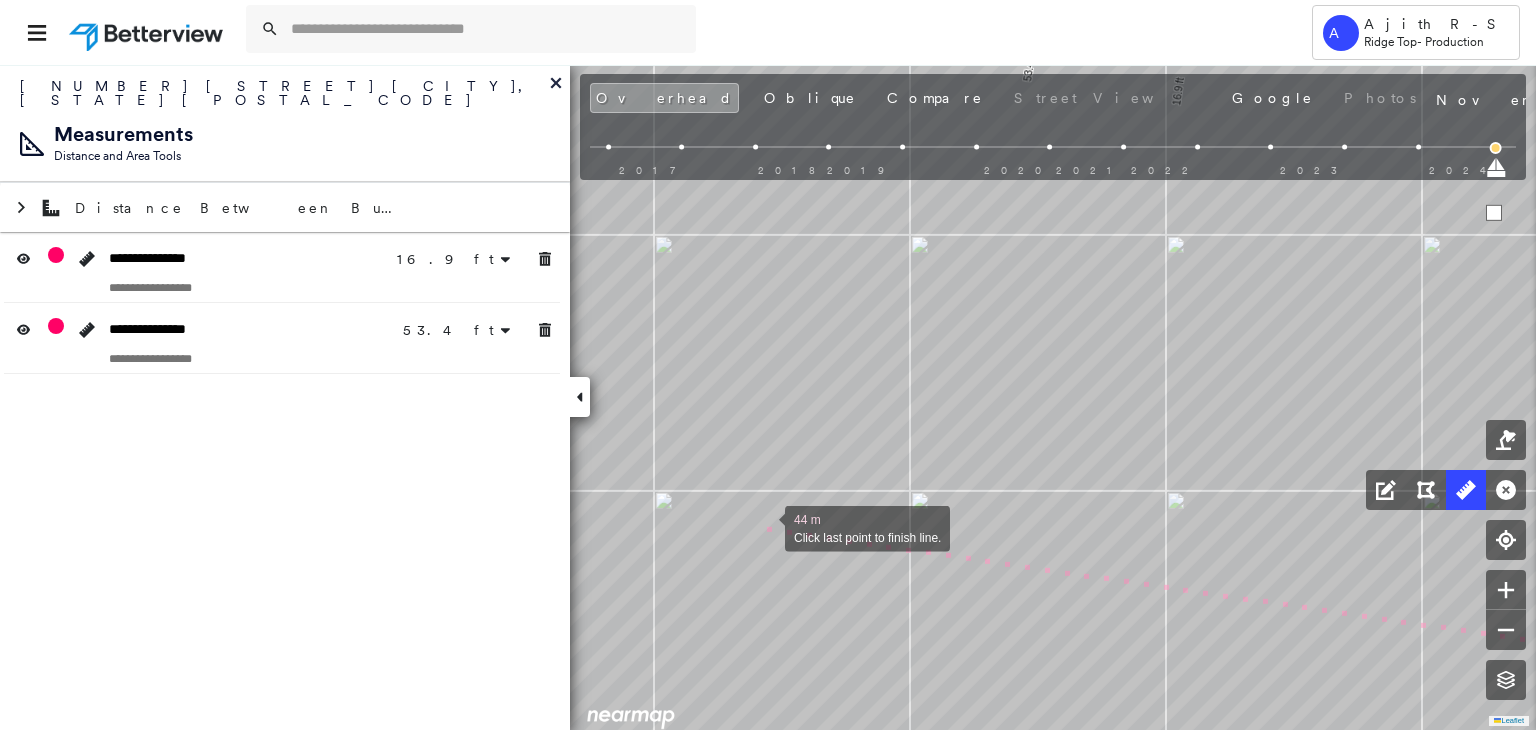 click at bounding box center (765, 527) 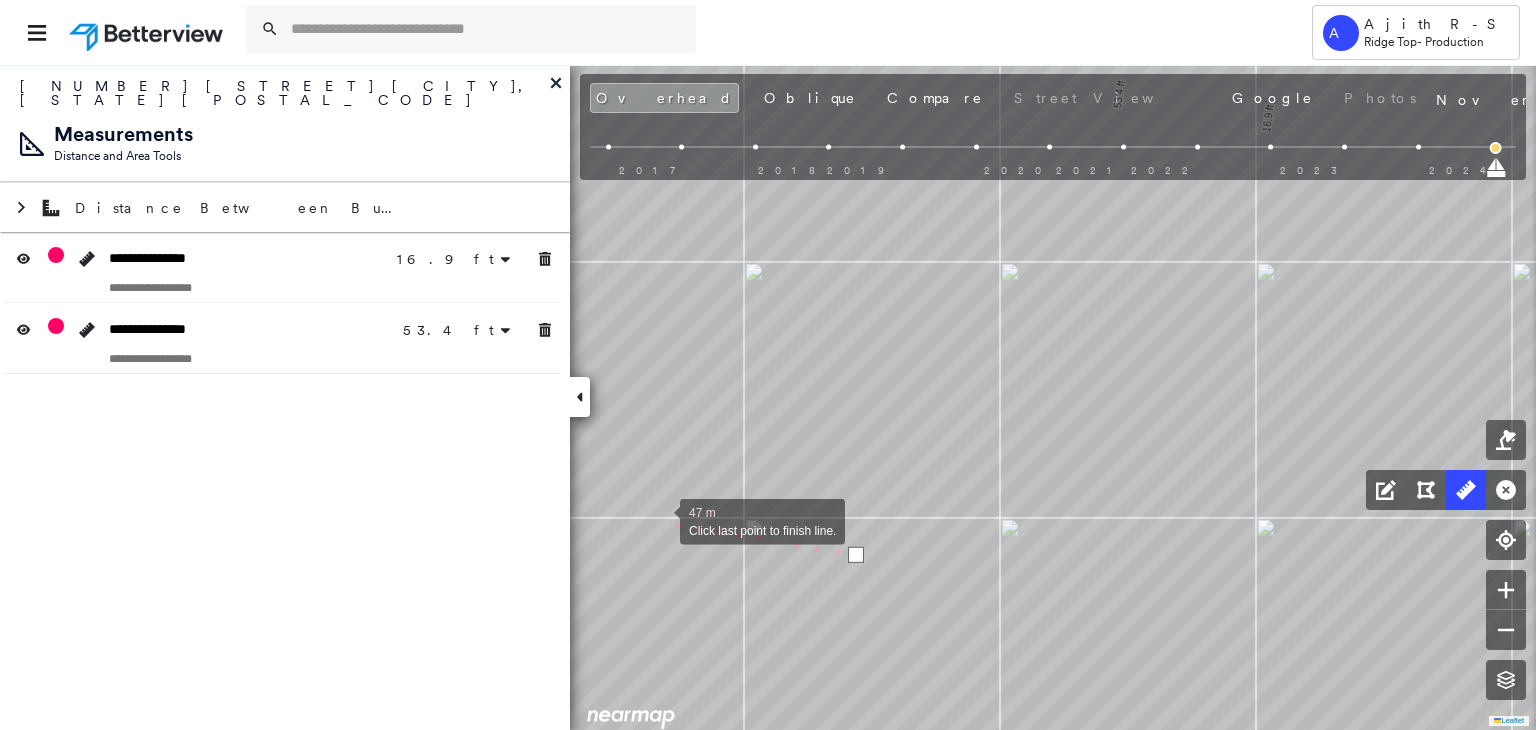 click at bounding box center [660, 520] 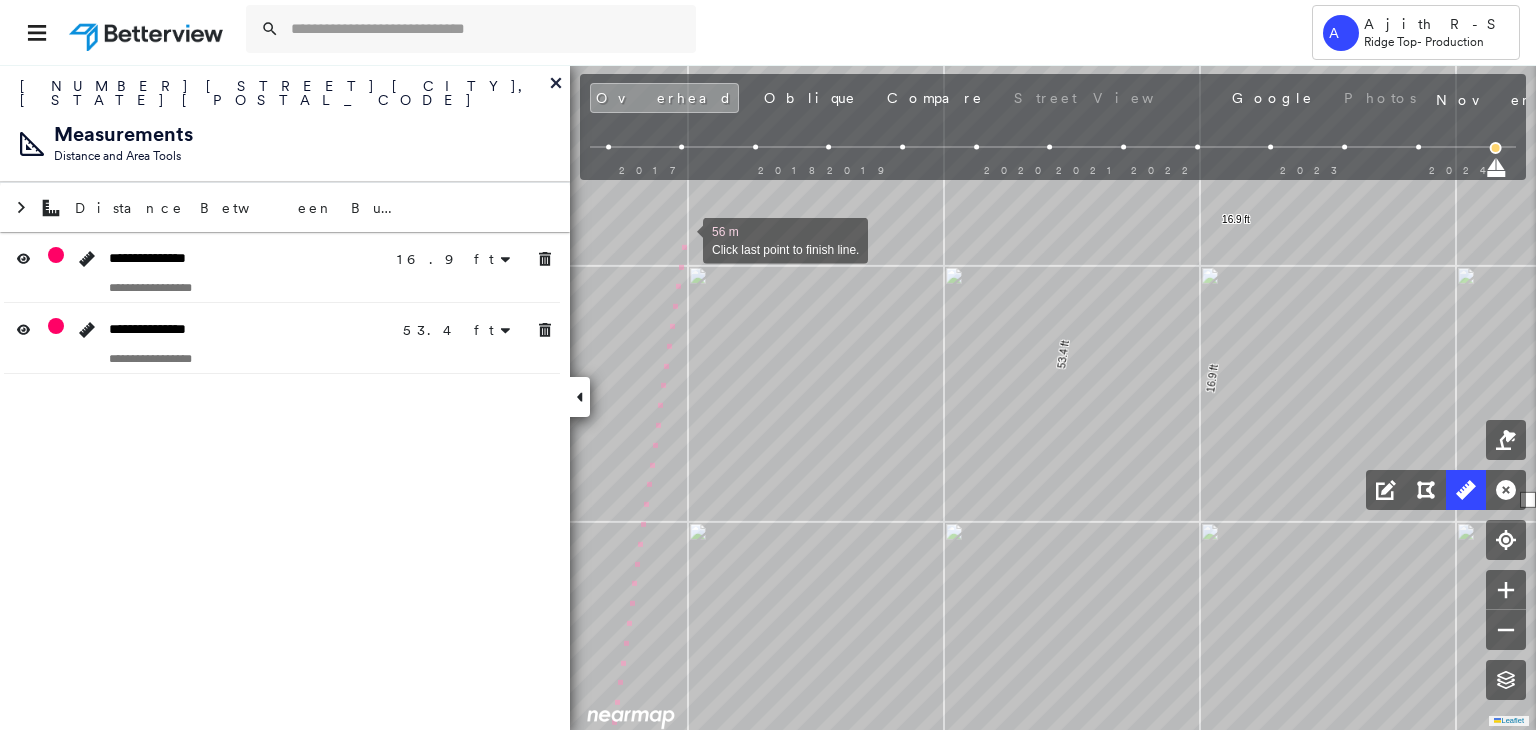 click at bounding box center [683, 239] 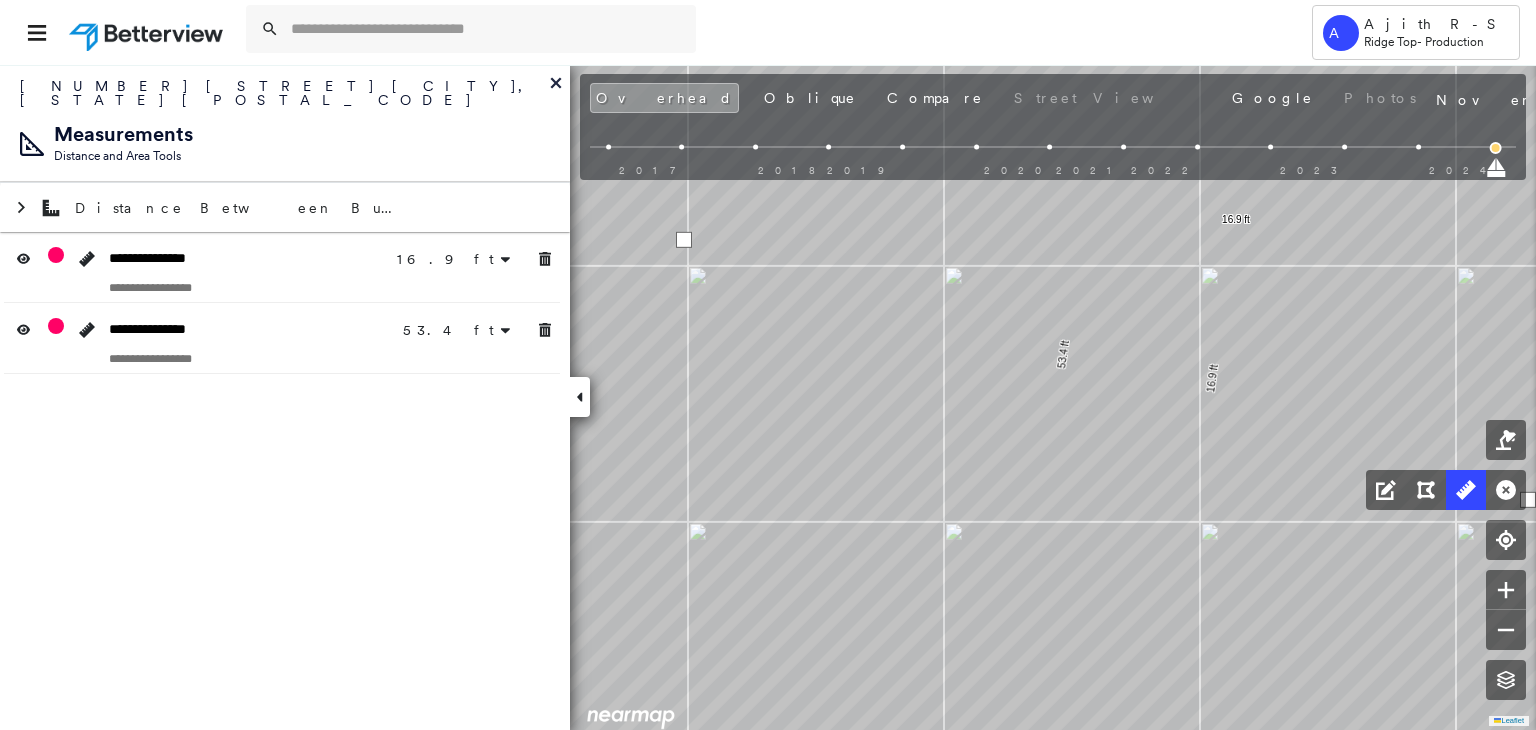 click at bounding box center [684, 240] 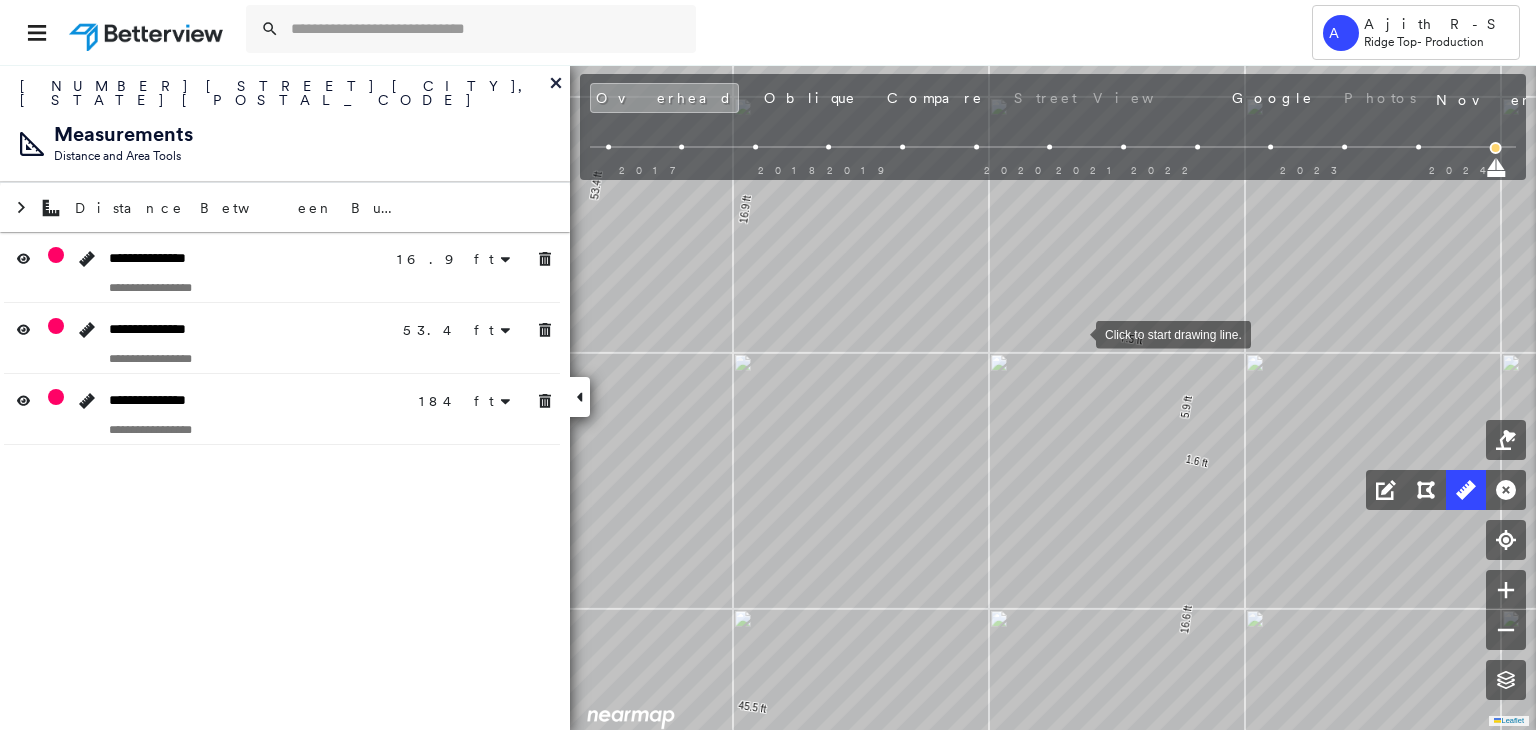 click at bounding box center [1076, 333] 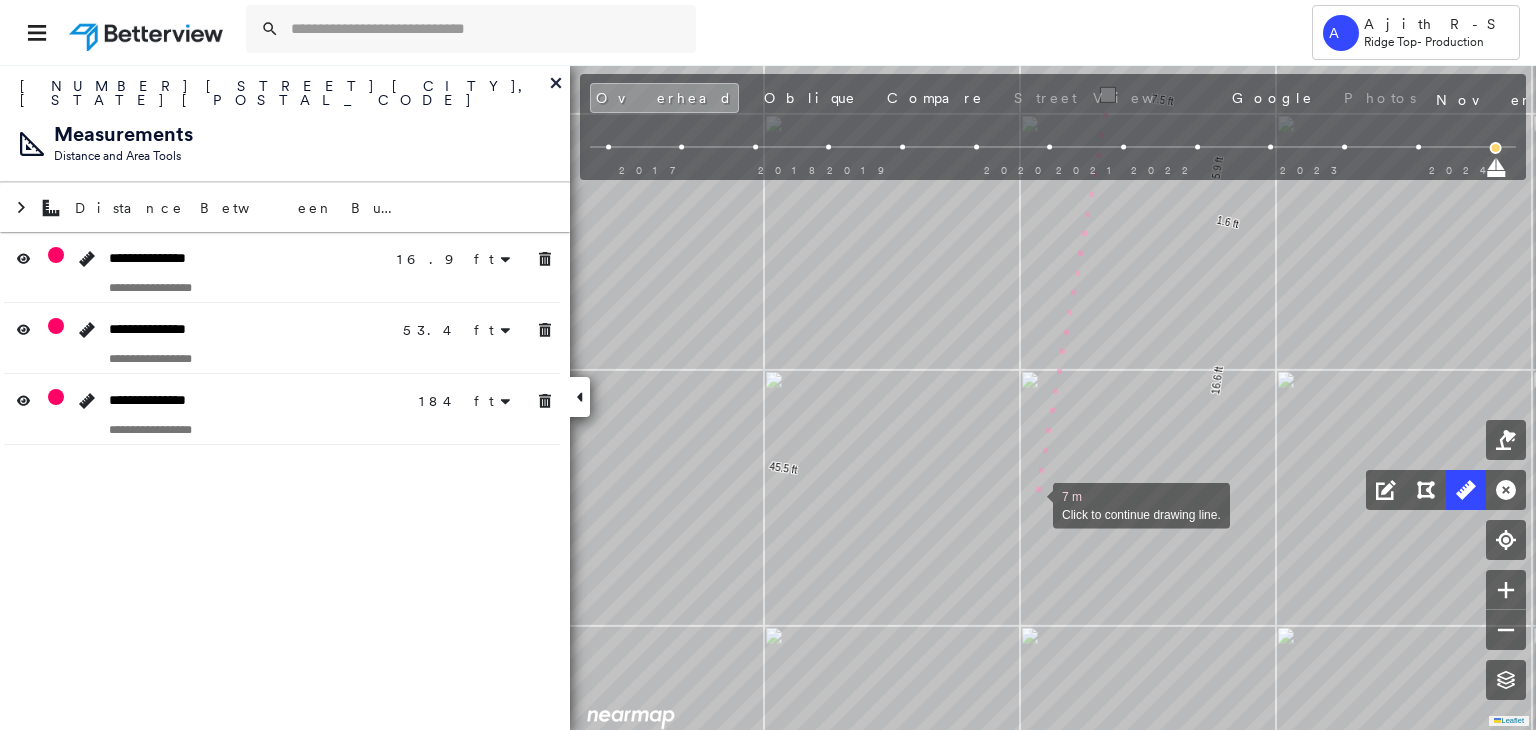 click at bounding box center [1033, 504] 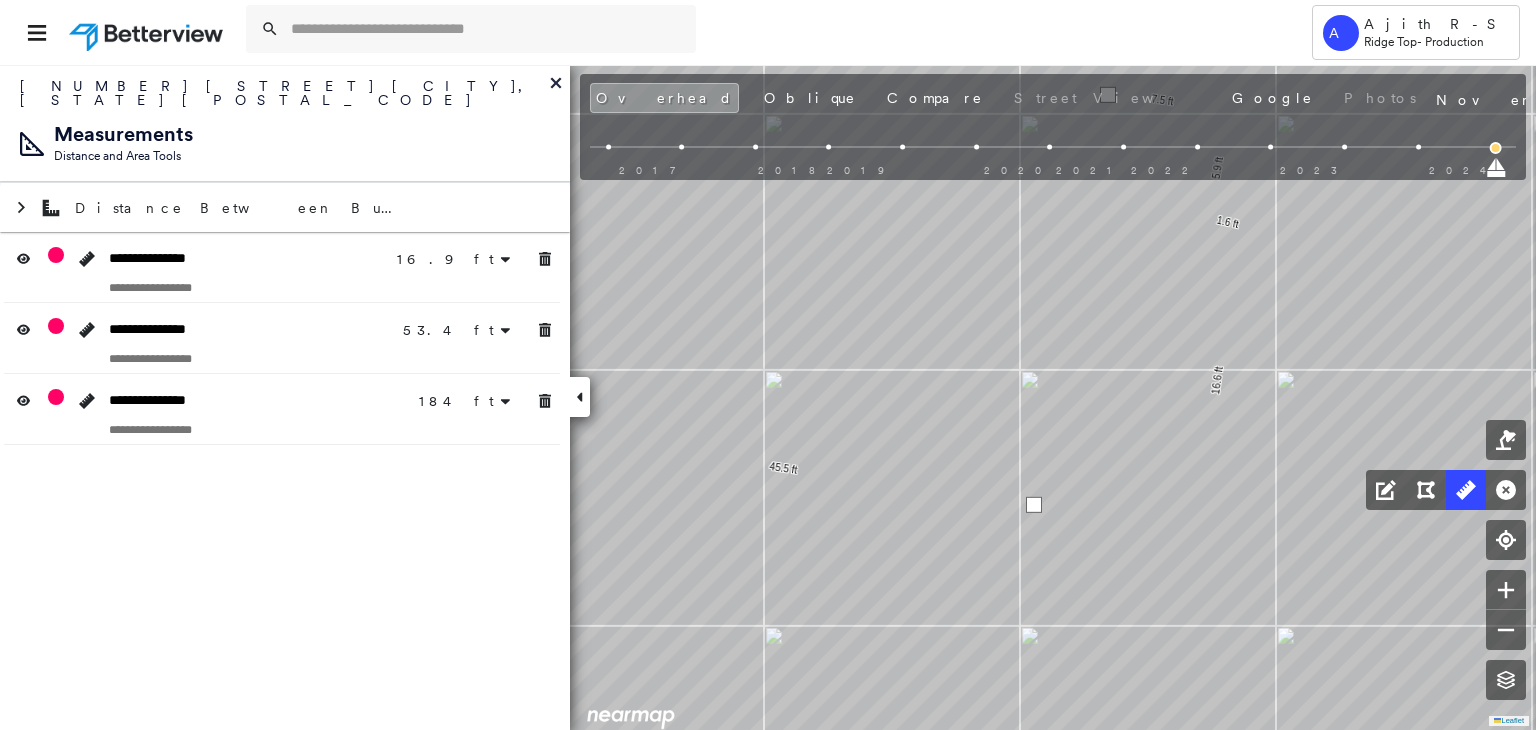 click at bounding box center [1034, 505] 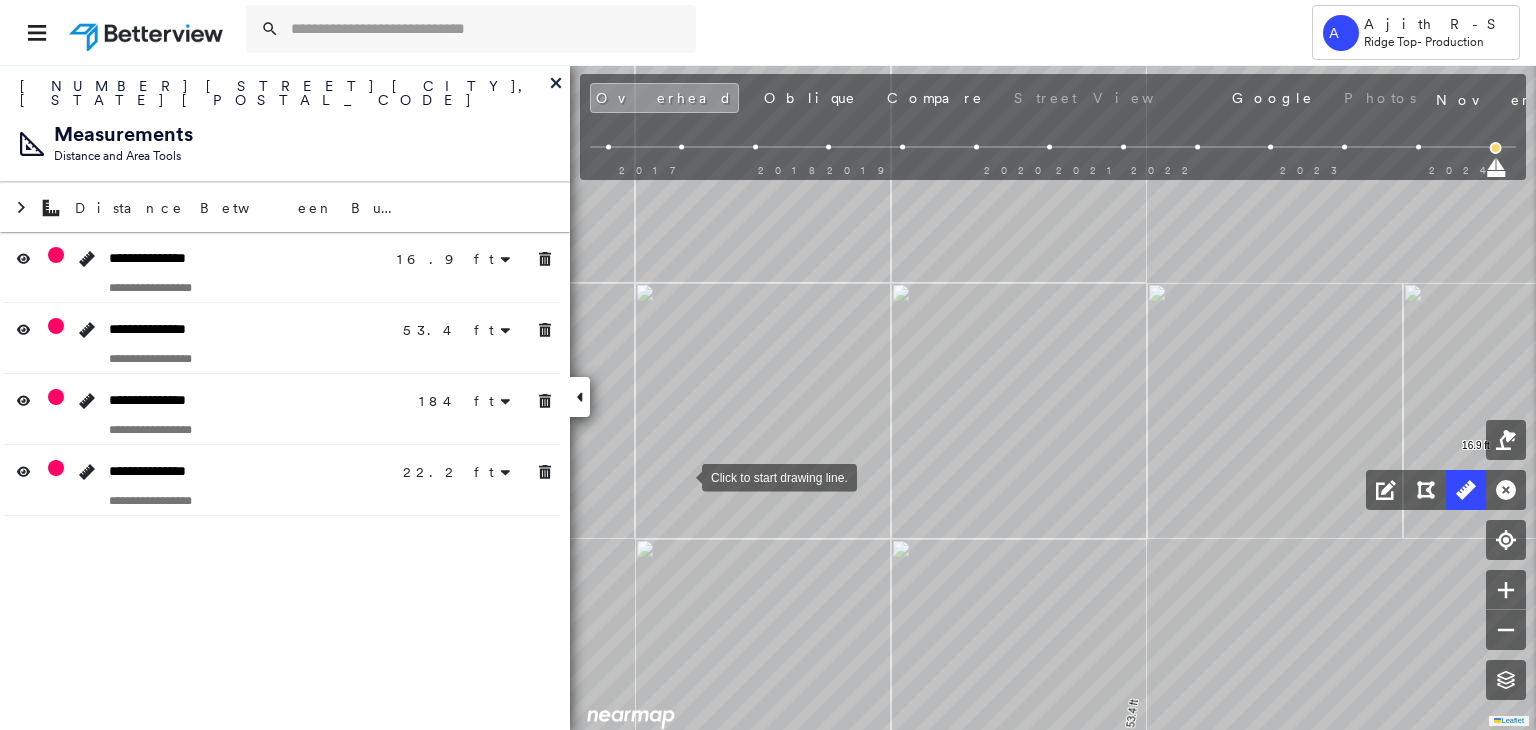 click at bounding box center (682, 476) 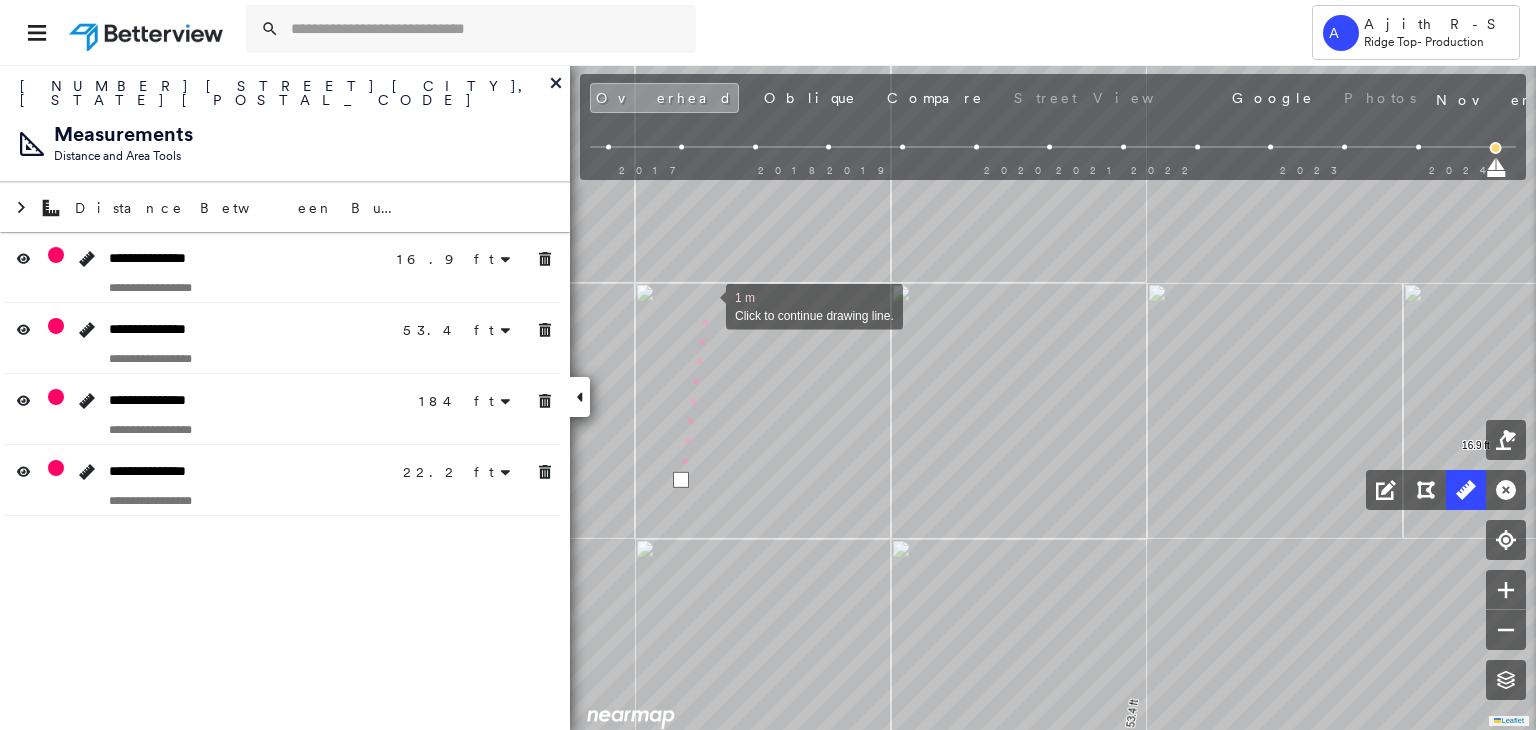 click at bounding box center (706, 305) 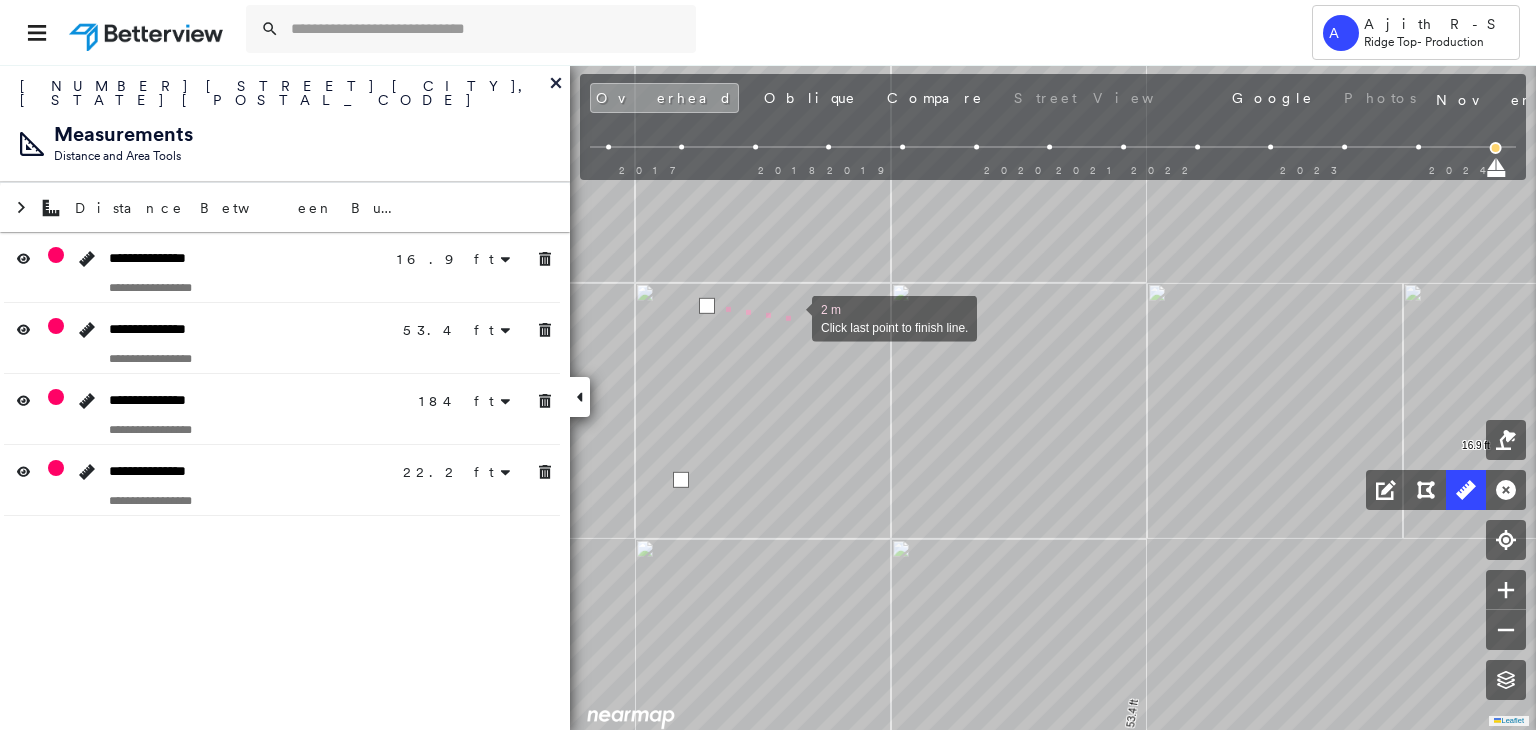 click at bounding box center (792, 317) 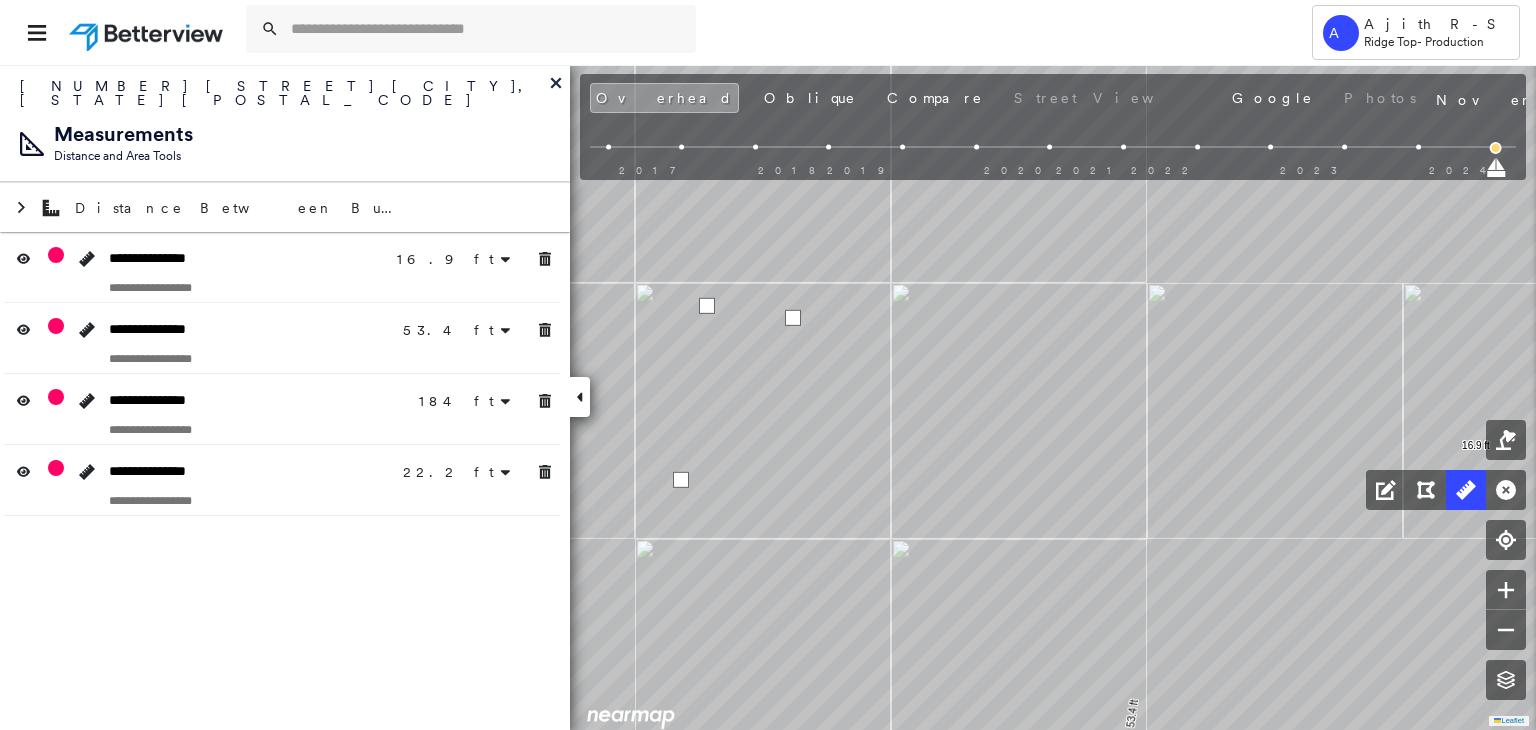 click at bounding box center (793, 318) 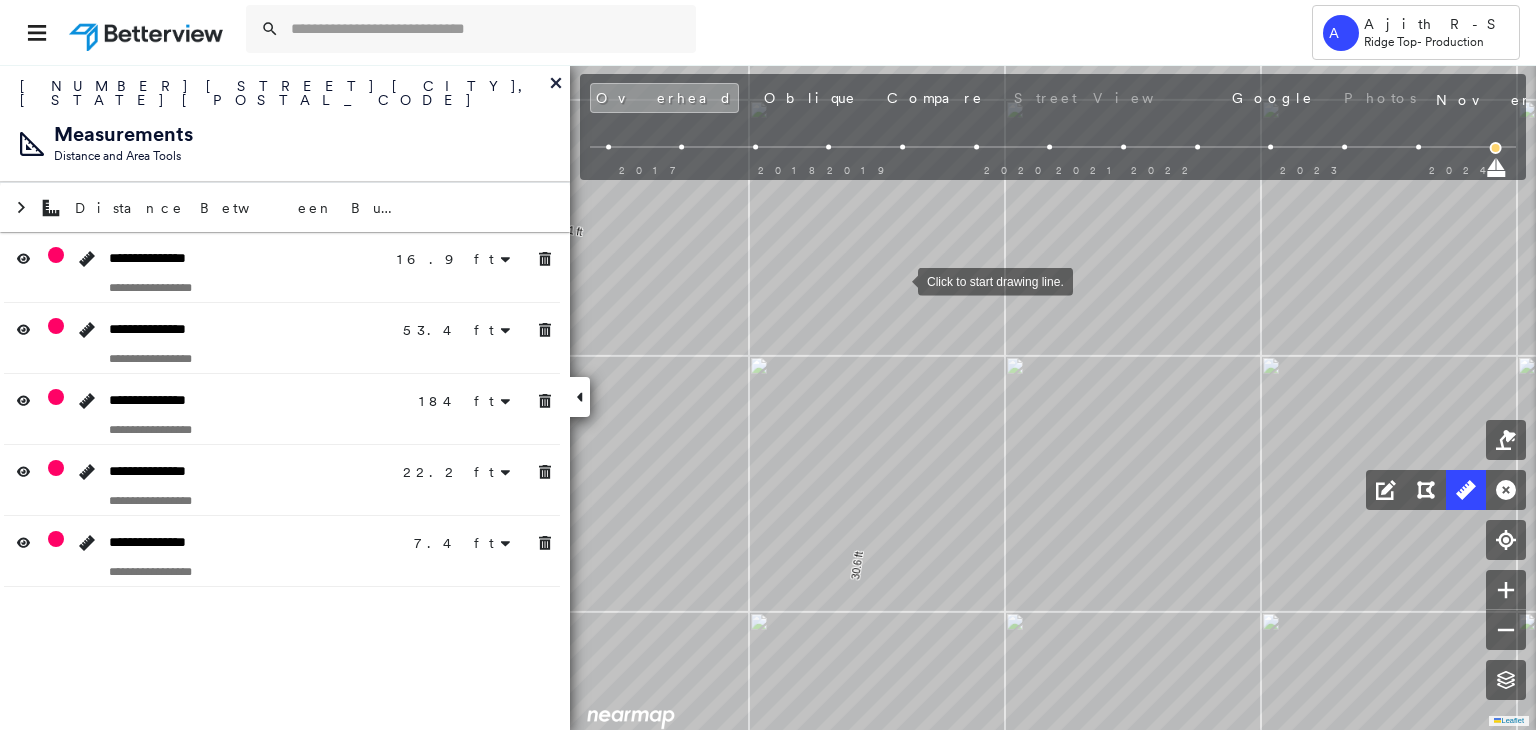 click at bounding box center (898, 280) 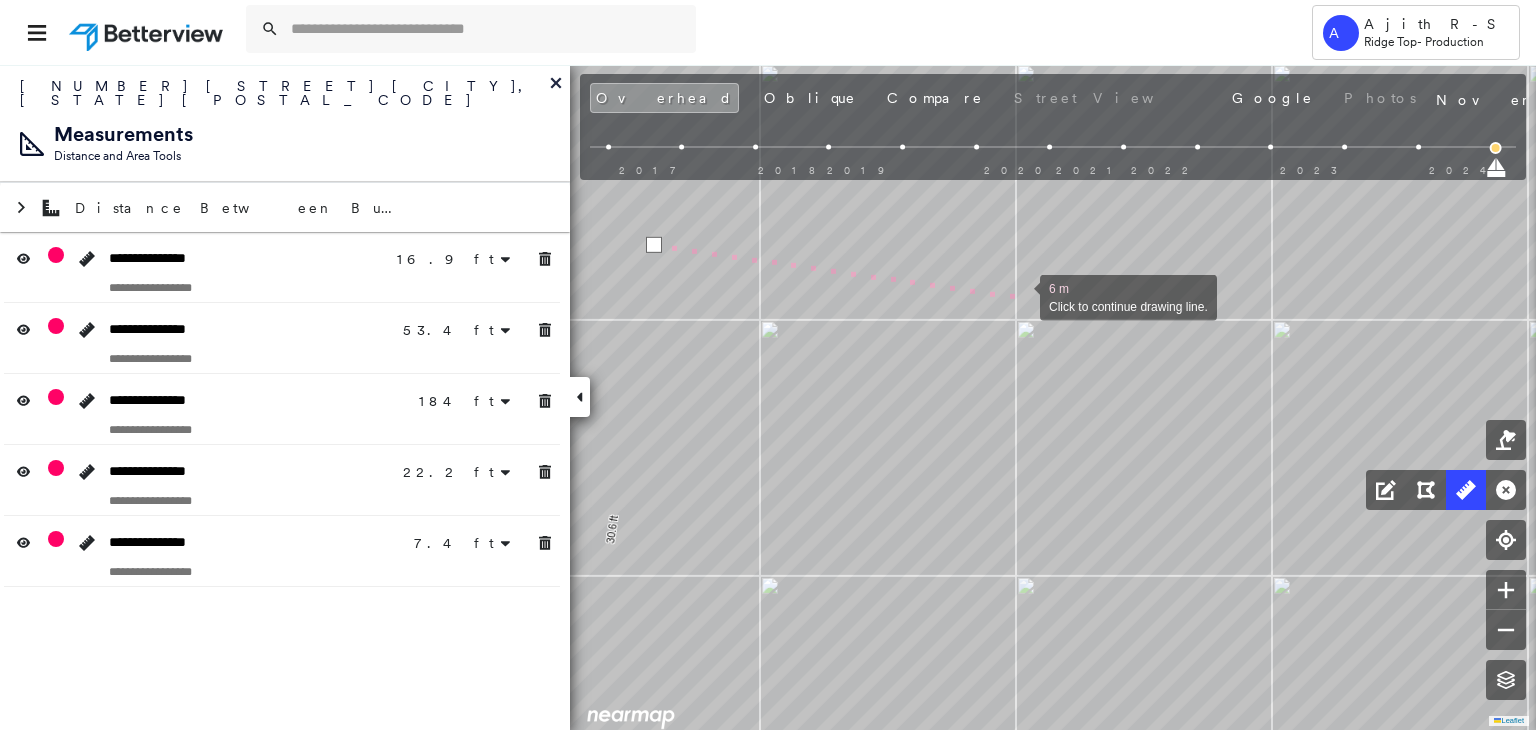 click at bounding box center (1020, 296) 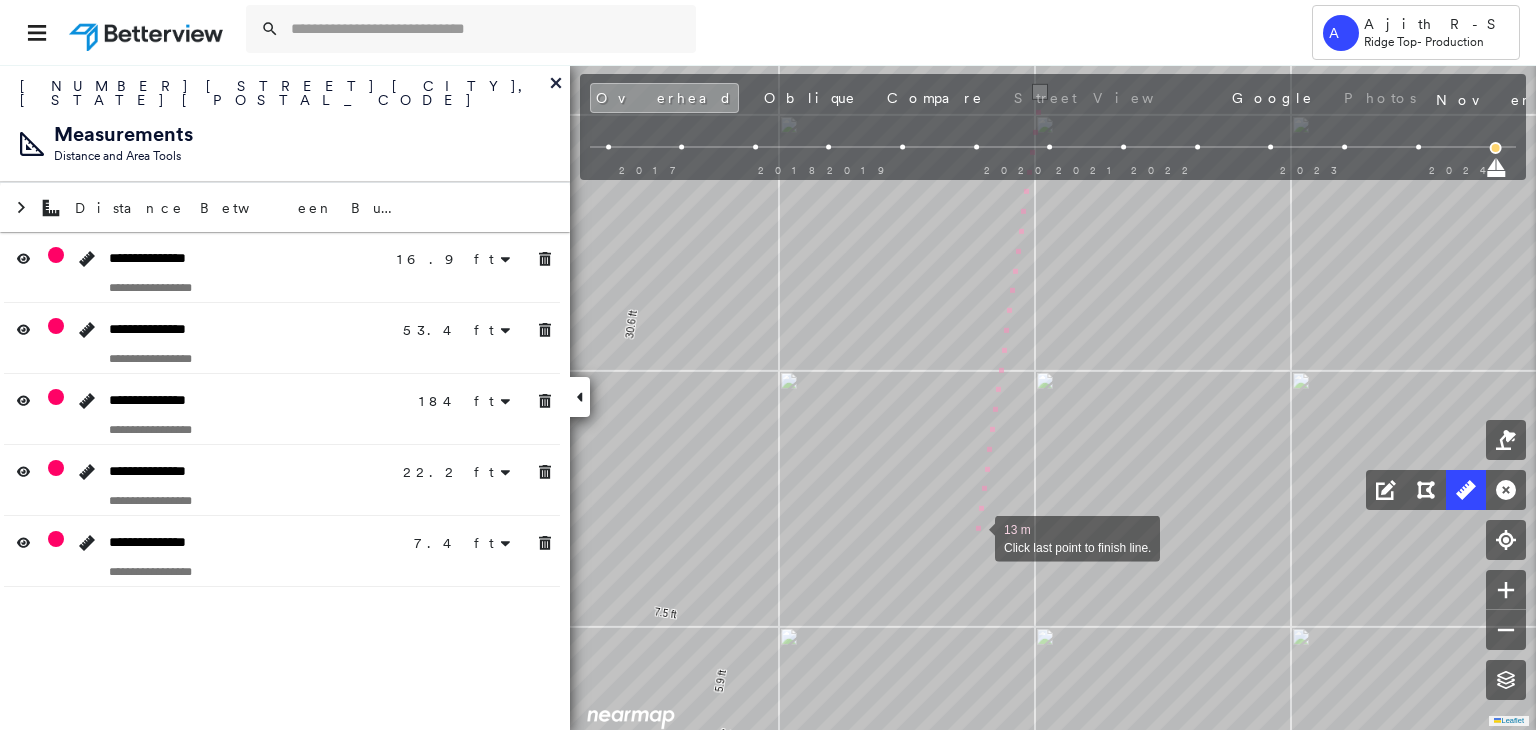 click at bounding box center [975, 537] 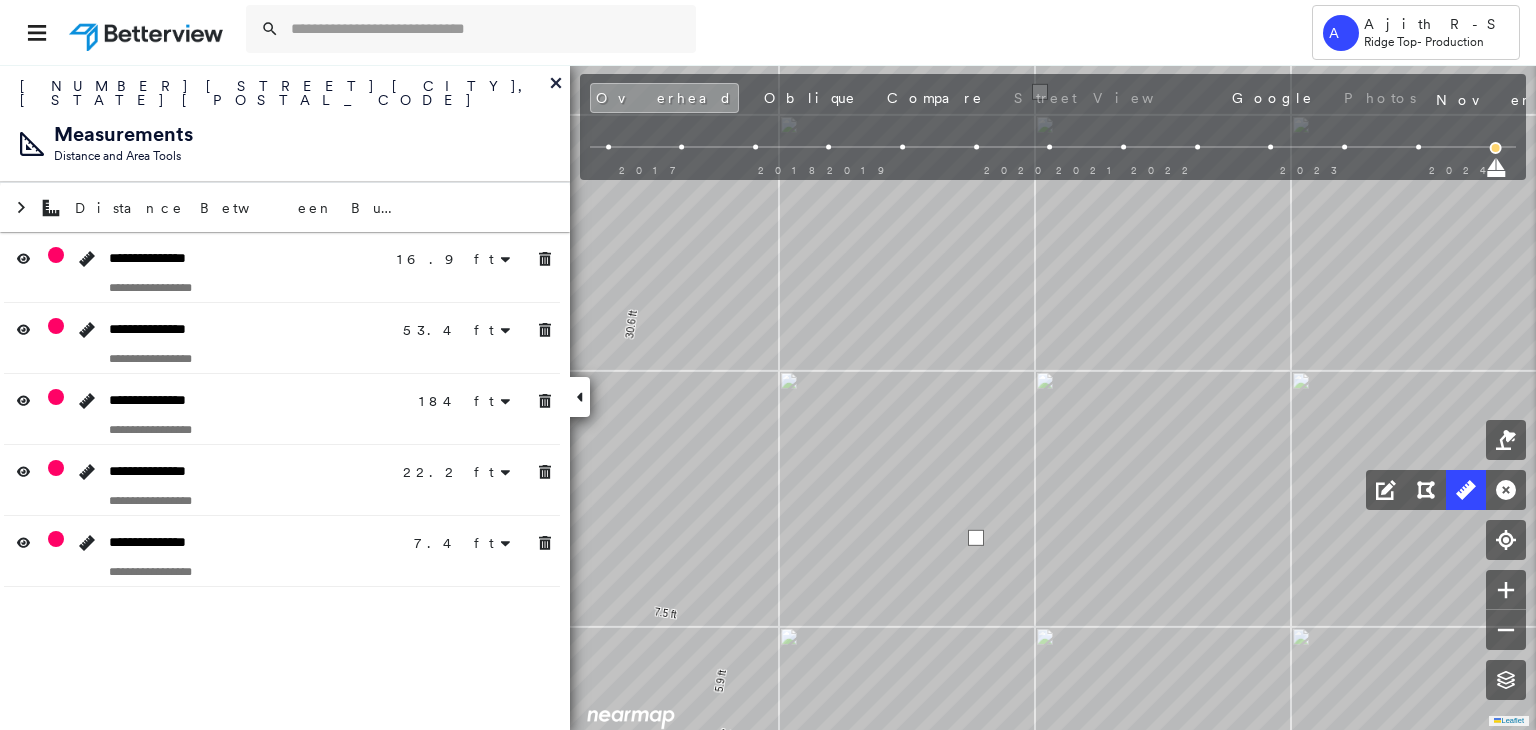 click at bounding box center [976, 538] 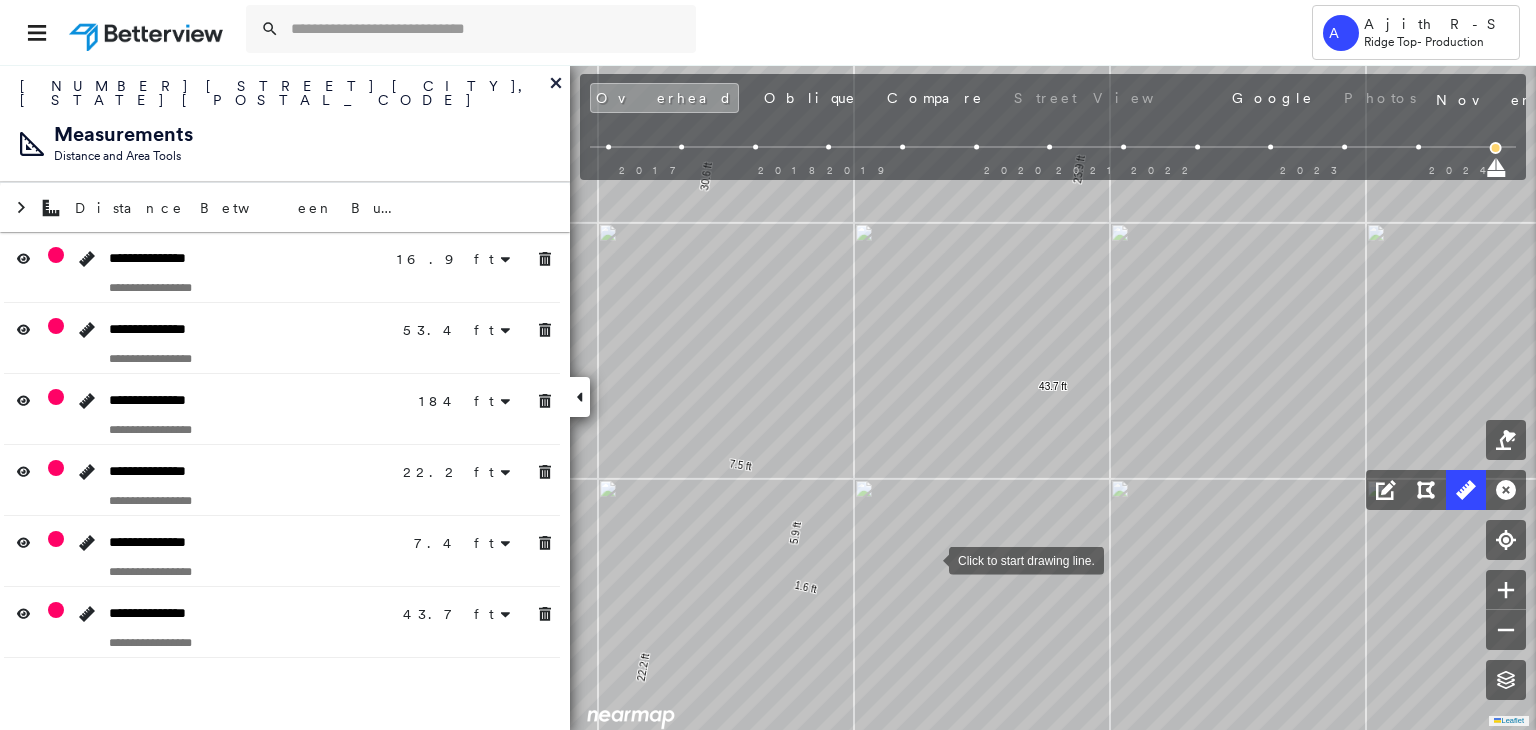 click at bounding box center (929, 559) 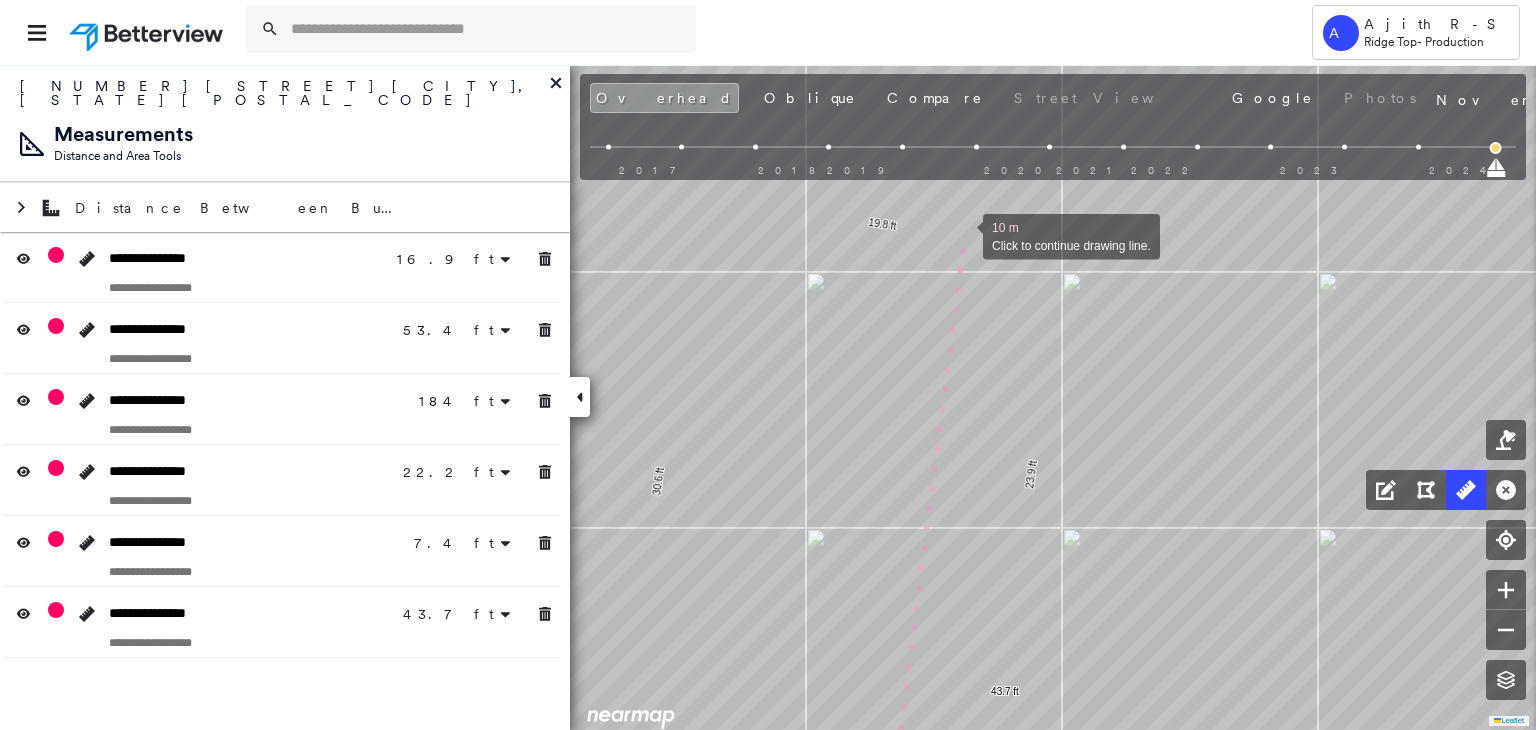 click at bounding box center [963, 235] 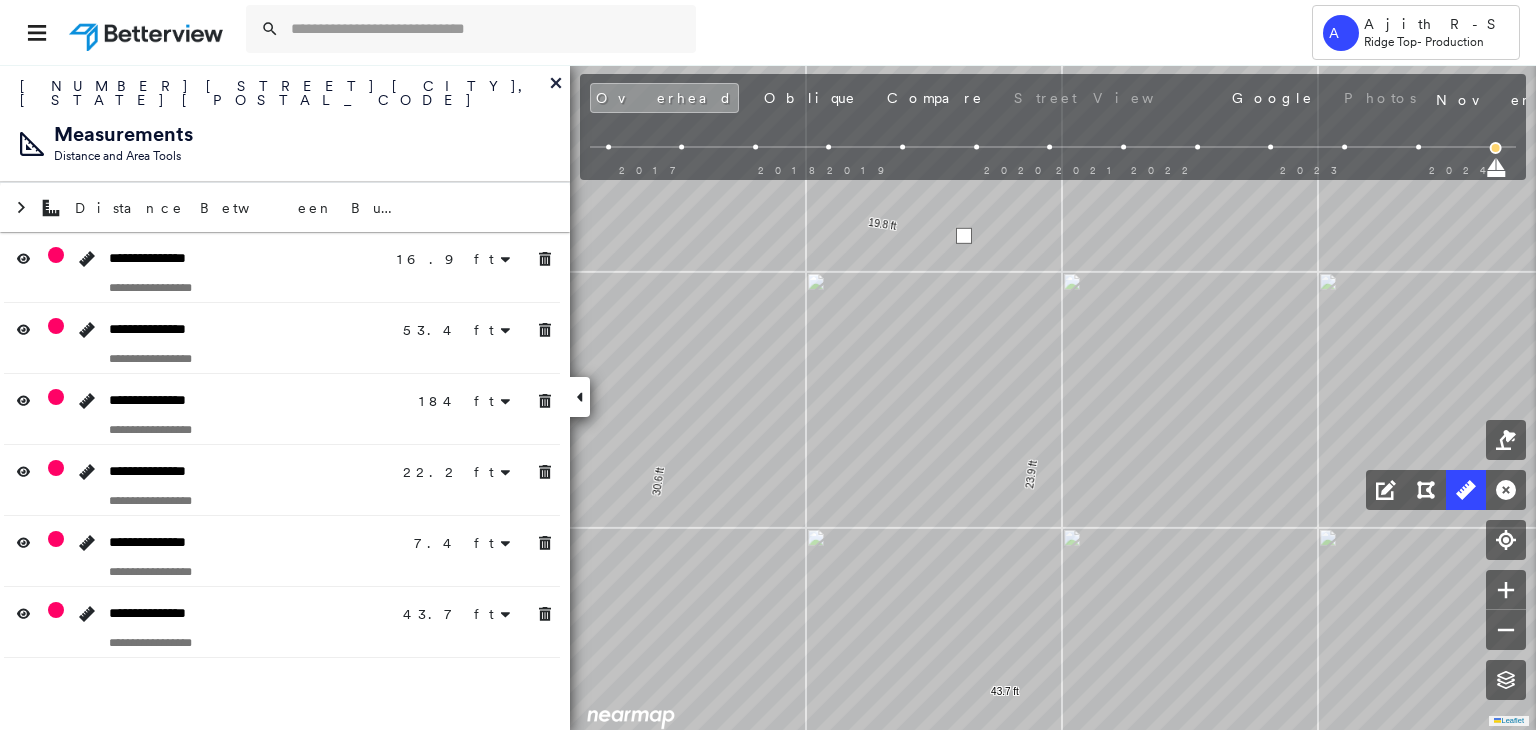 click at bounding box center [964, 236] 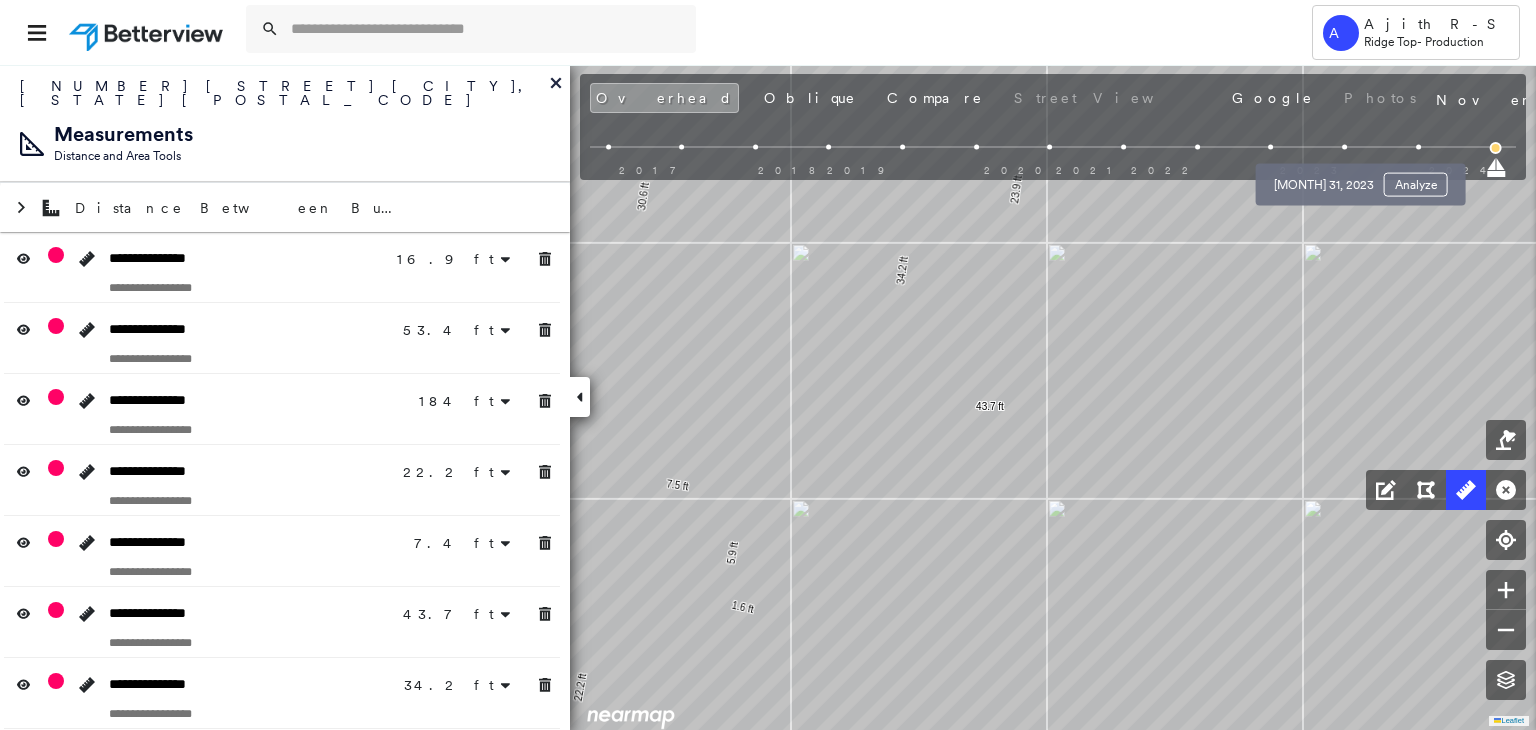 click at bounding box center (1344, 147) 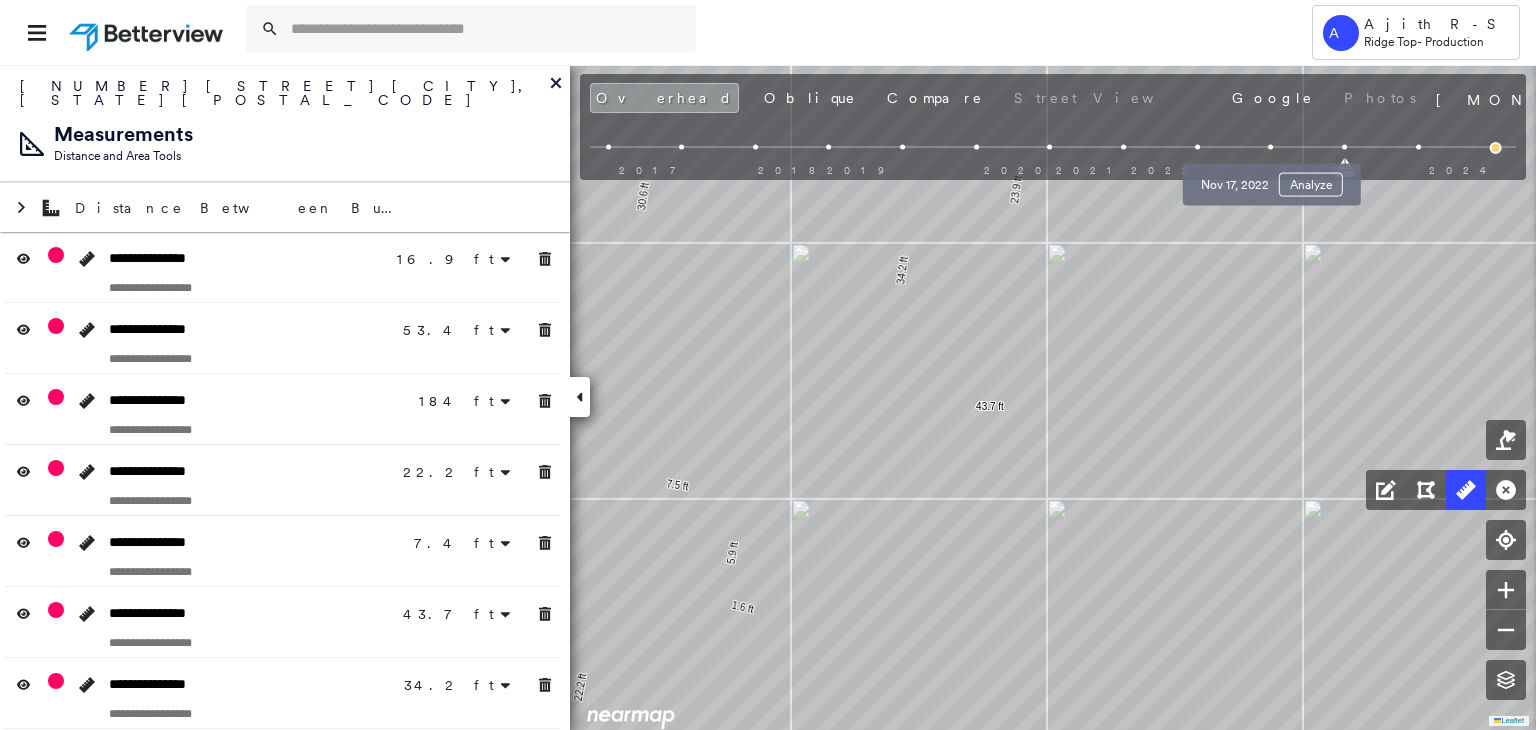 click at bounding box center (1271, 147) 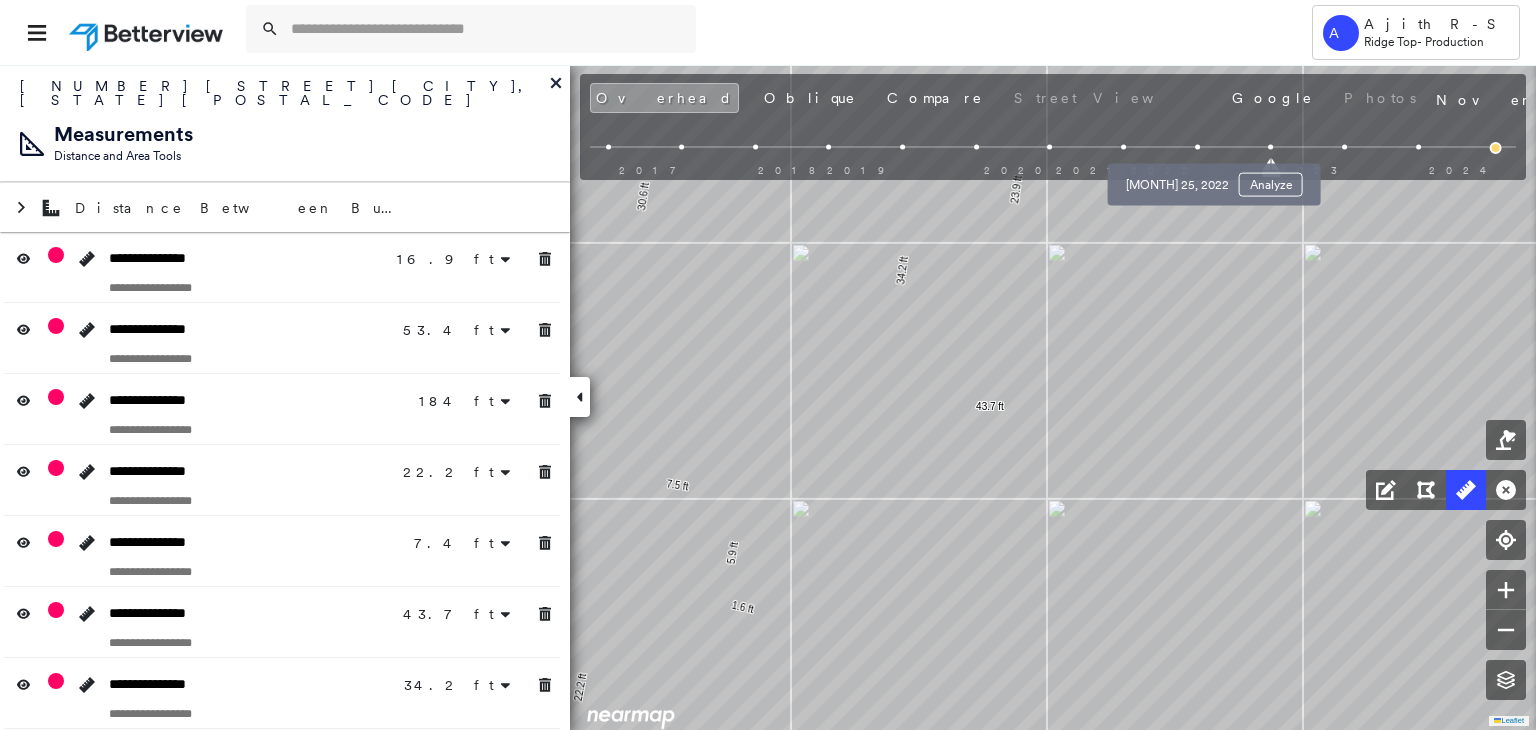 click at bounding box center (1197, 147) 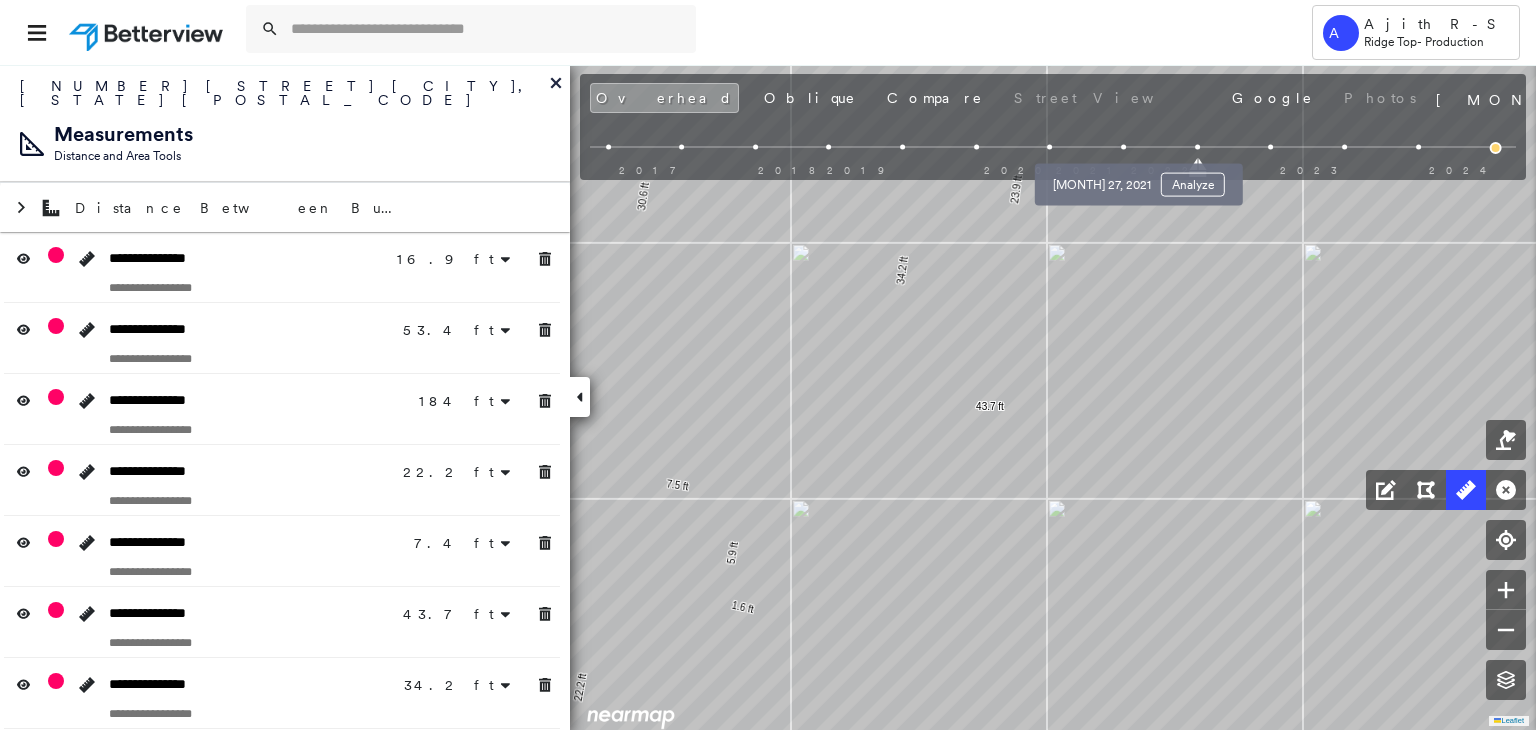 click at bounding box center (1123, 147) 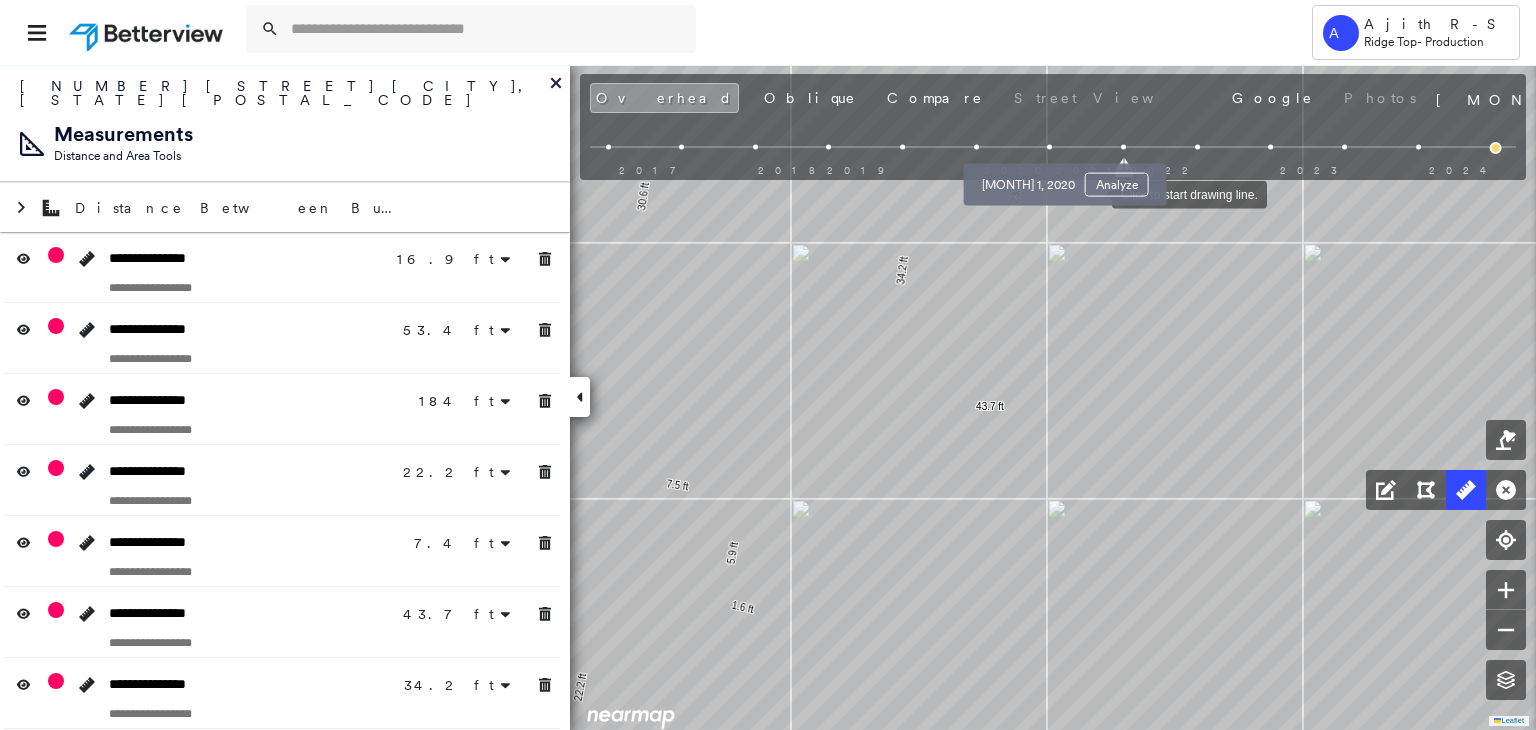 click at bounding box center (1050, 147) 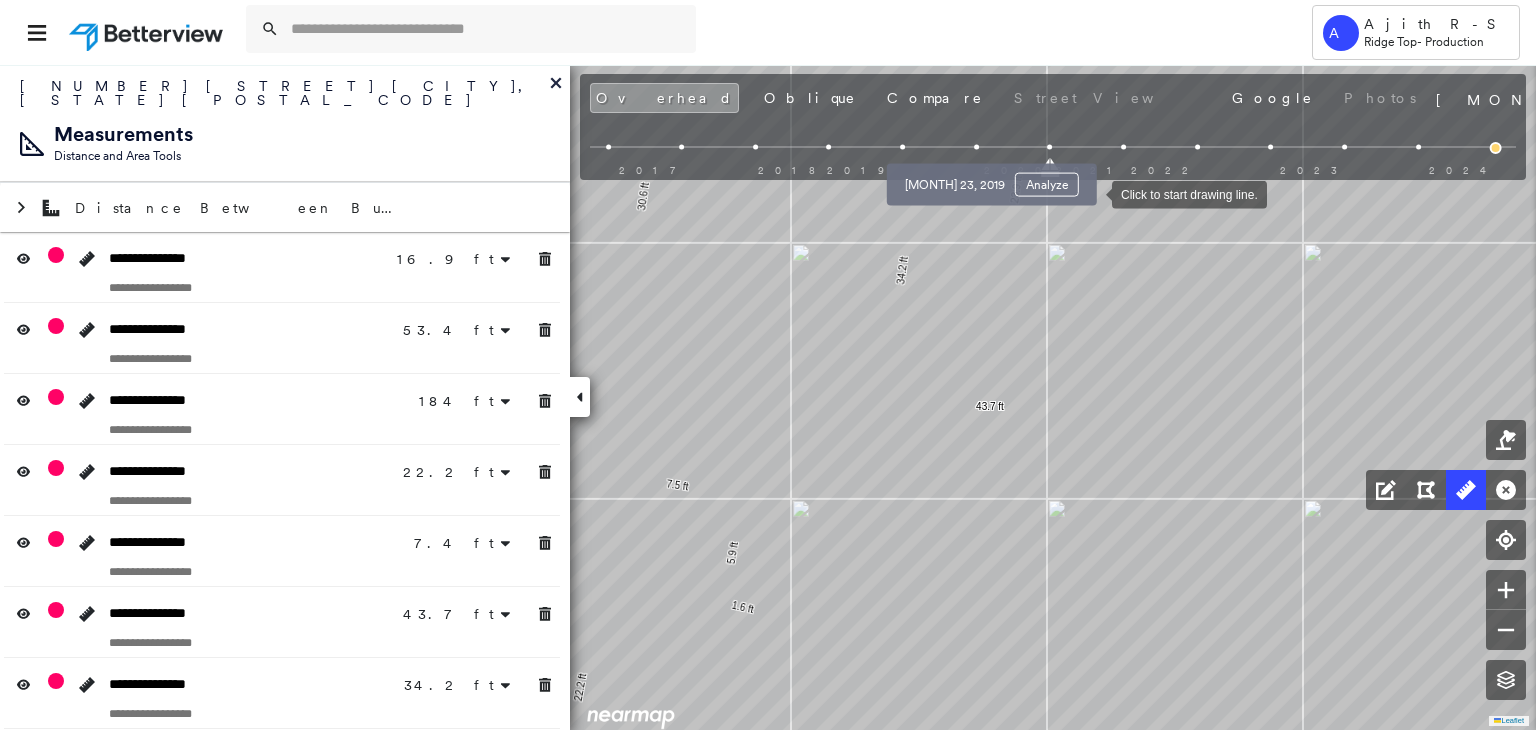 click at bounding box center [976, 147] 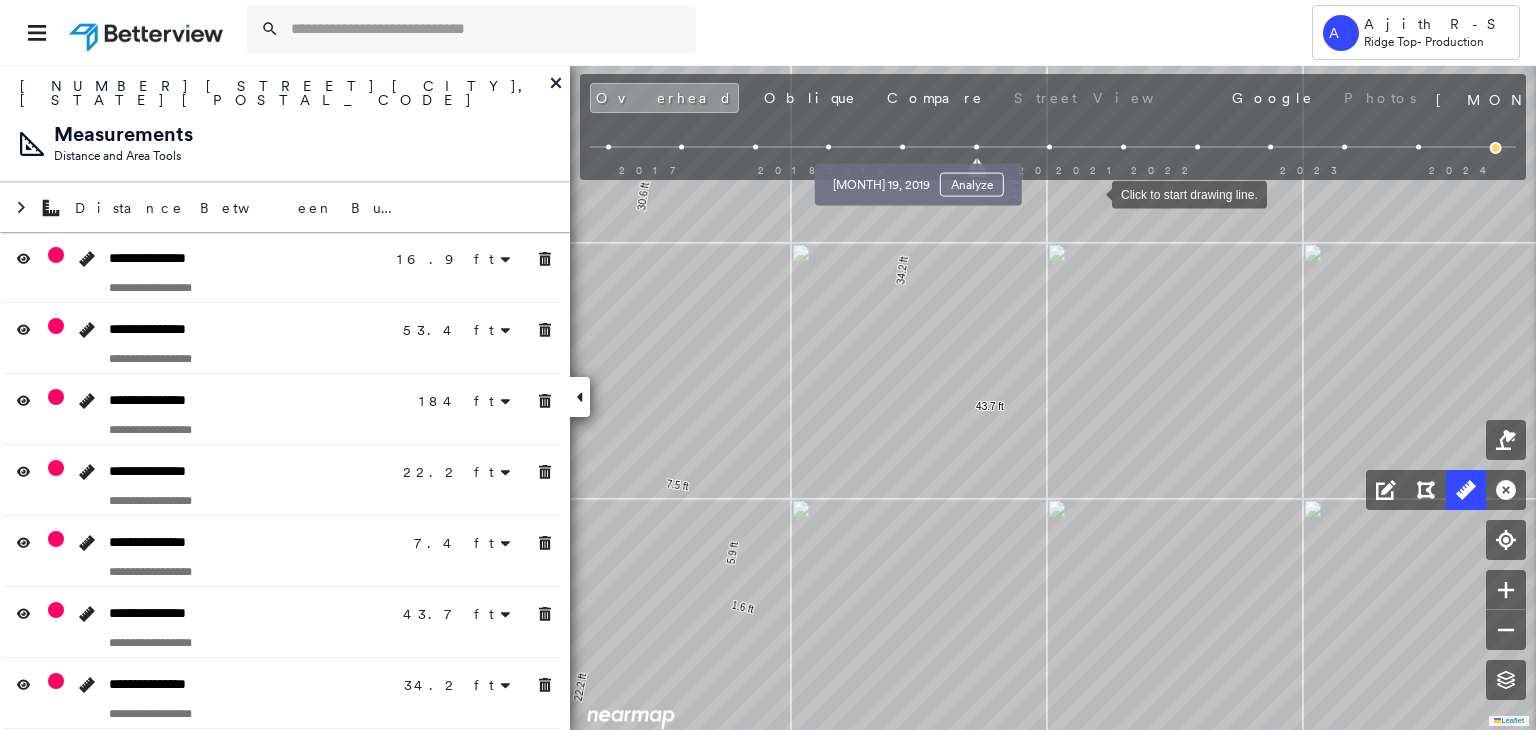 click at bounding box center (902, 147) 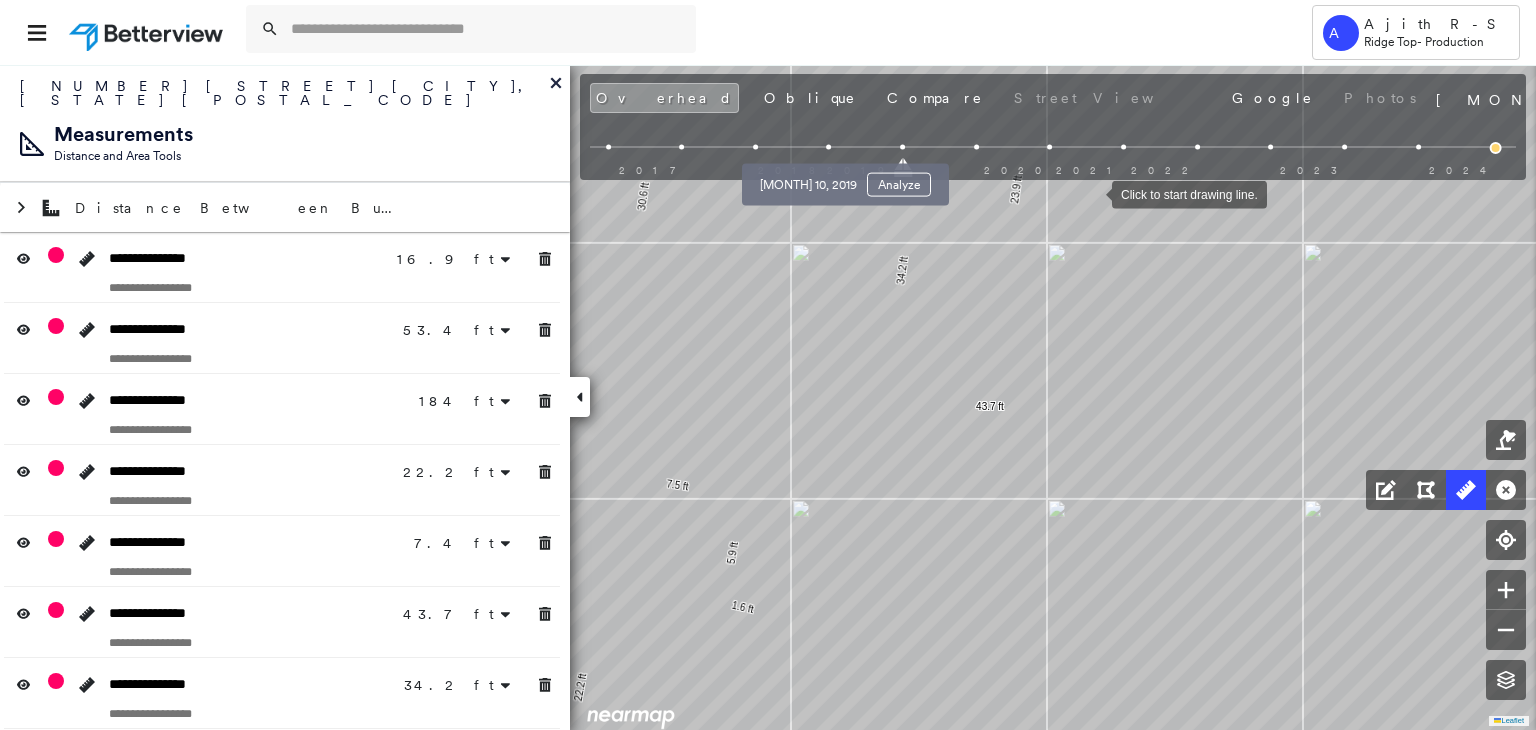 click at bounding box center (829, 147) 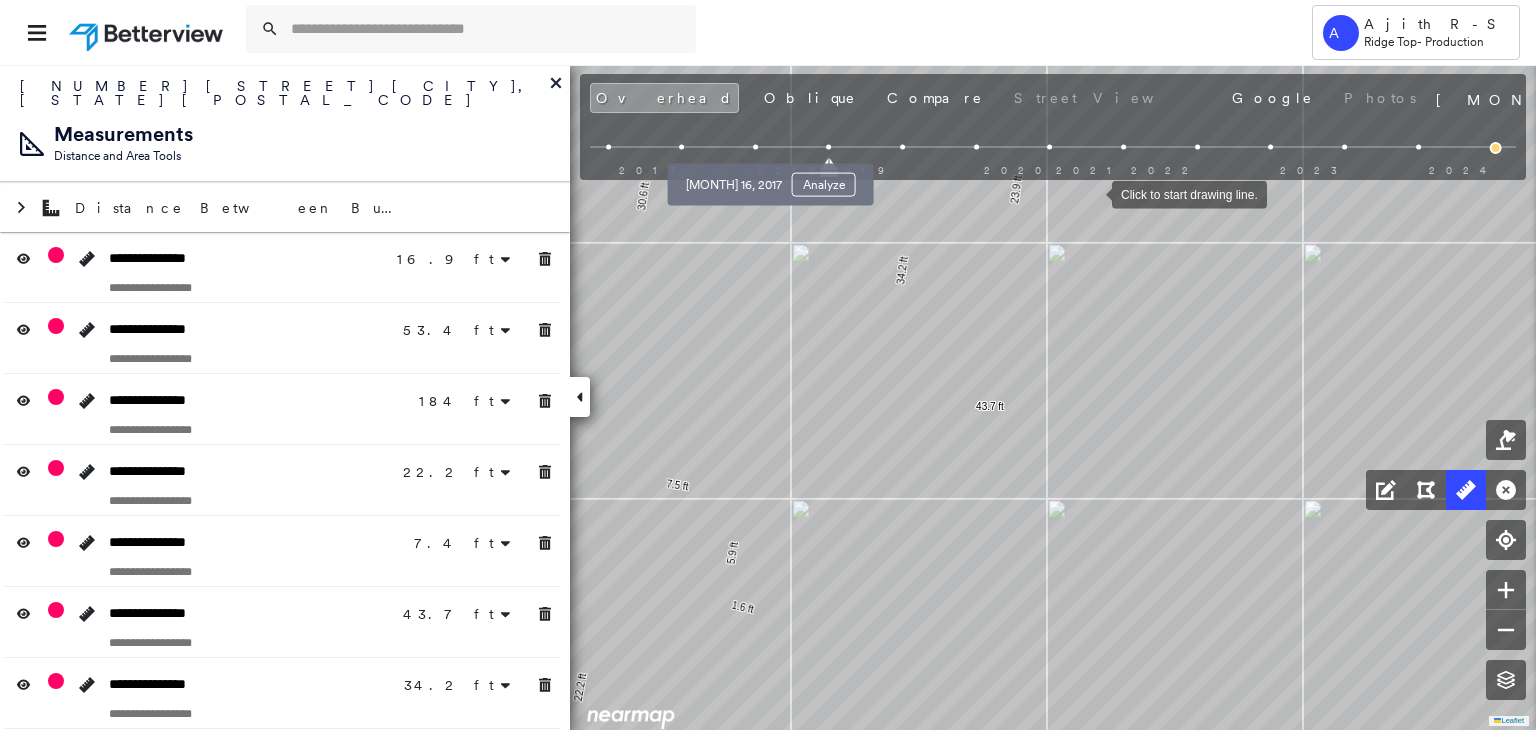 click at bounding box center [755, 147] 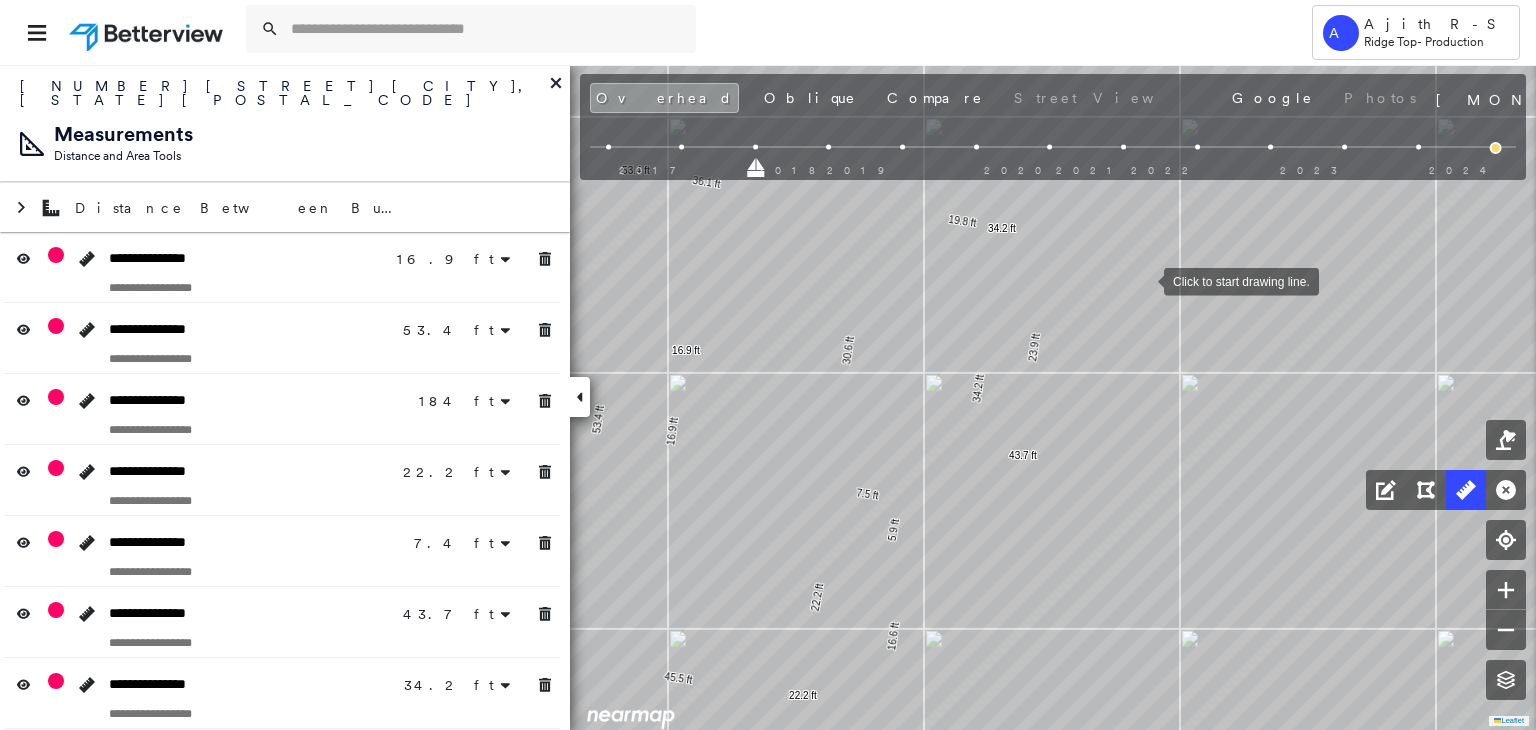 click at bounding box center (1053, 147) 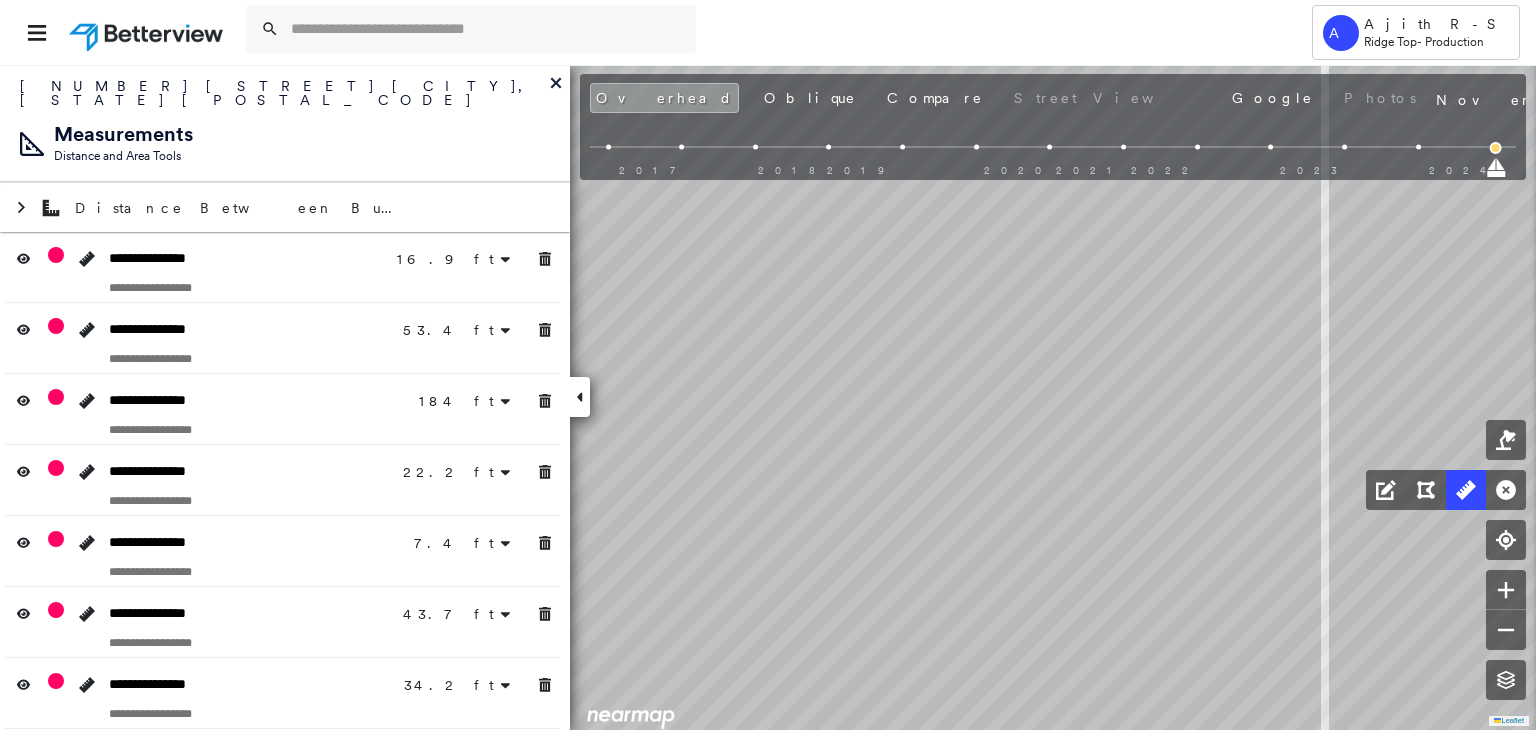drag, startPoint x: 904, startPoint y: 371, endPoint x: 967, endPoint y: 375, distance: 63.126858 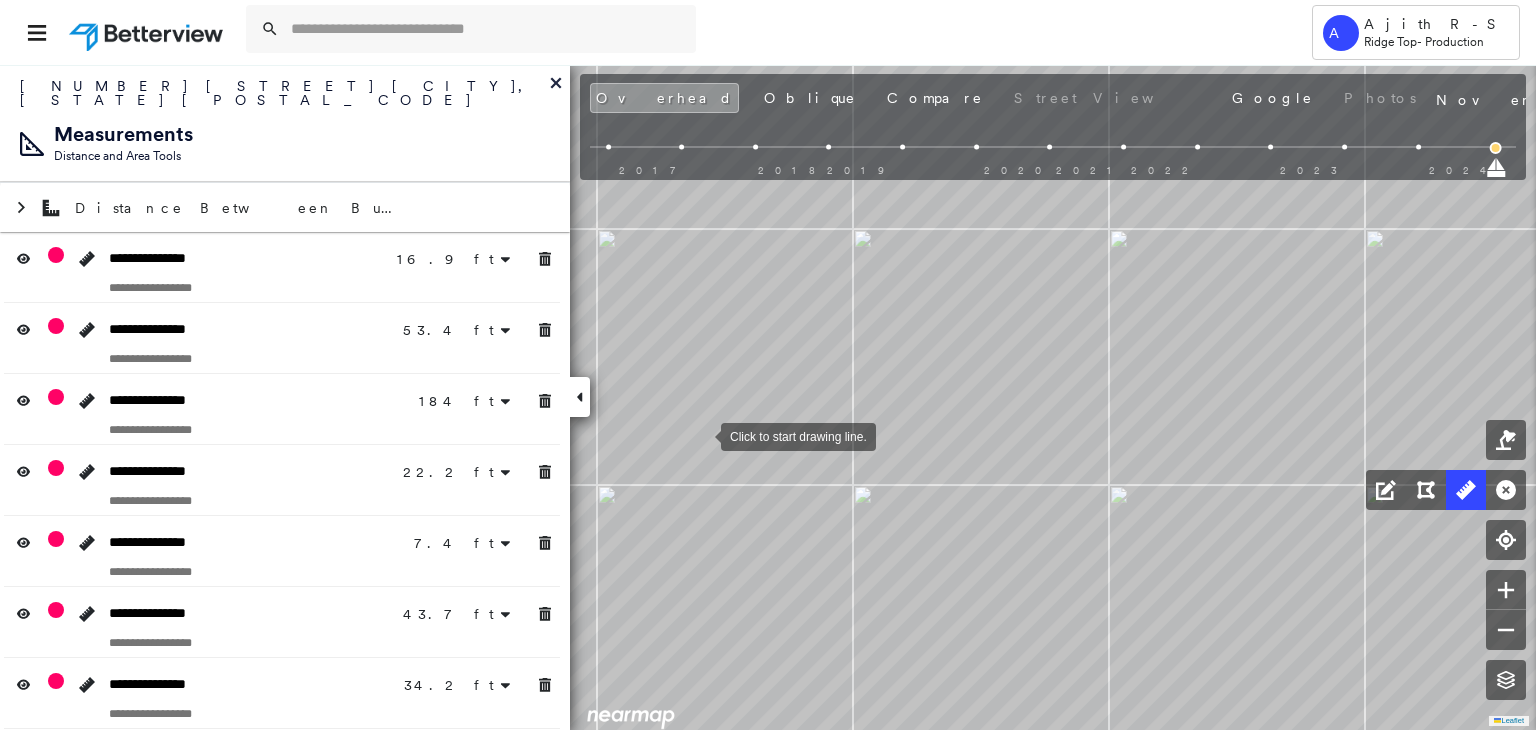 click at bounding box center (701, 435) 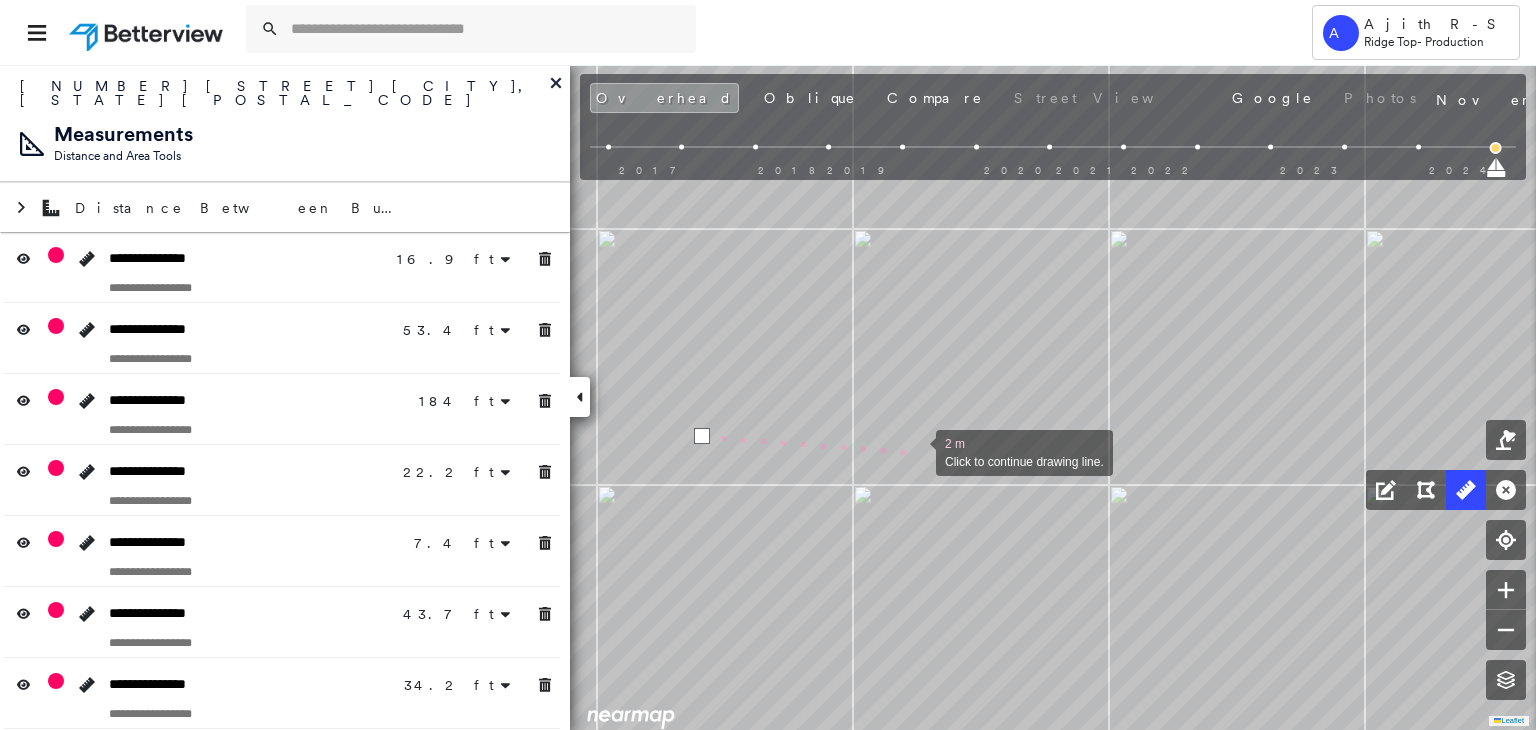 click at bounding box center (916, 451) 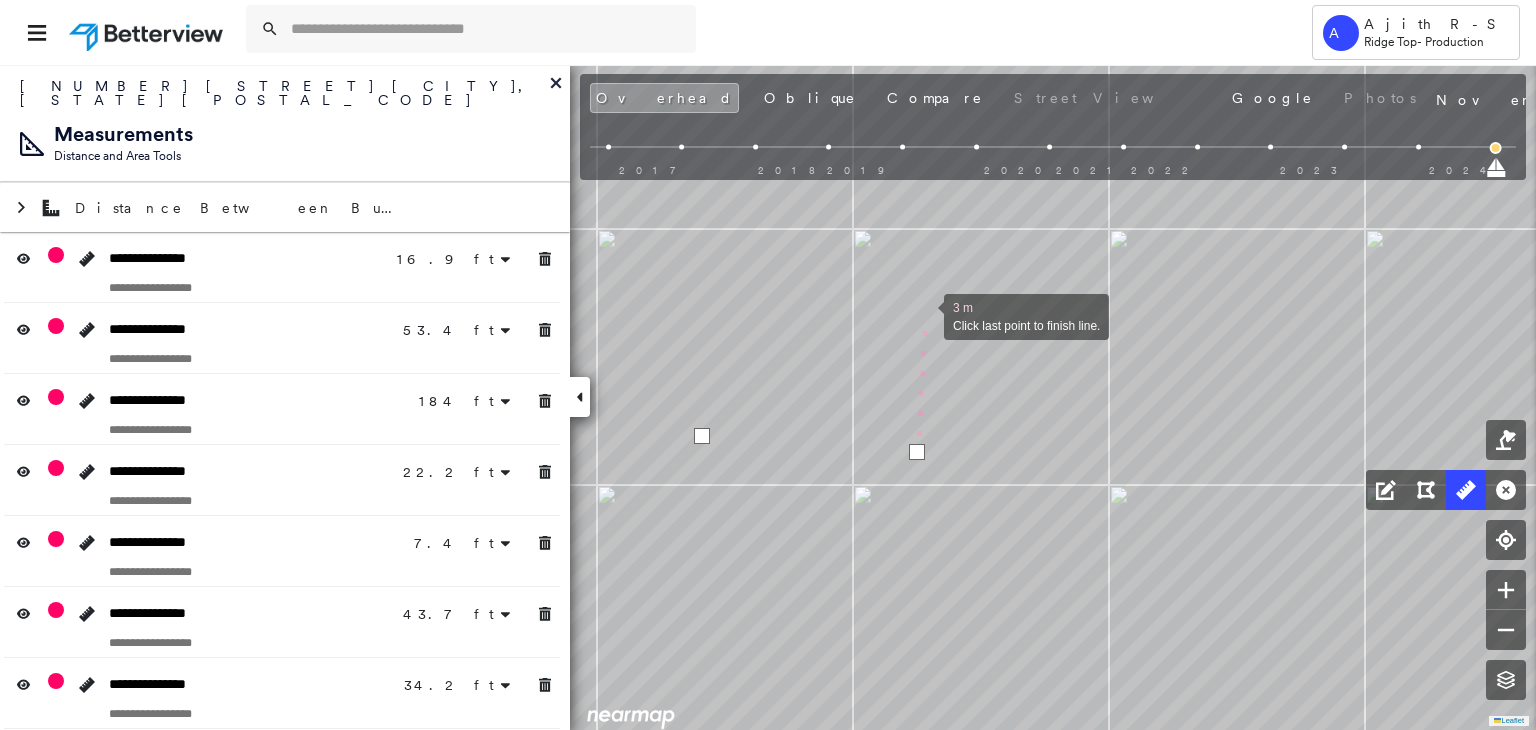 click at bounding box center (924, 315) 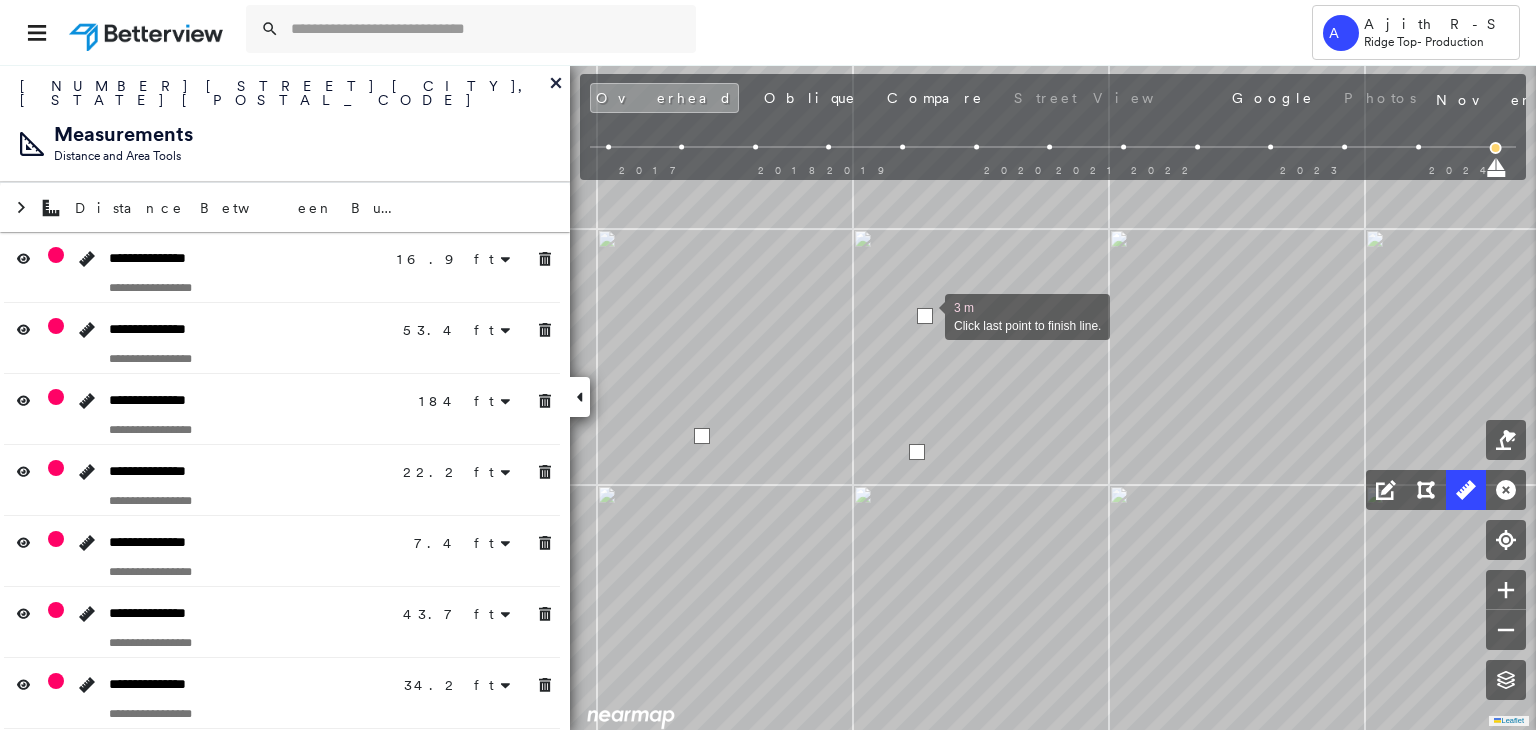 click at bounding box center [925, 316] 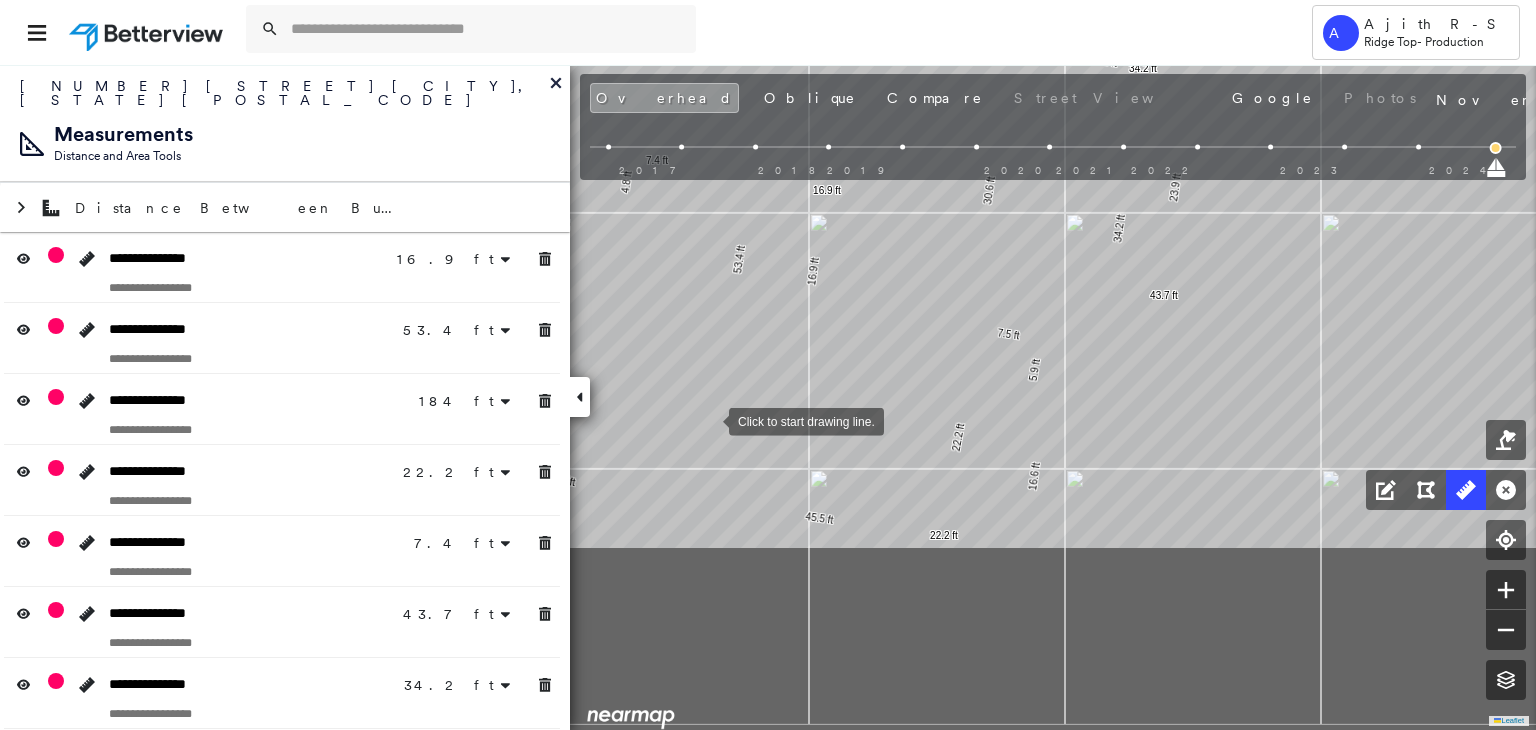 drag, startPoint x: 817, startPoint y: 673, endPoint x: 709, endPoint y: 417, distance: 277.84888 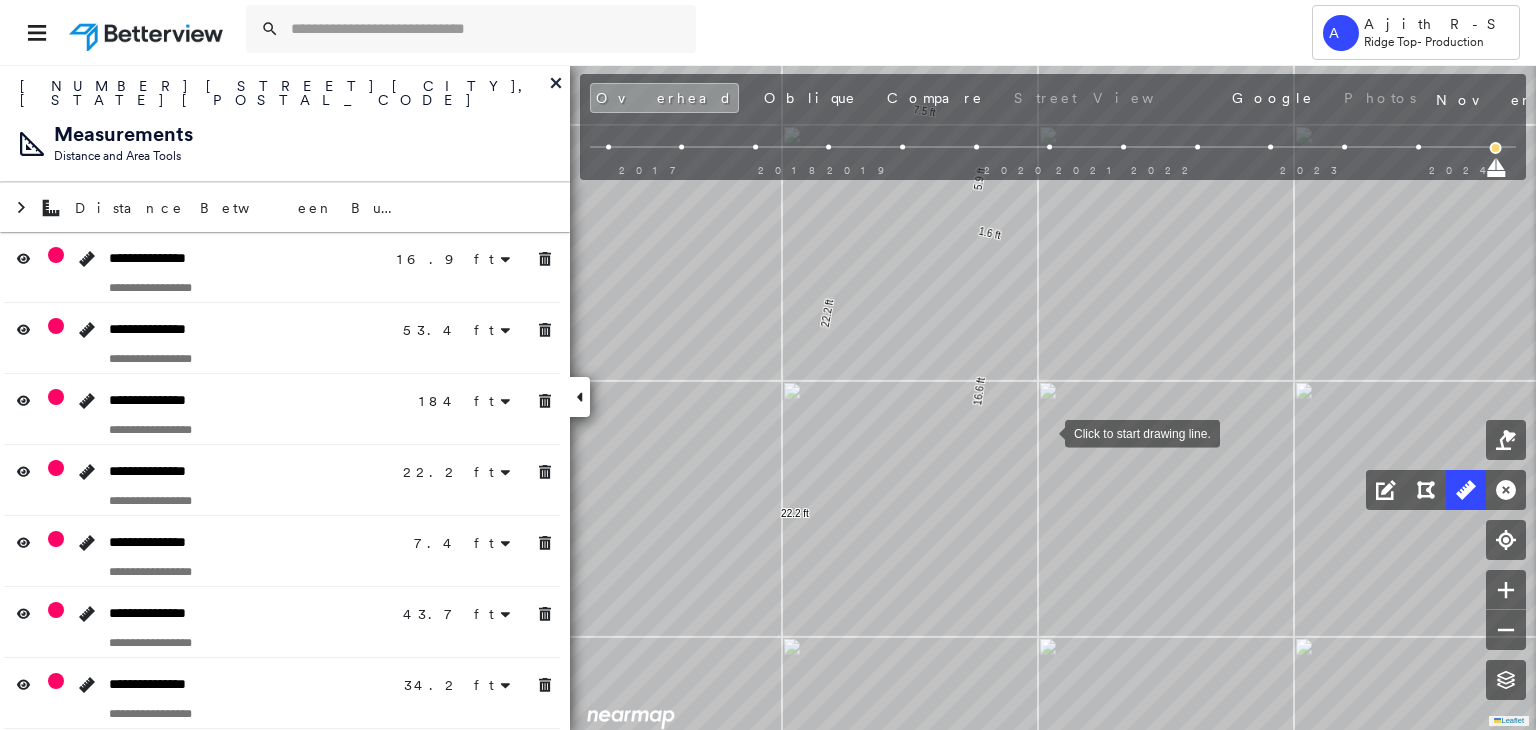 click at bounding box center [1045, 432] 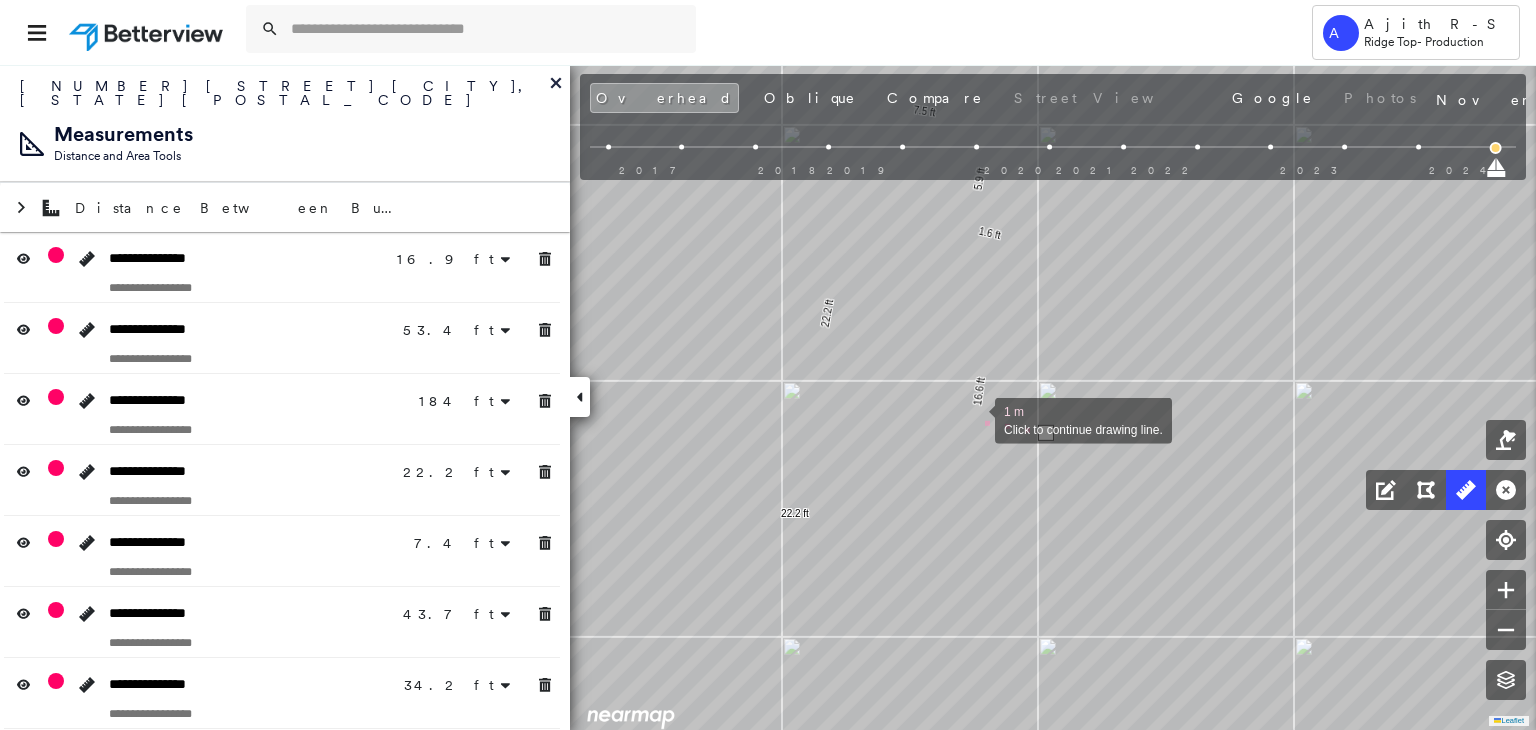 click at bounding box center [975, 419] 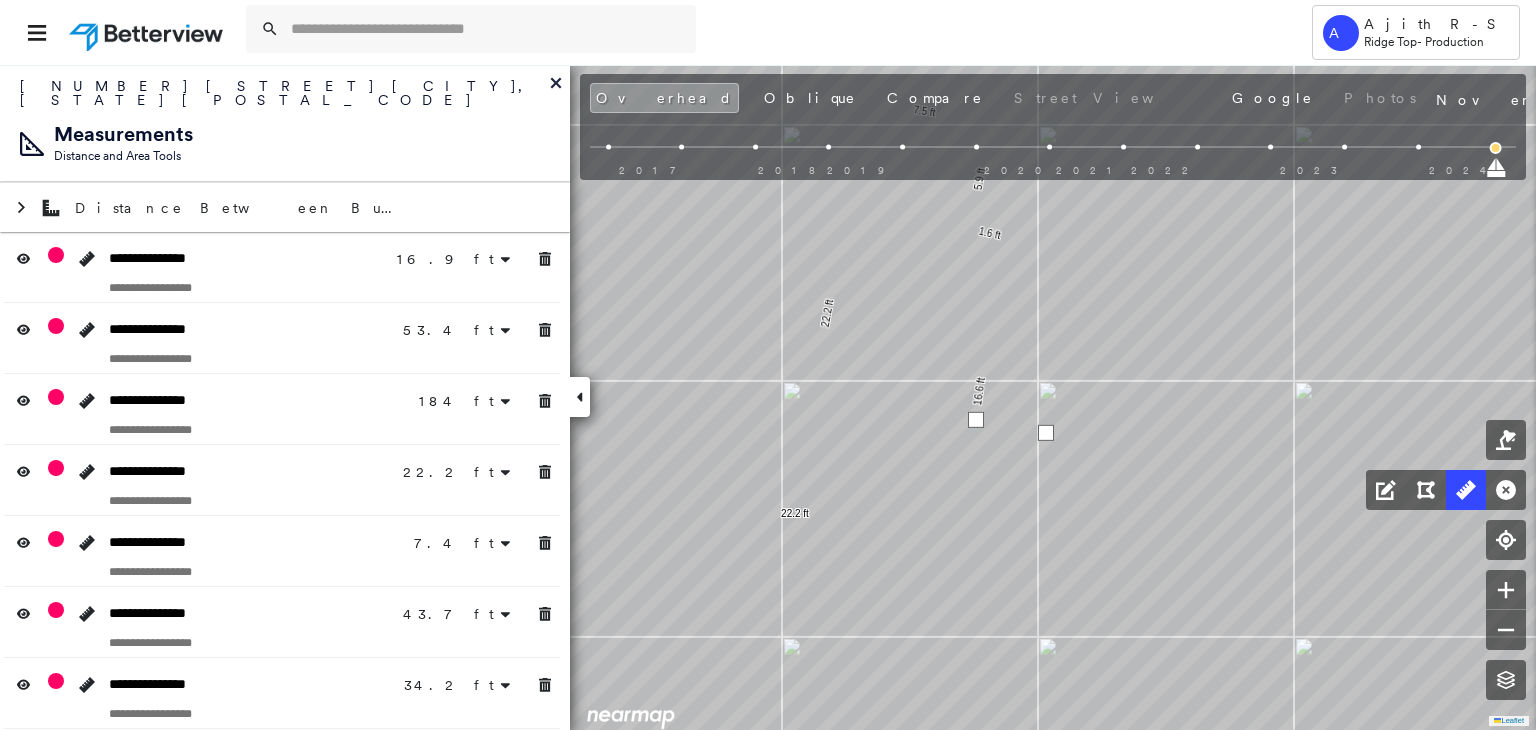 click at bounding box center (976, 420) 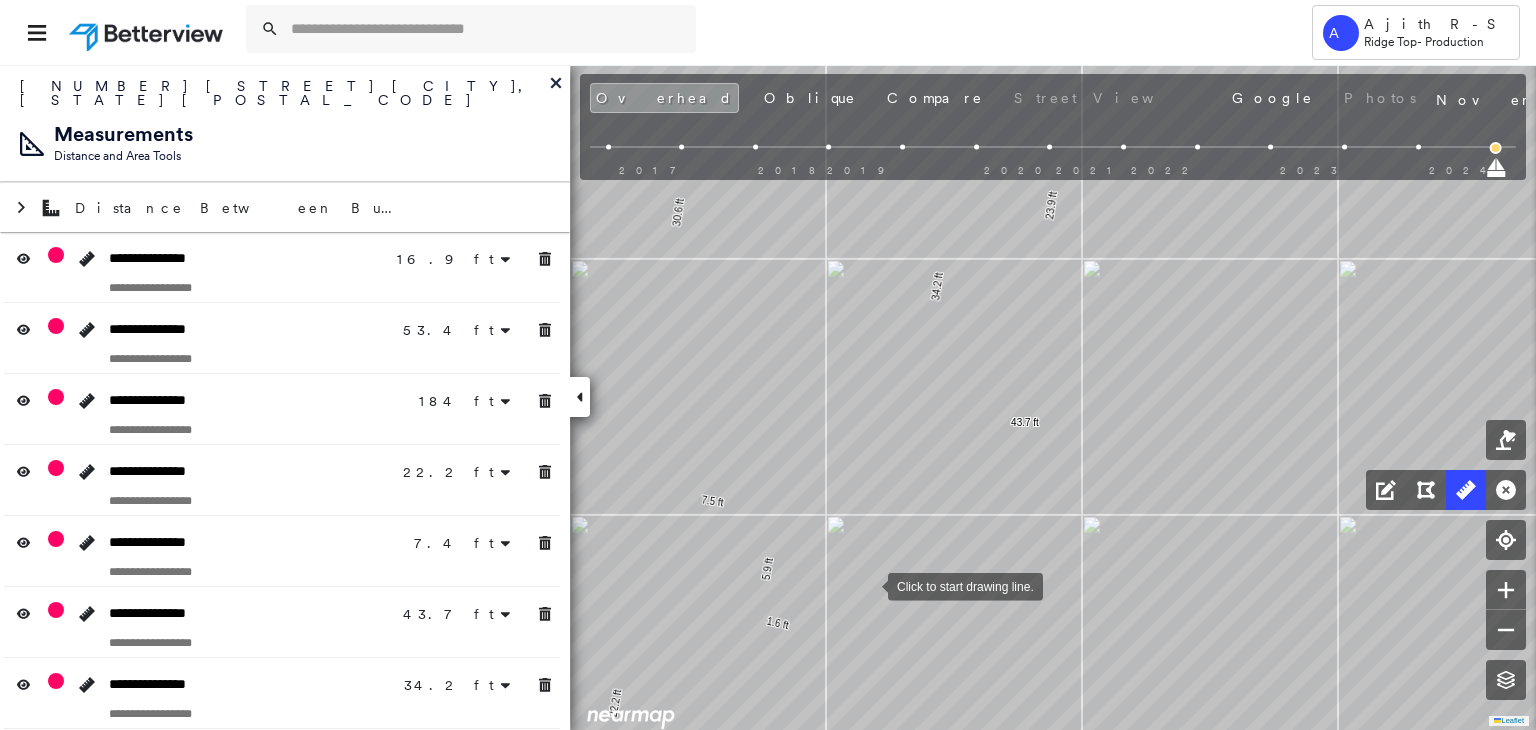 click at bounding box center (868, 585) 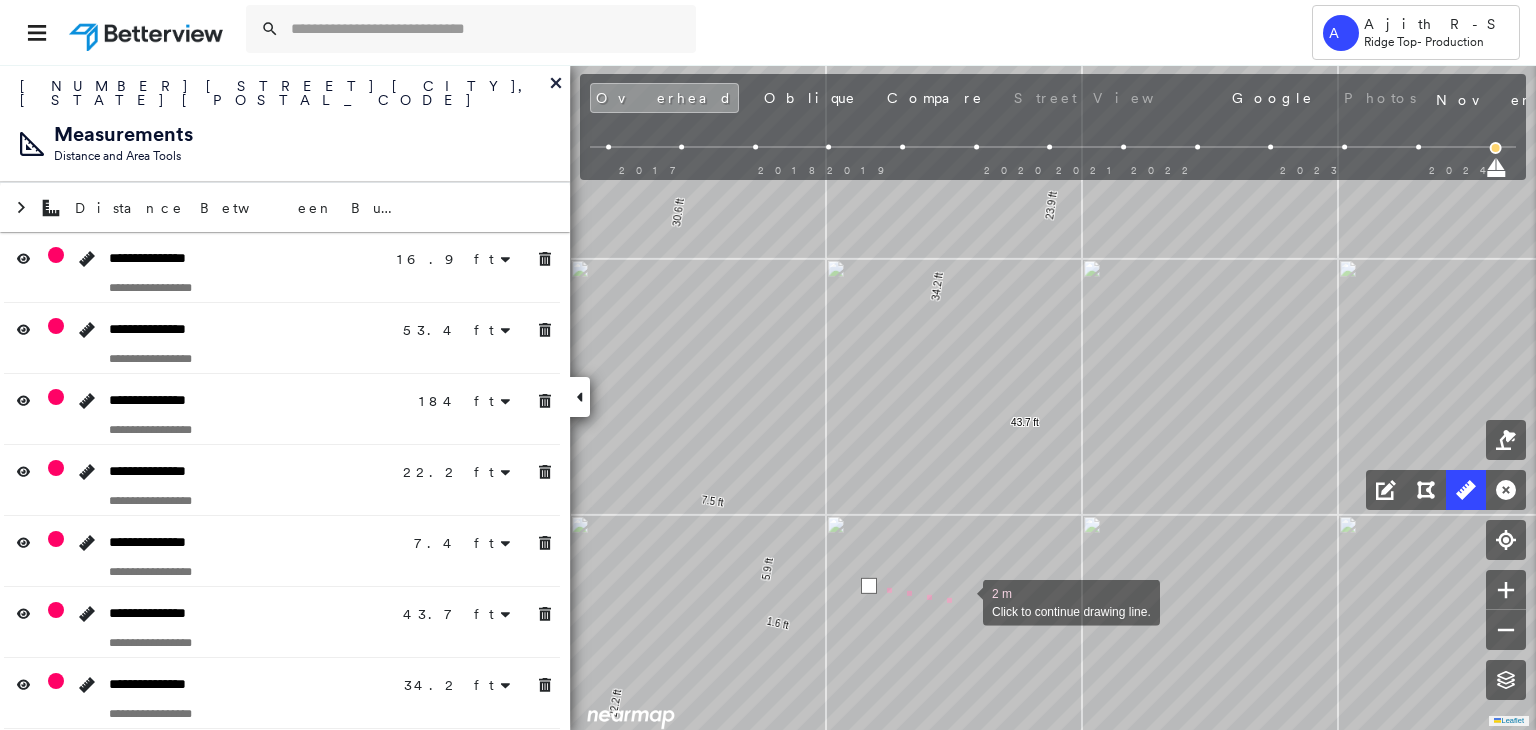 click at bounding box center [963, 601] 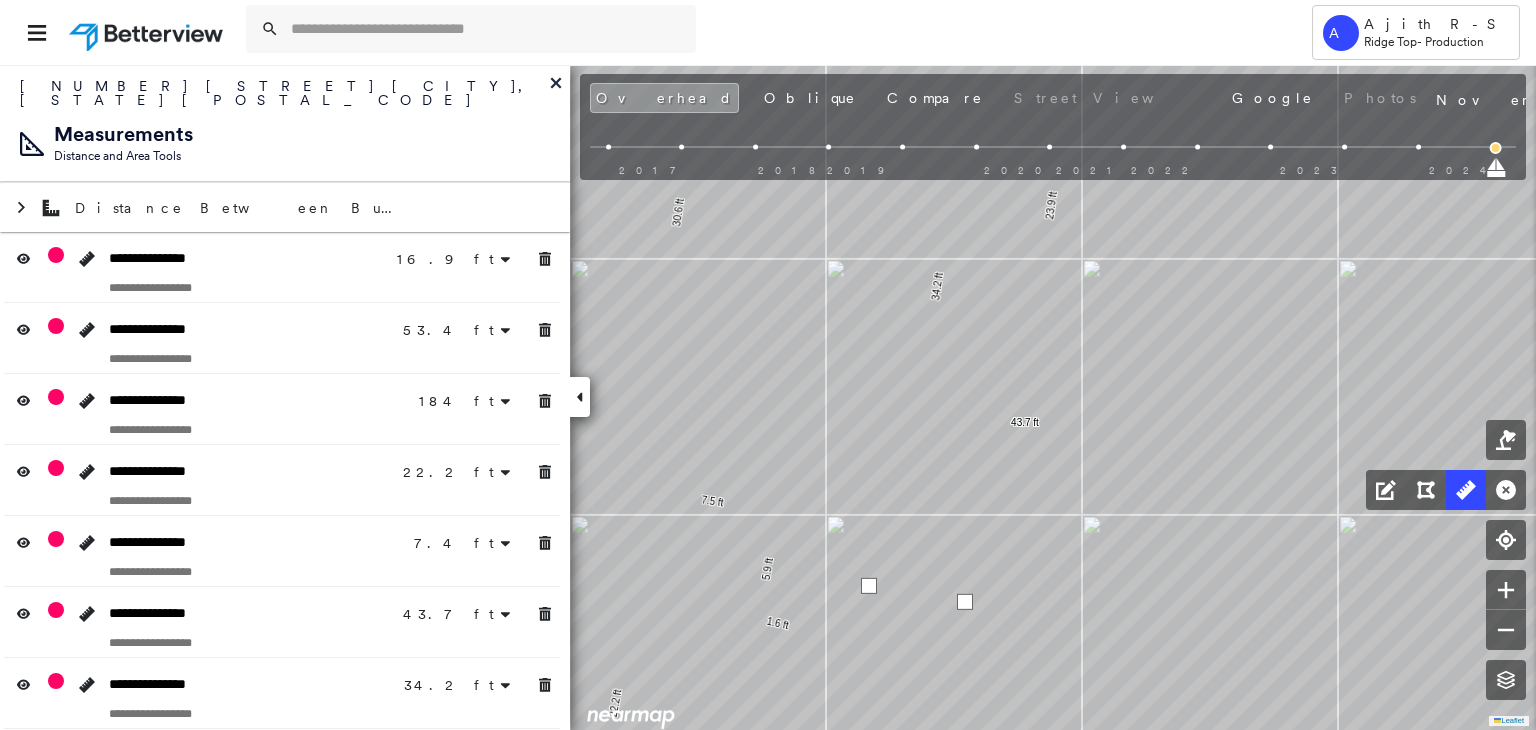 click at bounding box center (965, 602) 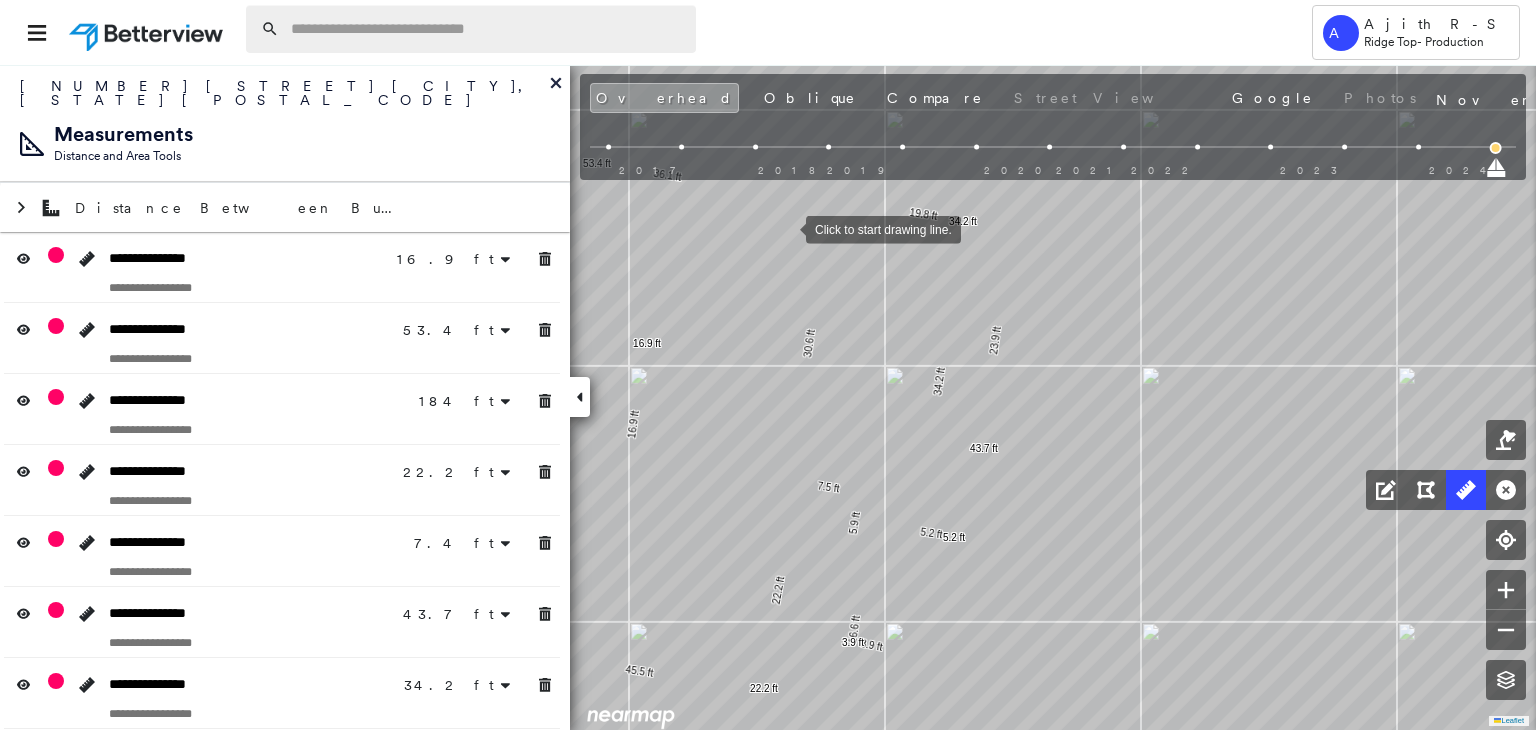 click at bounding box center (487, 29) 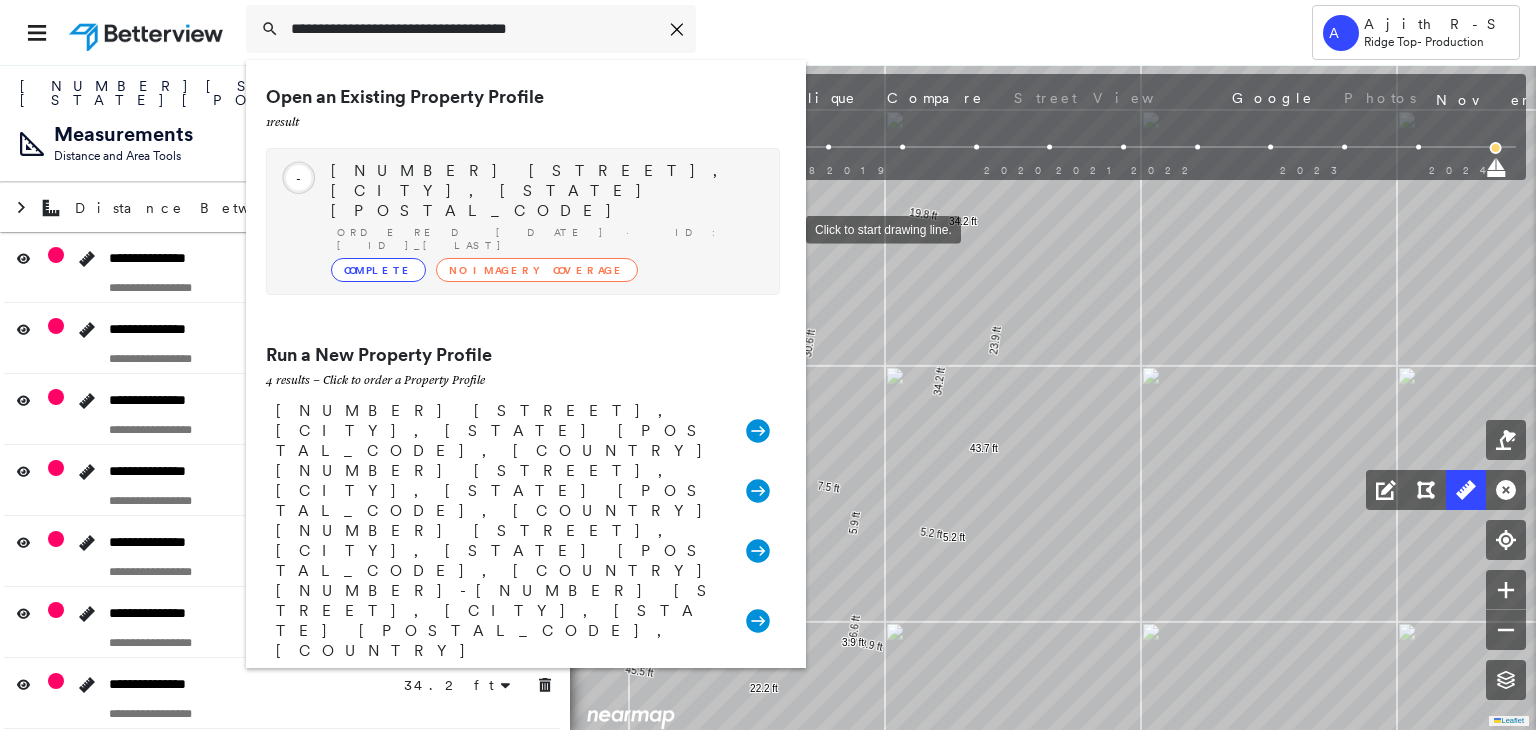type on "**********" 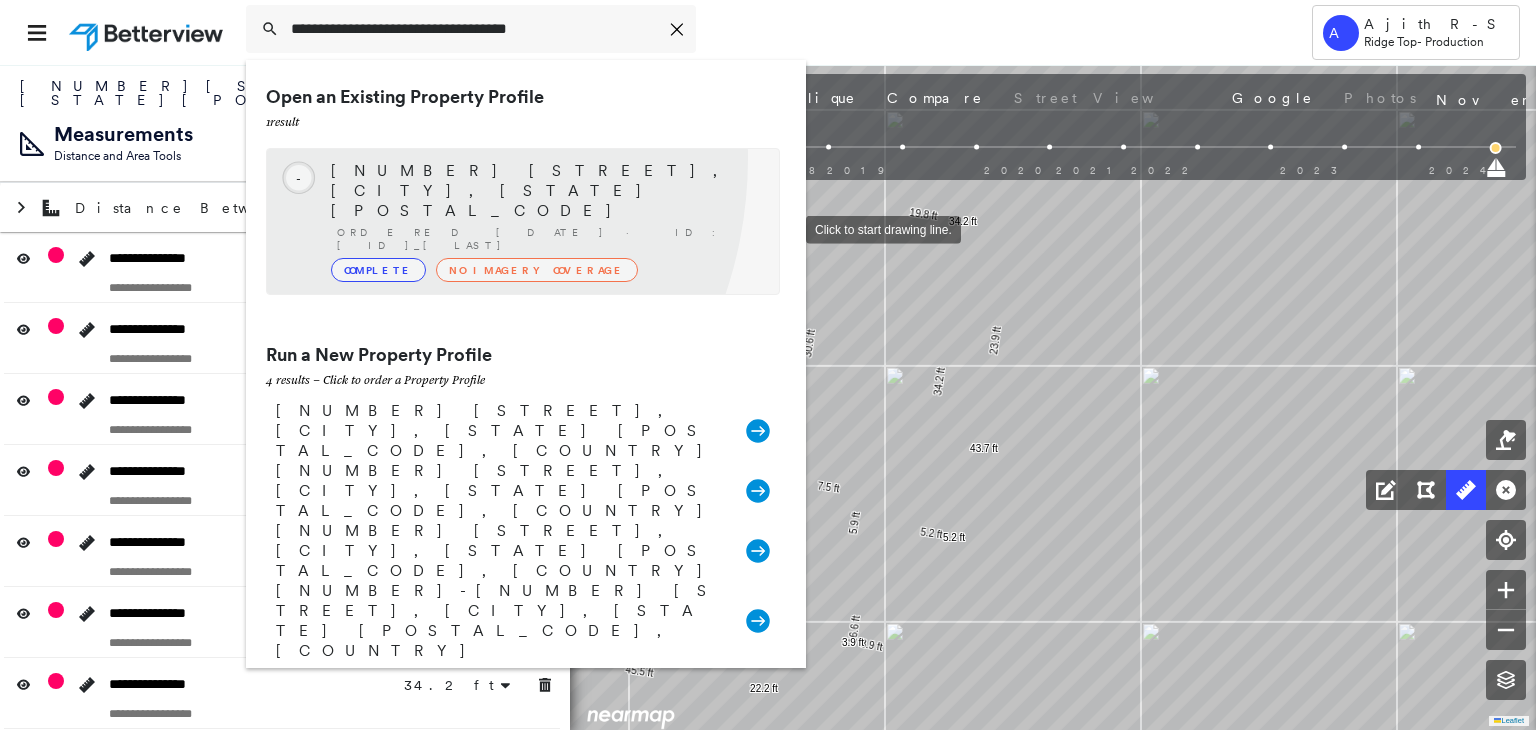 click on "Circled Text Icon - [NUMBER] [STREET], [CITY], [STATE] [POSTAL_CODE] Ordered [DATE] · ID: [ID]_[LAST] Complete No Imagery Coverage" at bounding box center [523, 221] 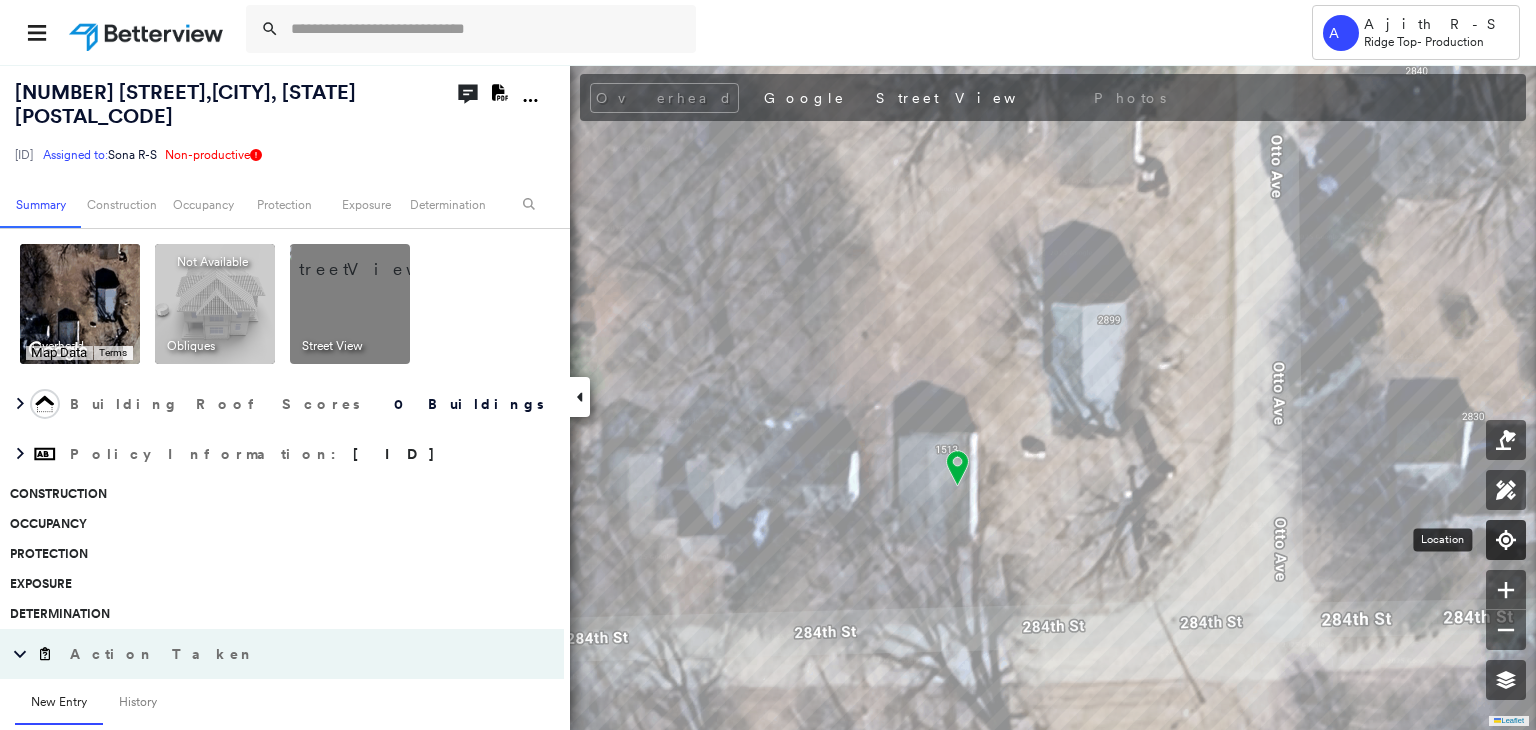 click 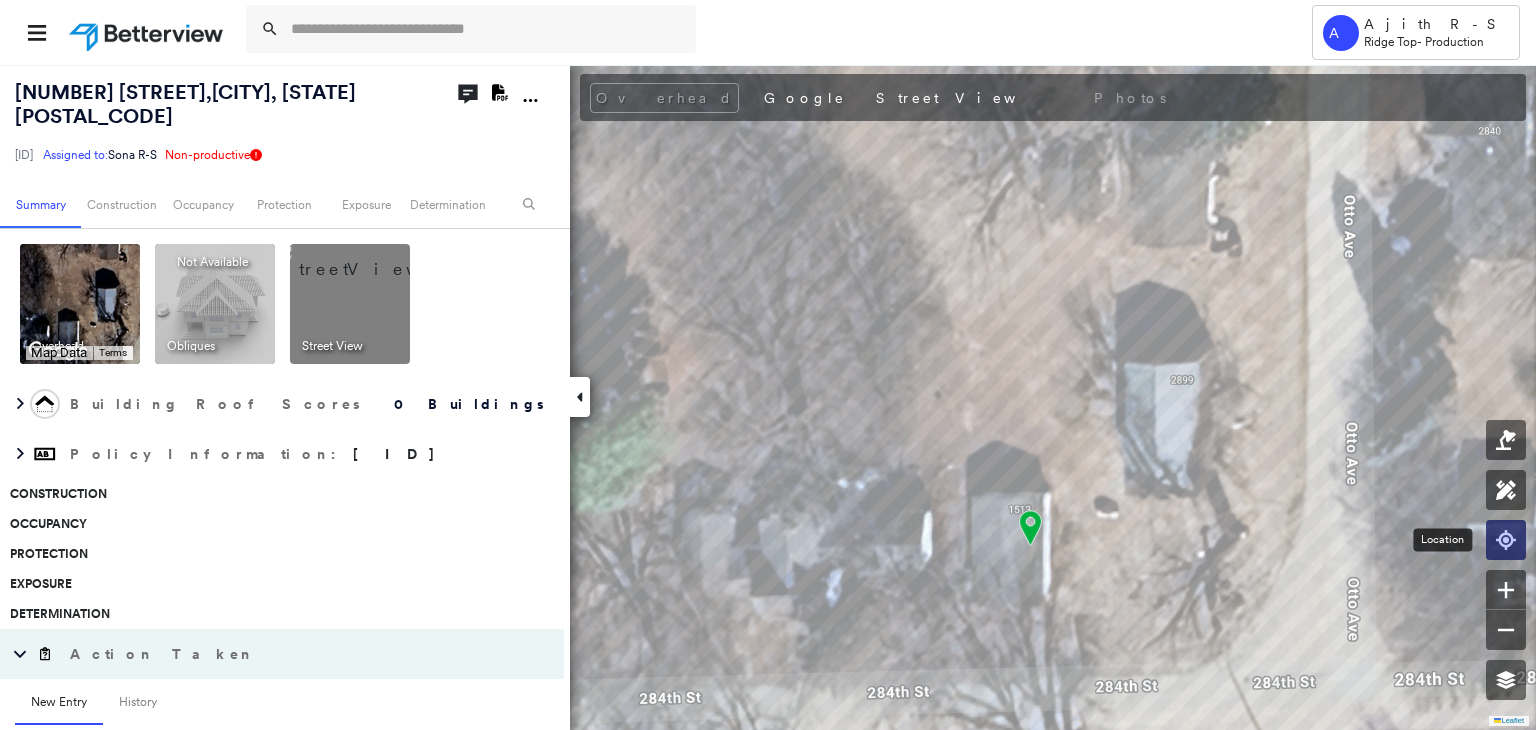 click 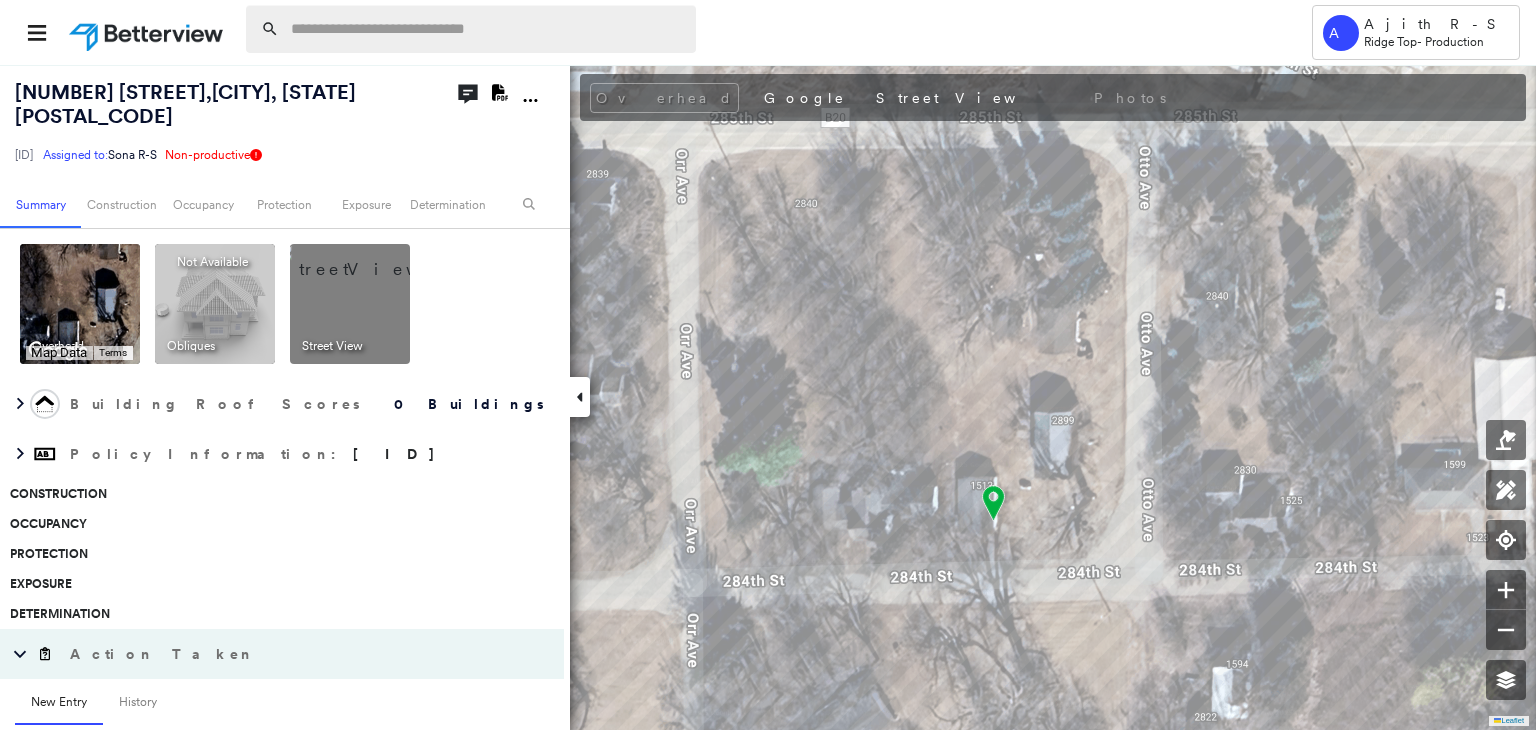 click at bounding box center [487, 29] 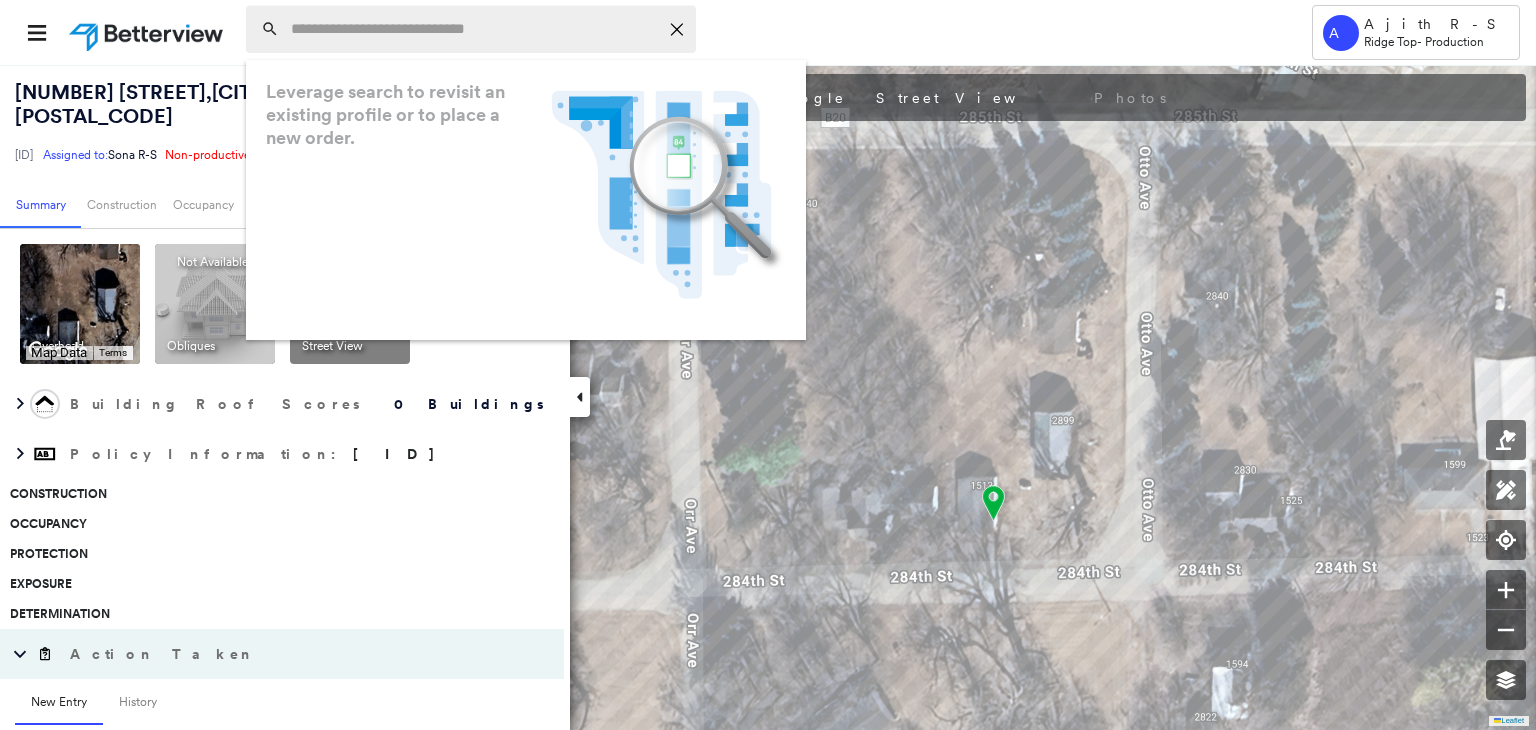 paste on "**********" 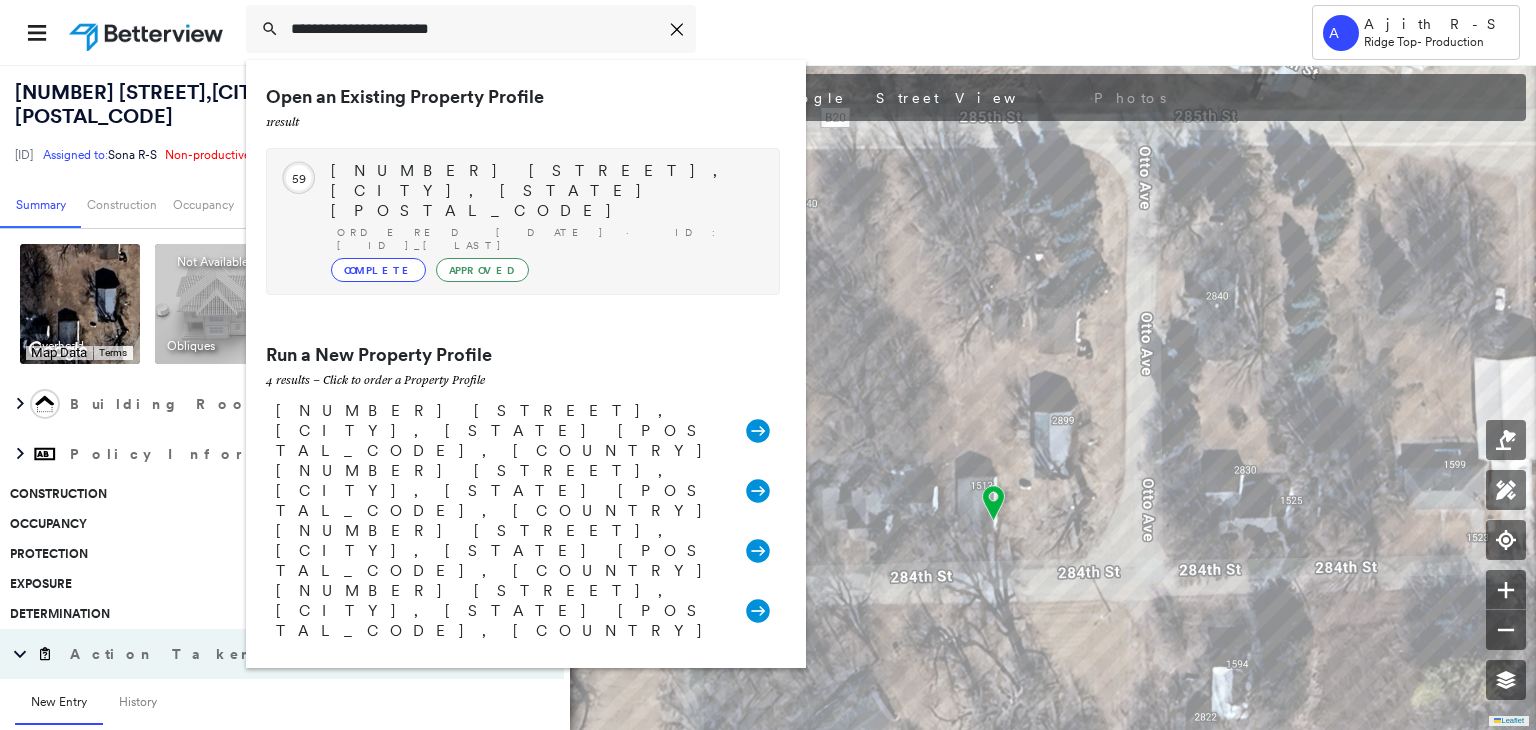 type on "**********" 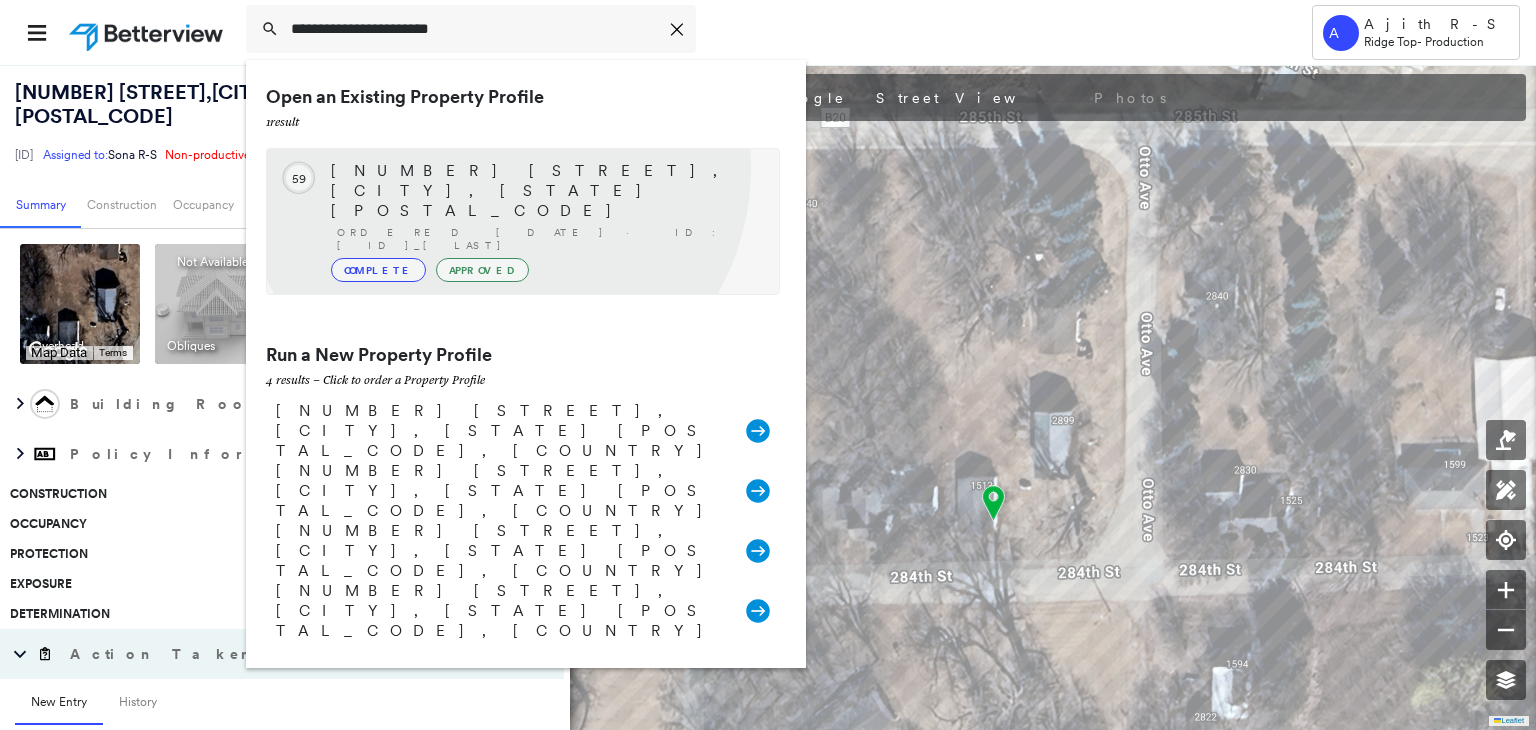 click on "[NUMBER] [STREET], [CITY], [STATE] [POSTAL_CODE]" at bounding box center (545, 191) 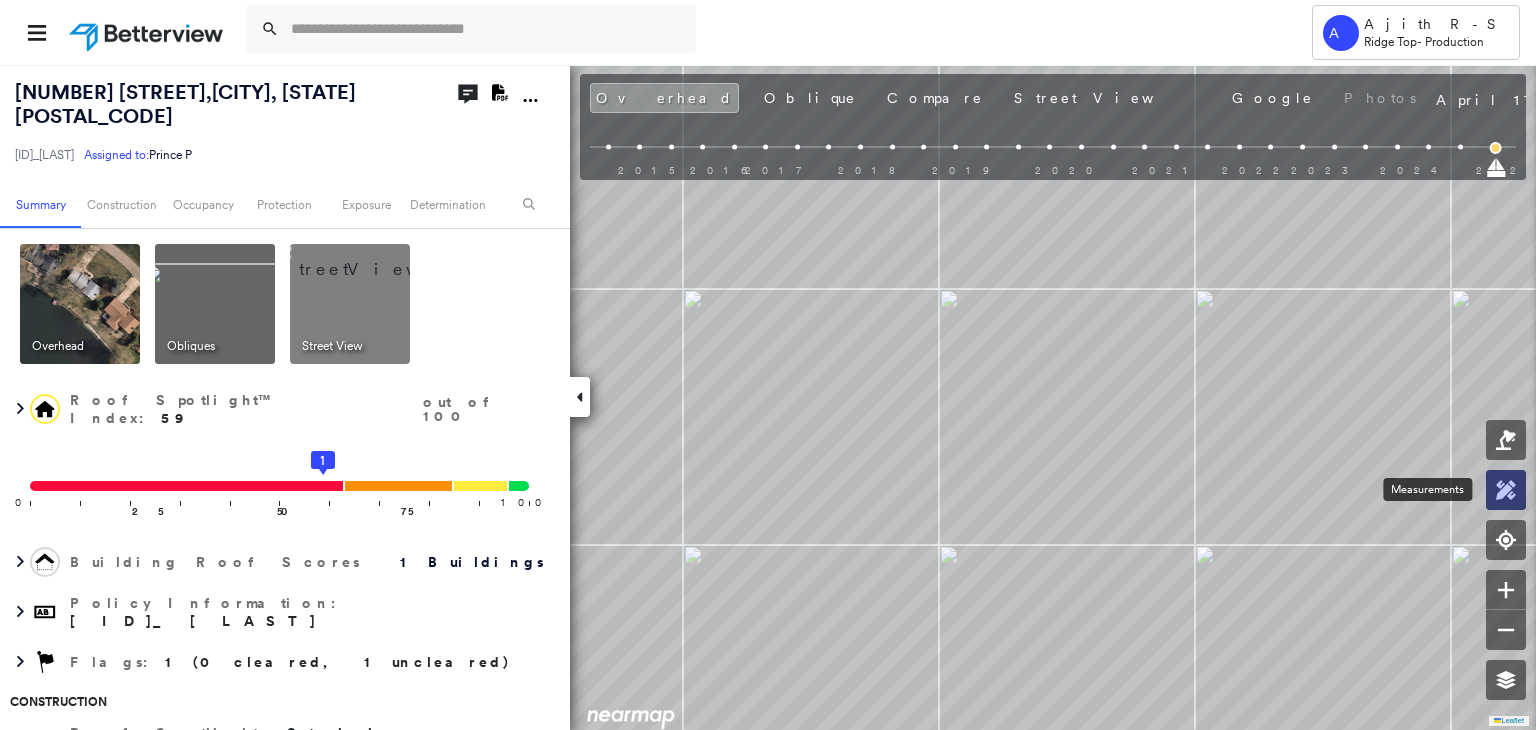 click at bounding box center [1506, 490] 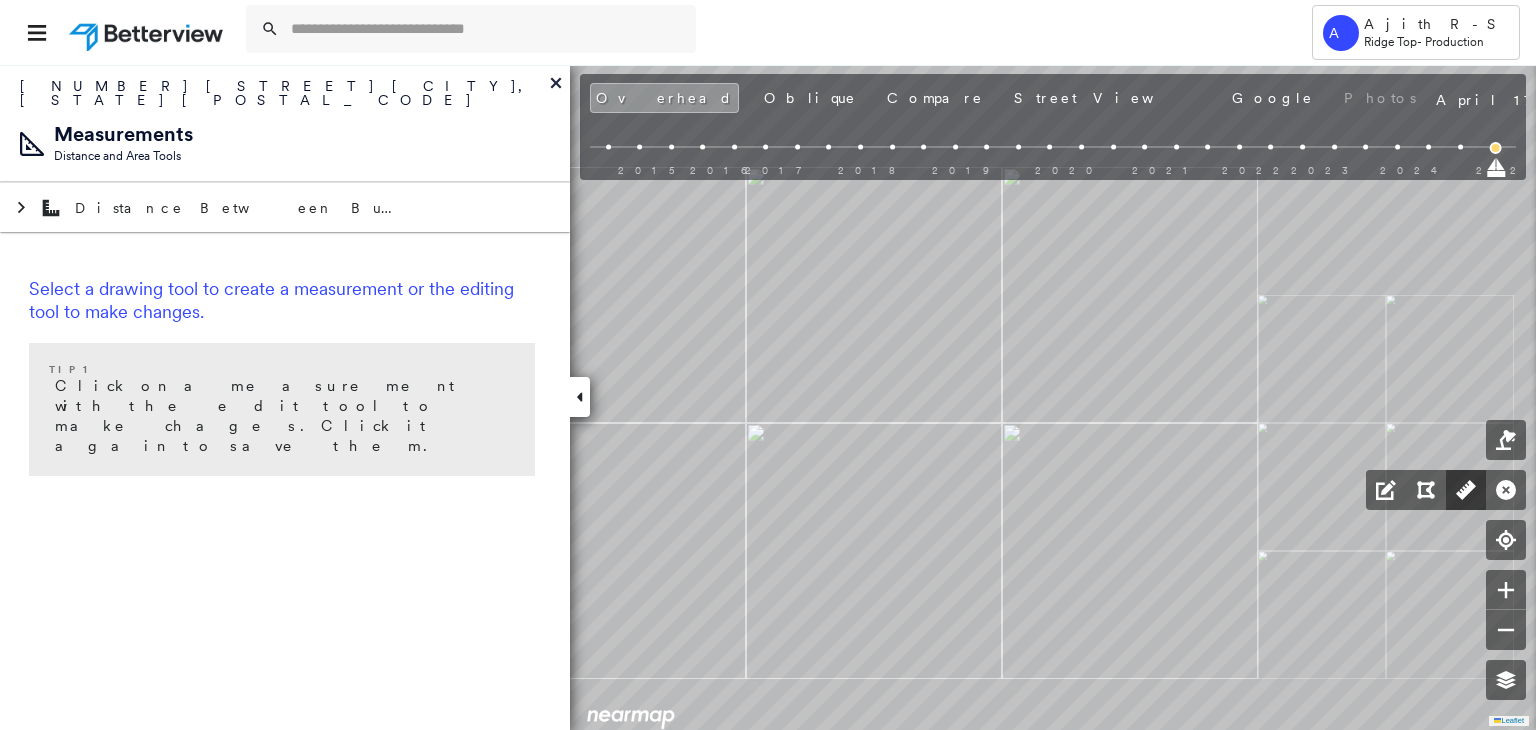 click 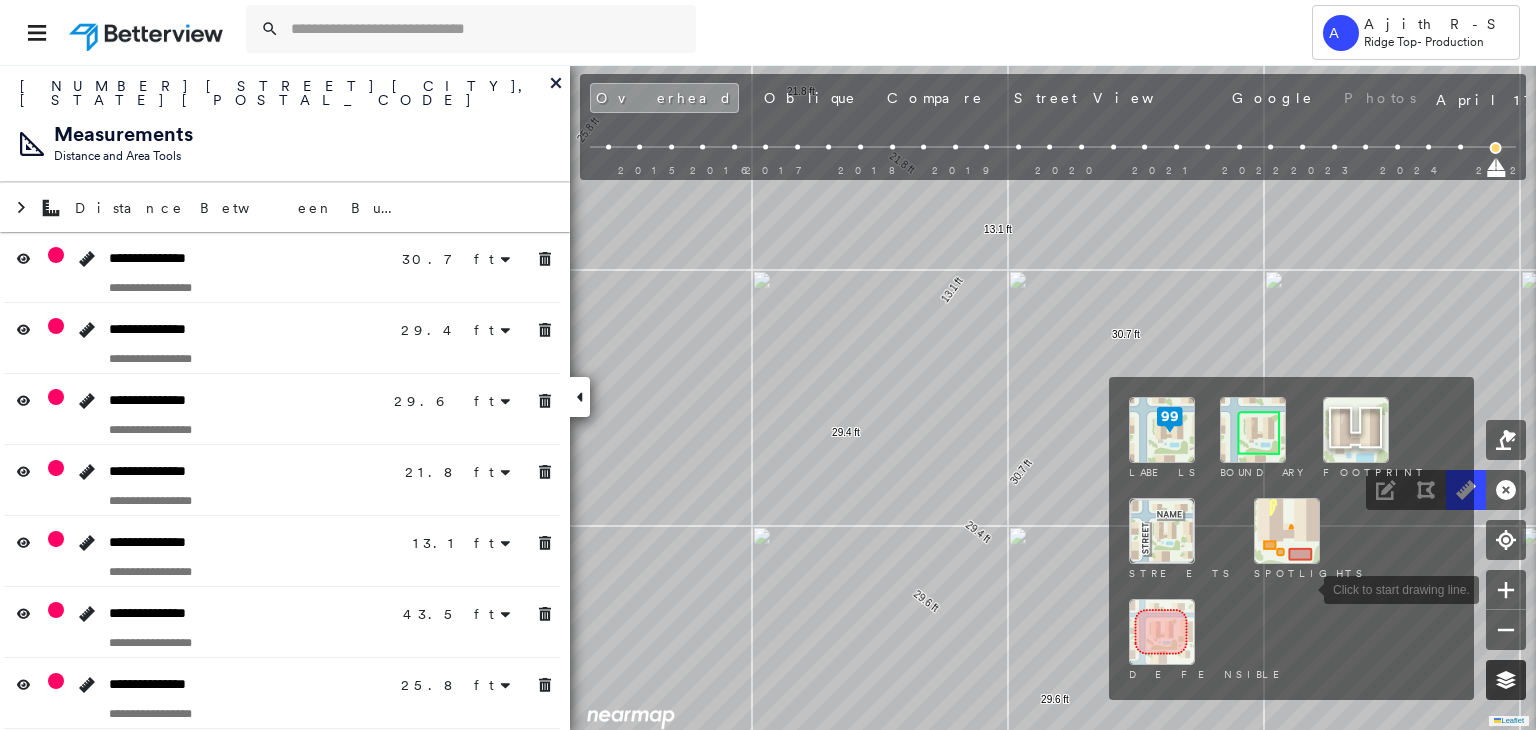 click 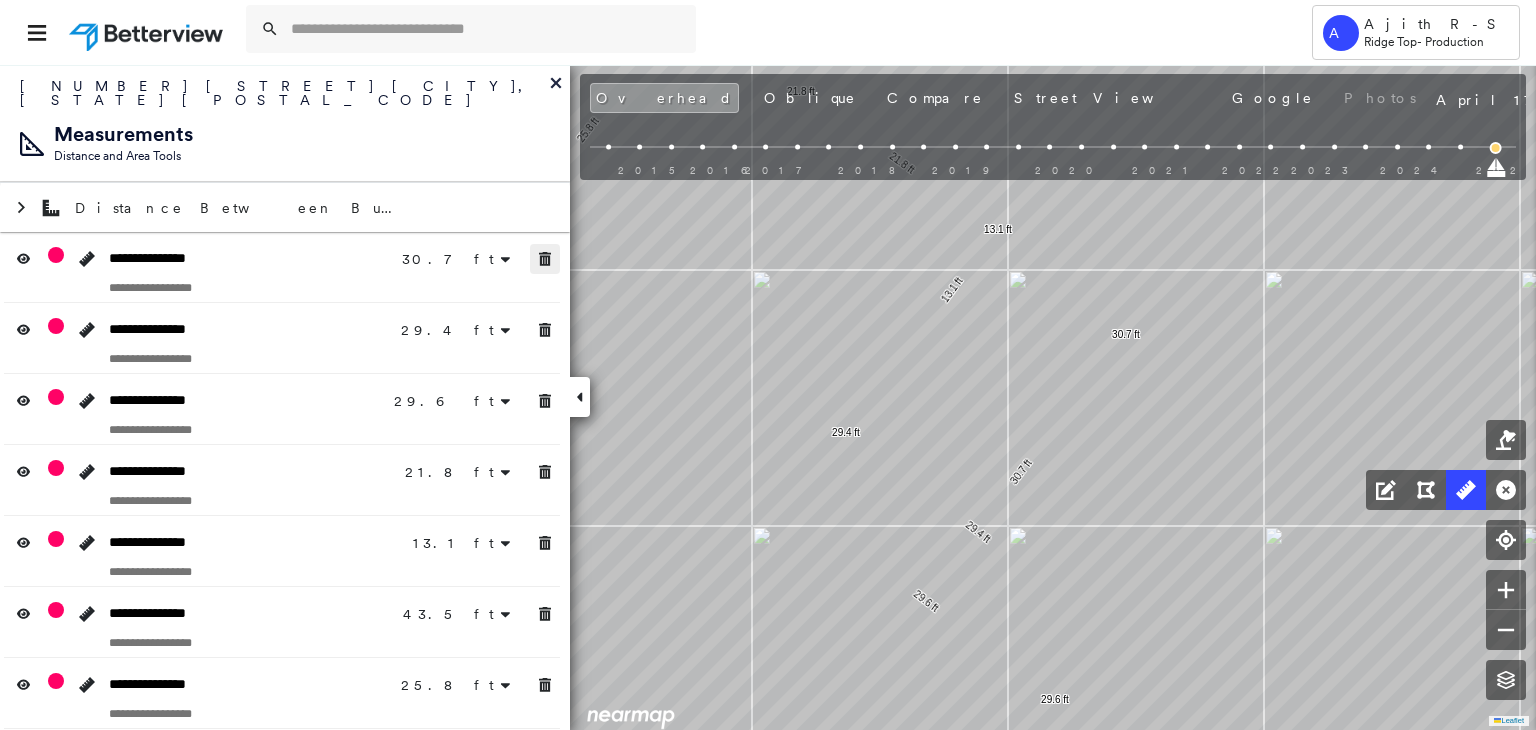 drag, startPoint x: 542, startPoint y: 239, endPoint x: 550, endPoint y: 261, distance: 23.409399 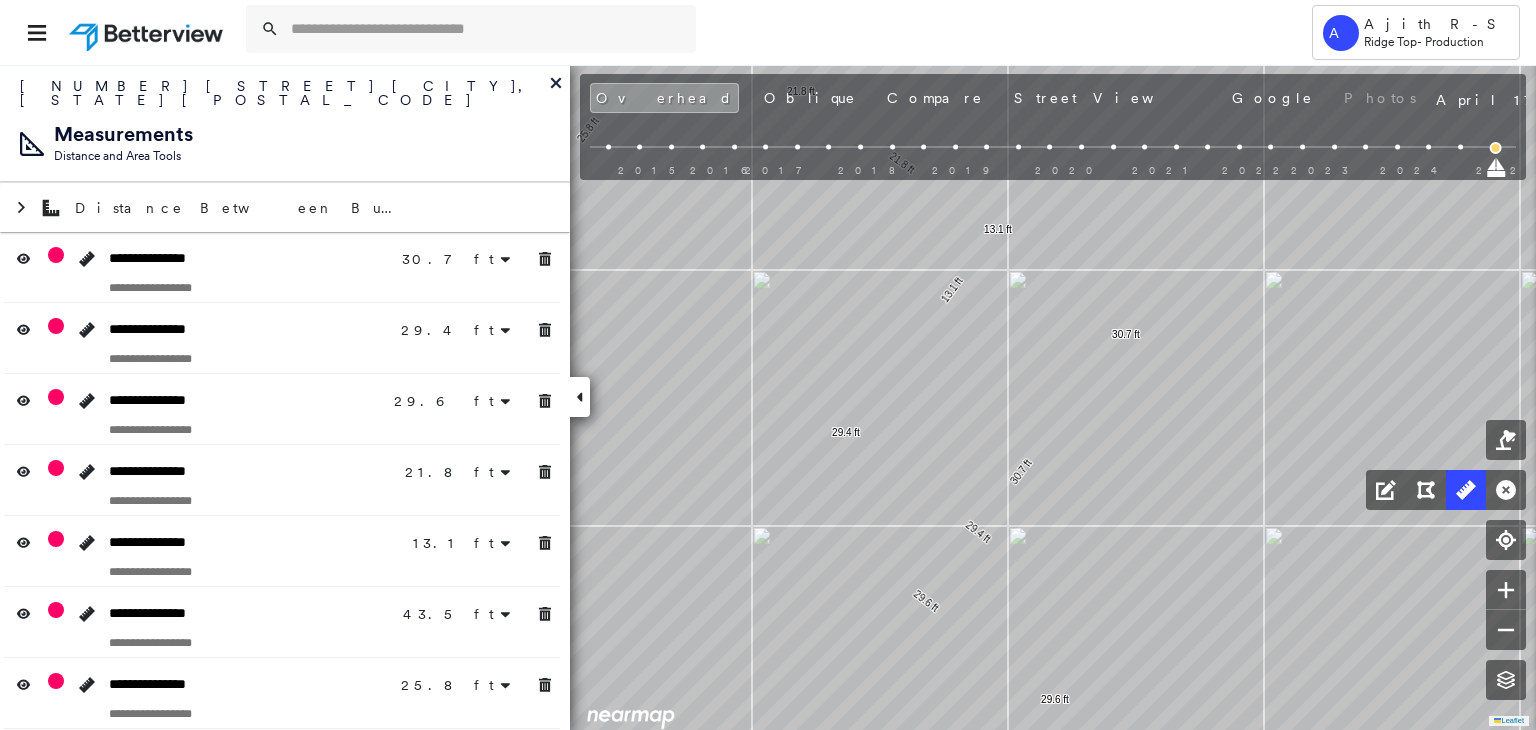 click at bounding box center [282, 358] 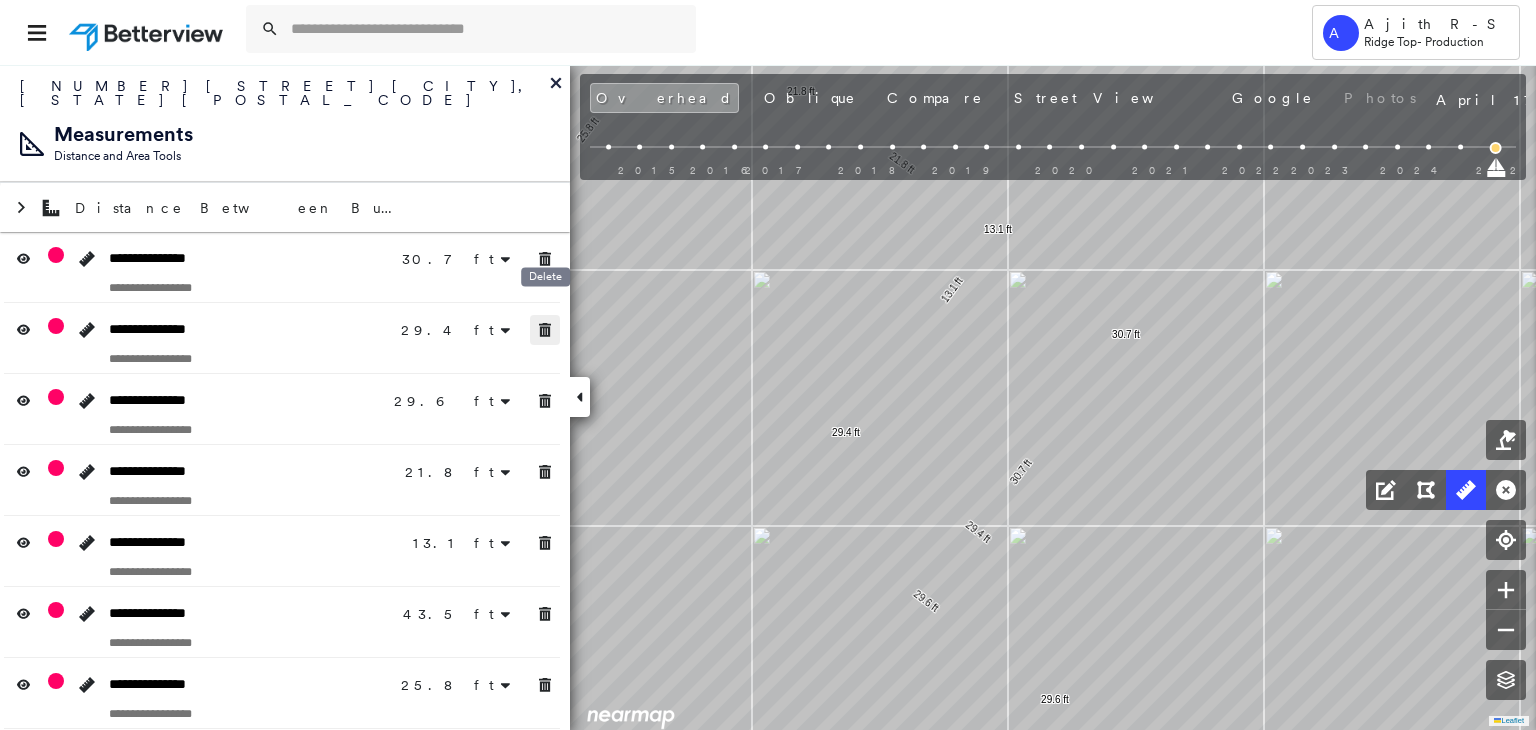 drag, startPoint x: 540, startPoint y: 317, endPoint x: 540, endPoint y: 389, distance: 72 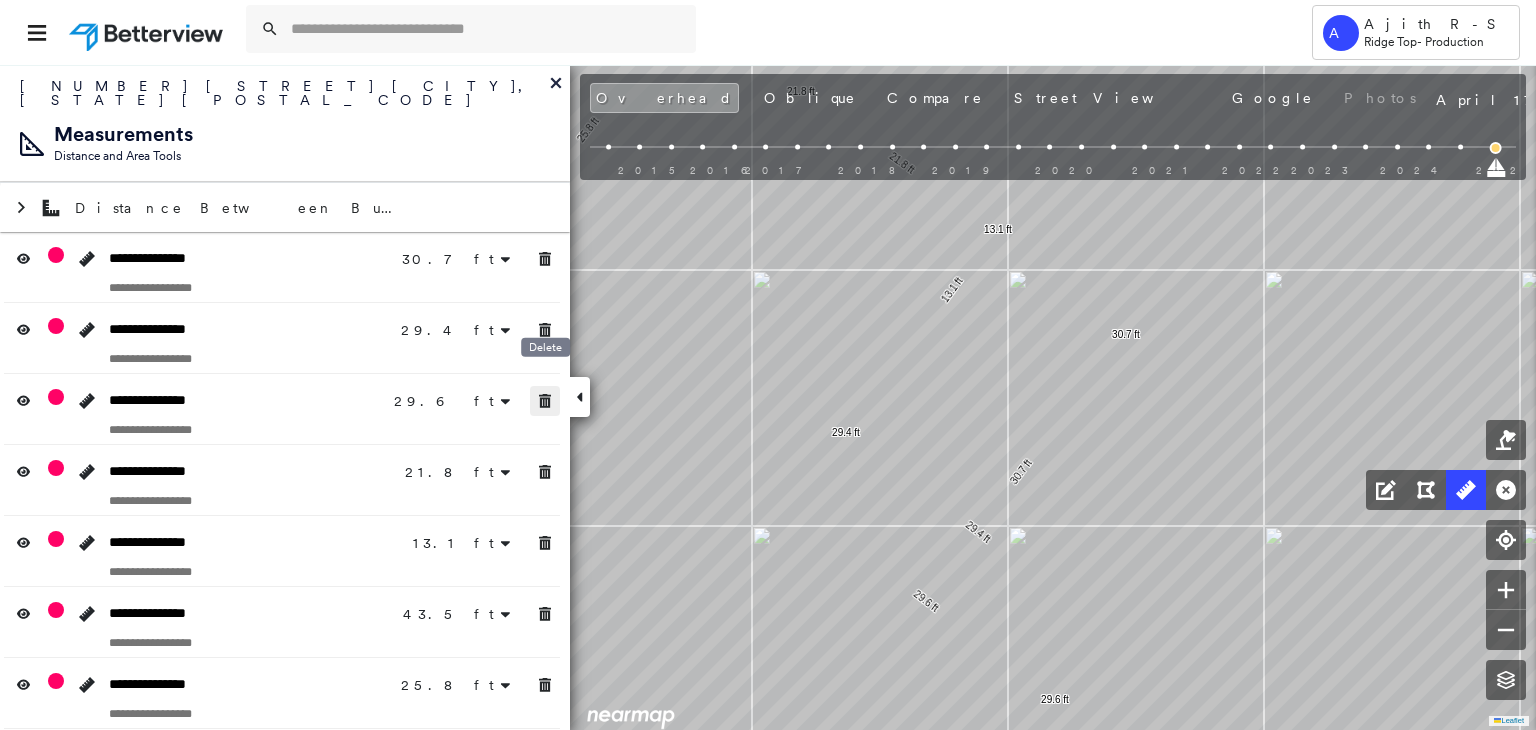 click at bounding box center [282, 500] 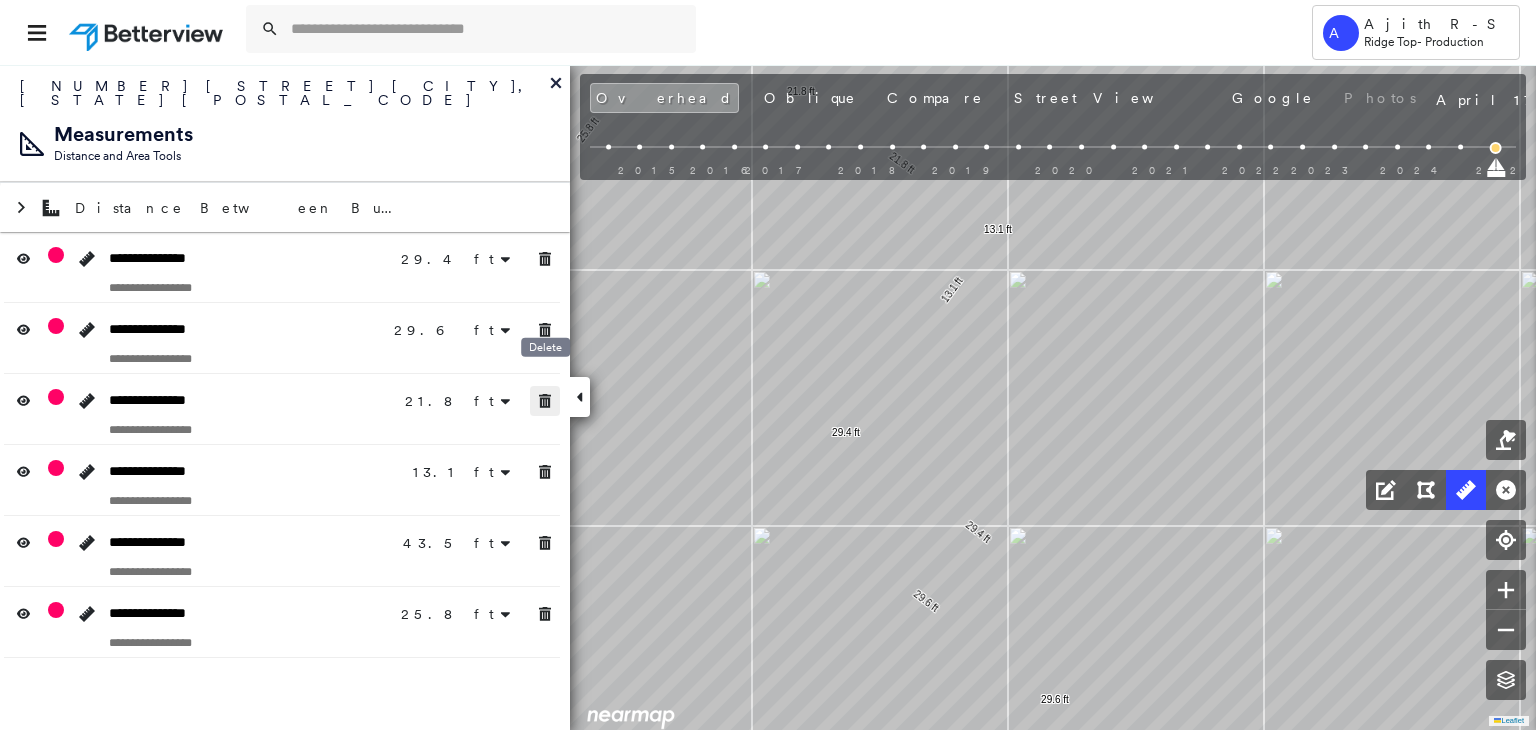 click 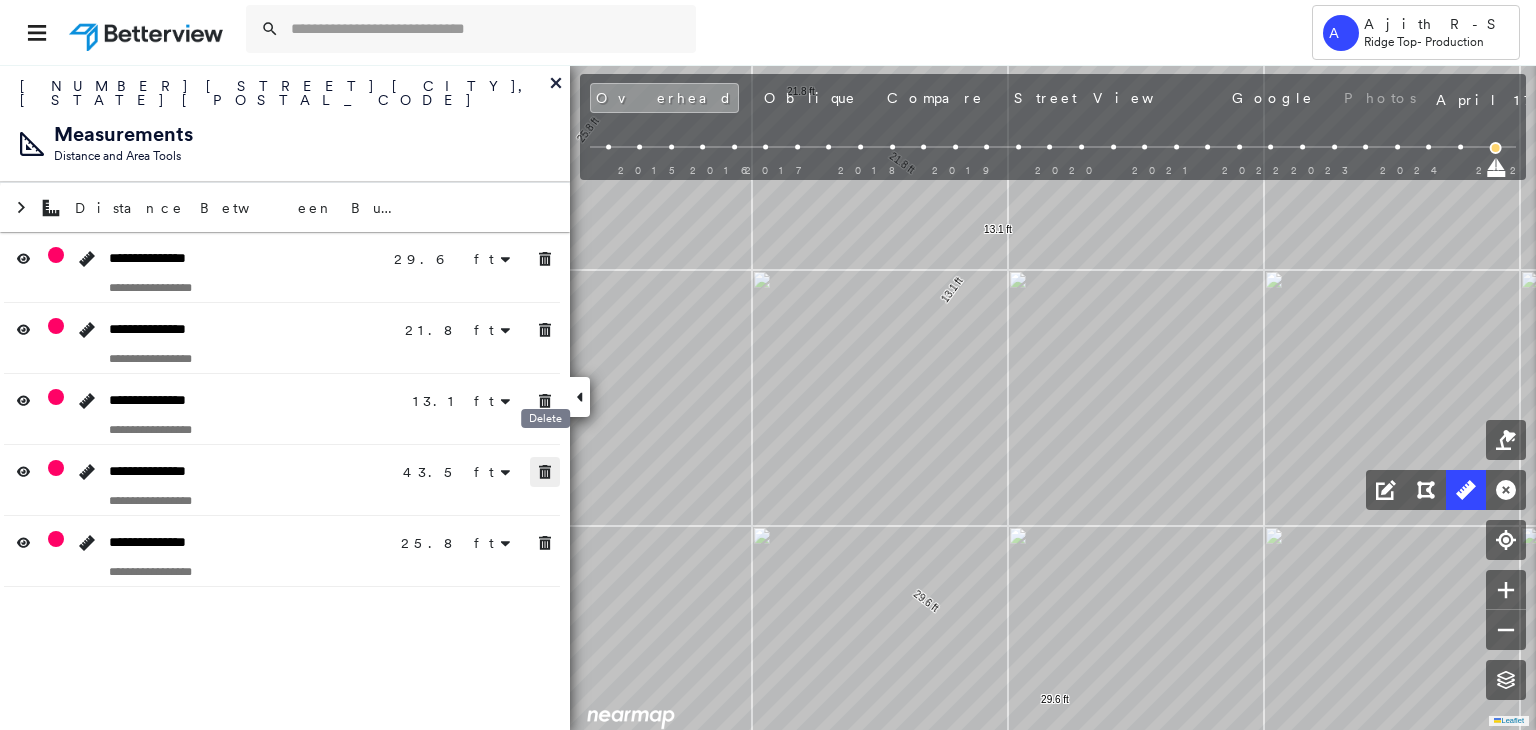 drag, startPoint x: 552, startPoint y: 446, endPoint x: 553, endPoint y: 474, distance: 28.01785 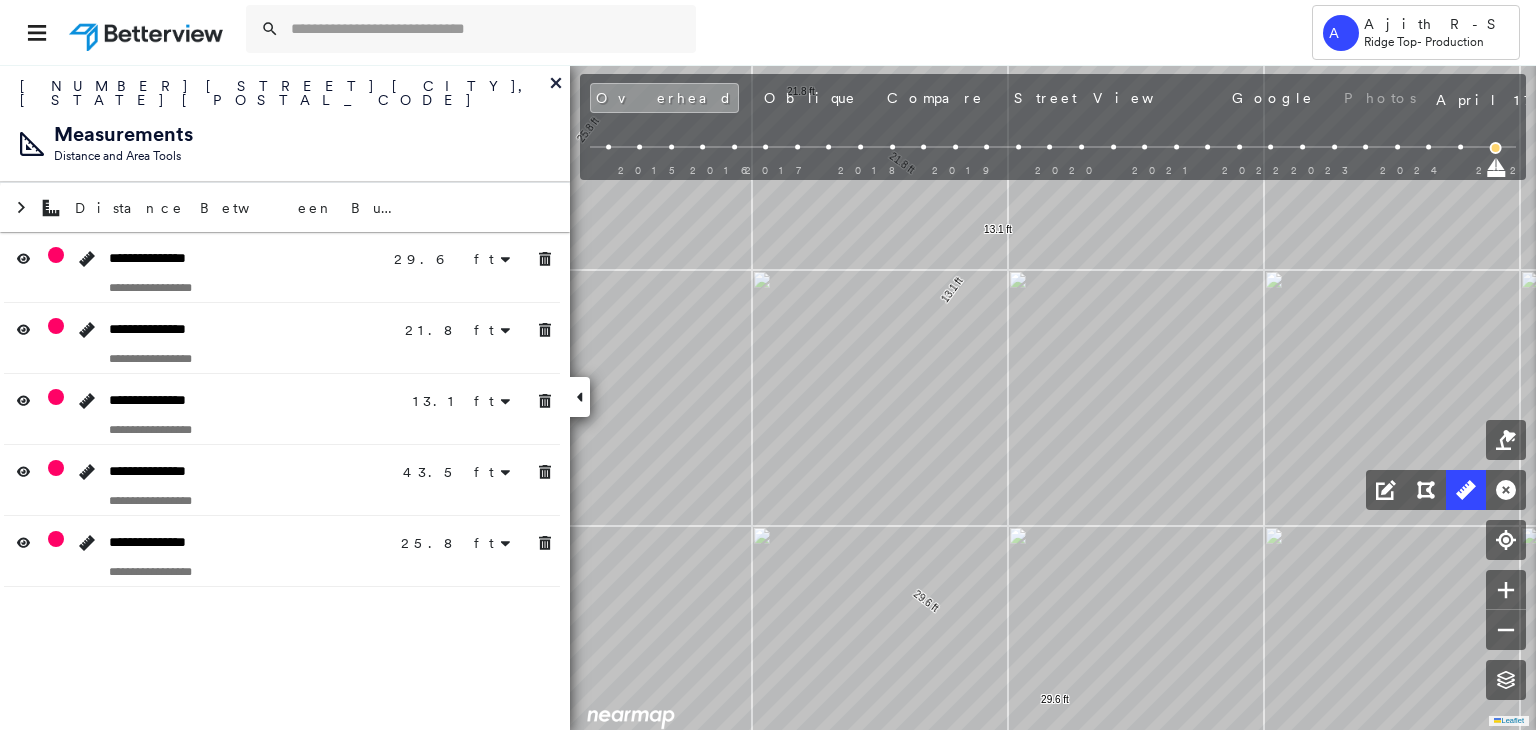 drag, startPoint x: 535, startPoint y: 546, endPoint x: 541, endPoint y: 512, distance: 34.525352 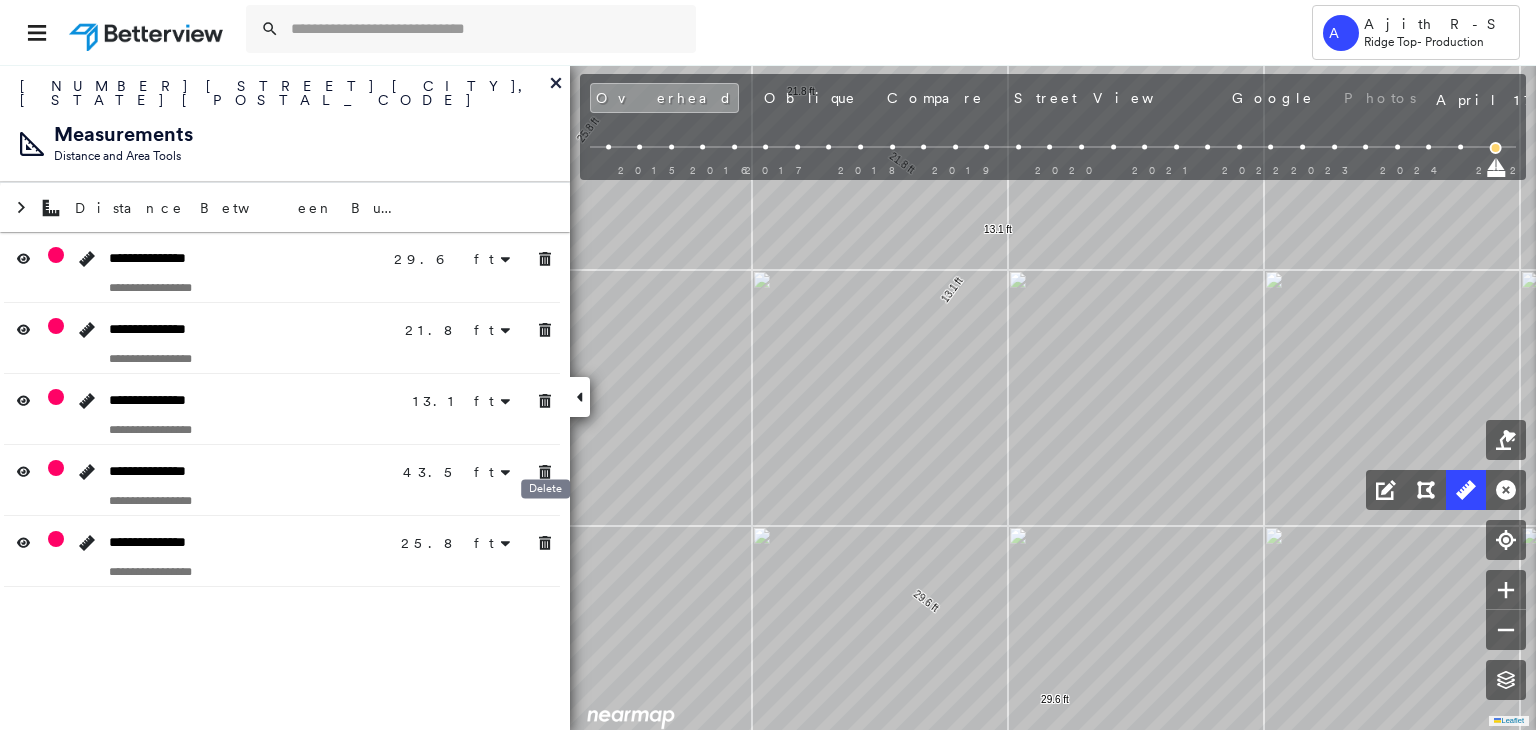 click on "Delete" at bounding box center [545, 494] 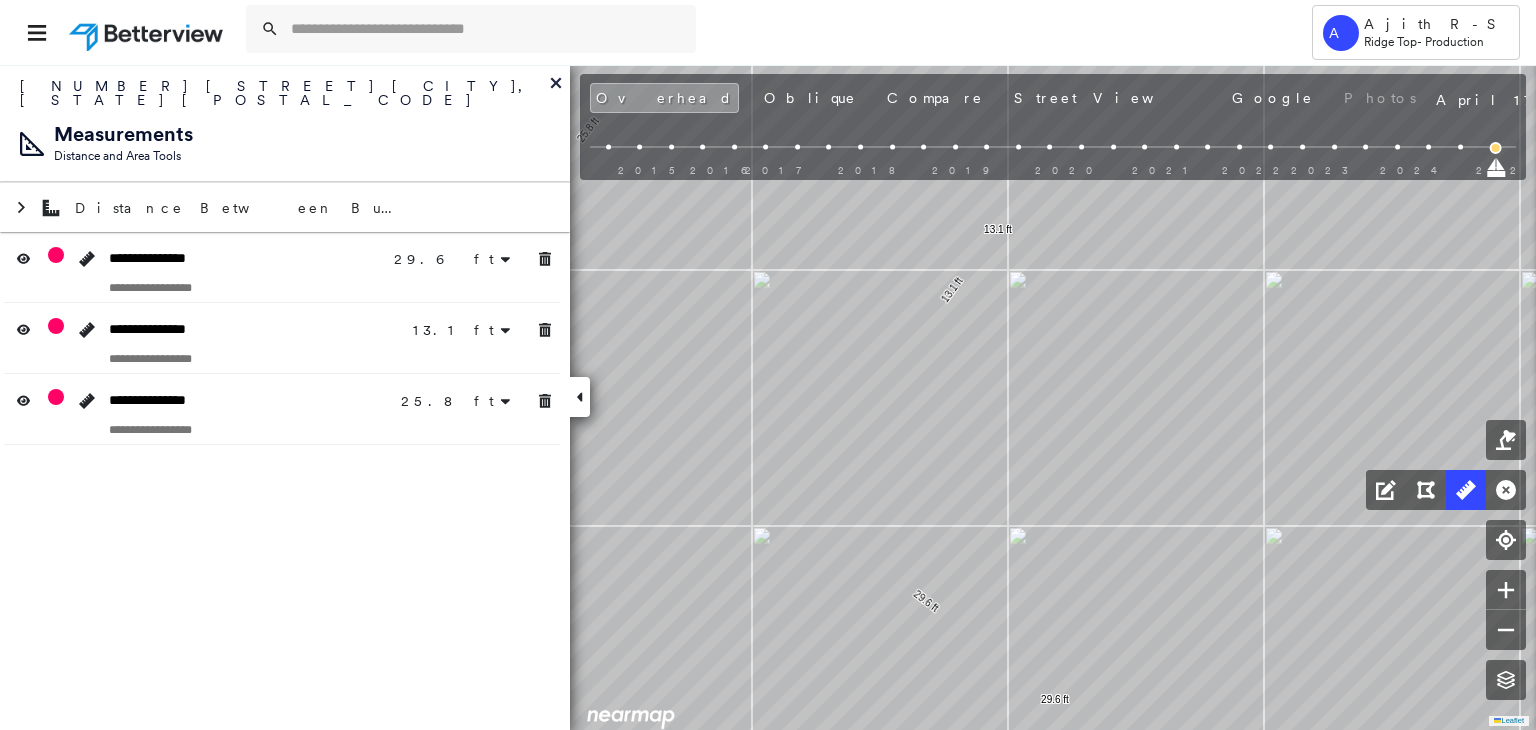 click on "**********" at bounding box center [285, 397] 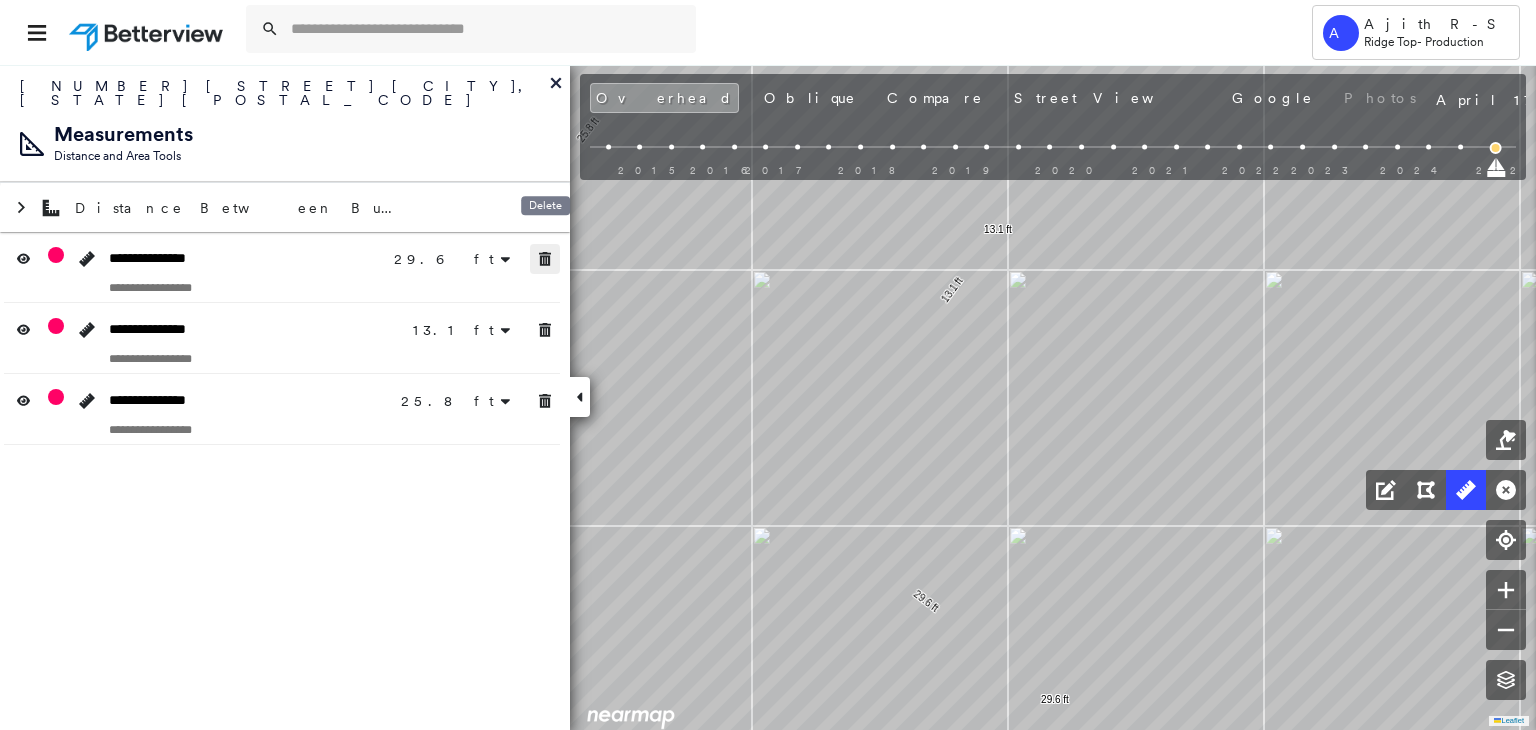 click at bounding box center (545, 259) 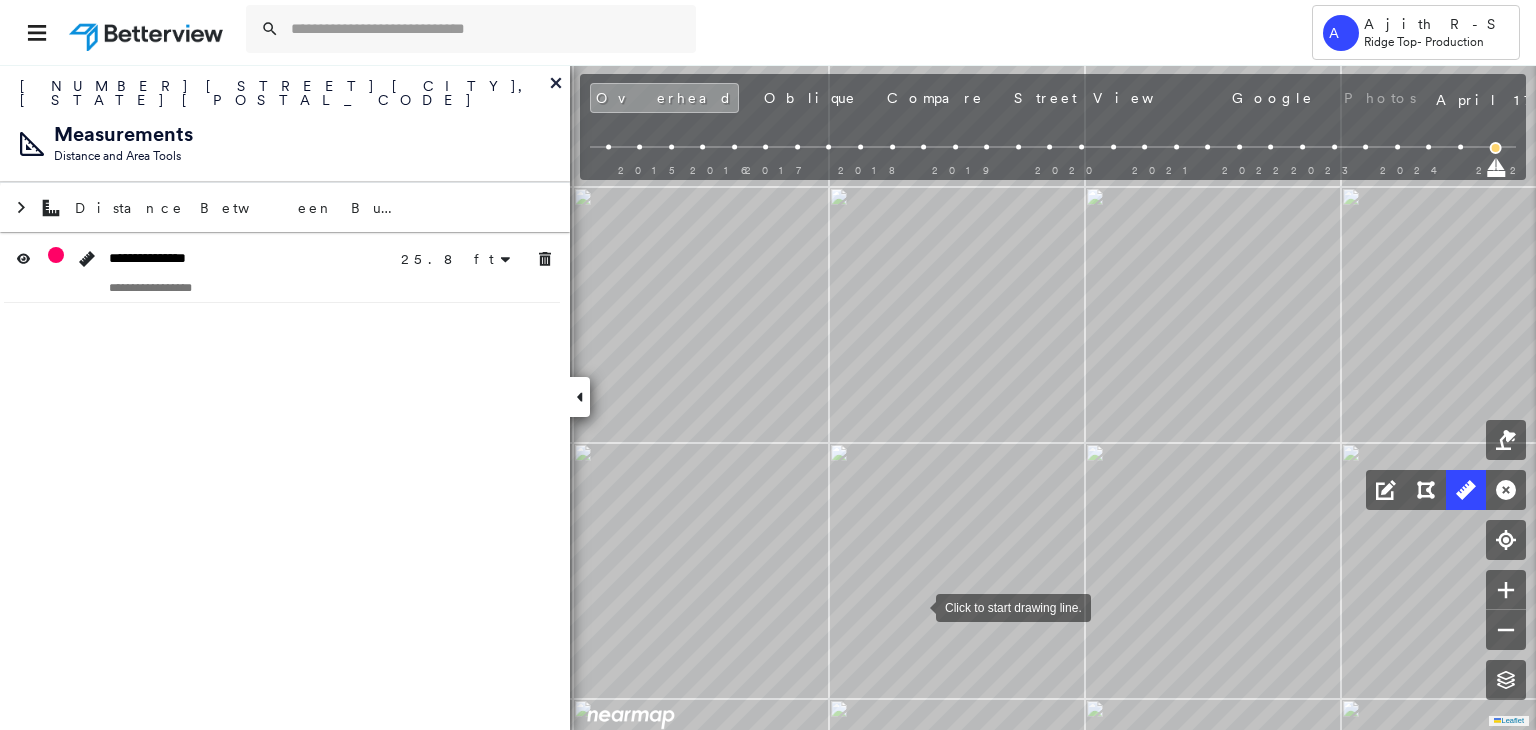 click at bounding box center (916, 606) 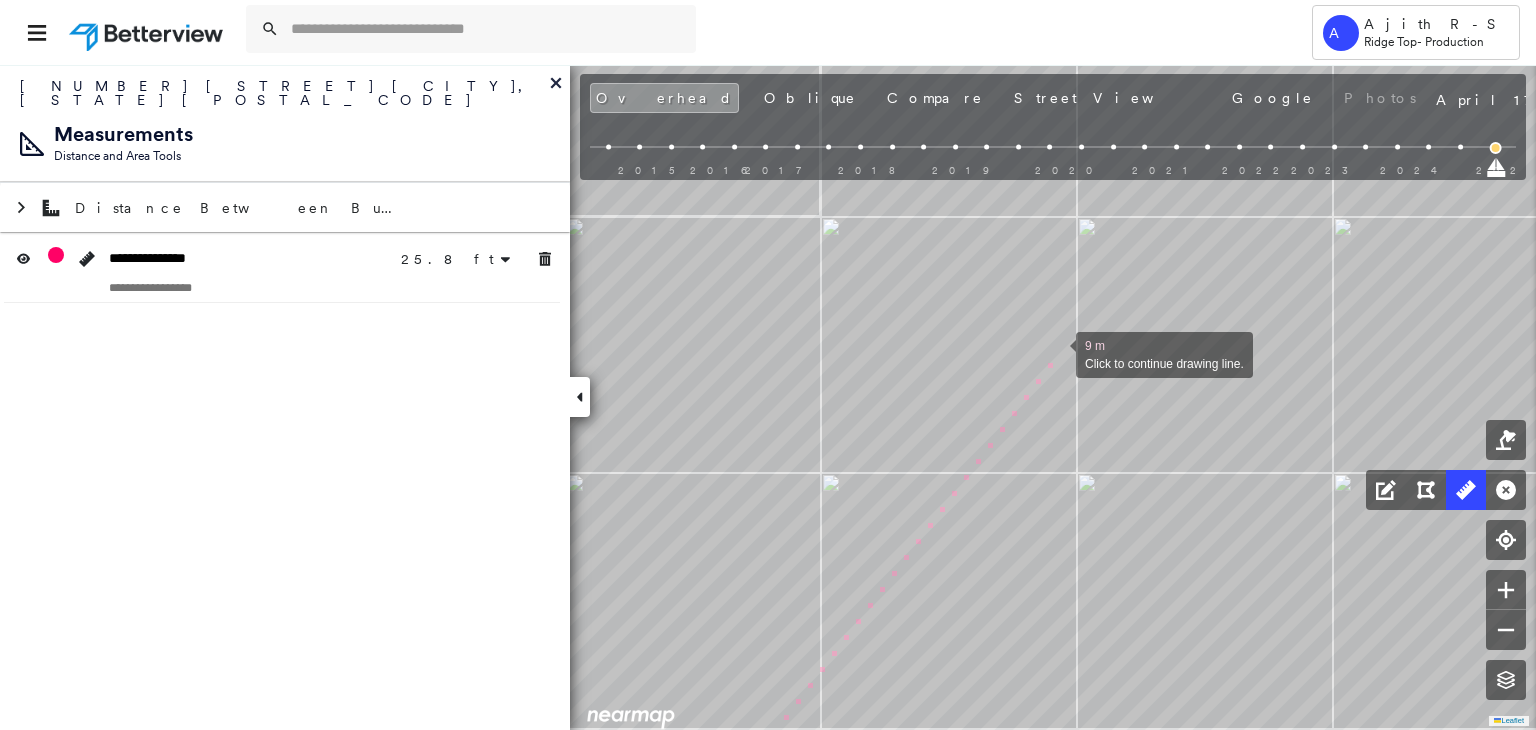 click at bounding box center [1056, 353] 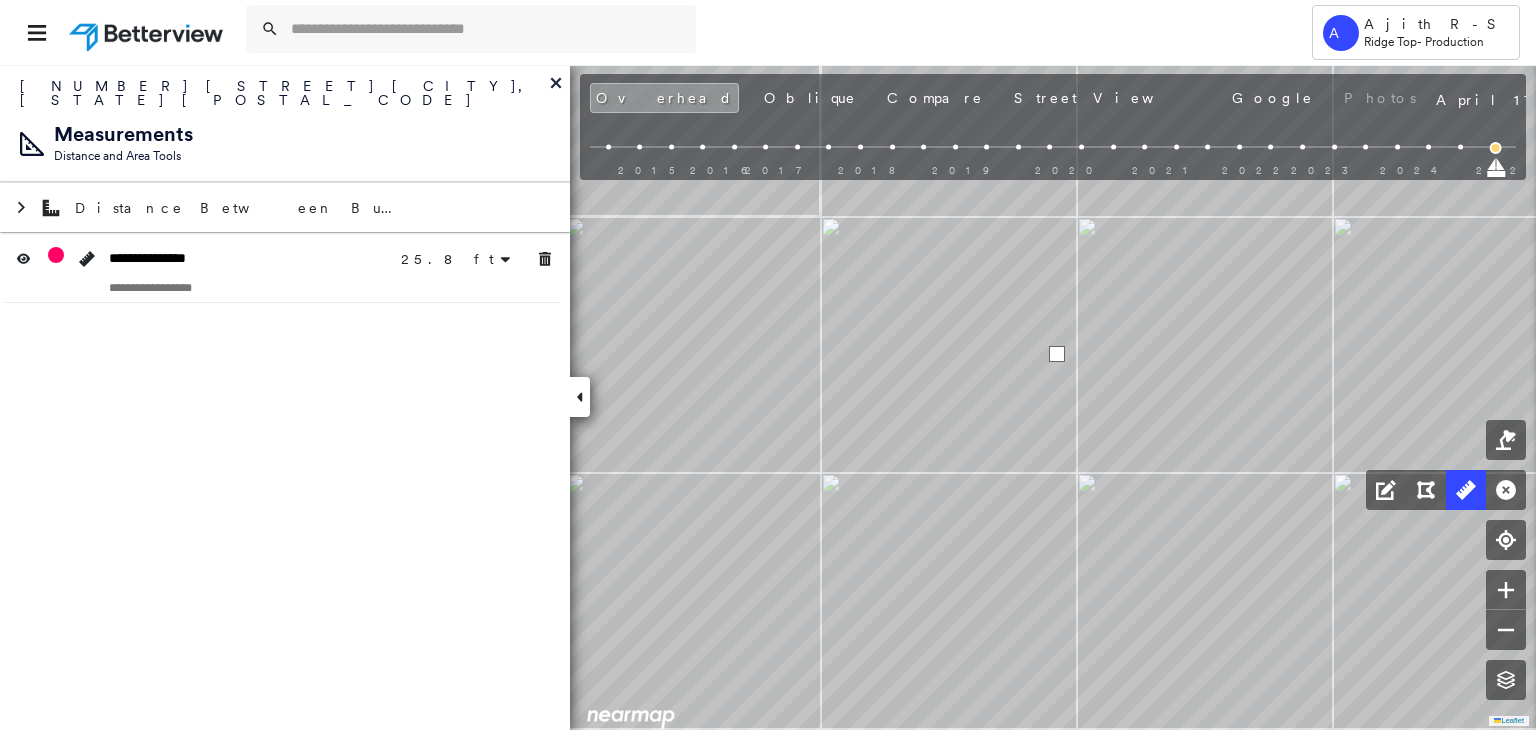 click at bounding box center [1057, 354] 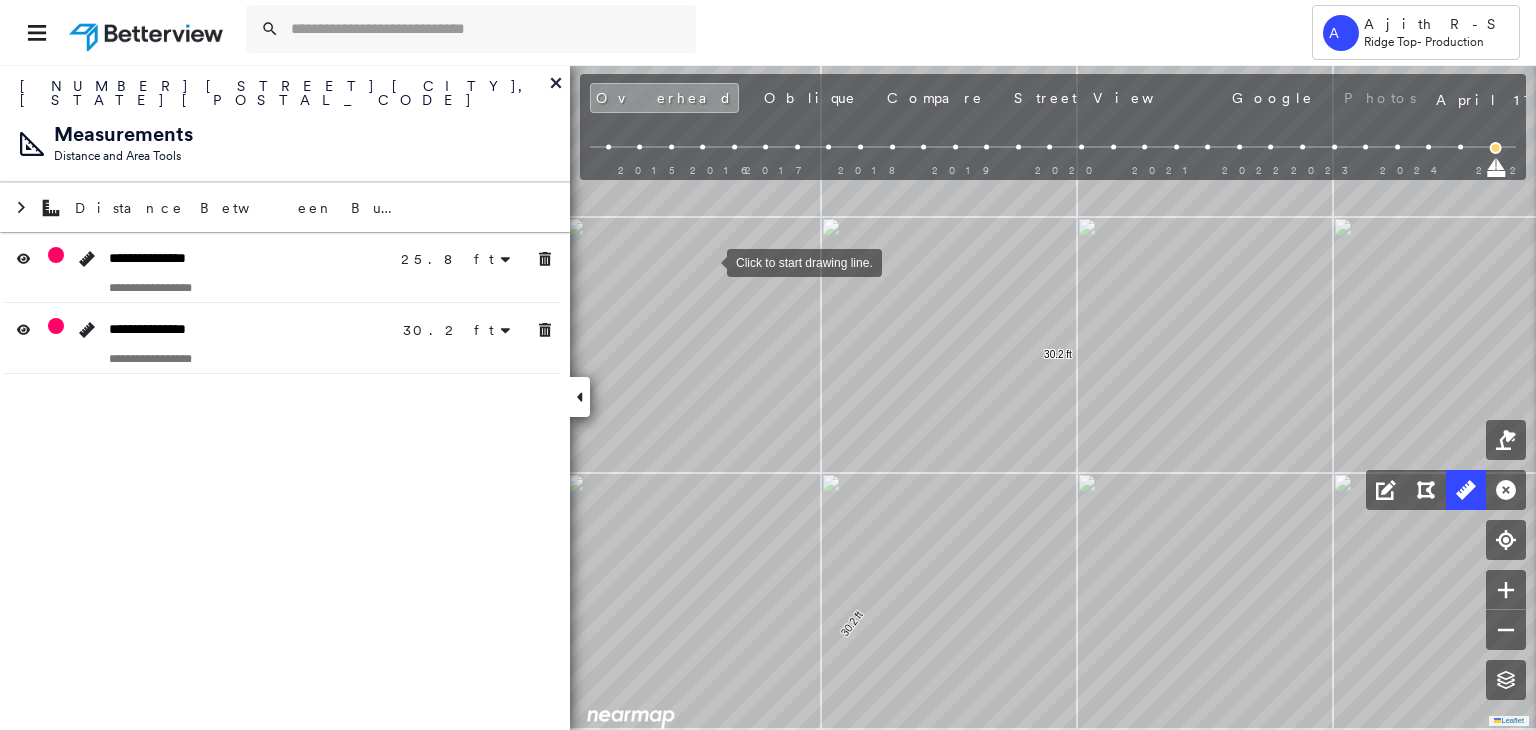 click at bounding box center (707, 261) 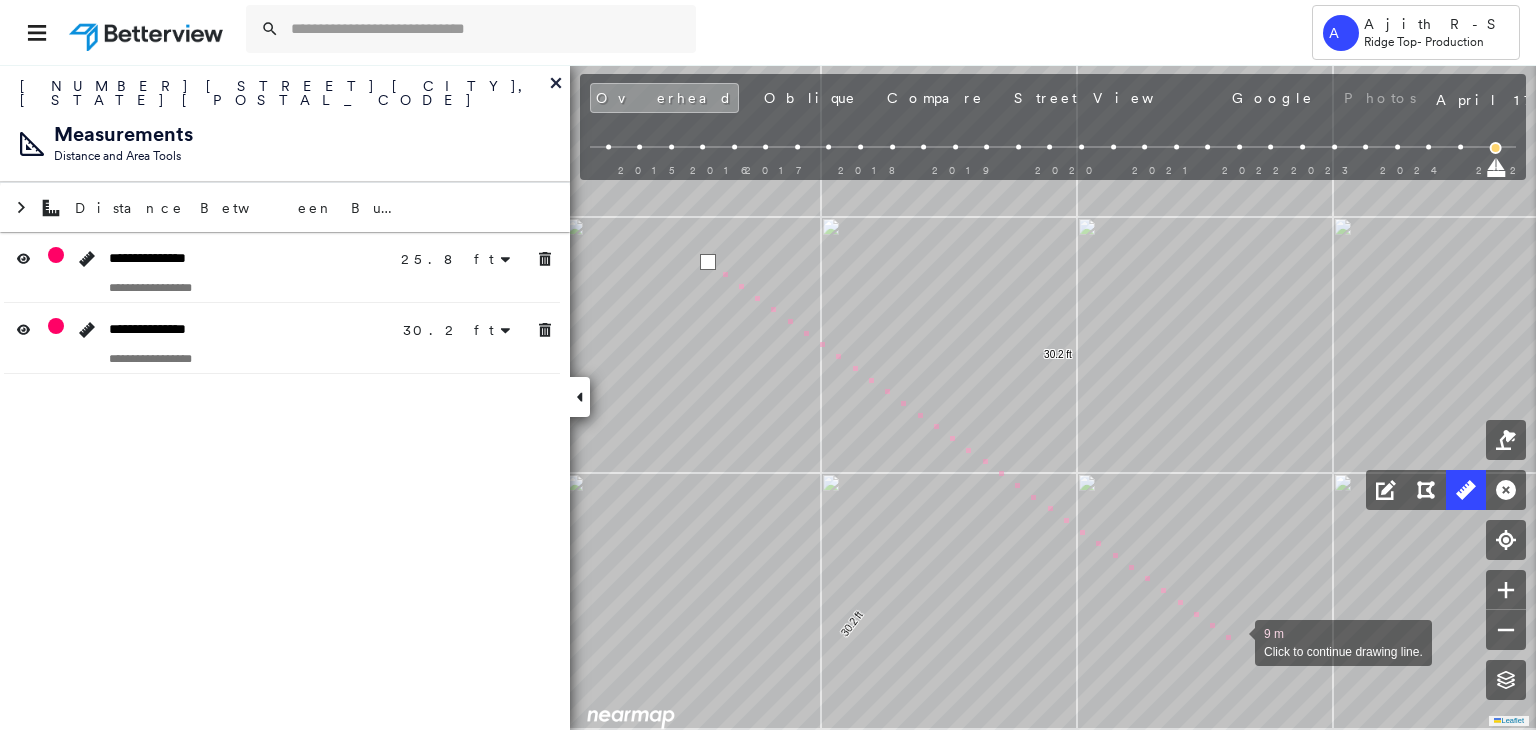click at bounding box center (1235, 641) 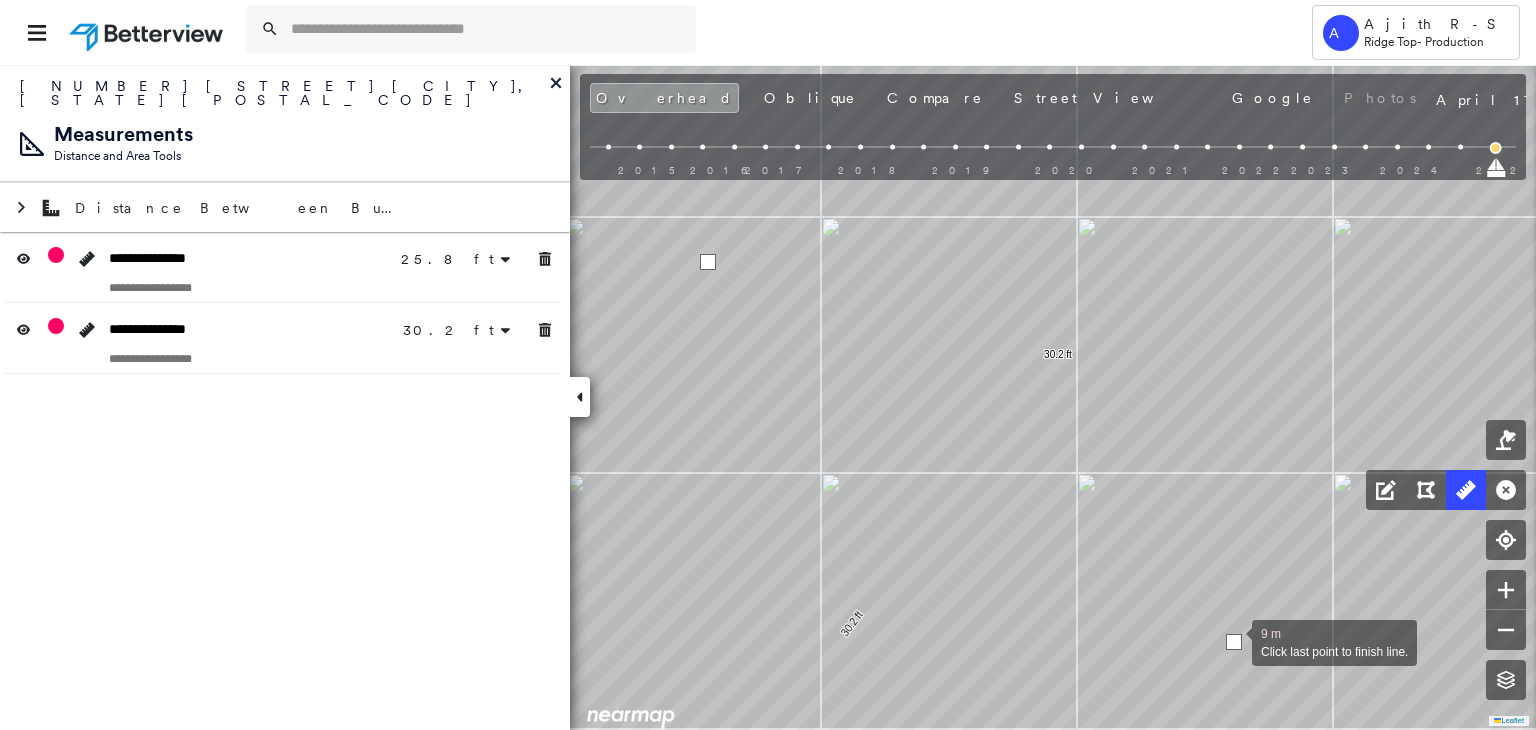 click at bounding box center (1234, 642) 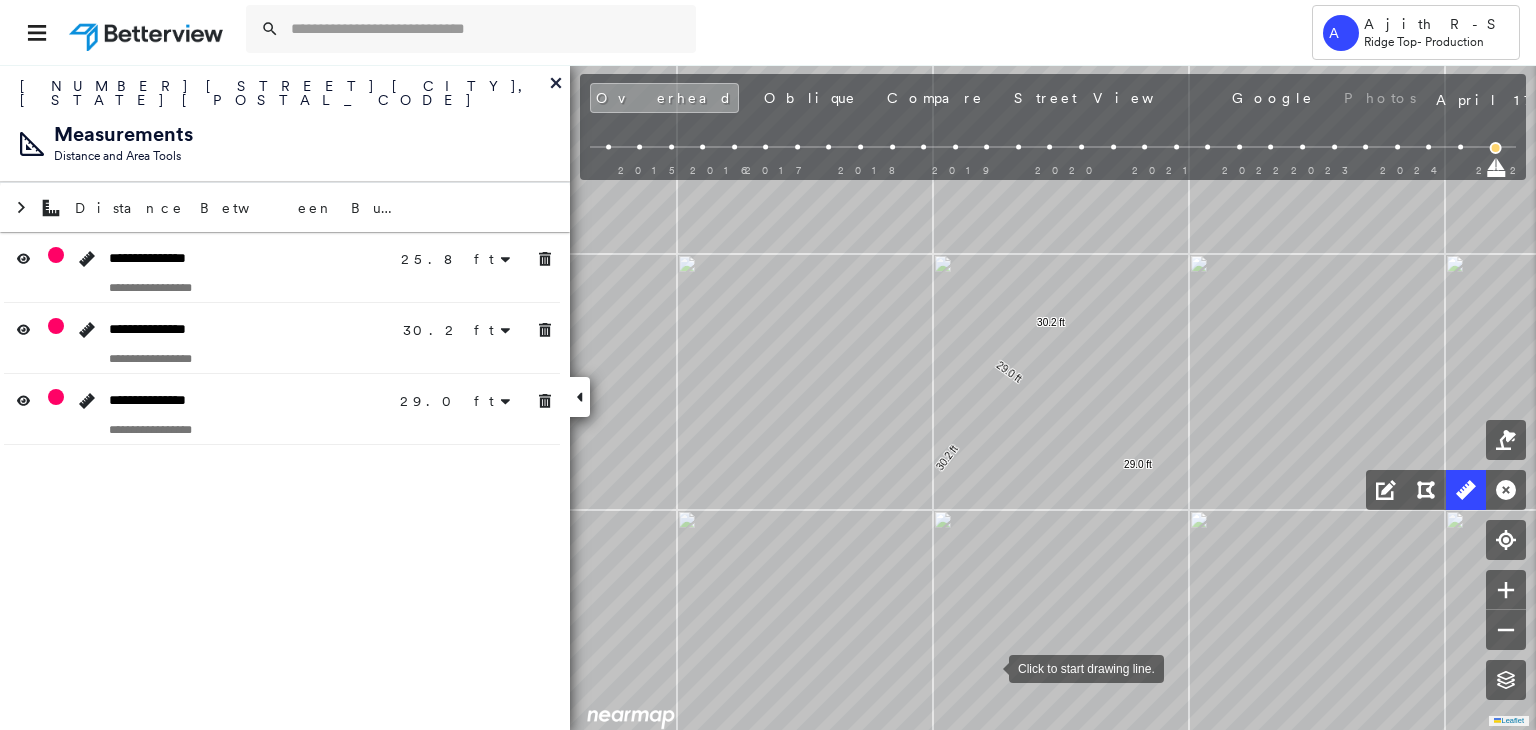 click at bounding box center [989, 667] 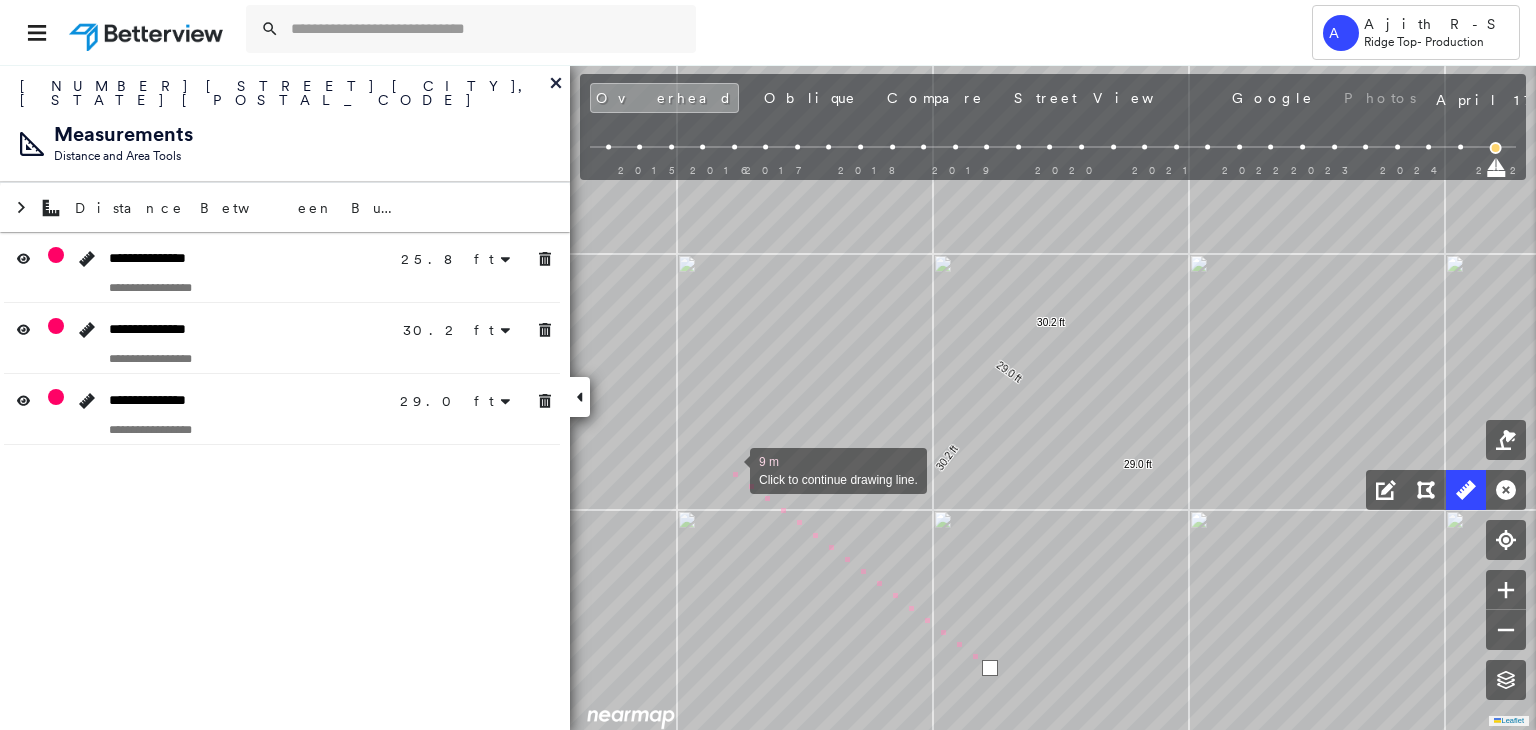 click at bounding box center [730, 469] 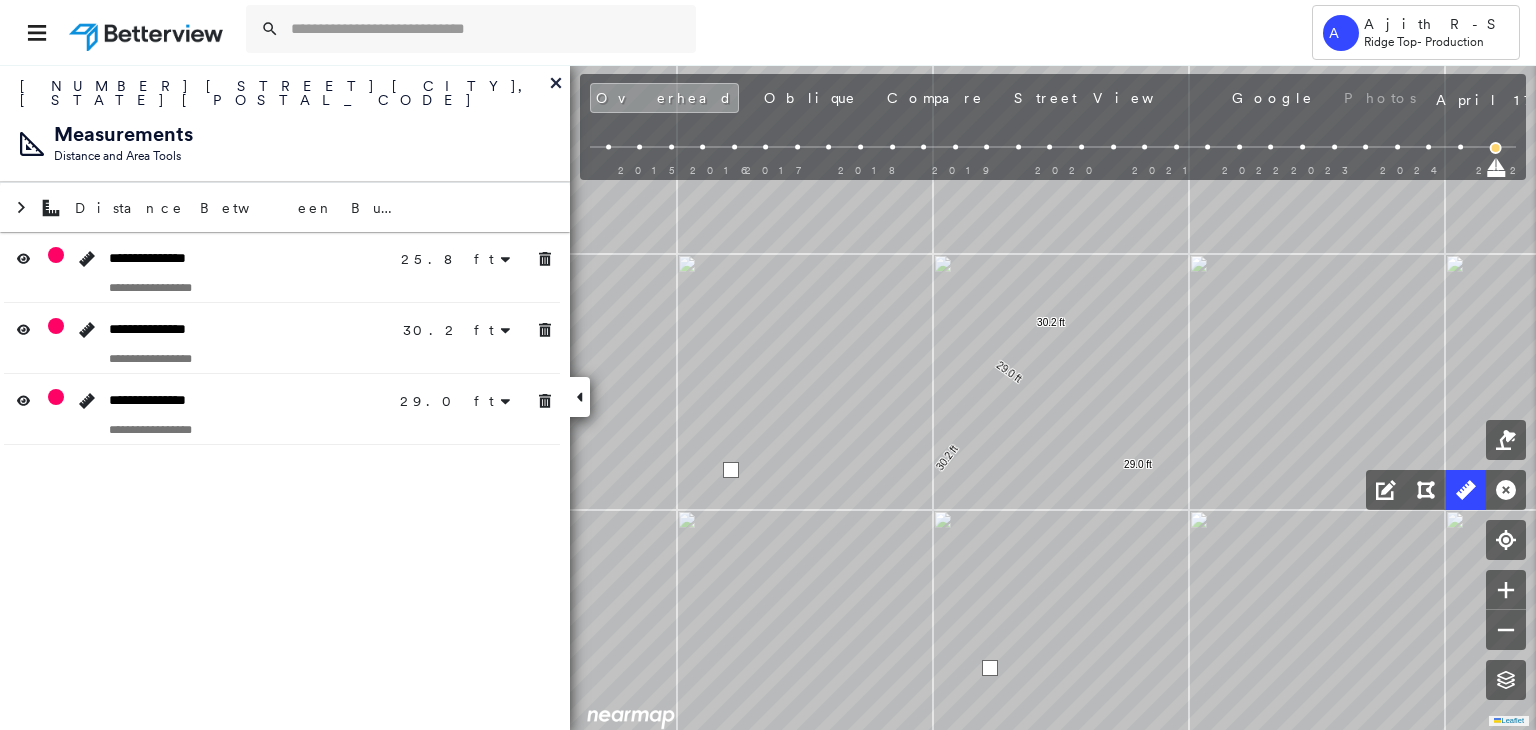 click at bounding box center [731, 470] 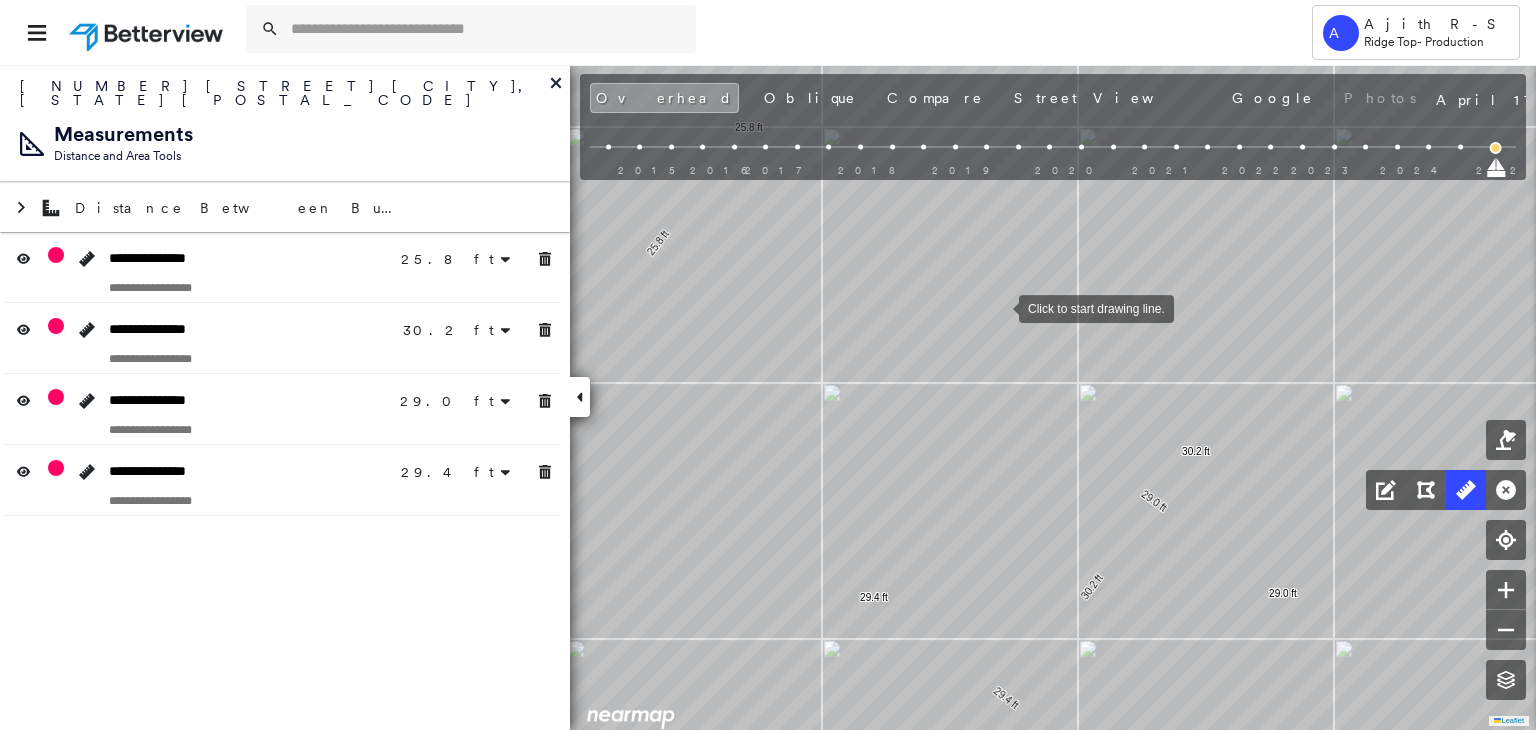 drag, startPoint x: 997, startPoint y: 303, endPoint x: 1012, endPoint y: 323, distance: 25 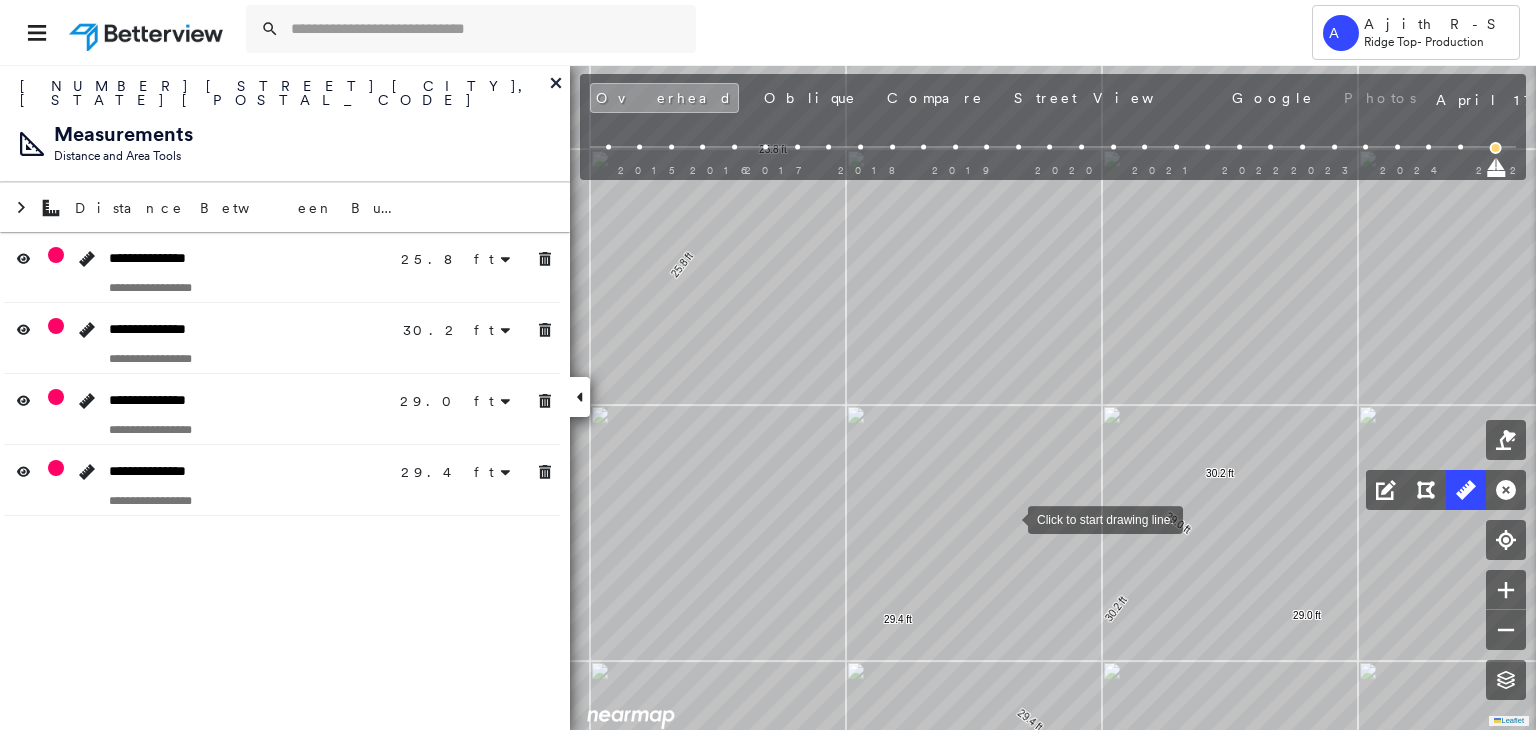 click at bounding box center (1008, 518) 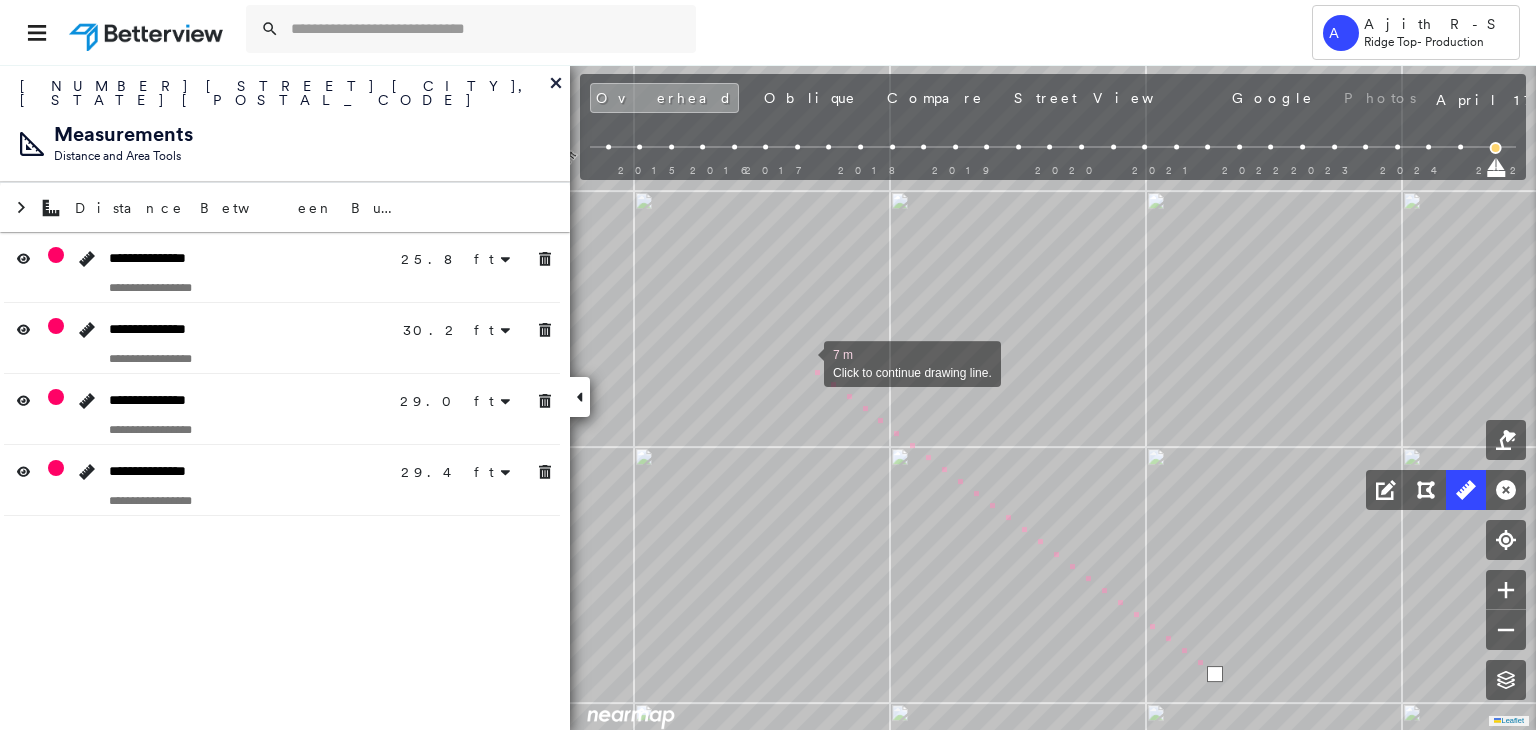 click at bounding box center [804, 362] 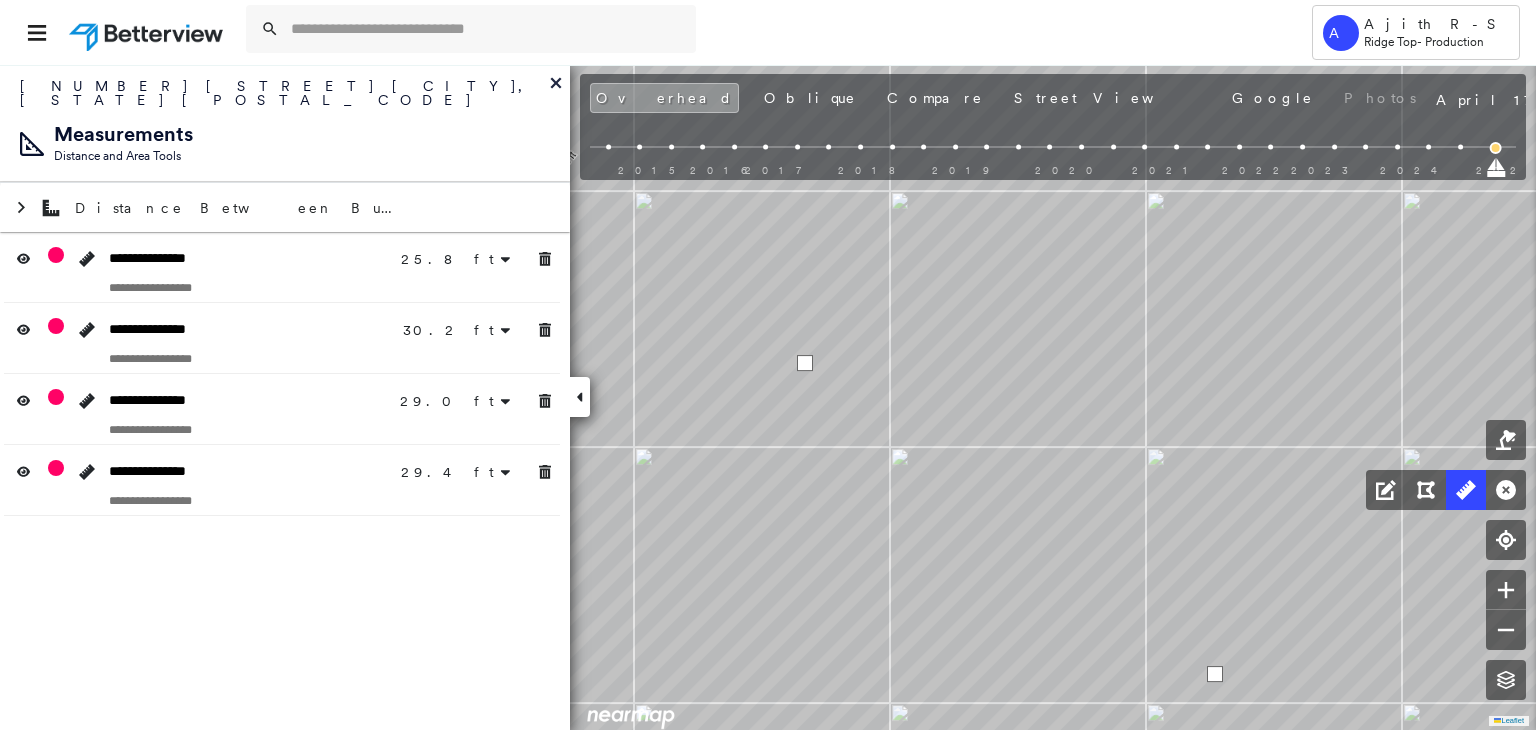 click at bounding box center (805, 363) 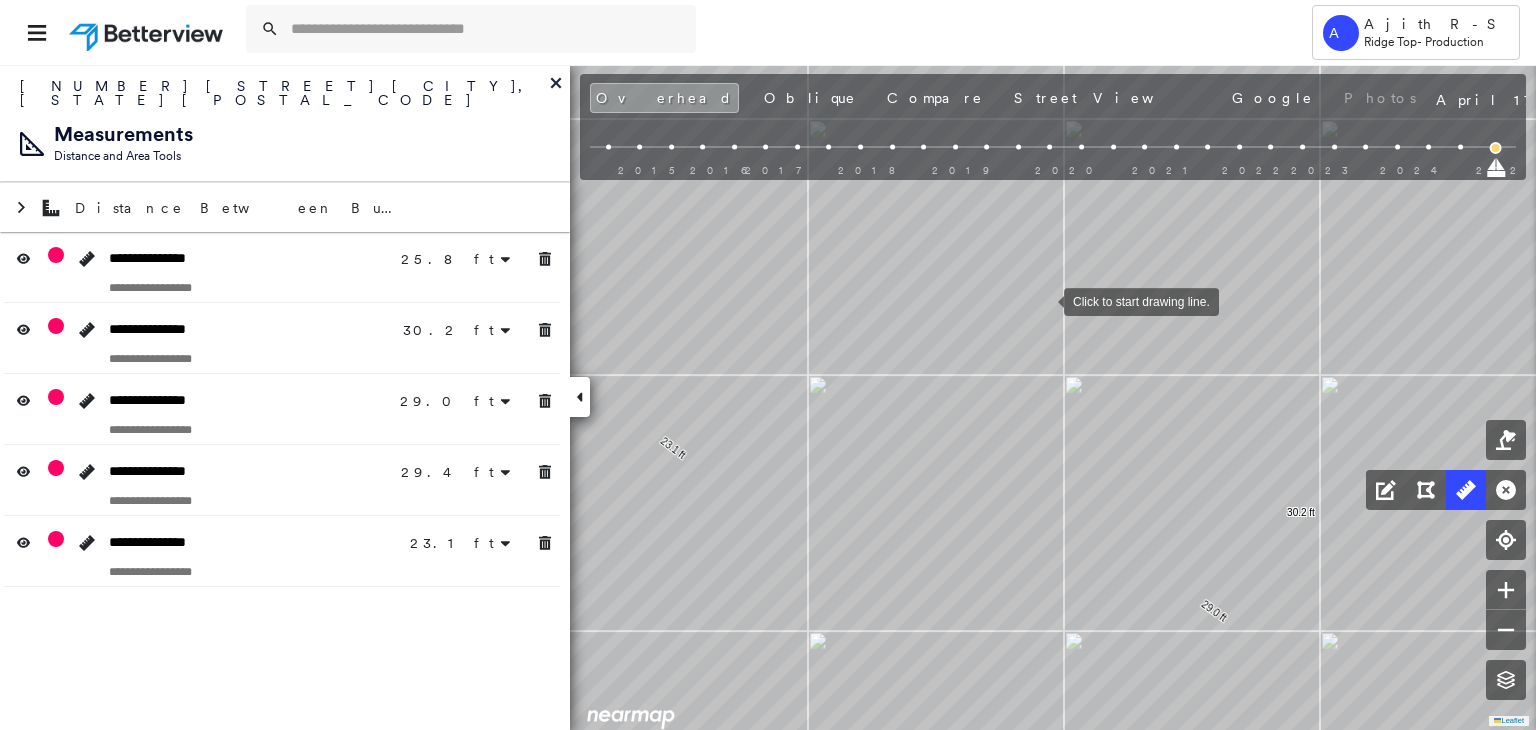 drag, startPoint x: 1044, startPoint y: 300, endPoint x: 1045, endPoint y: 341, distance: 41.01219 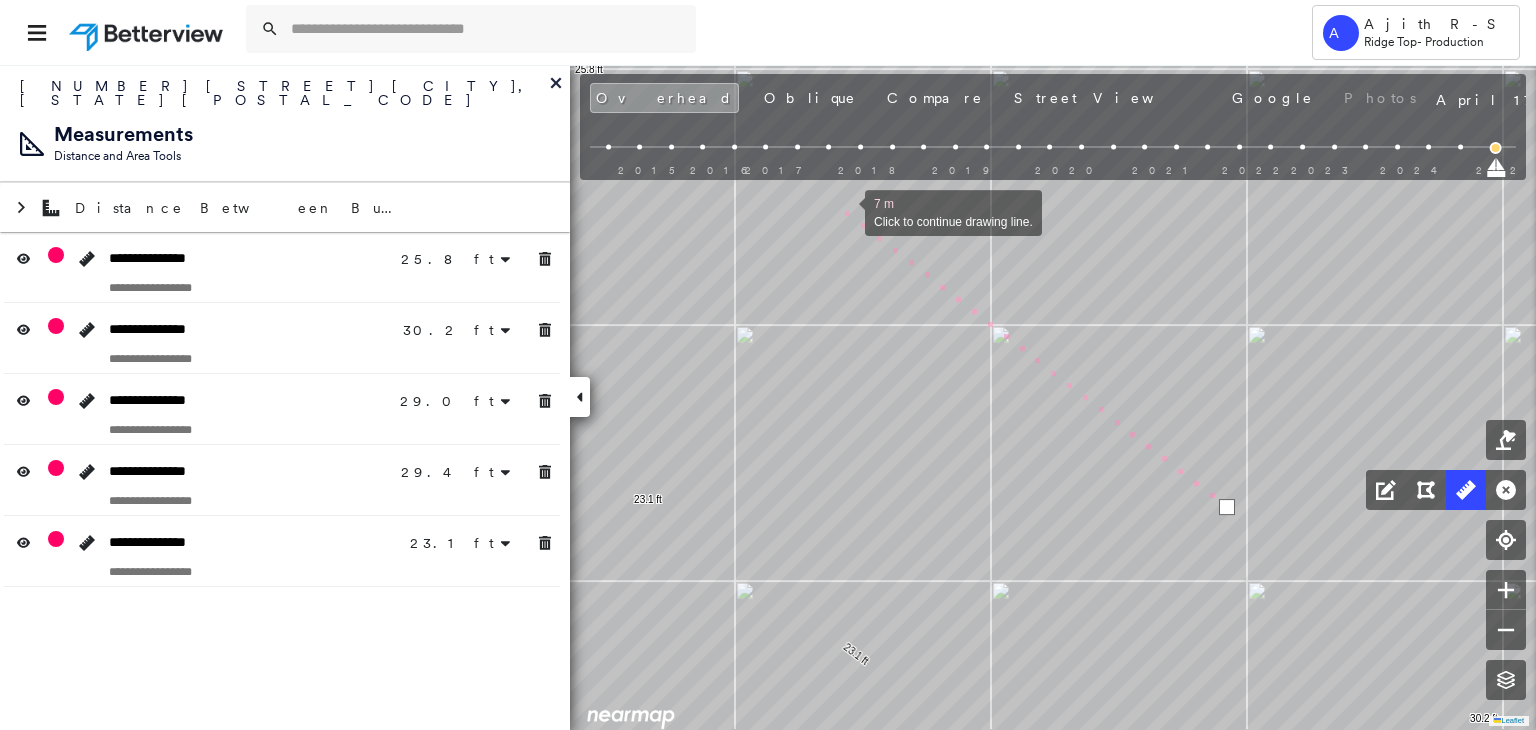 click at bounding box center [845, 211] 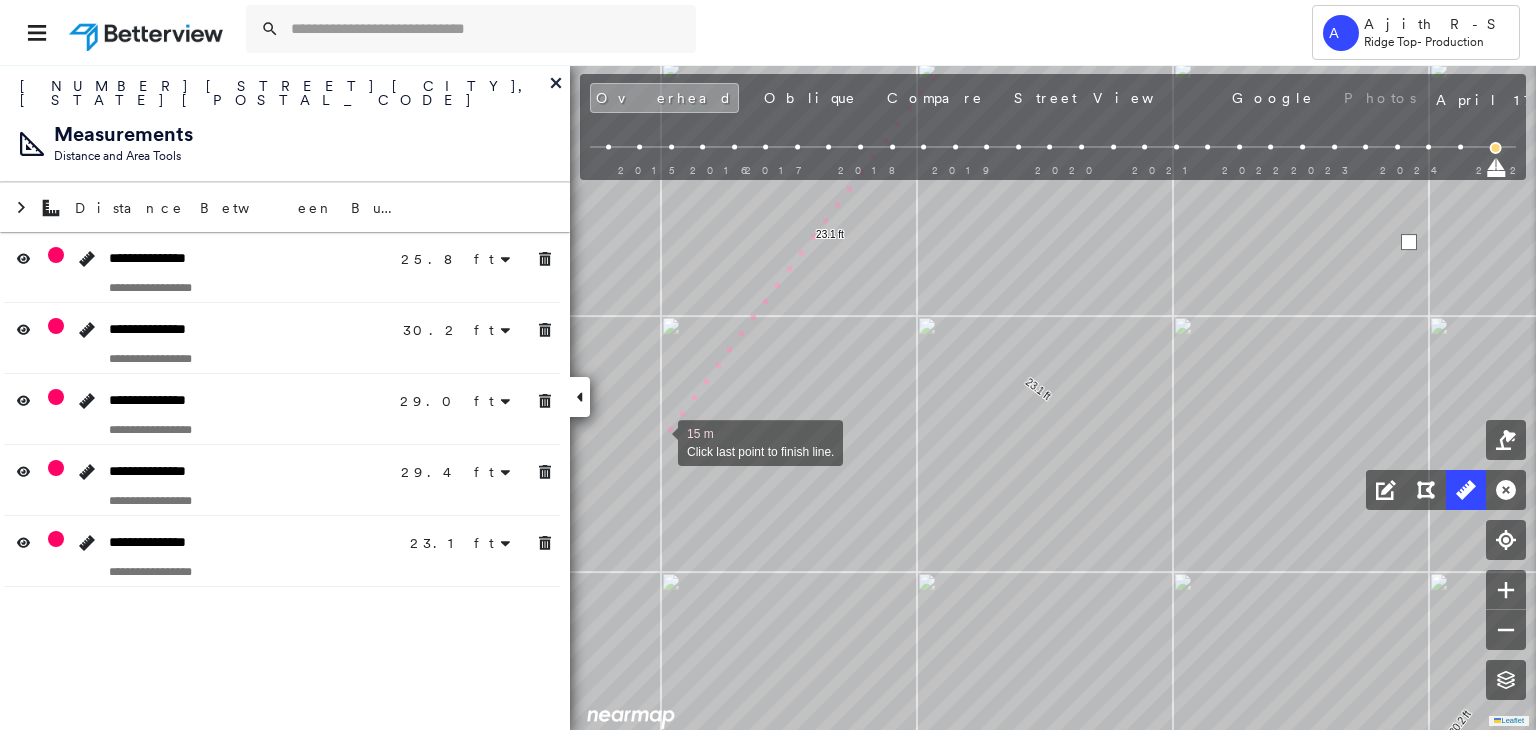 click at bounding box center [658, 441] 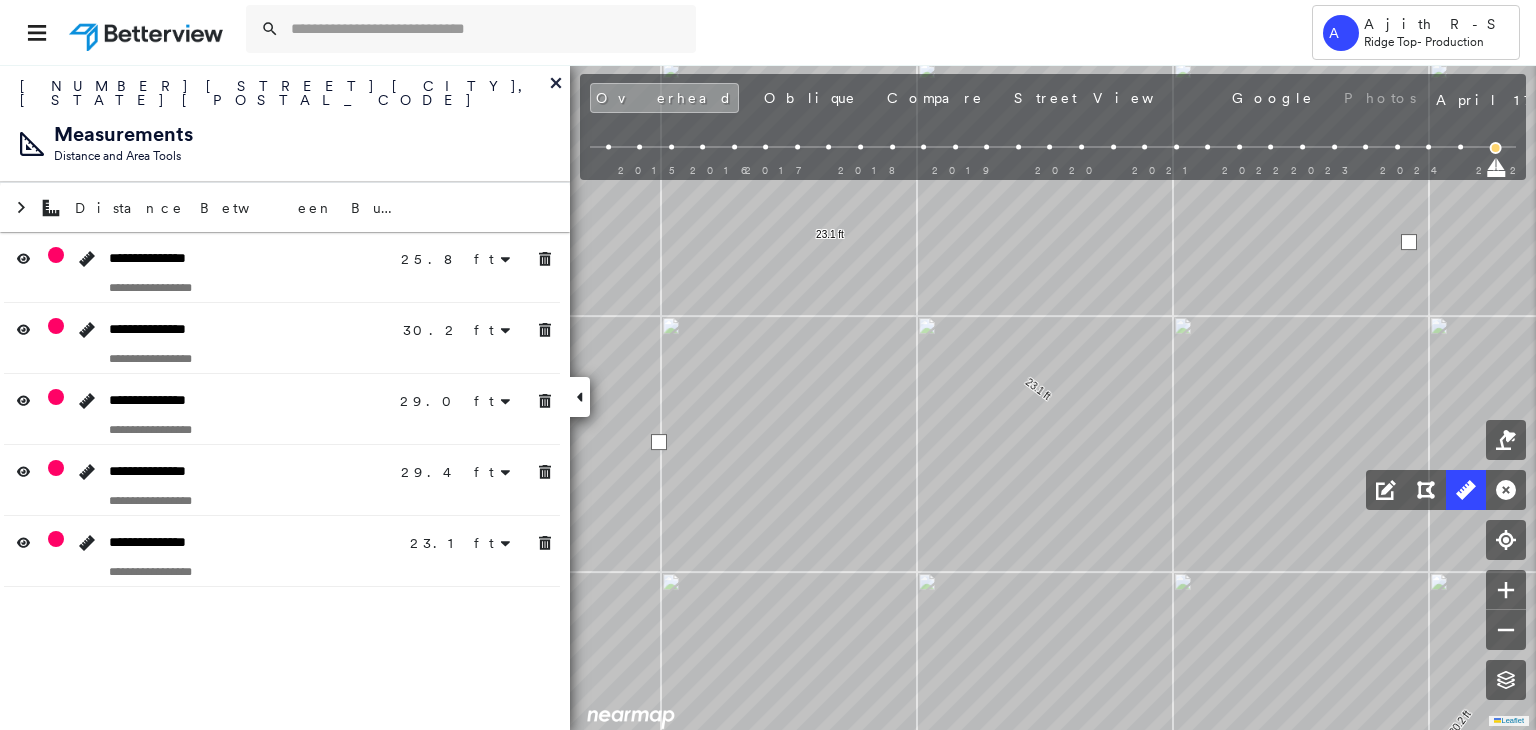 click at bounding box center (659, 442) 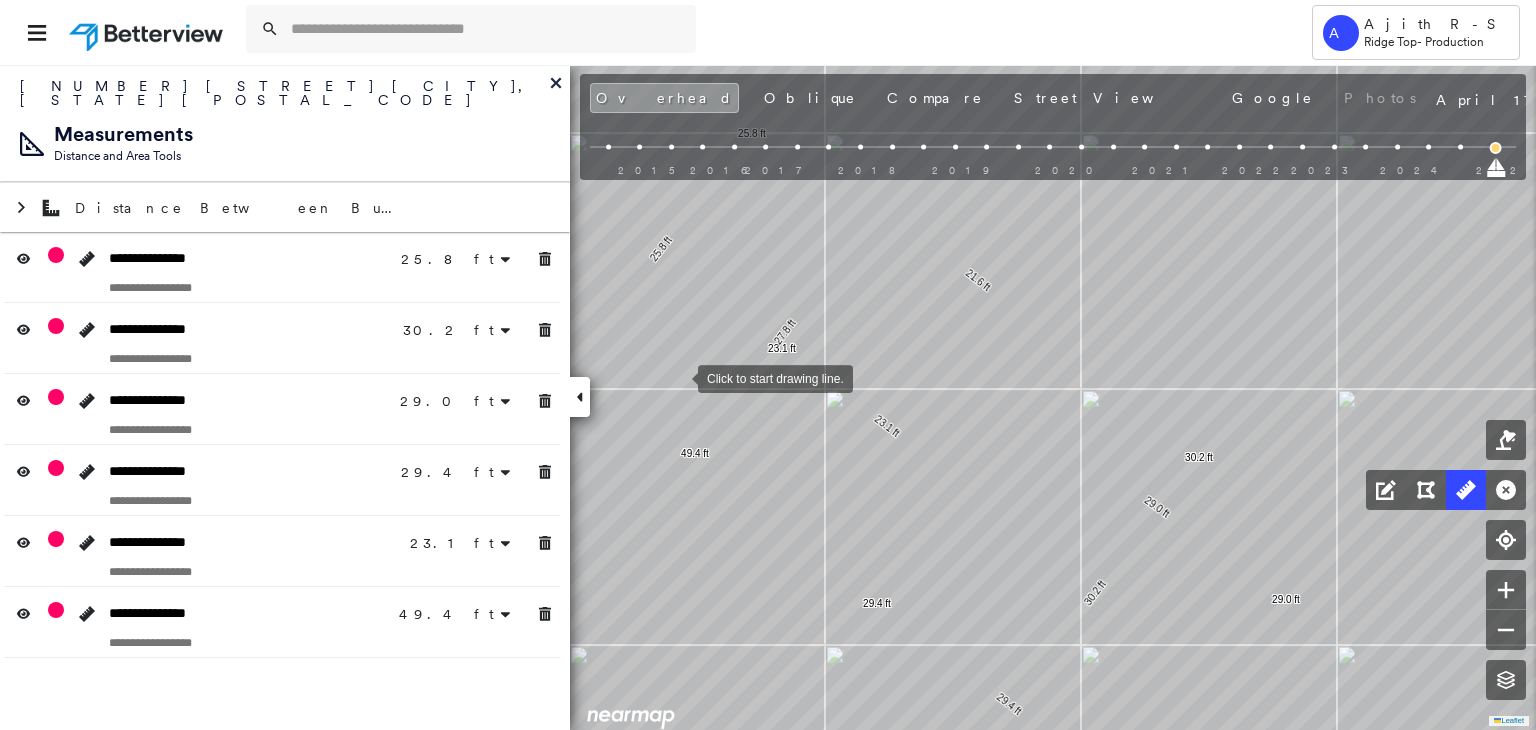 click at bounding box center [678, 377] 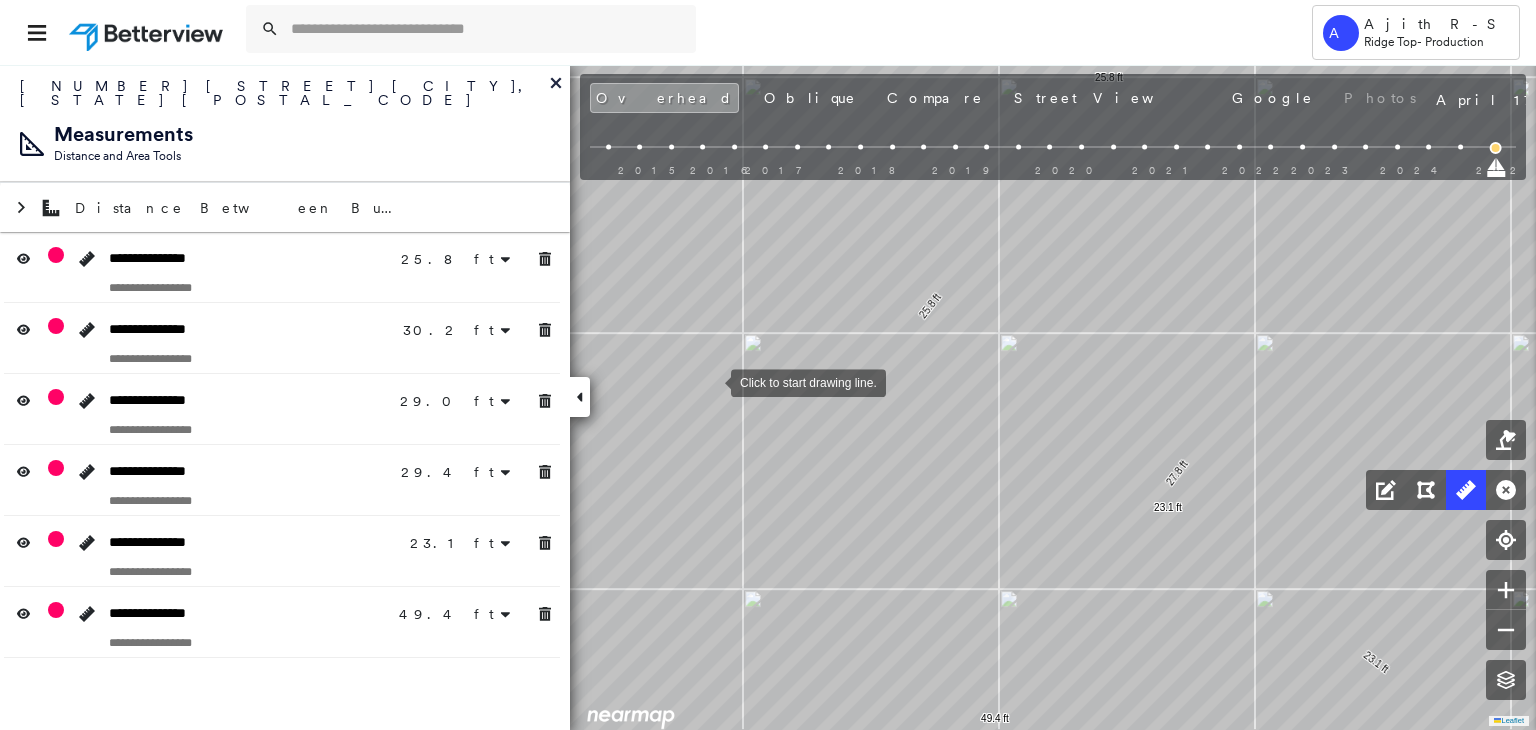 click at bounding box center [711, 381] 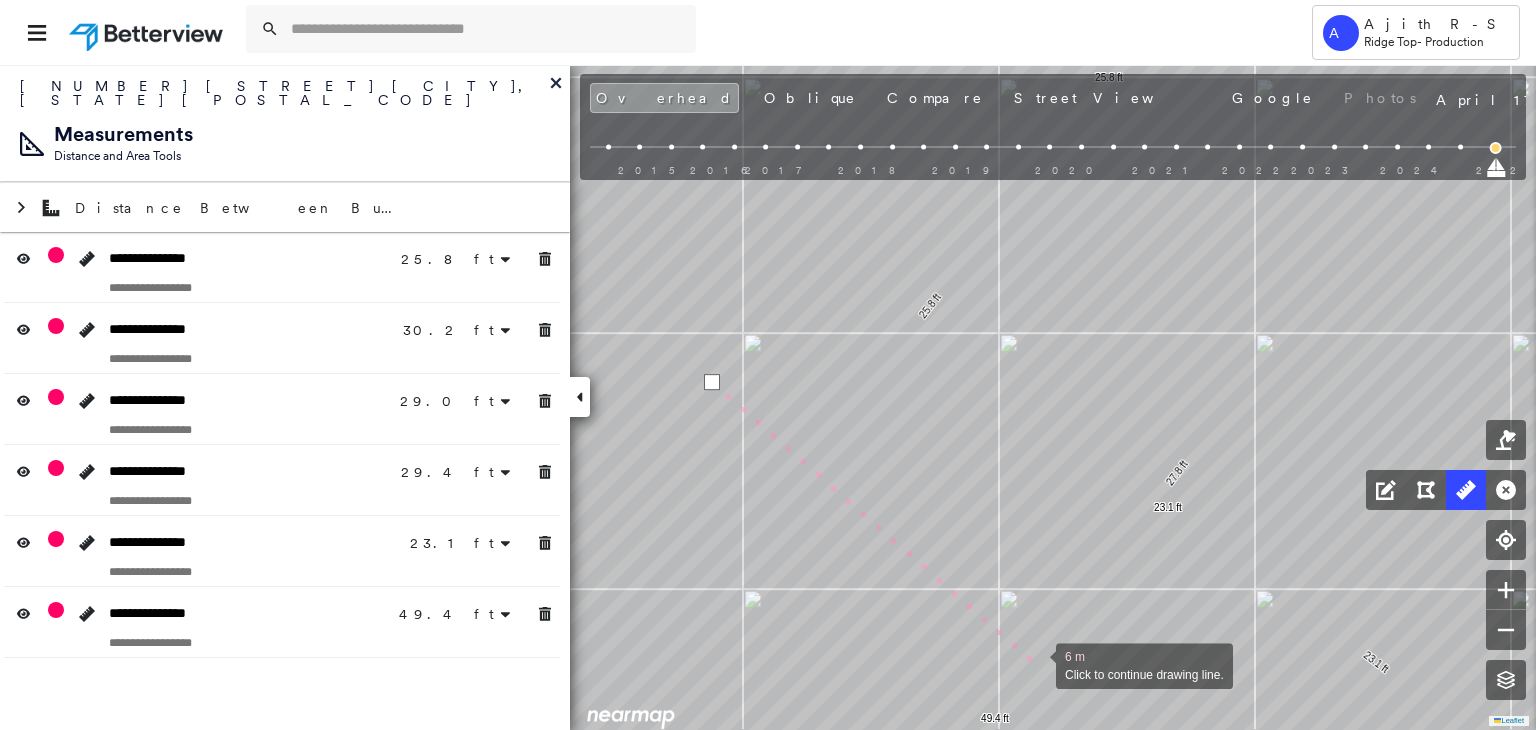click at bounding box center (1036, 664) 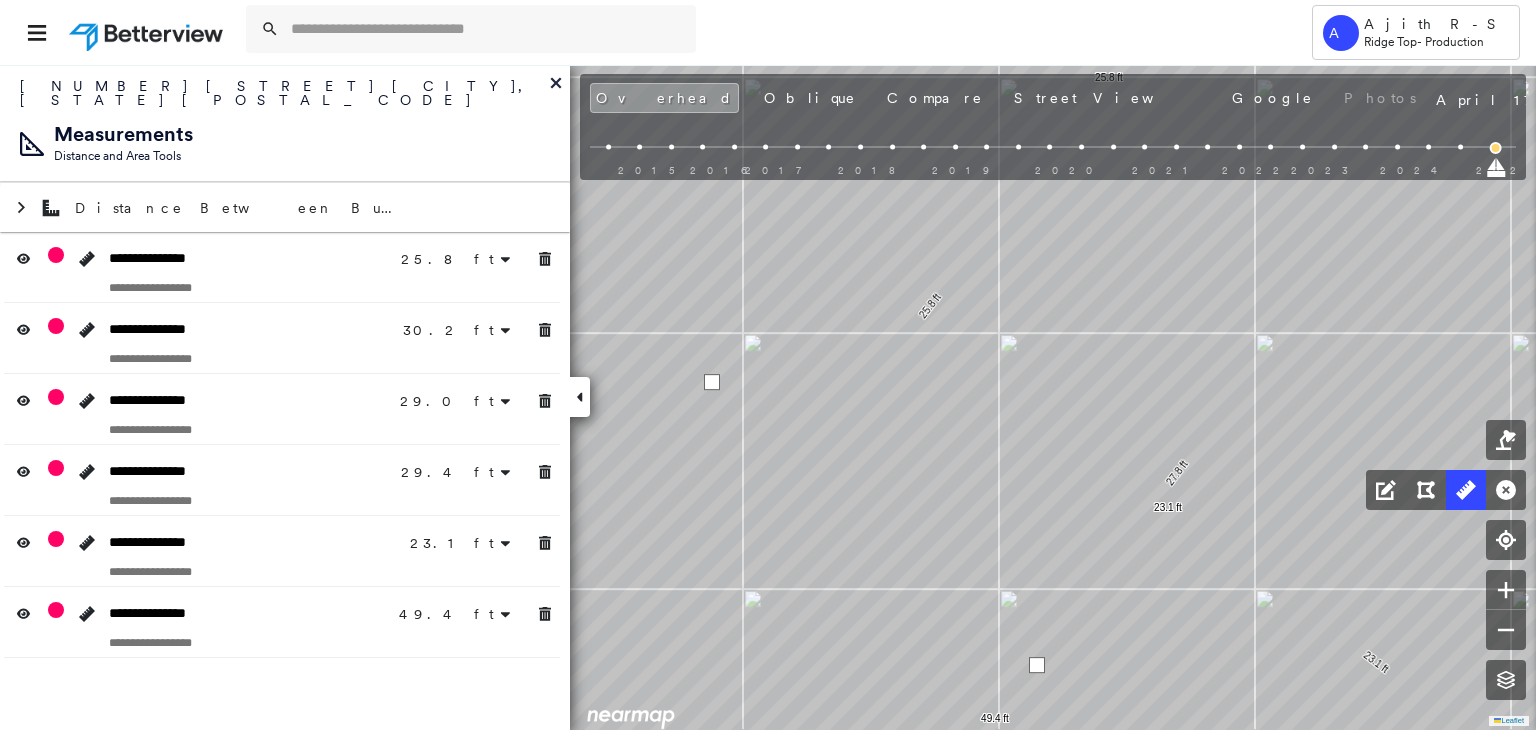 click at bounding box center (1037, 665) 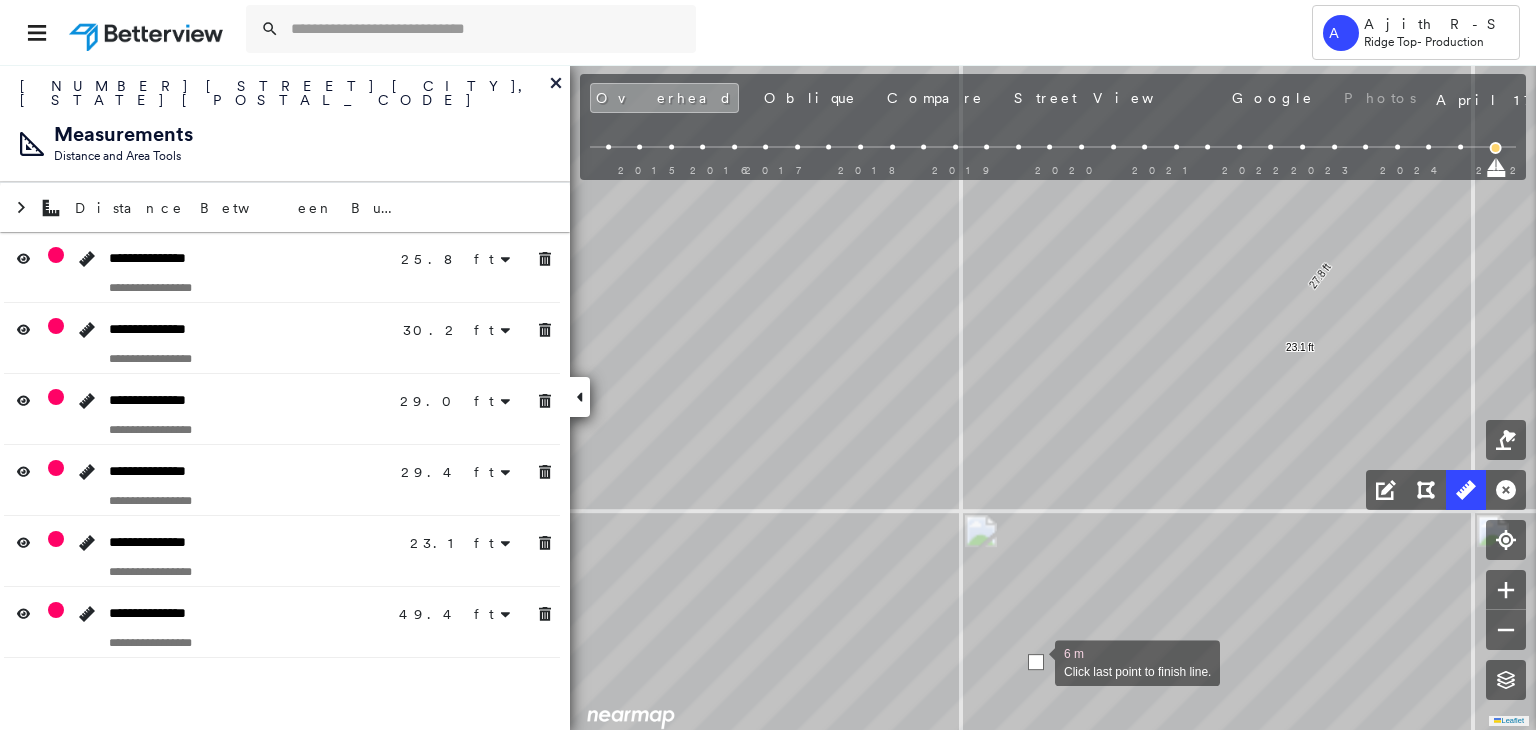 click at bounding box center (1036, 662) 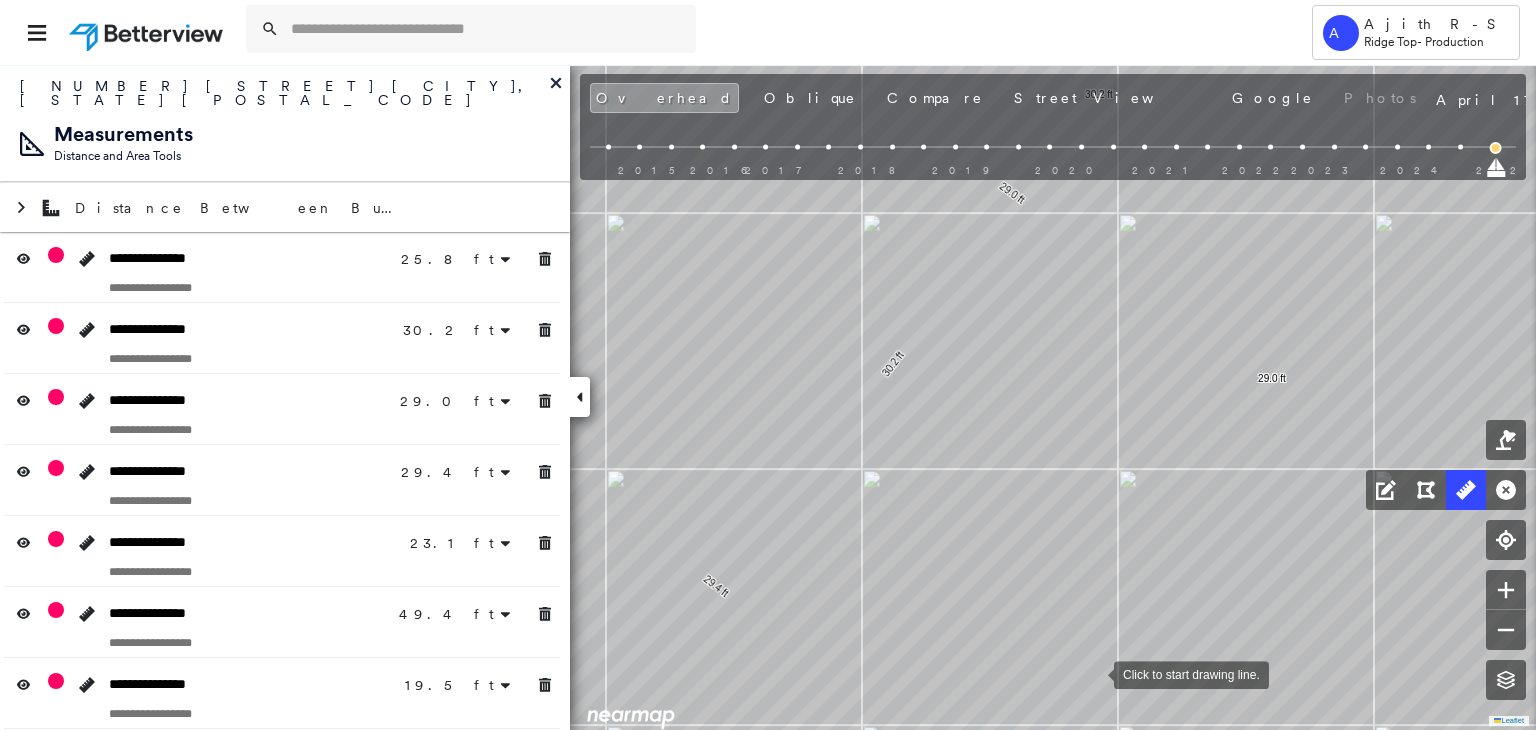 click on "25.8 ft 25.8 ft 30.2 ft 30.2 ft 29.0 ft 29.0 ft 29.4 ft 29.4 ft 23.1 ft 23.1 ft 21.6 ft 27.8 ft 49.4 ft 19.5 ft 19.5 ft Click to start drawing line." at bounding box center (320, 306) 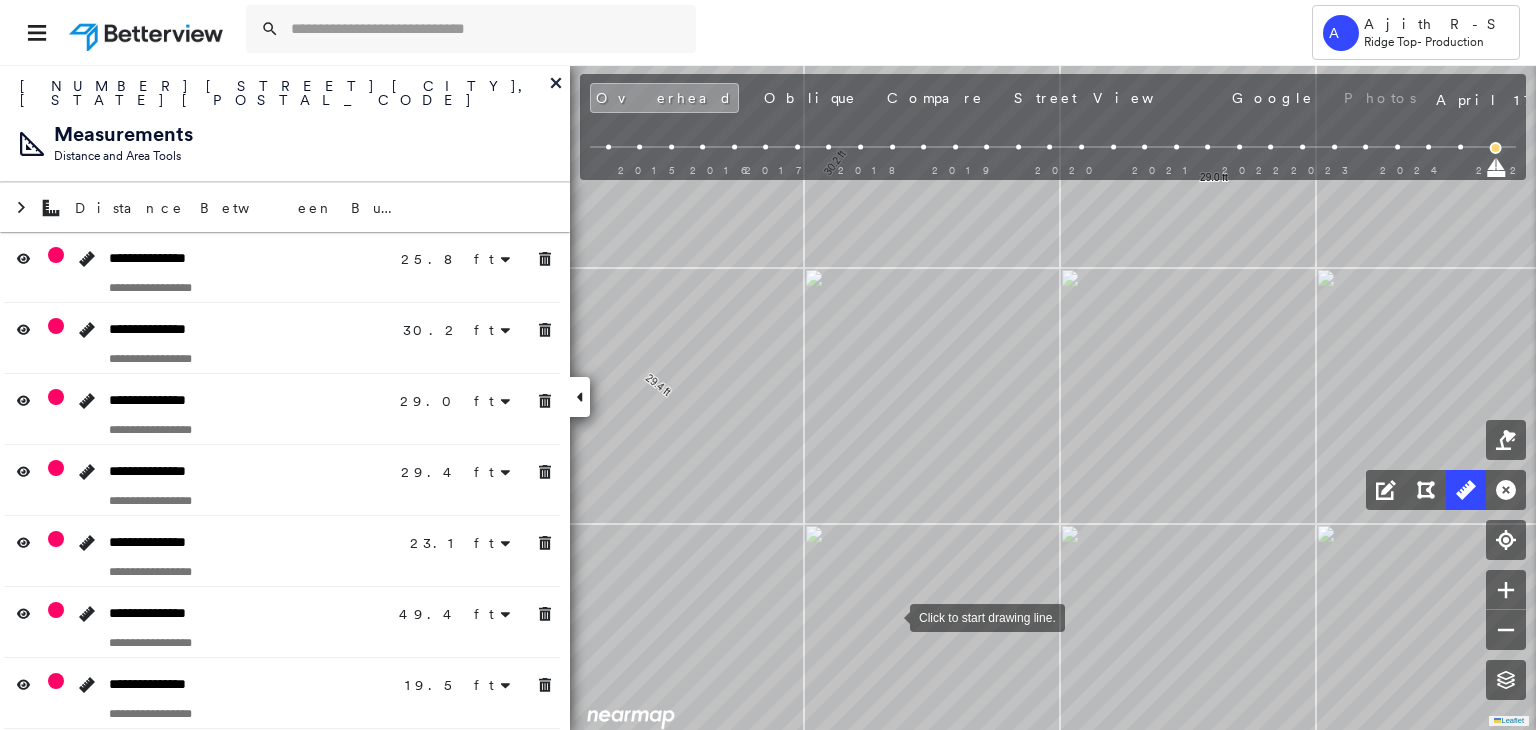click at bounding box center (890, 616) 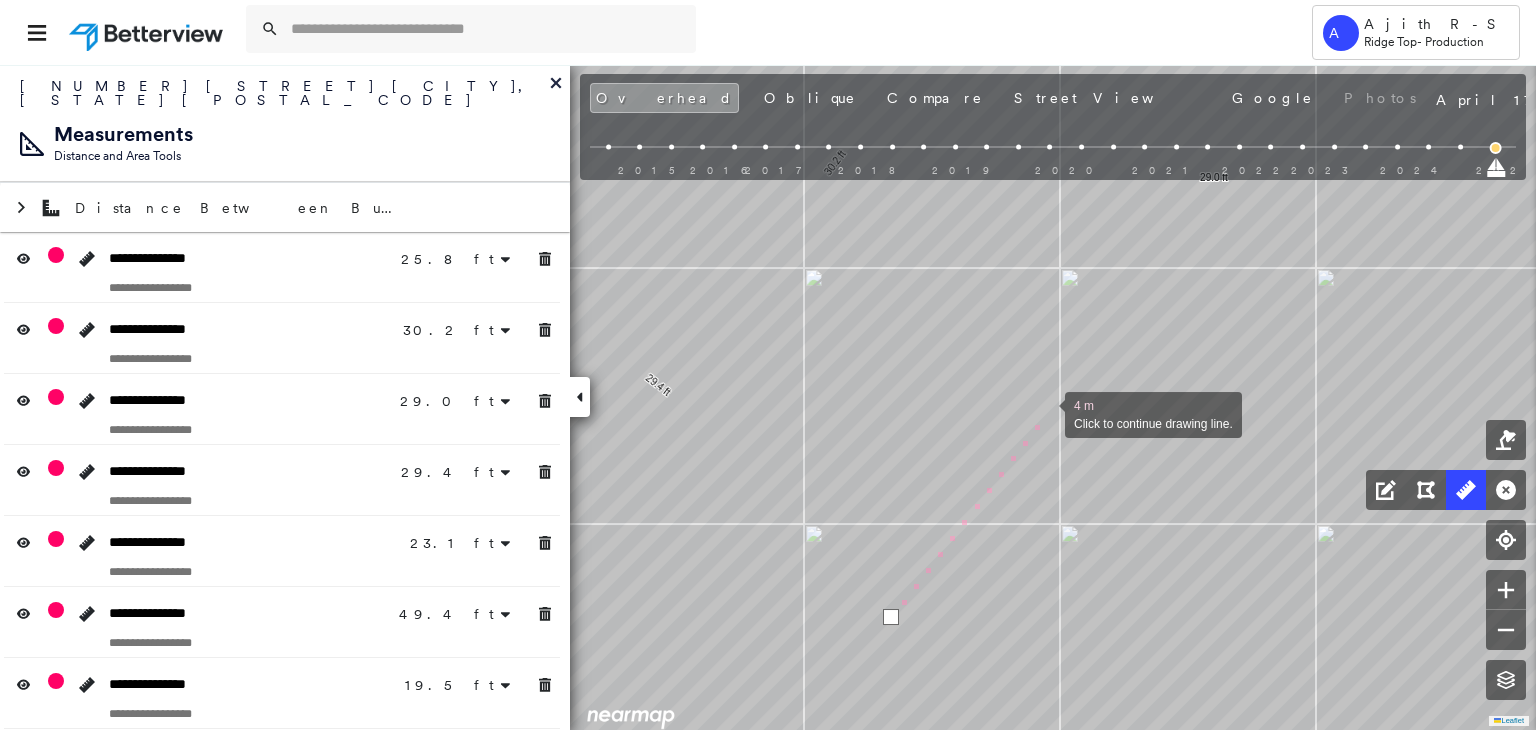 click at bounding box center [1045, 413] 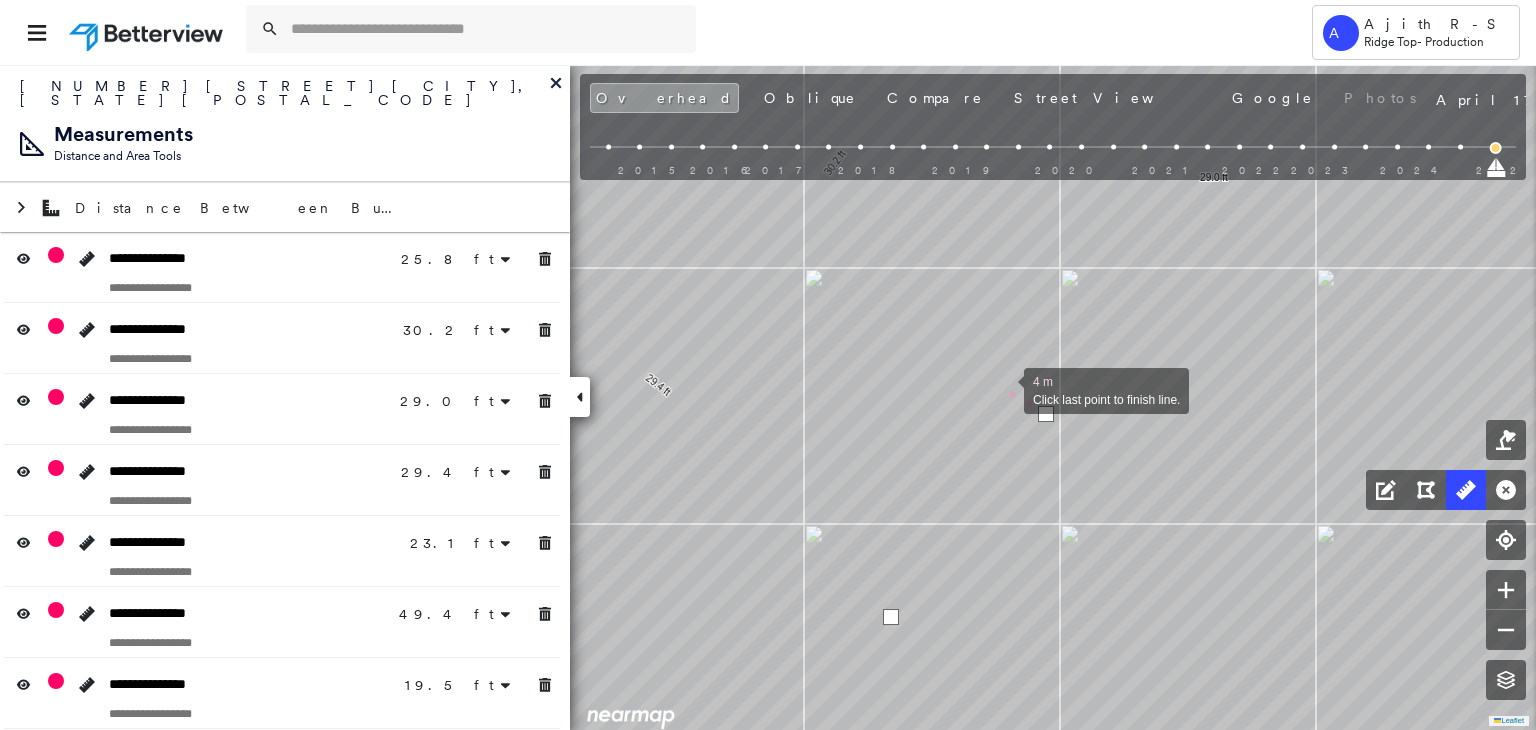 click at bounding box center [1004, 389] 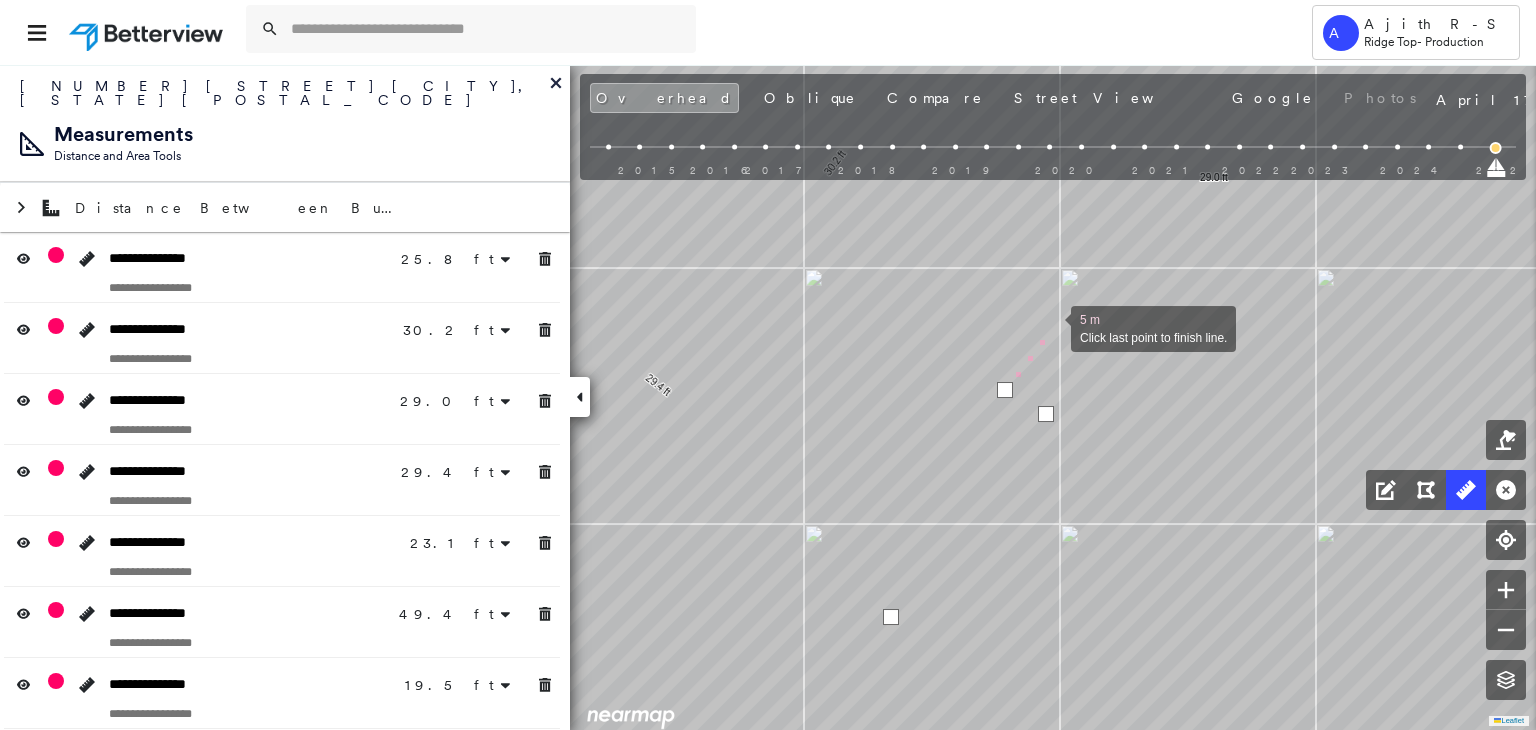 click at bounding box center [1051, 327] 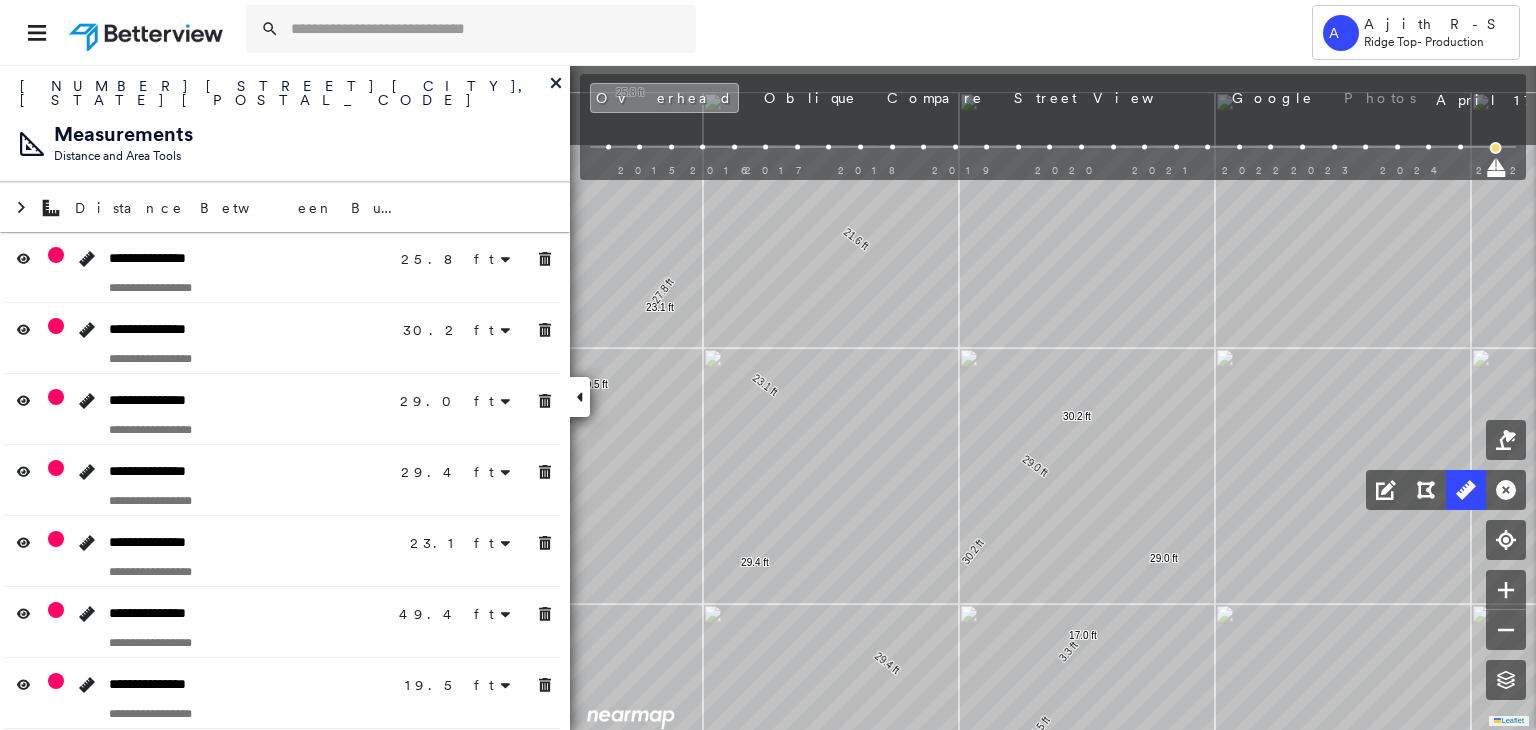 click on "25.8 ft 25.8 ft 30.2 ft 30.2 ft 29.0 ft 29.0 ft 29.4 ft 29.4 ft 23.1 ft 23.1 ft 21.6 ft 27.8 ft 49.4 ft 19.5 ft 19.5 ft 11.5 ft 3.3 ft 17.0 ft Click to start drawing line." at bounding box center [401, 253] 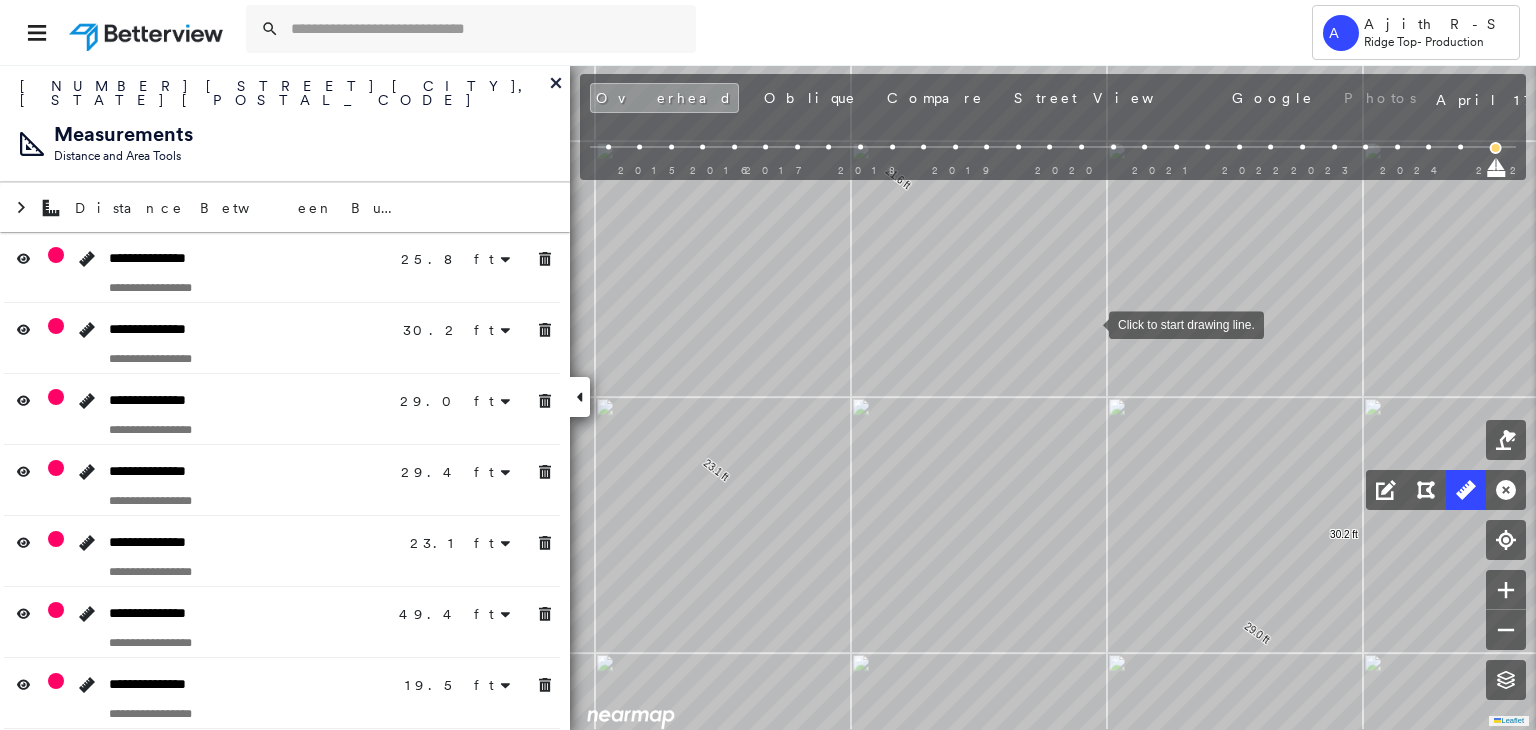 drag, startPoint x: 1089, startPoint y: 323, endPoint x: 1040, endPoint y: 395, distance: 87.0919 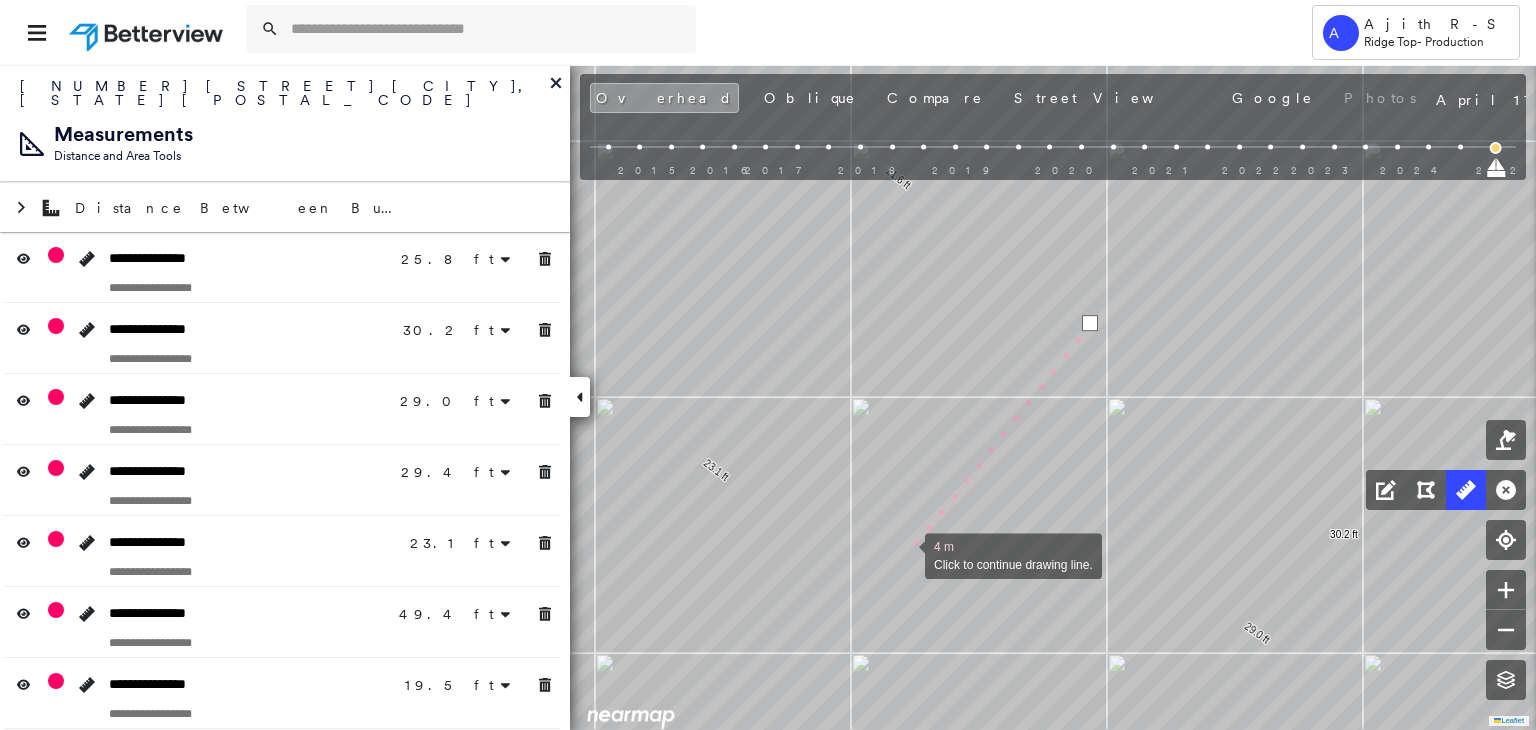 click at bounding box center [905, 554] 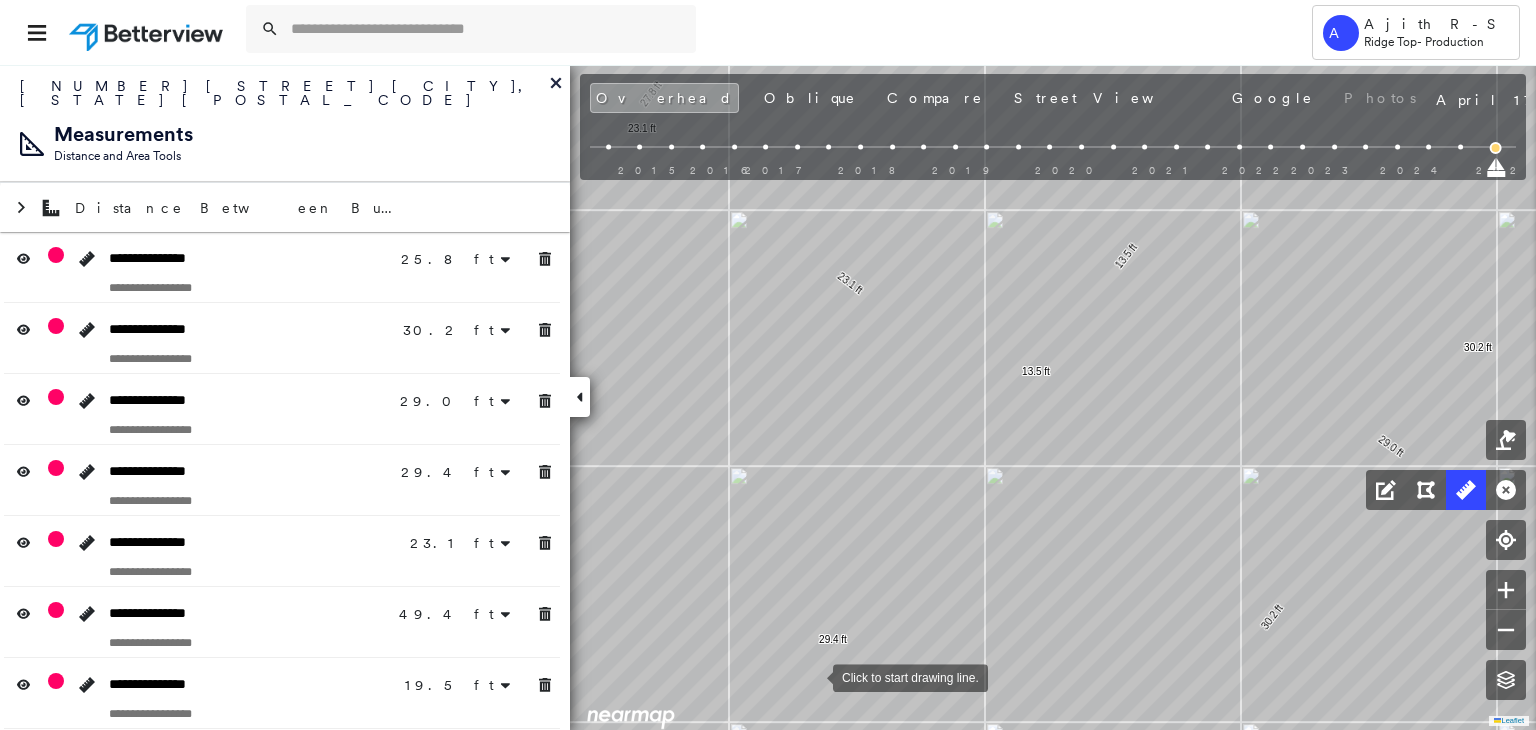 click at bounding box center (813, 676) 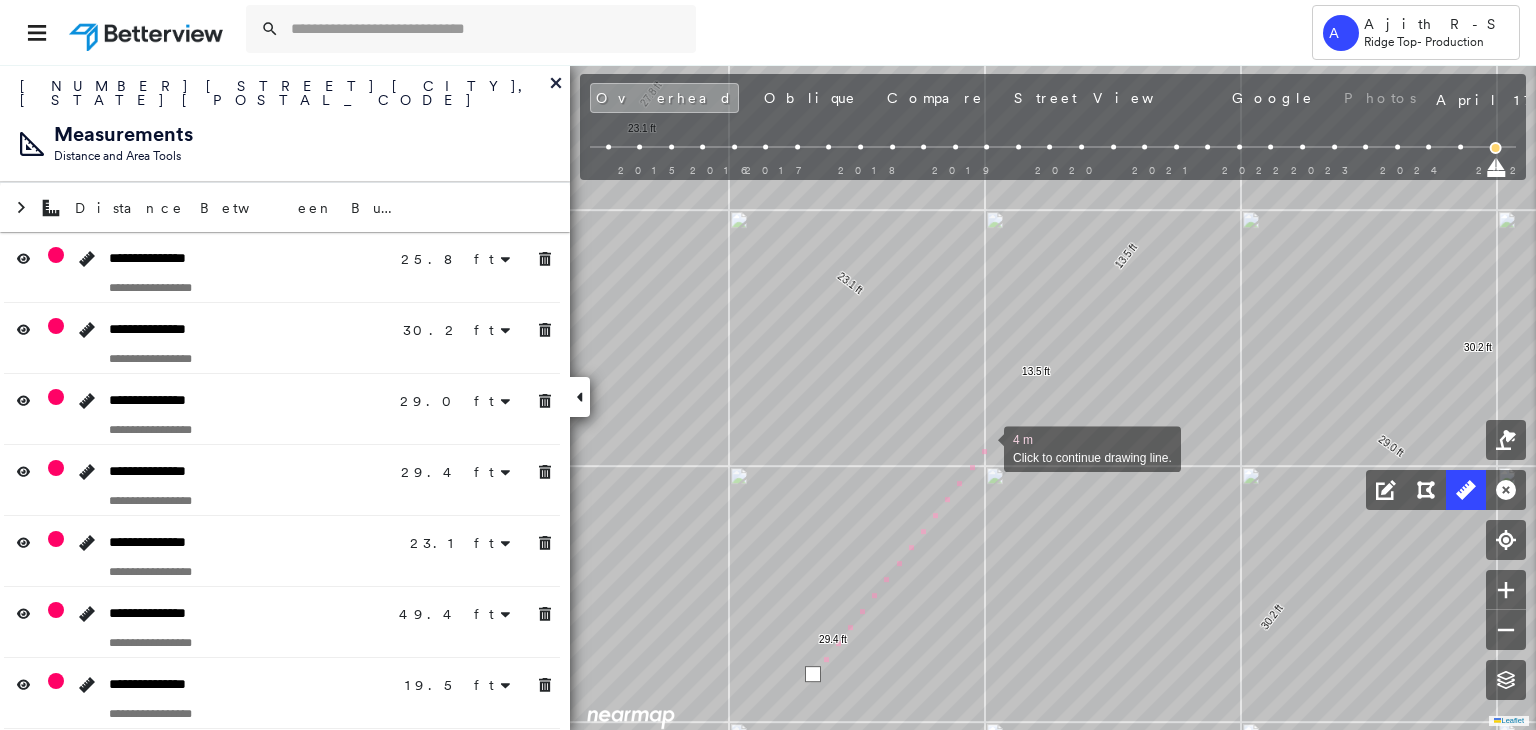 click at bounding box center [984, 447] 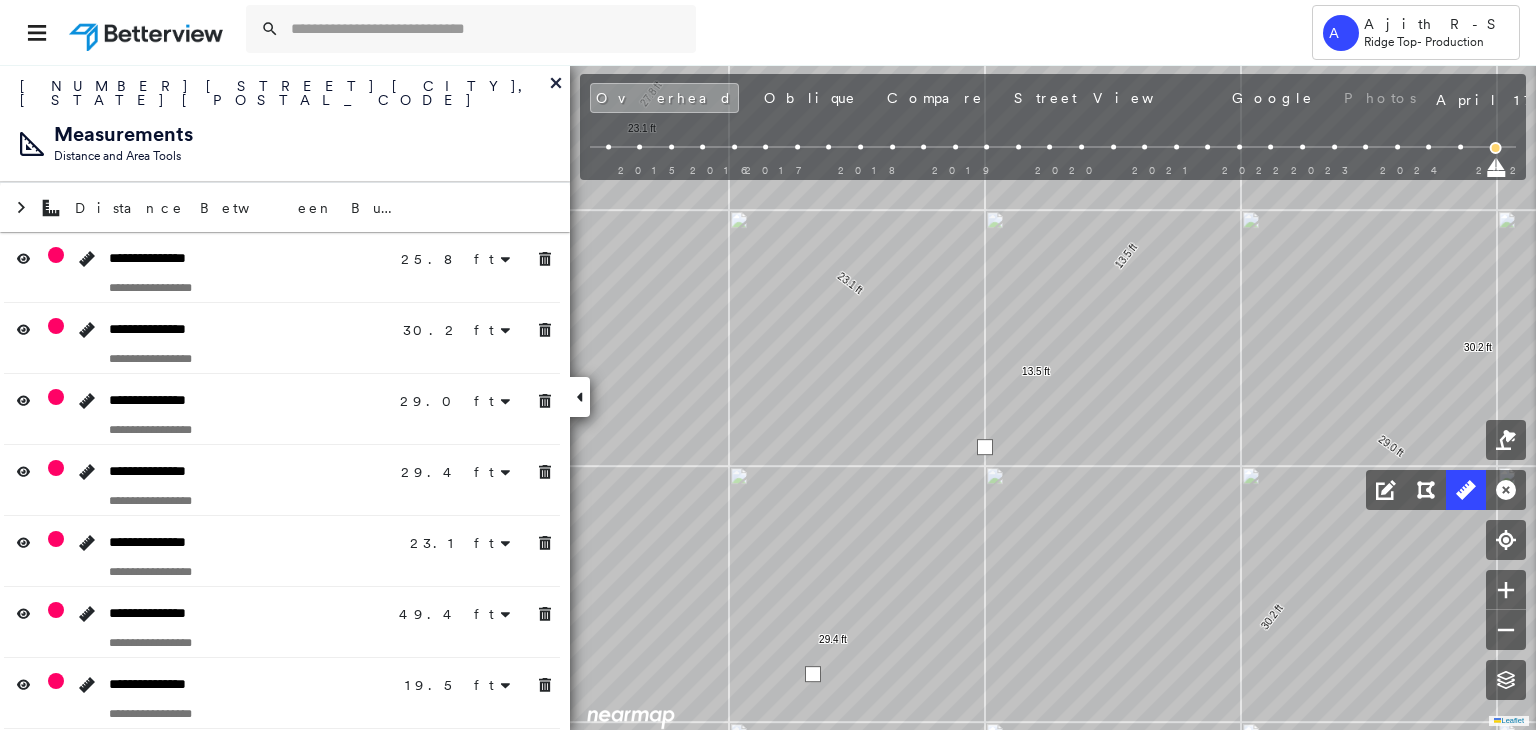 click at bounding box center [985, 447] 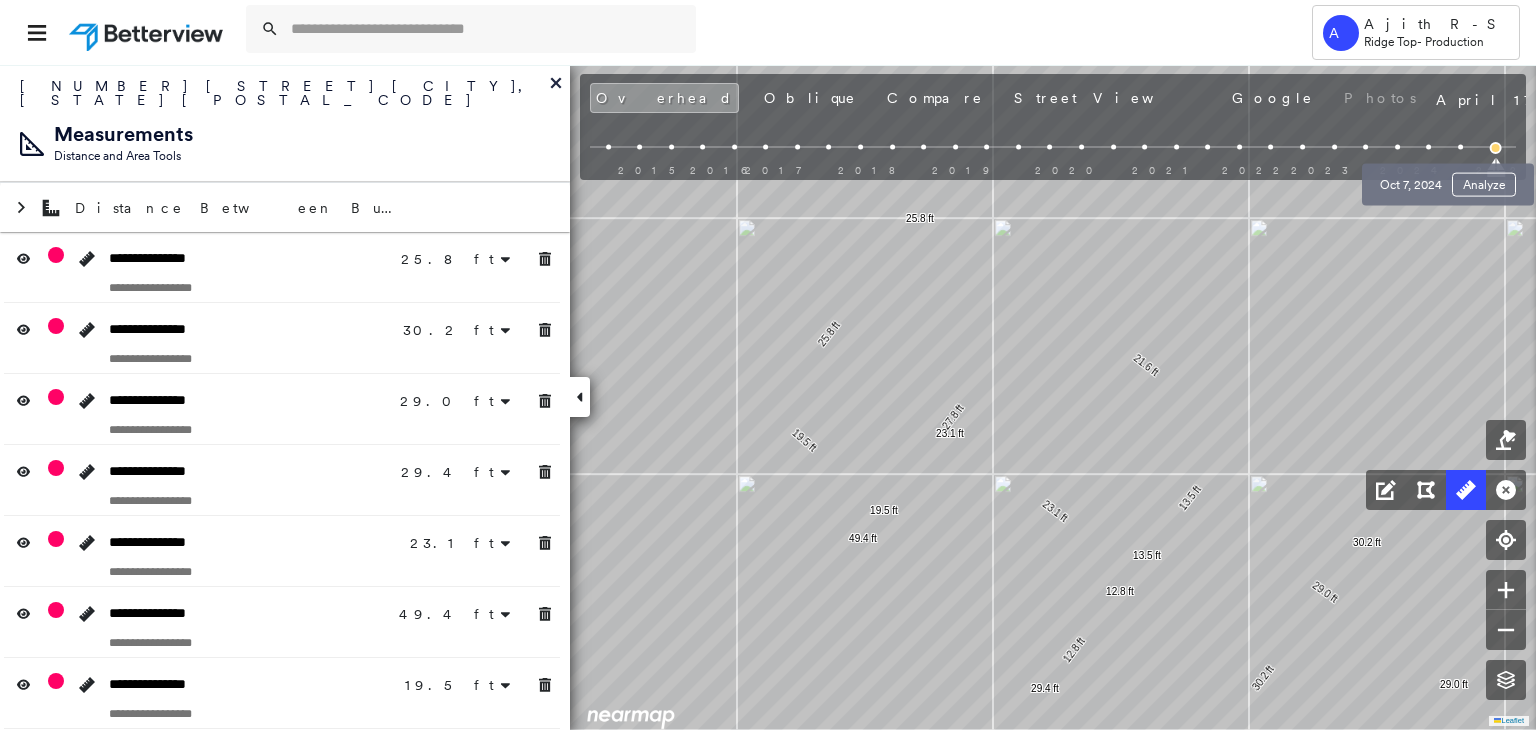 click at bounding box center (1460, 147) 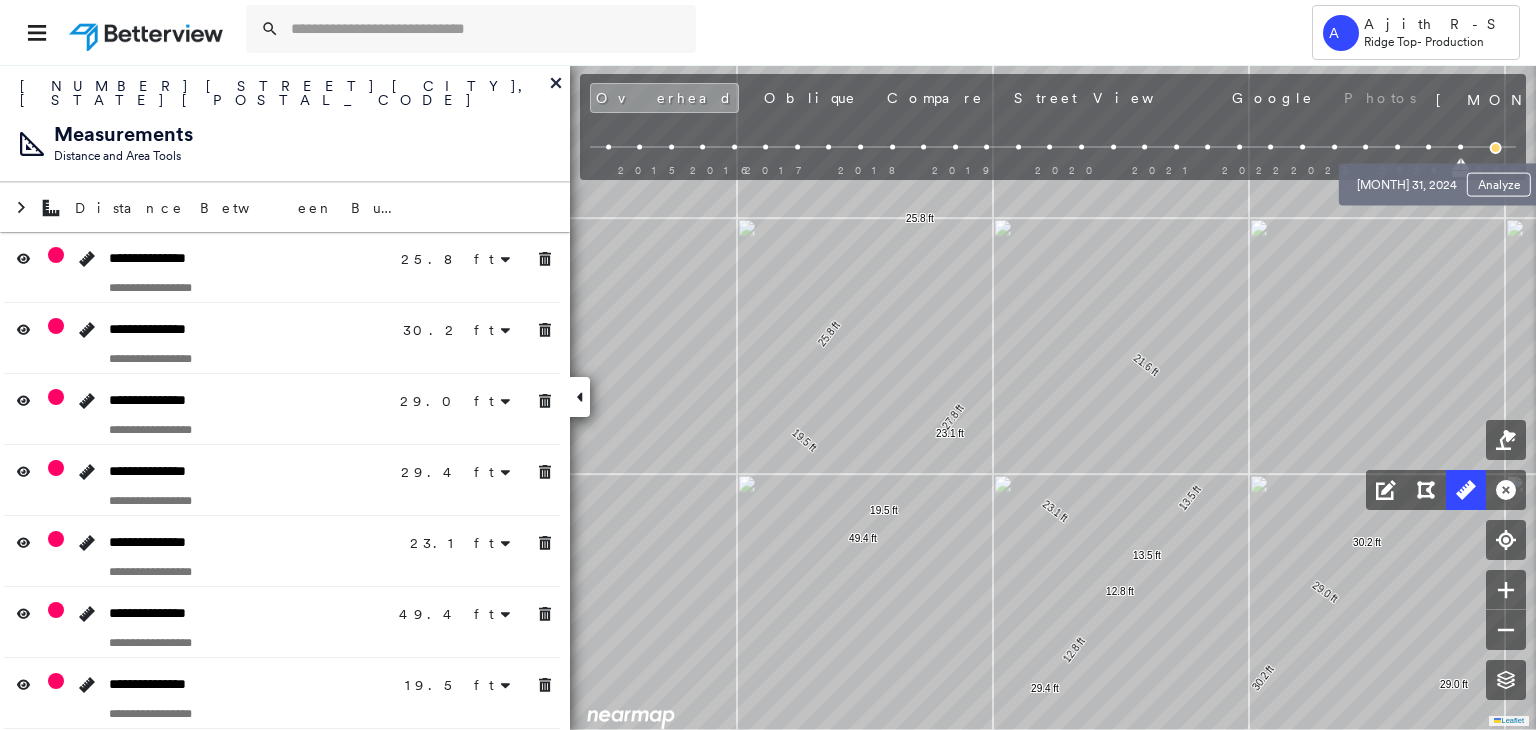 drag, startPoint x: 1432, startPoint y: 140, endPoint x: 1408, endPoint y: 142, distance: 24.083189 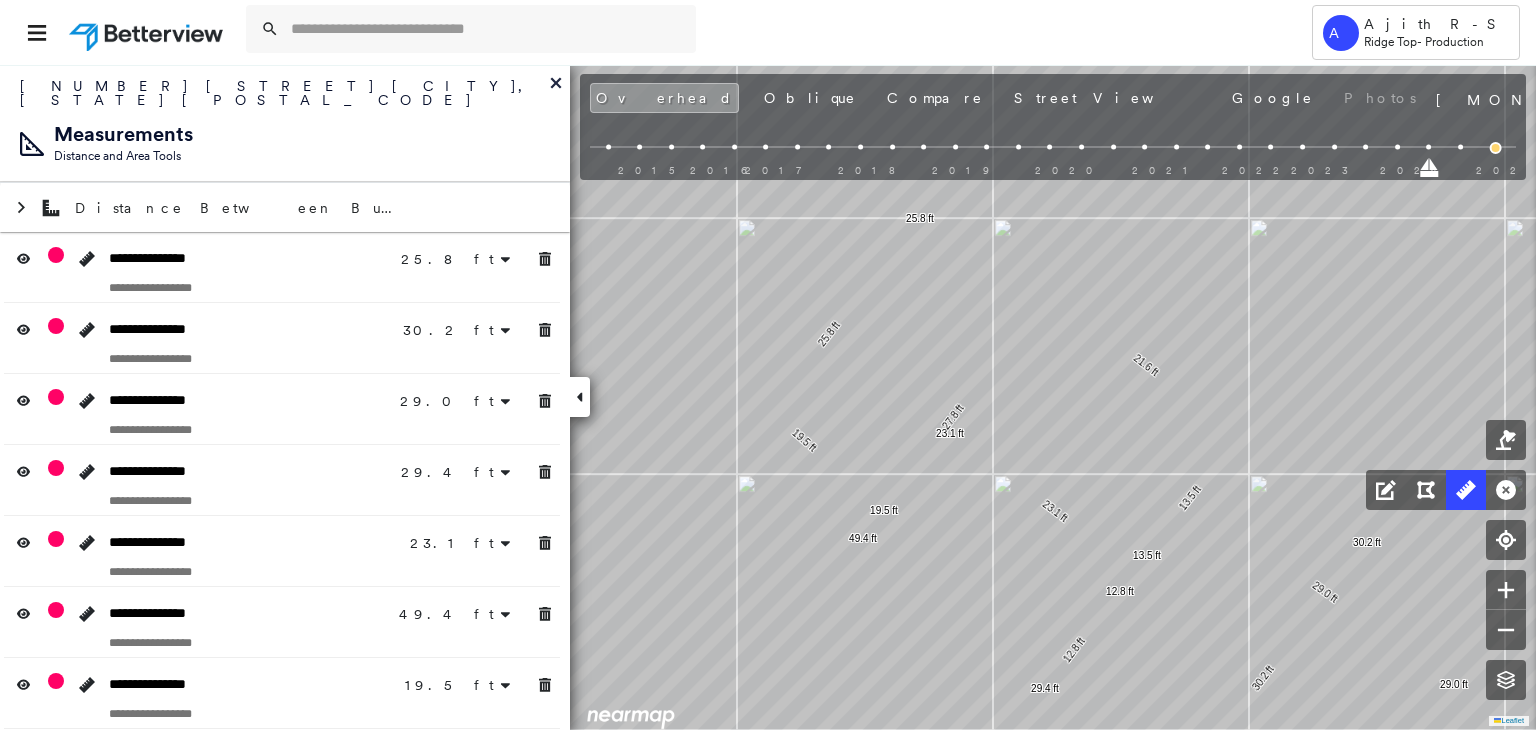 click on "2015 2016 2017 2018 2019 2020 2021 2022 2023 2024 2025" at bounding box center [1053, 150] 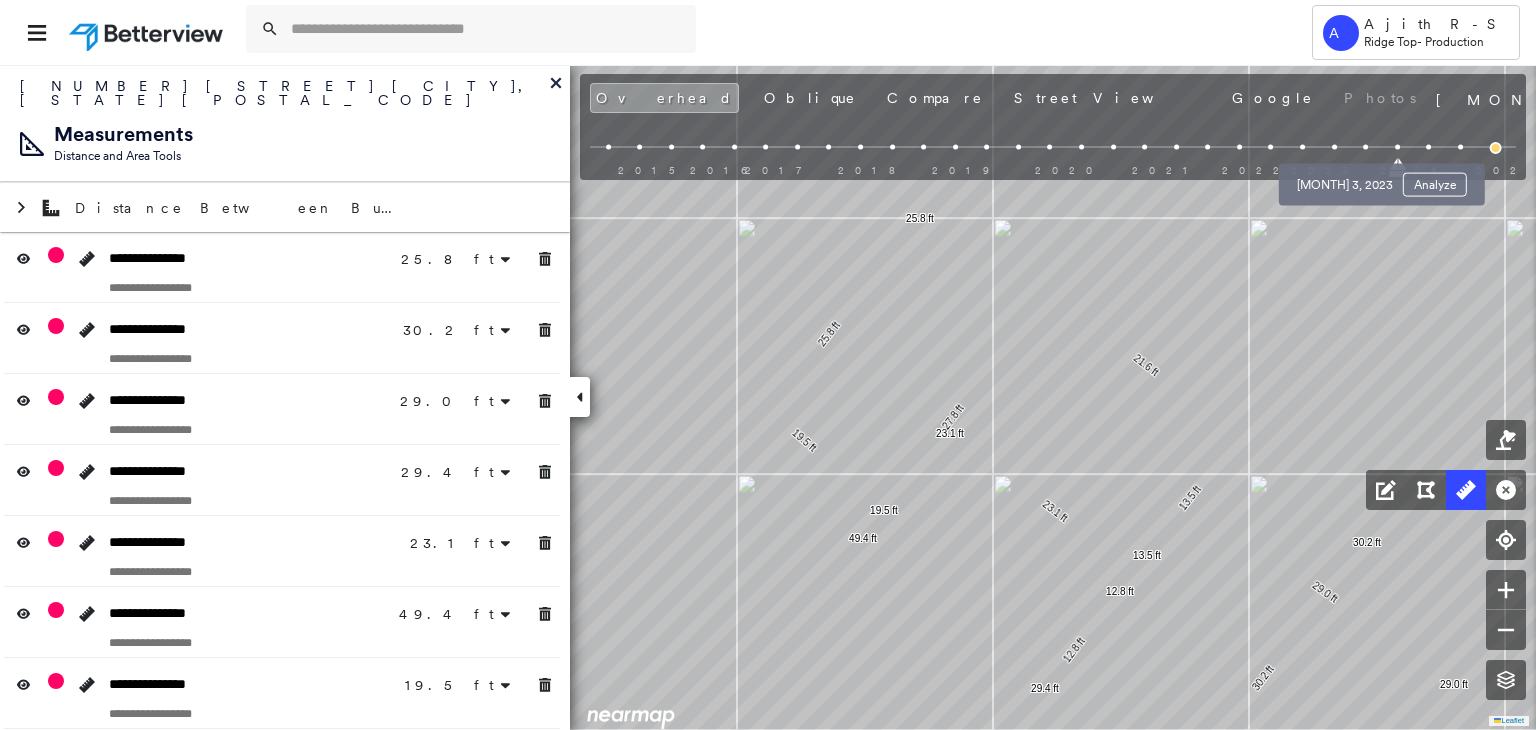 click at bounding box center (1365, 147) 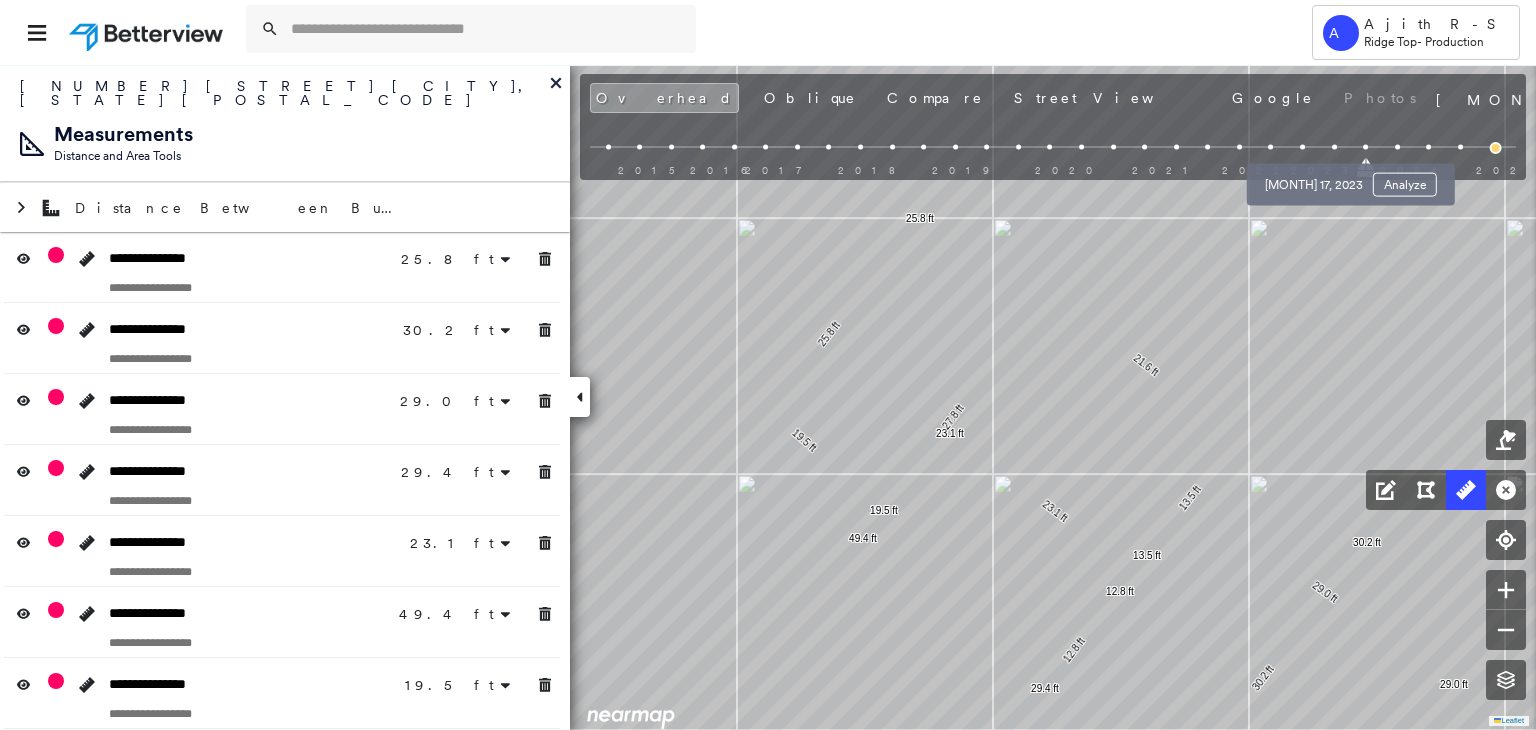 click at bounding box center [1334, 147] 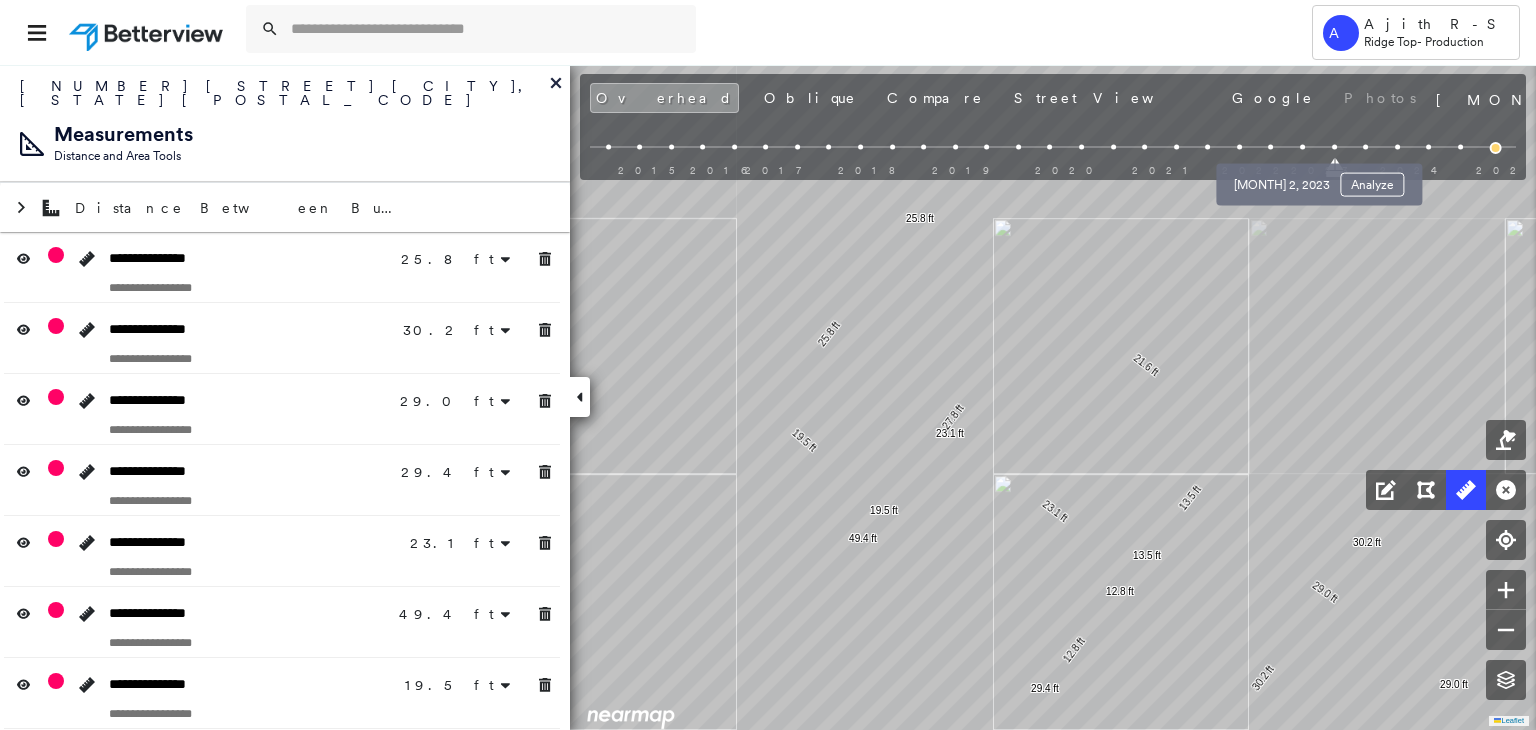click at bounding box center (1302, 147) 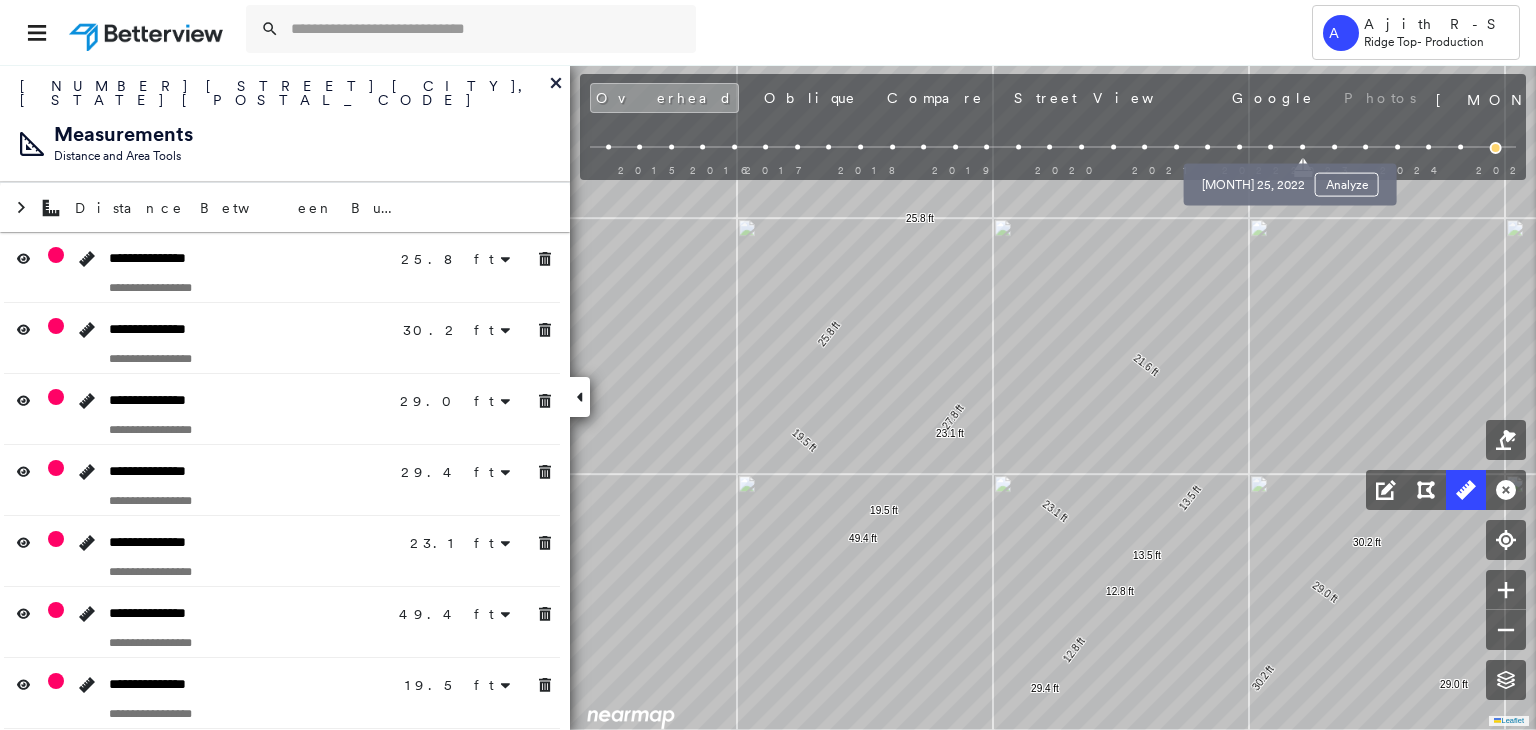 click at bounding box center [1271, 147] 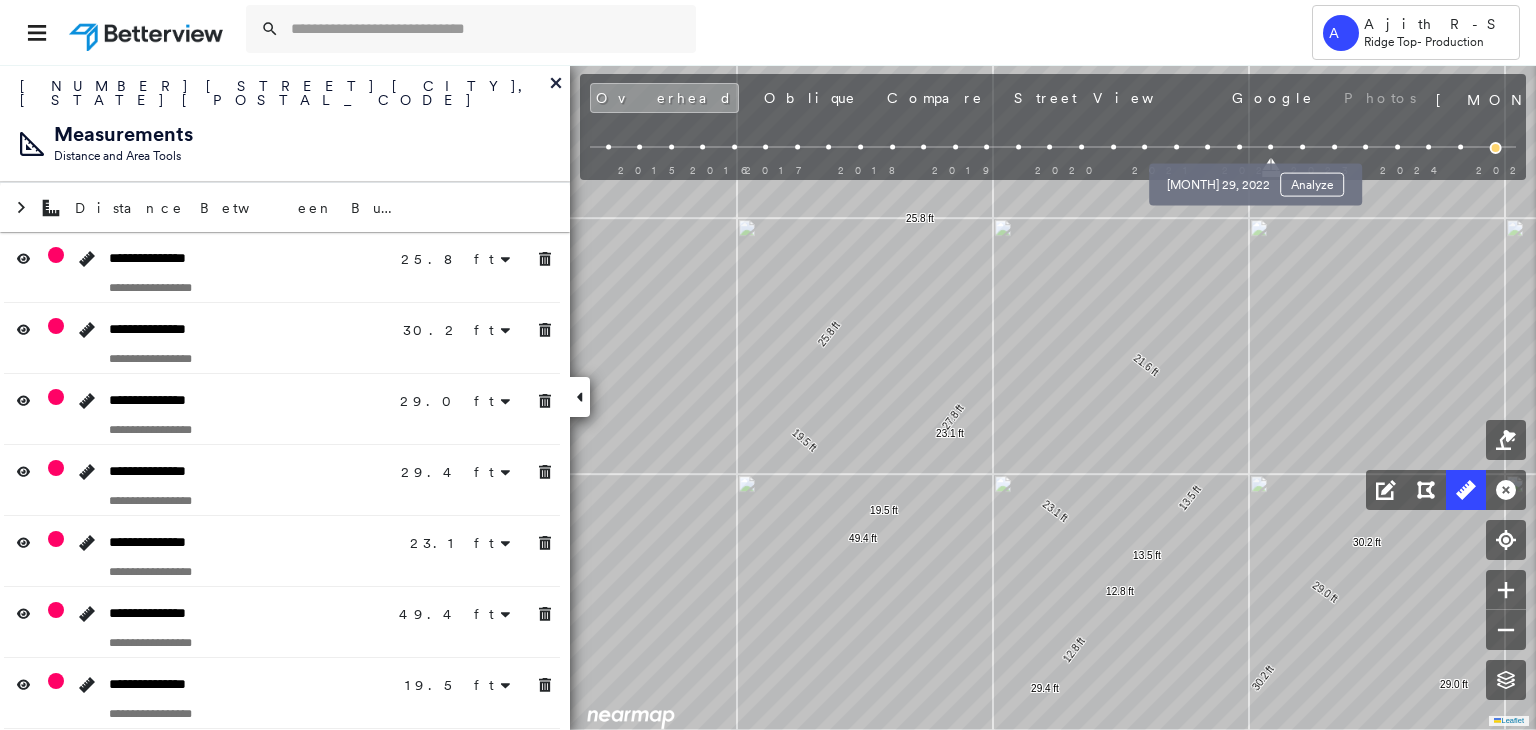 click at bounding box center (1239, 147) 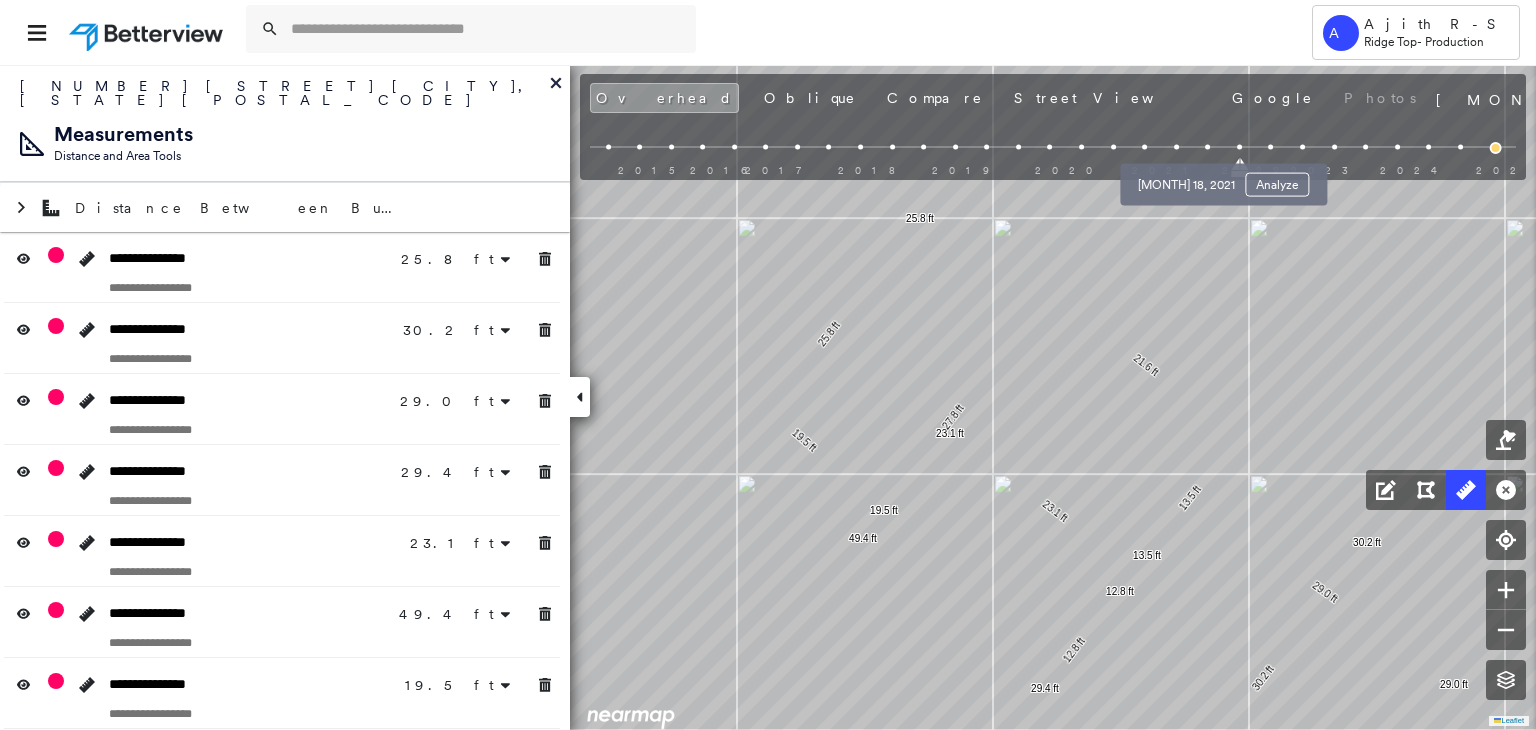 click at bounding box center [1207, 147] 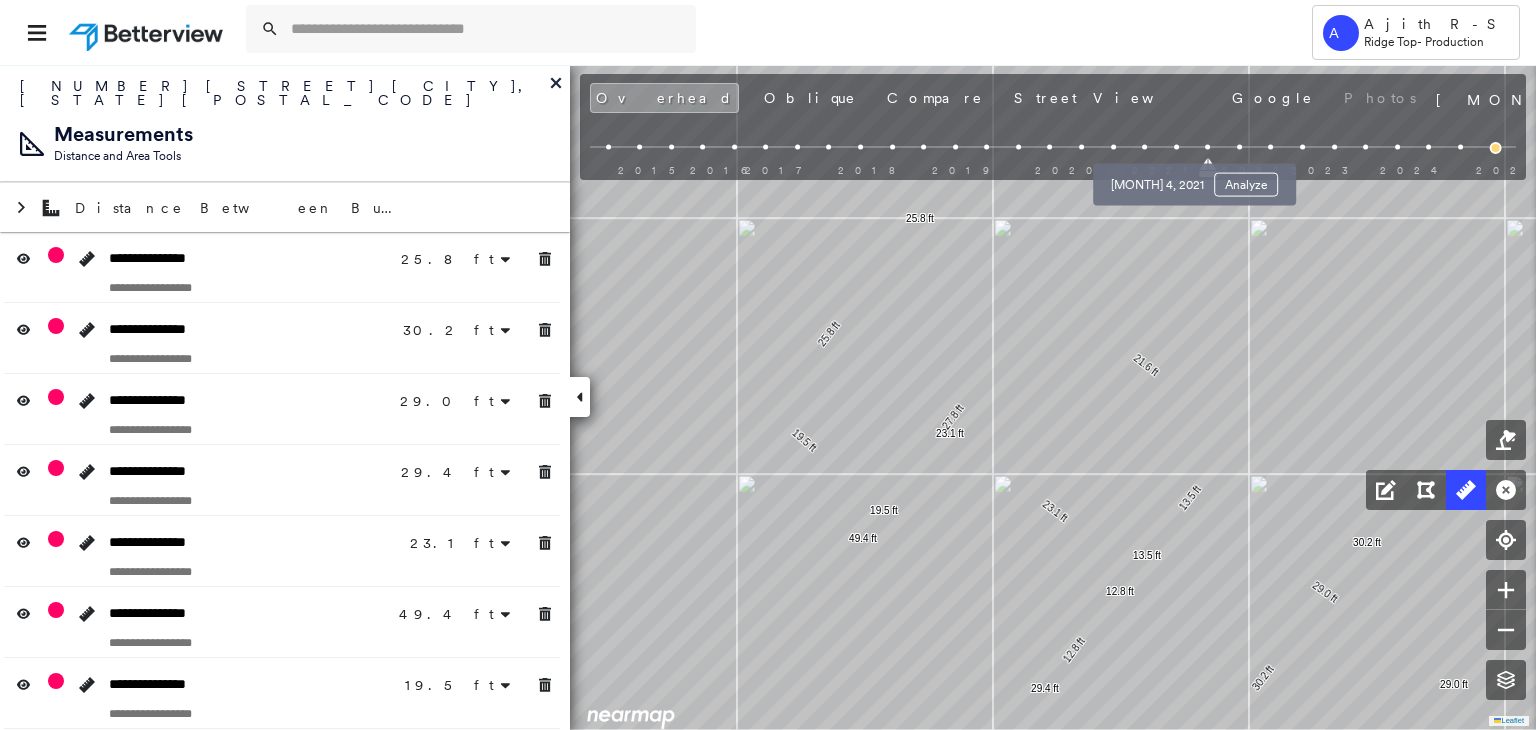click at bounding box center [1176, 147] 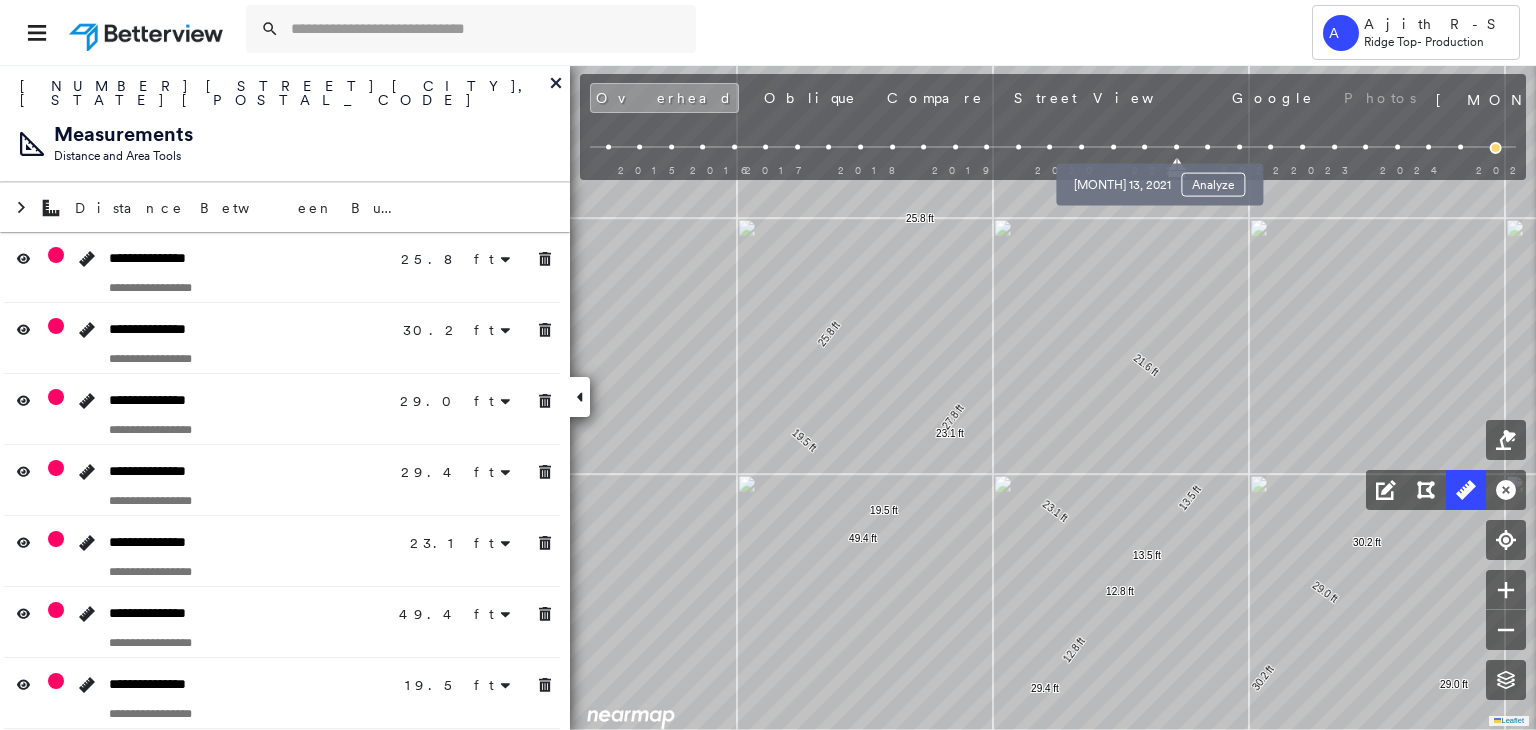 click at bounding box center [1144, 147] 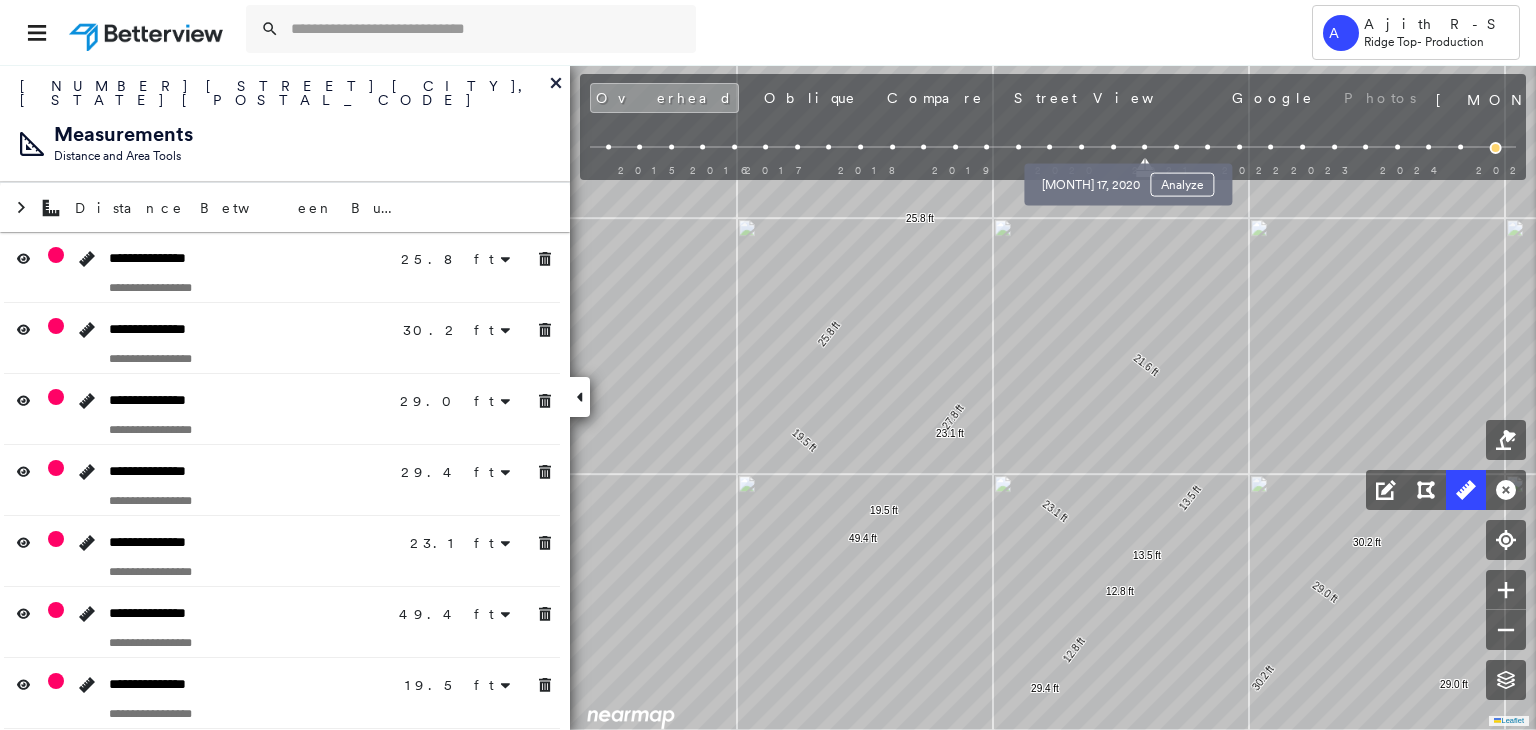 click at bounding box center (1113, 147) 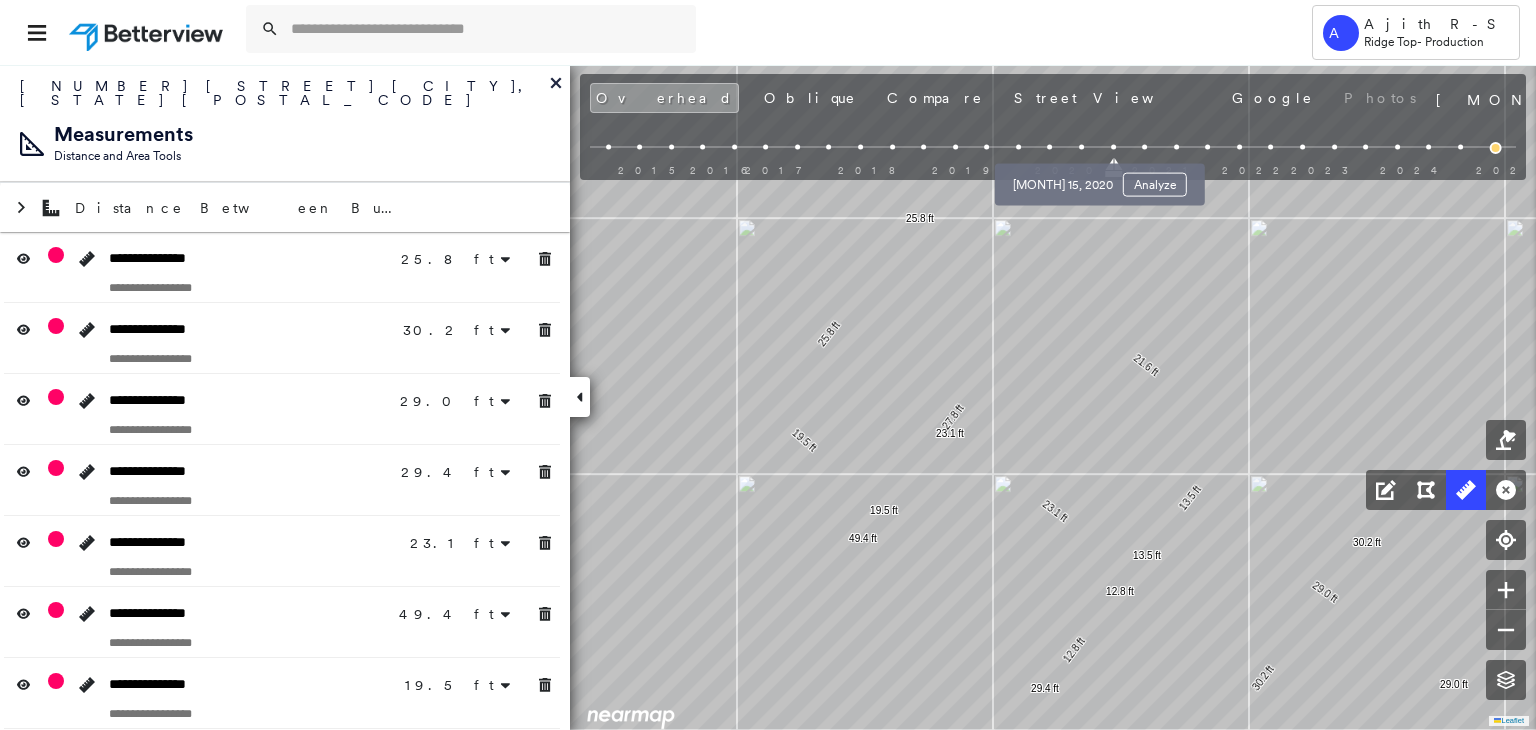 click at bounding box center [1081, 147] 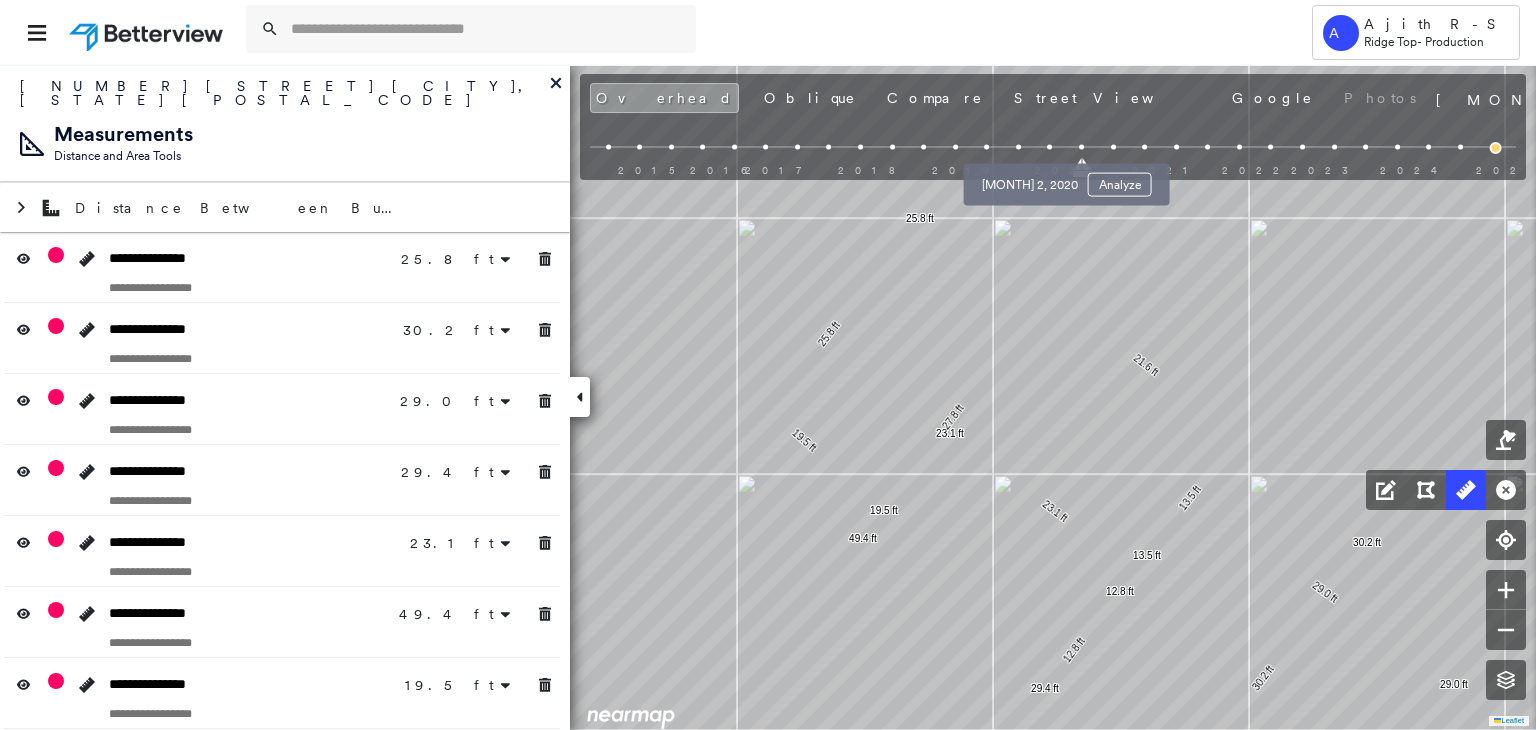 click at bounding box center [1050, 147] 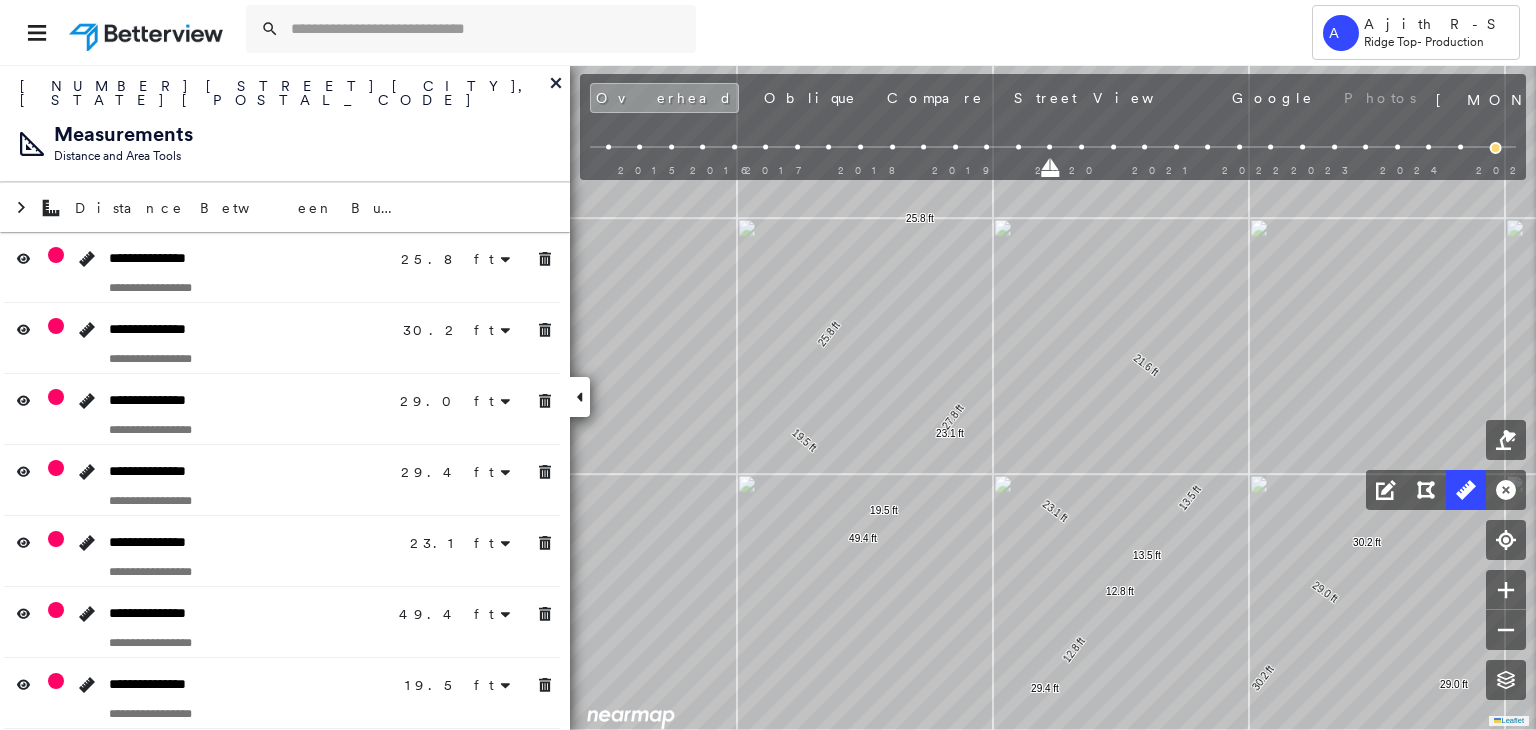 click on "2015 2016 2017 2018 2019 2020 2021 2022 2023 2024 2025" at bounding box center (1053, 150) 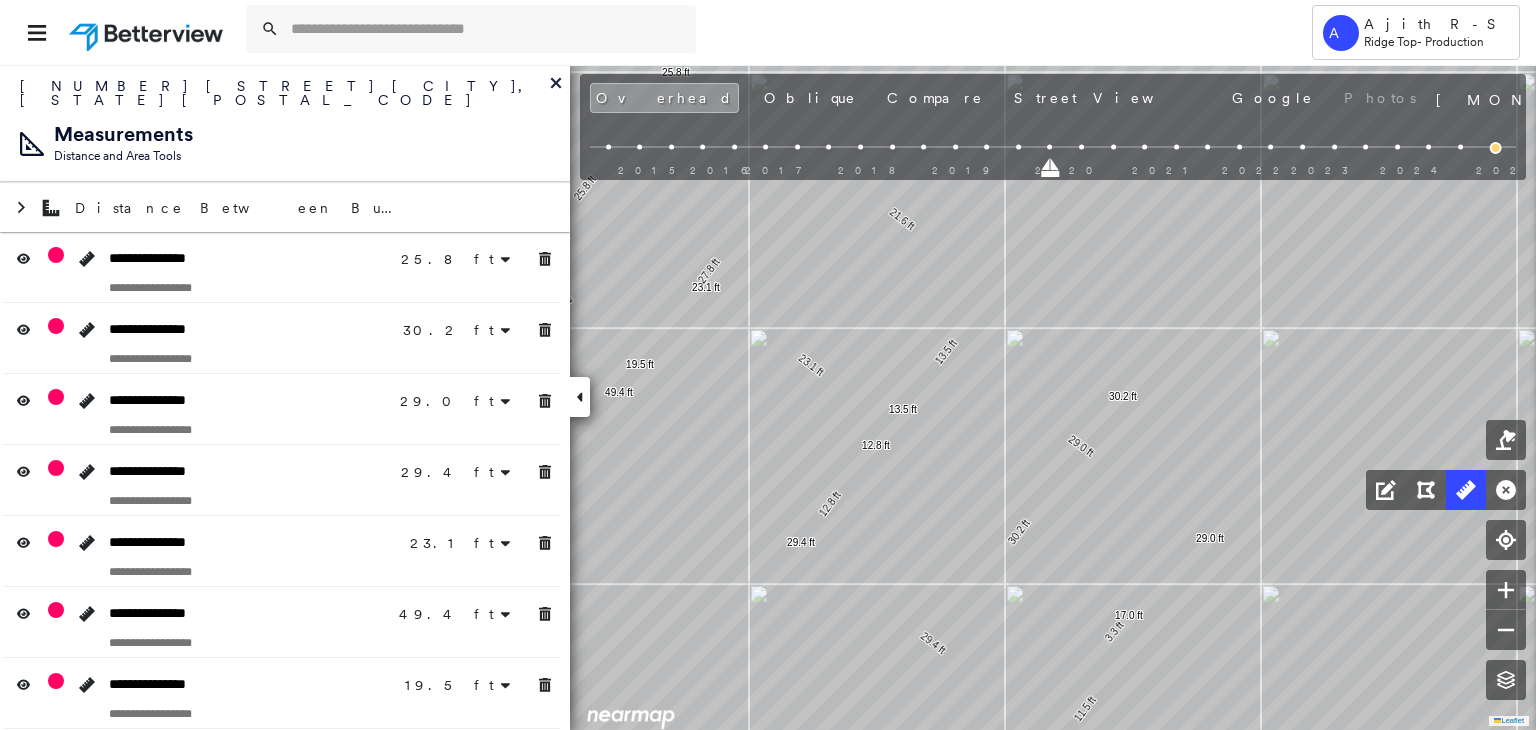 drag, startPoint x: 524, startPoint y: 249, endPoint x: 543, endPoint y: 253, distance: 19.416489 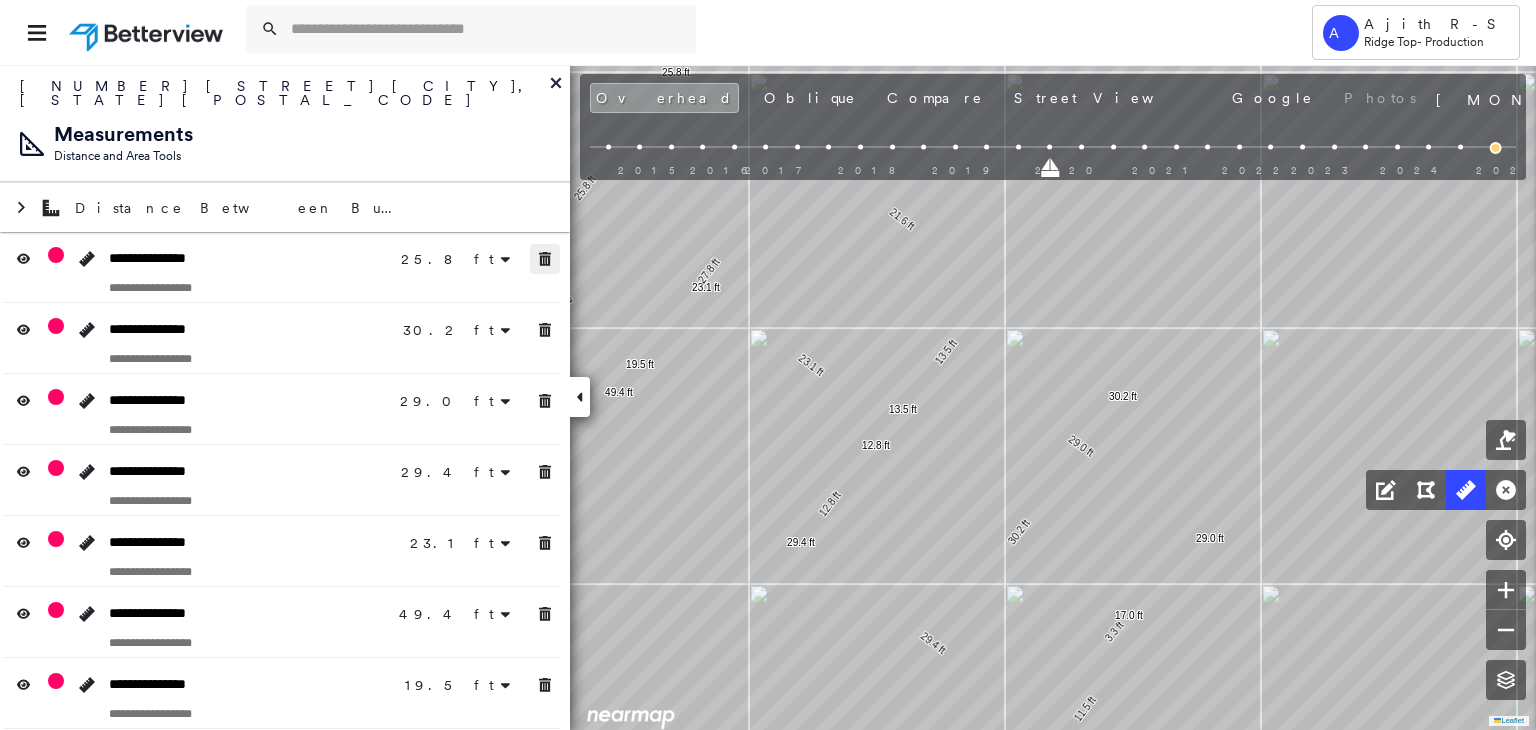 click at bounding box center (545, 259) 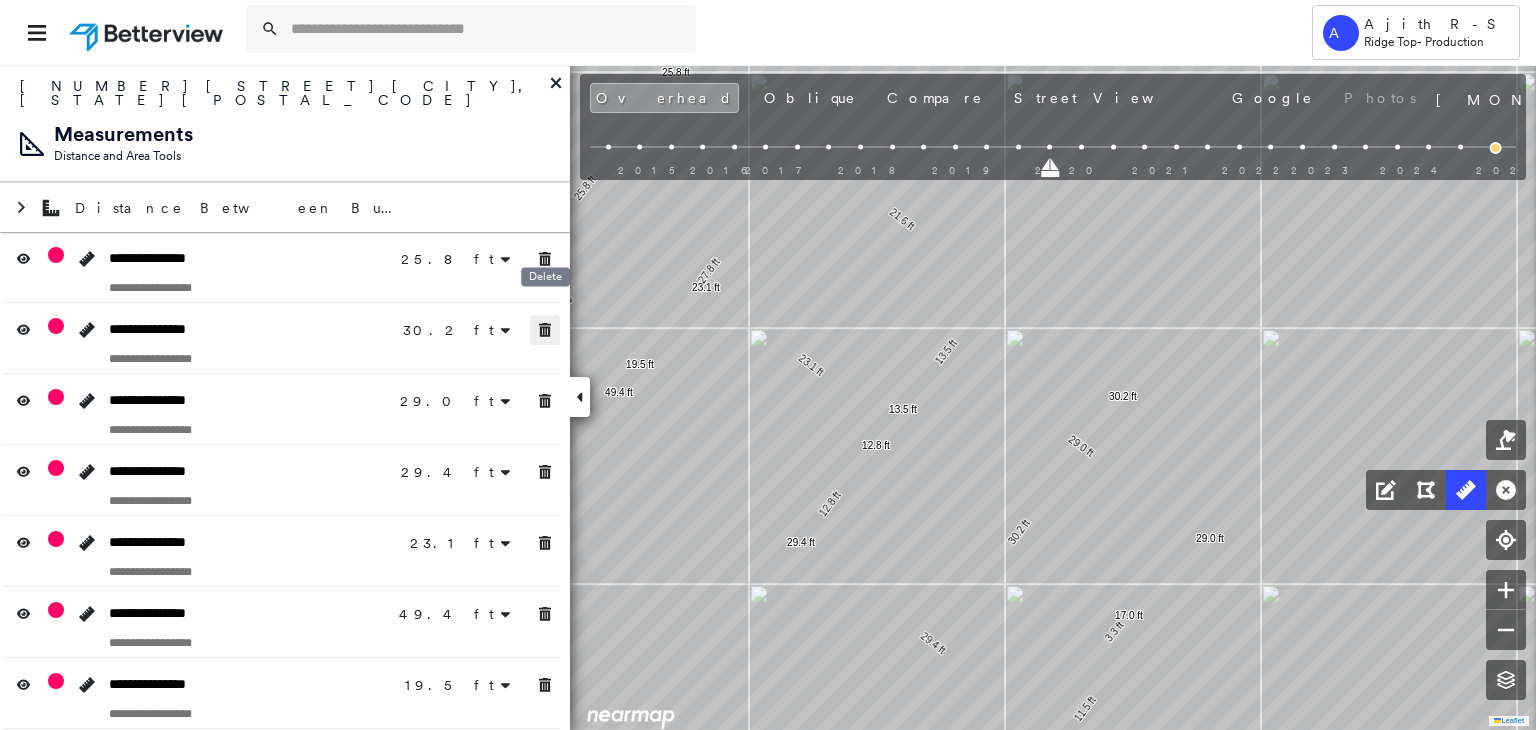 click at bounding box center (545, 330) 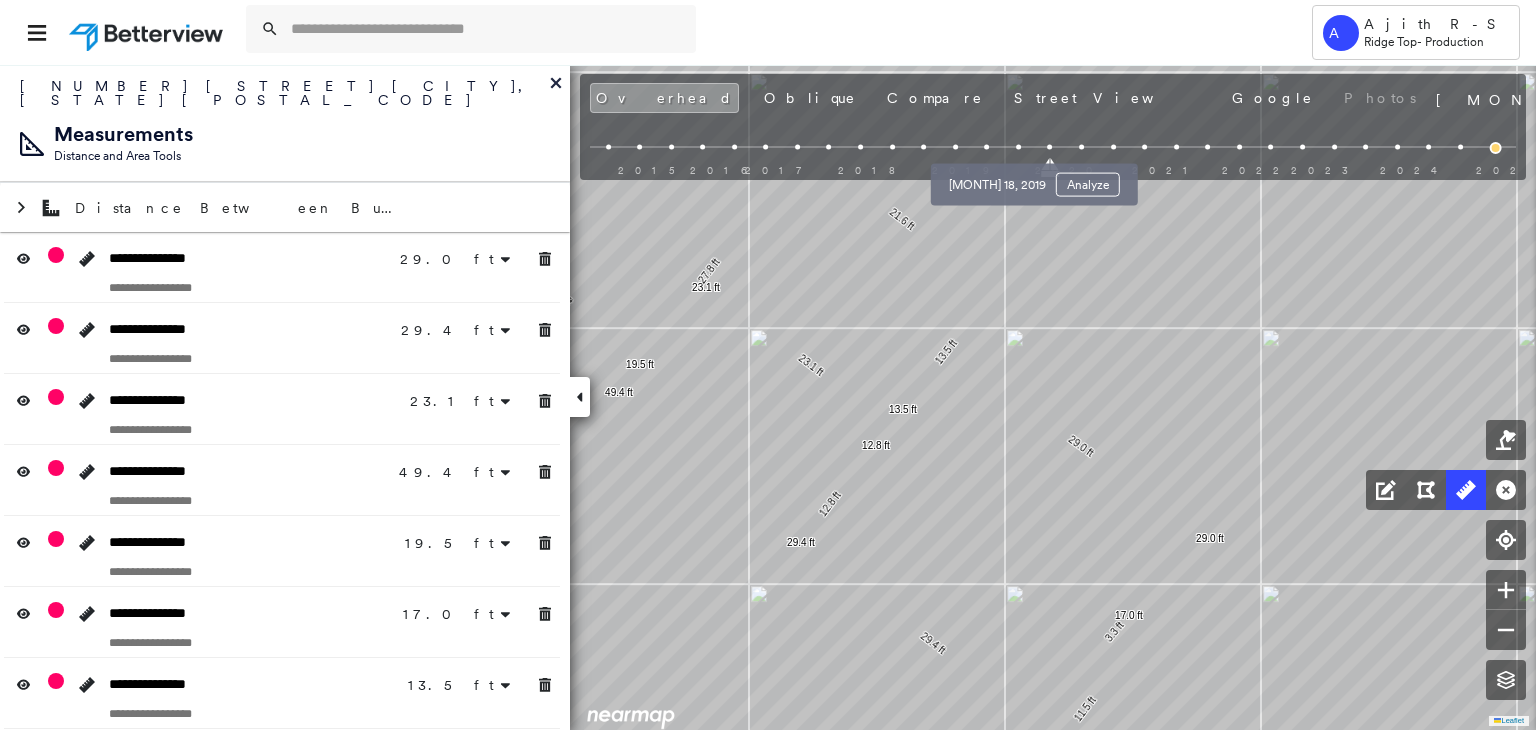 click at bounding box center (1018, 147) 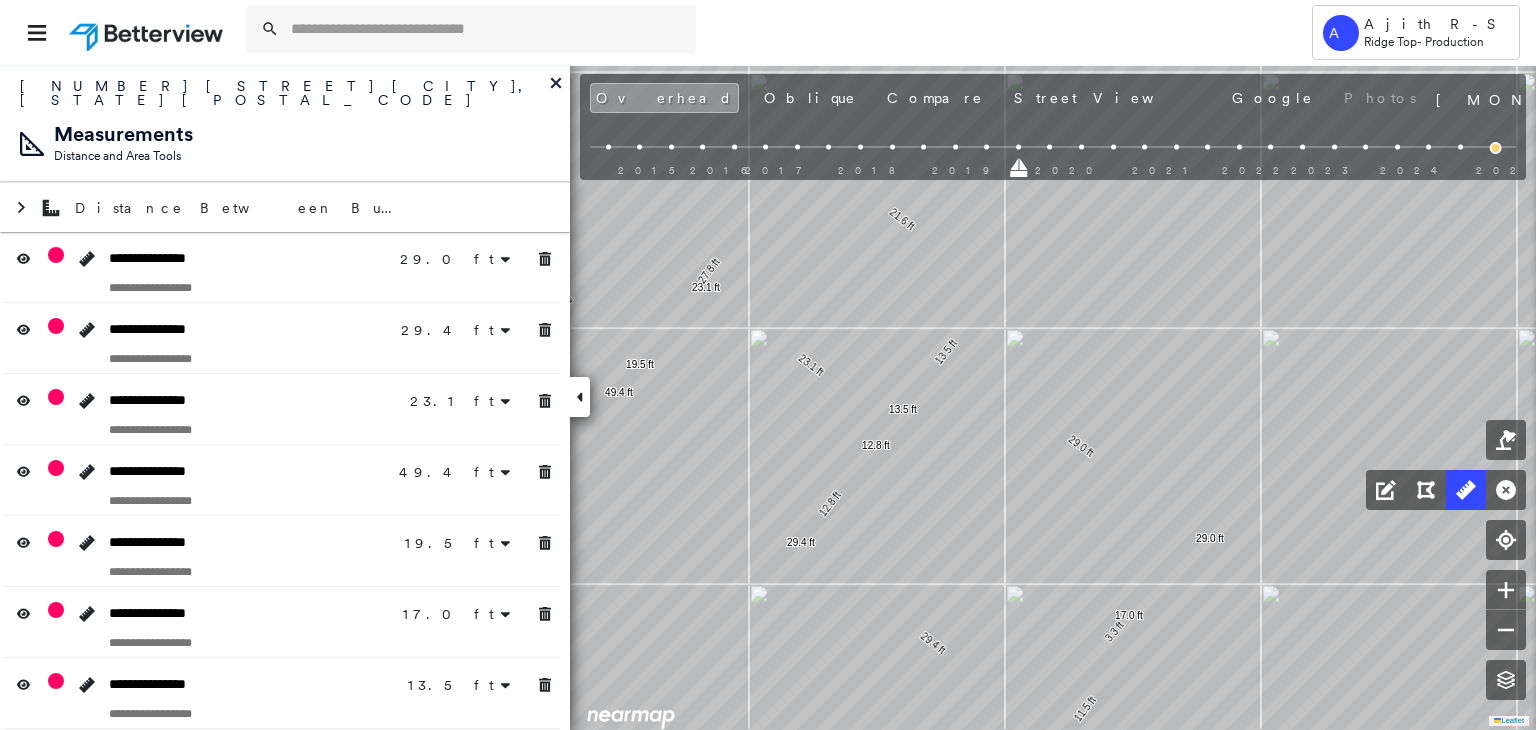 click on "2015 2016 2017 2018 2019 2020 2021 2022 2023 2024 2025" at bounding box center (1053, 150) 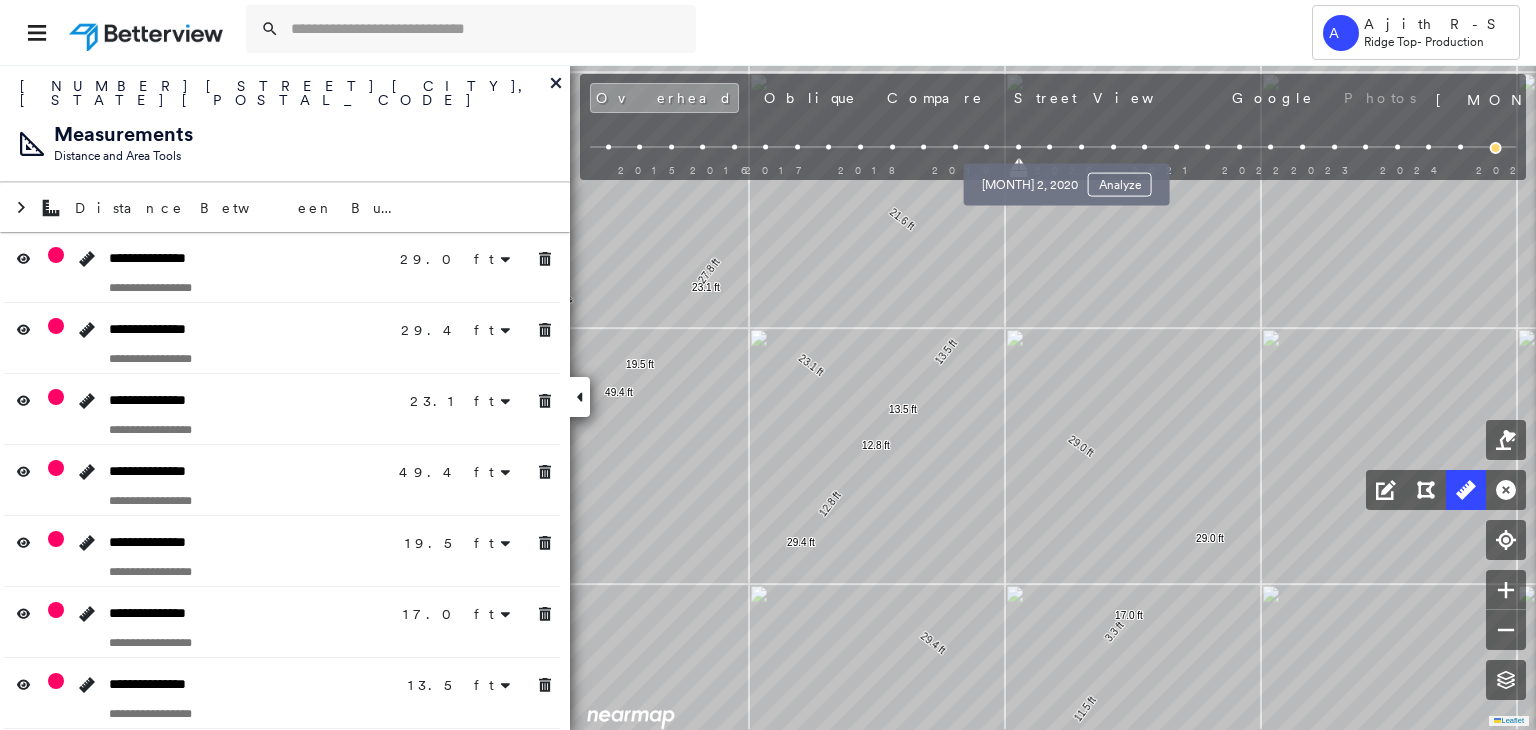click at bounding box center (1050, 147) 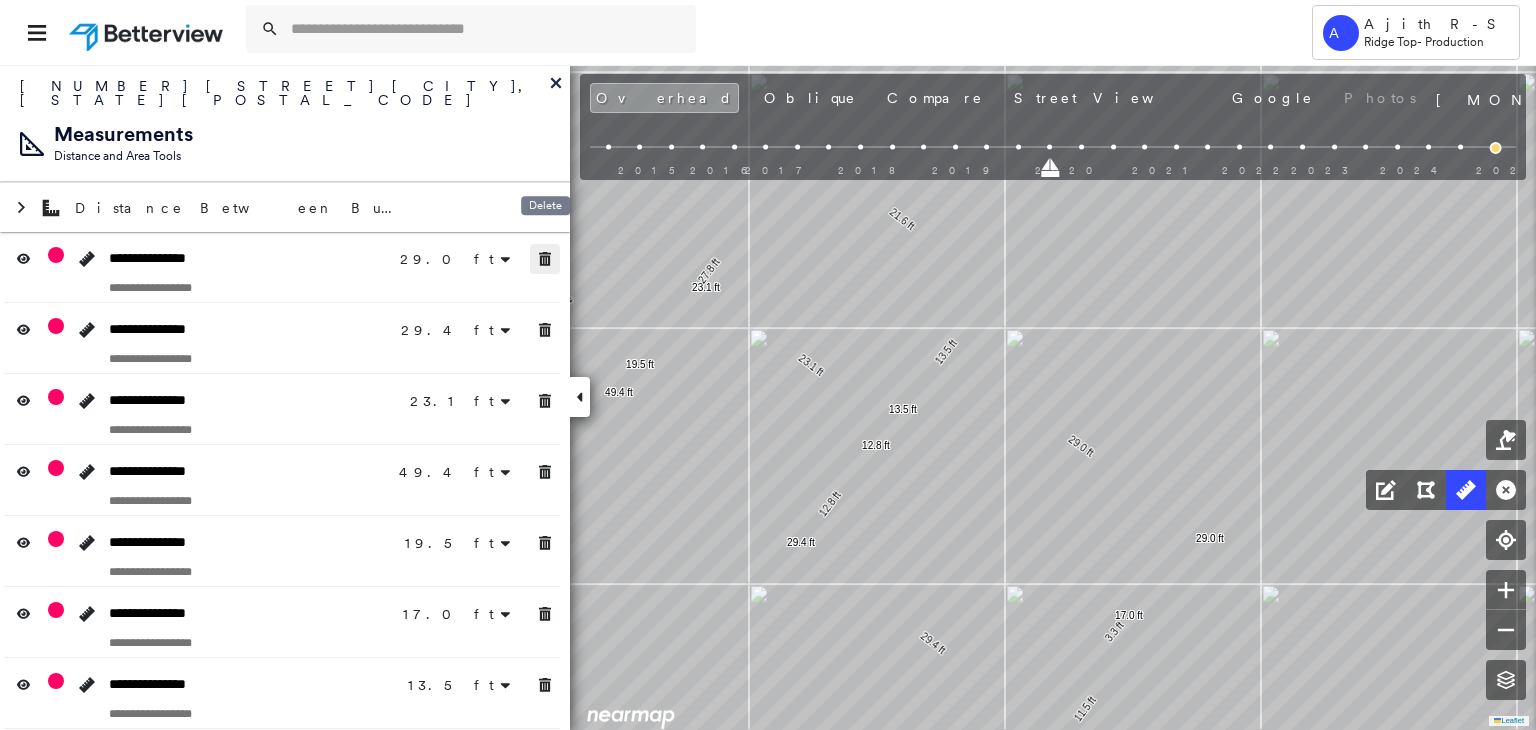 click at bounding box center [545, 259] 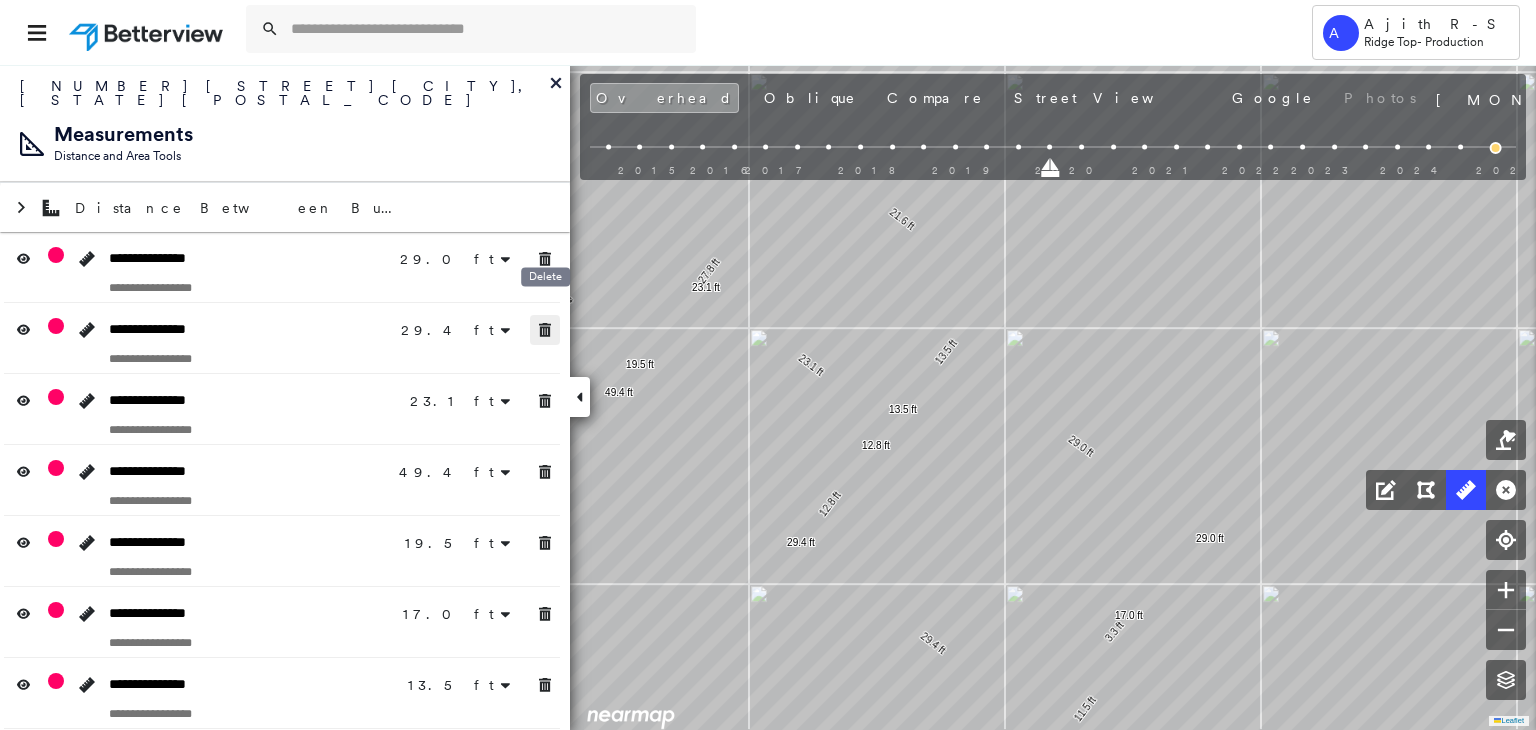 drag, startPoint x: 545, startPoint y: 314, endPoint x: 549, endPoint y: 346, distance: 32.24903 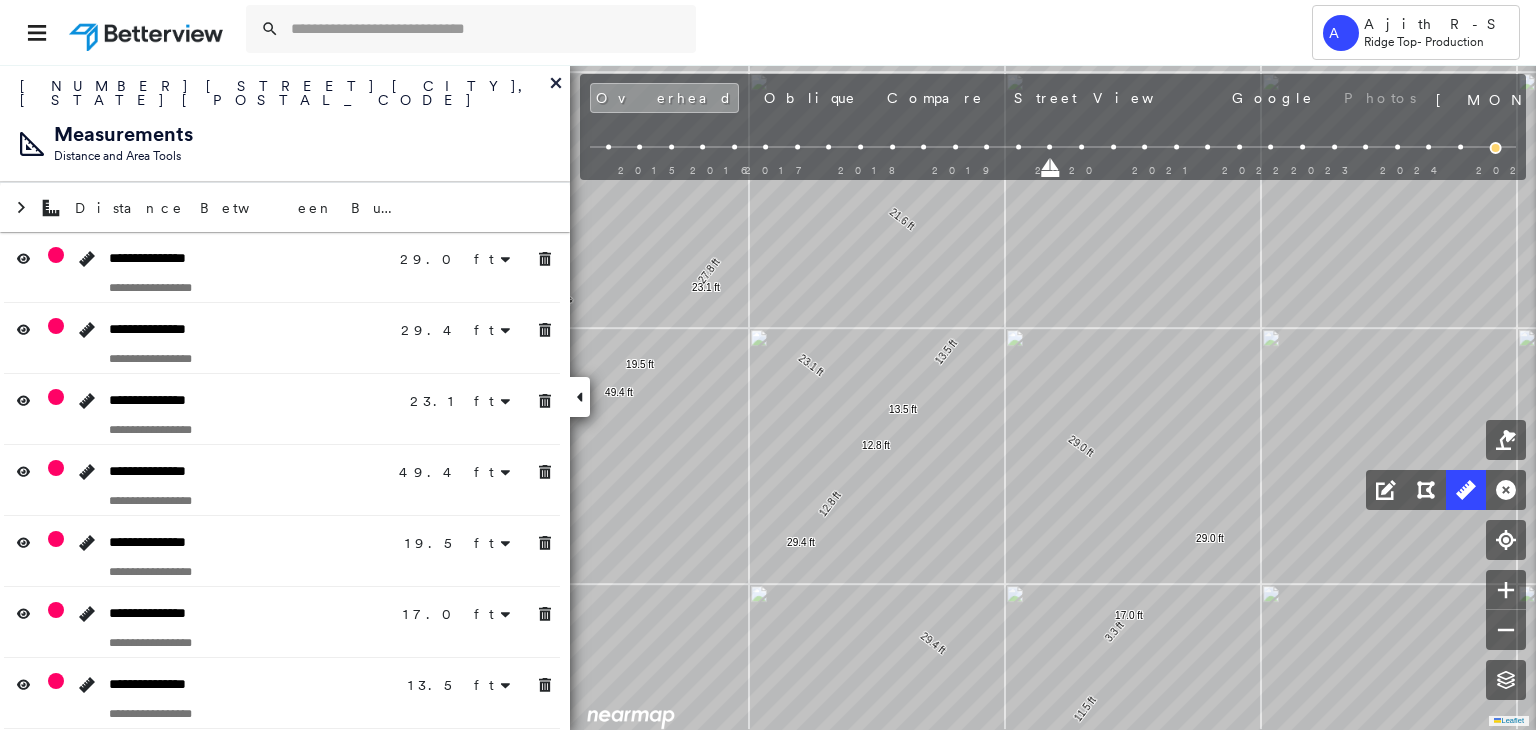 click 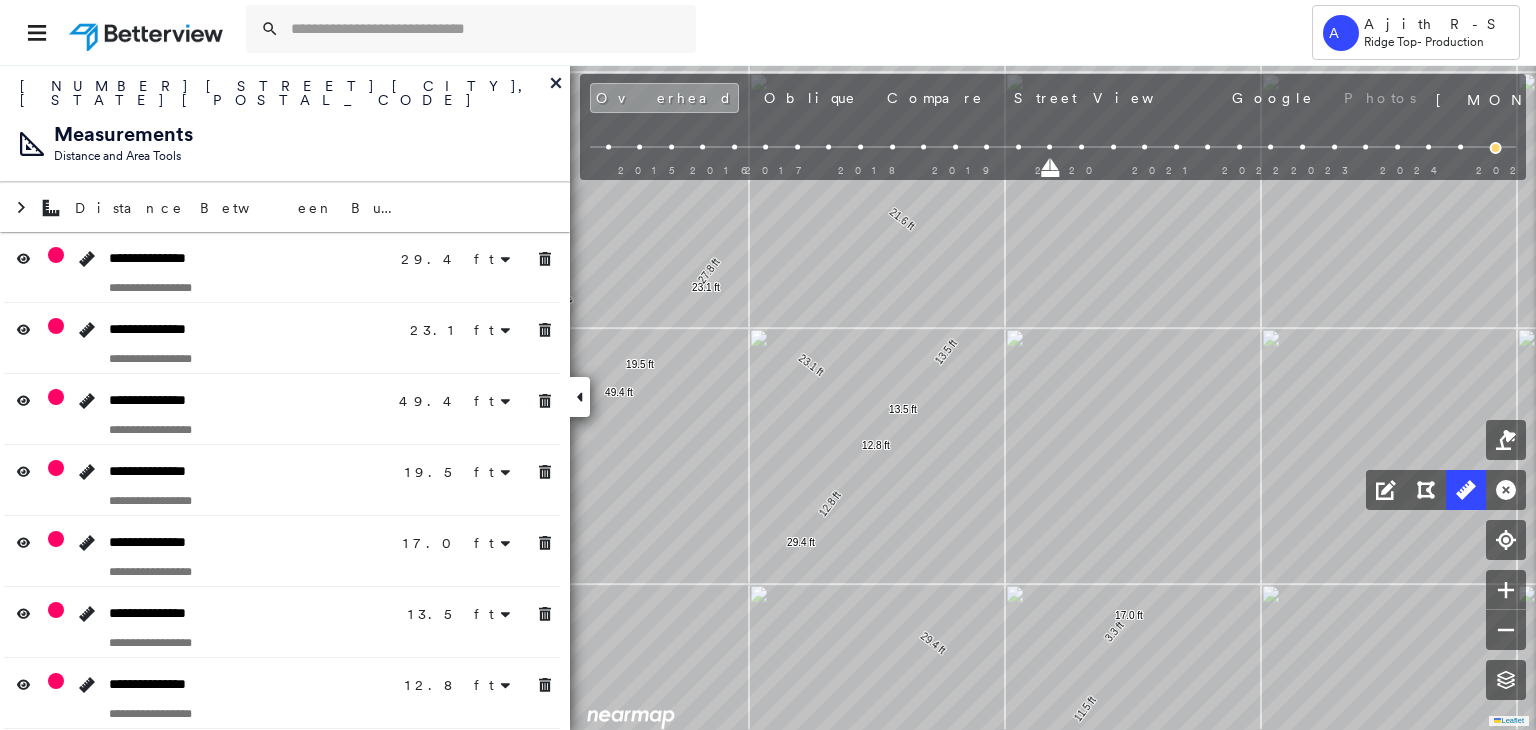 drag, startPoint x: 552, startPoint y: 439, endPoint x: 546, endPoint y: 481, distance: 42.426407 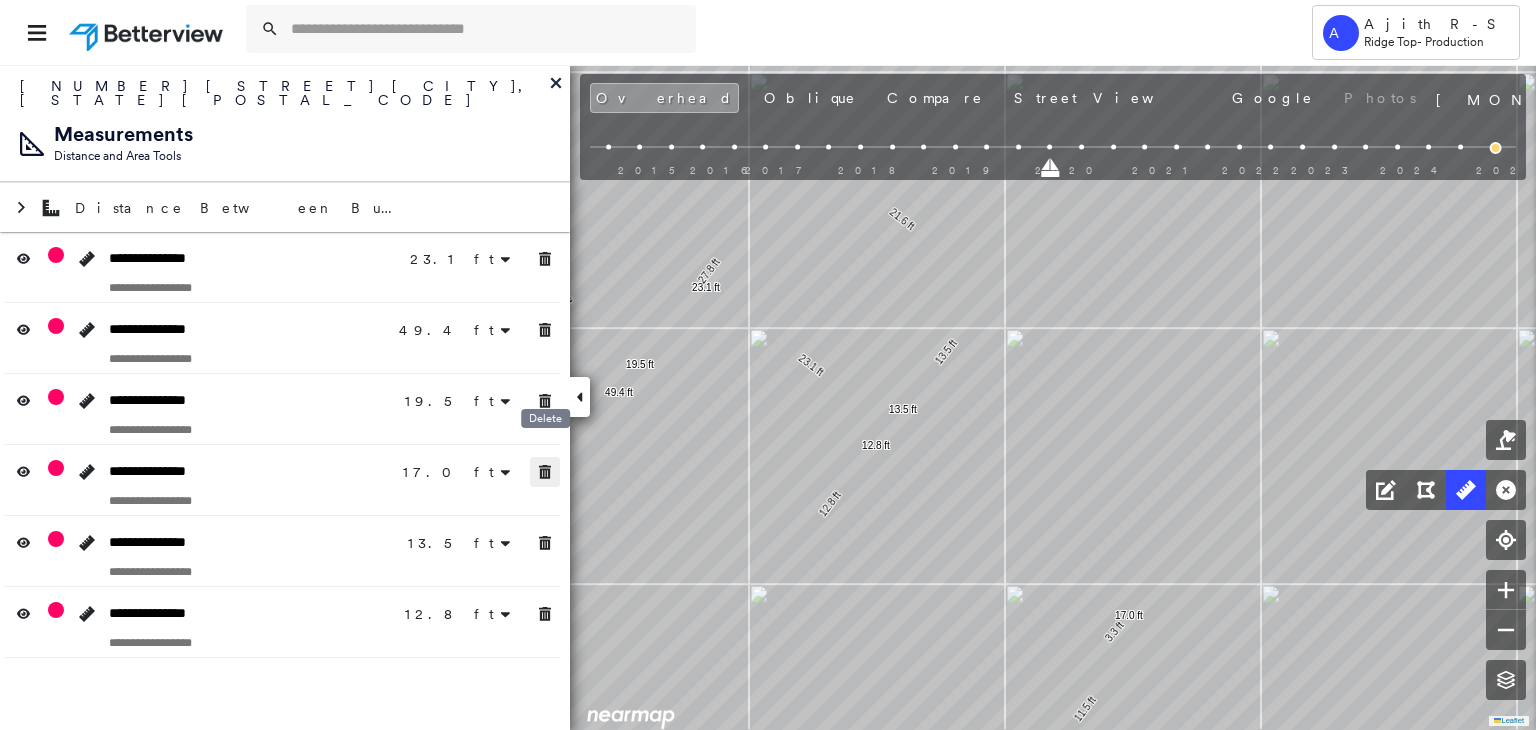 drag, startPoint x: 547, startPoint y: 458, endPoint x: 549, endPoint y: 516, distance: 58.034473 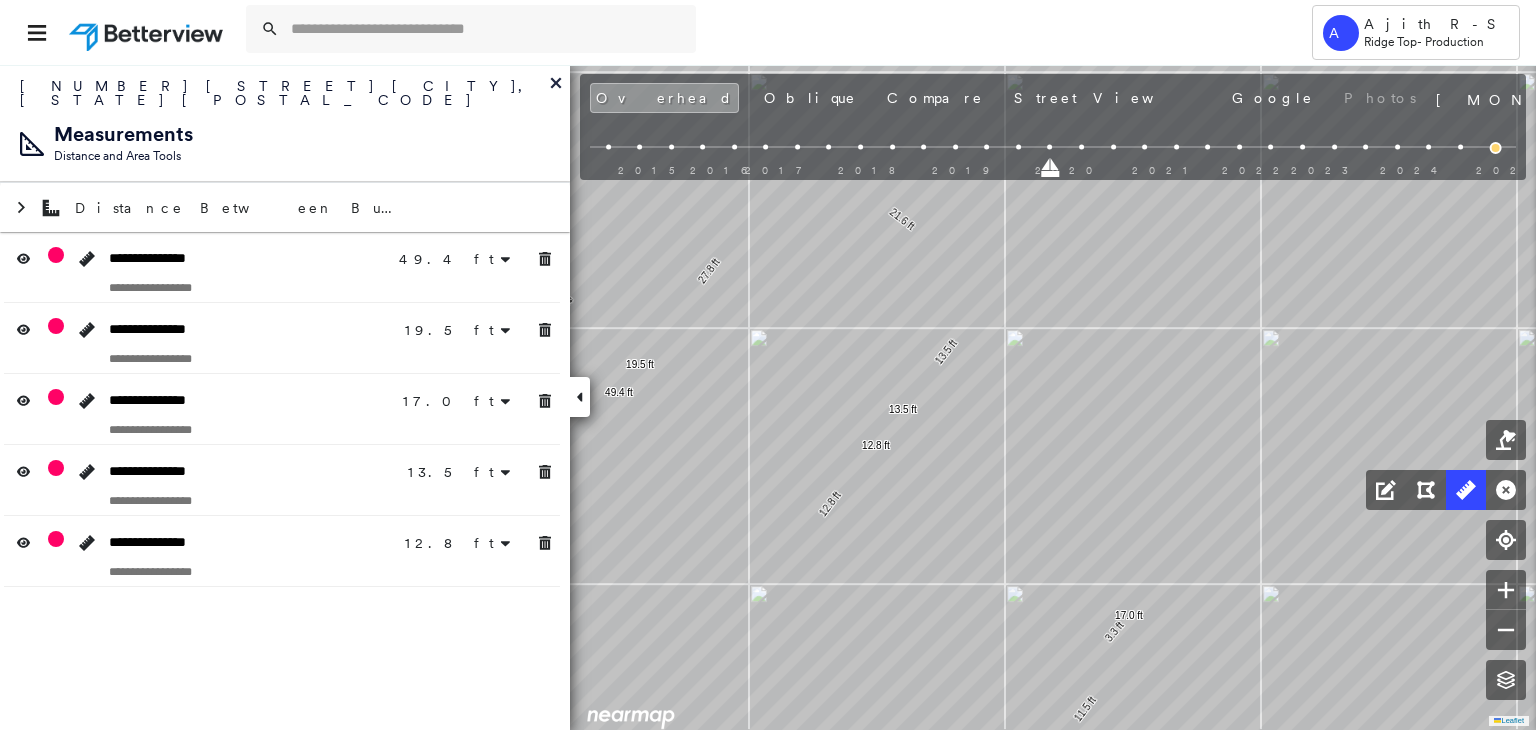 drag, startPoint x: 539, startPoint y: 473, endPoint x: 542, endPoint y: 450, distance: 23.194826 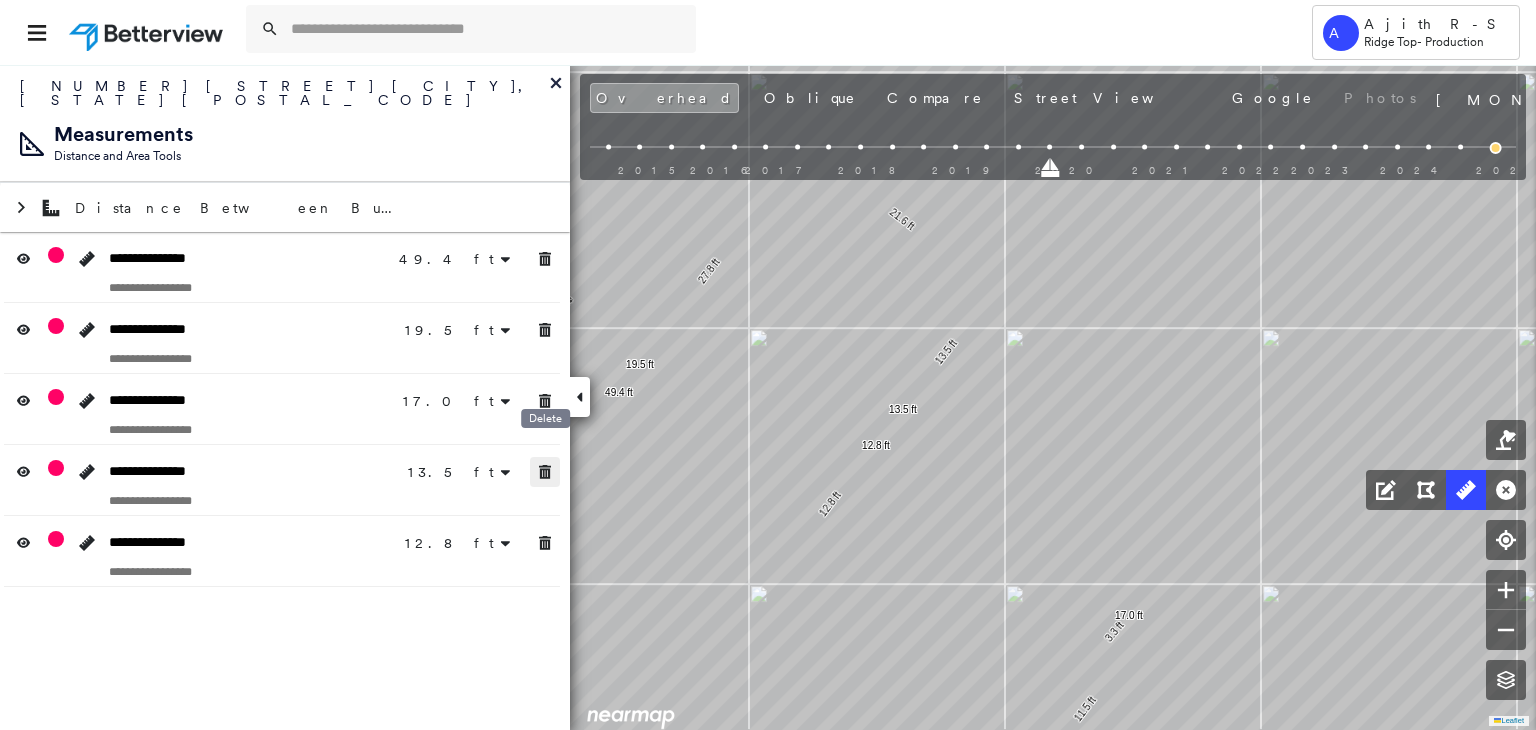 drag, startPoint x: 543, startPoint y: 448, endPoint x: 553, endPoint y: 391, distance: 57.870544 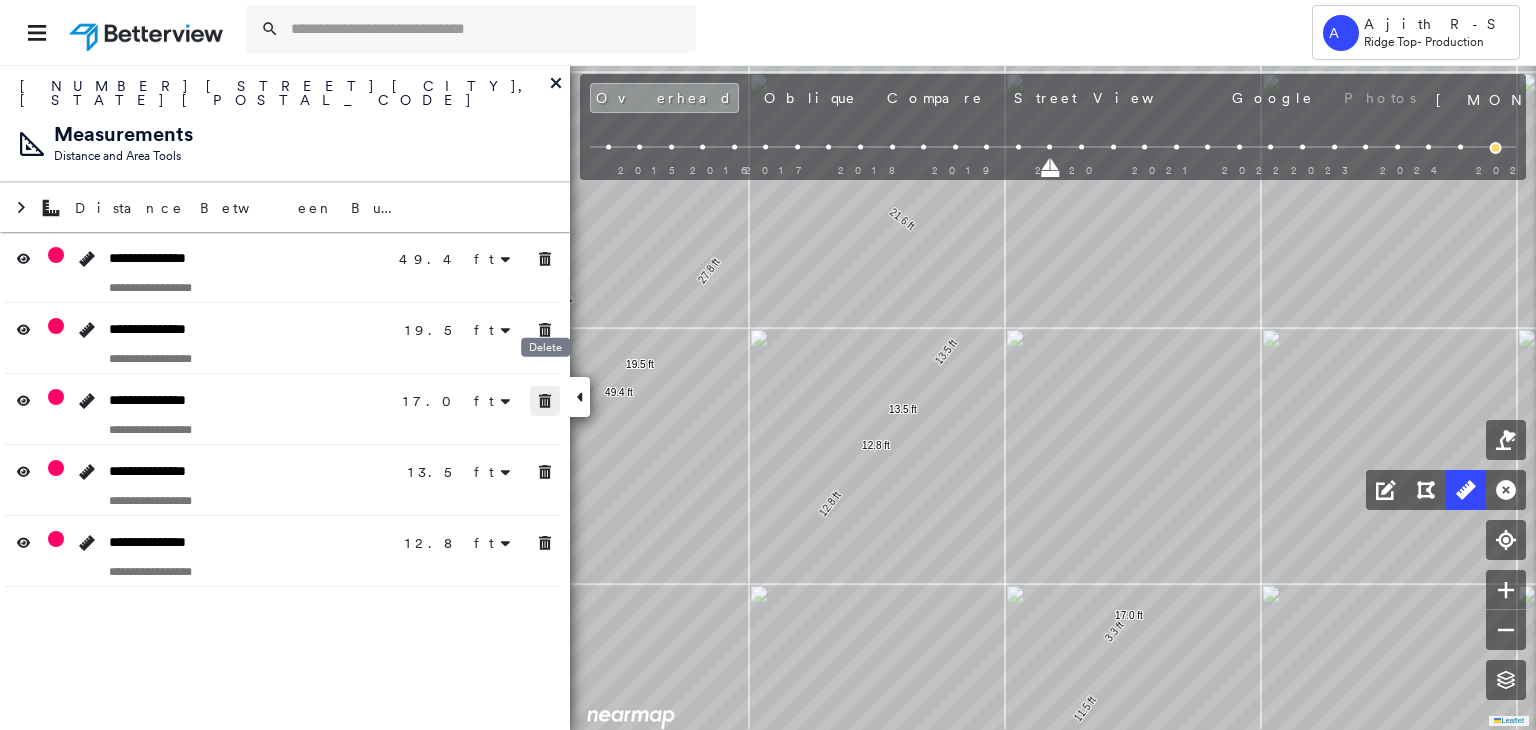drag, startPoint x: 555, startPoint y: 384, endPoint x: 555, endPoint y: 373, distance: 11 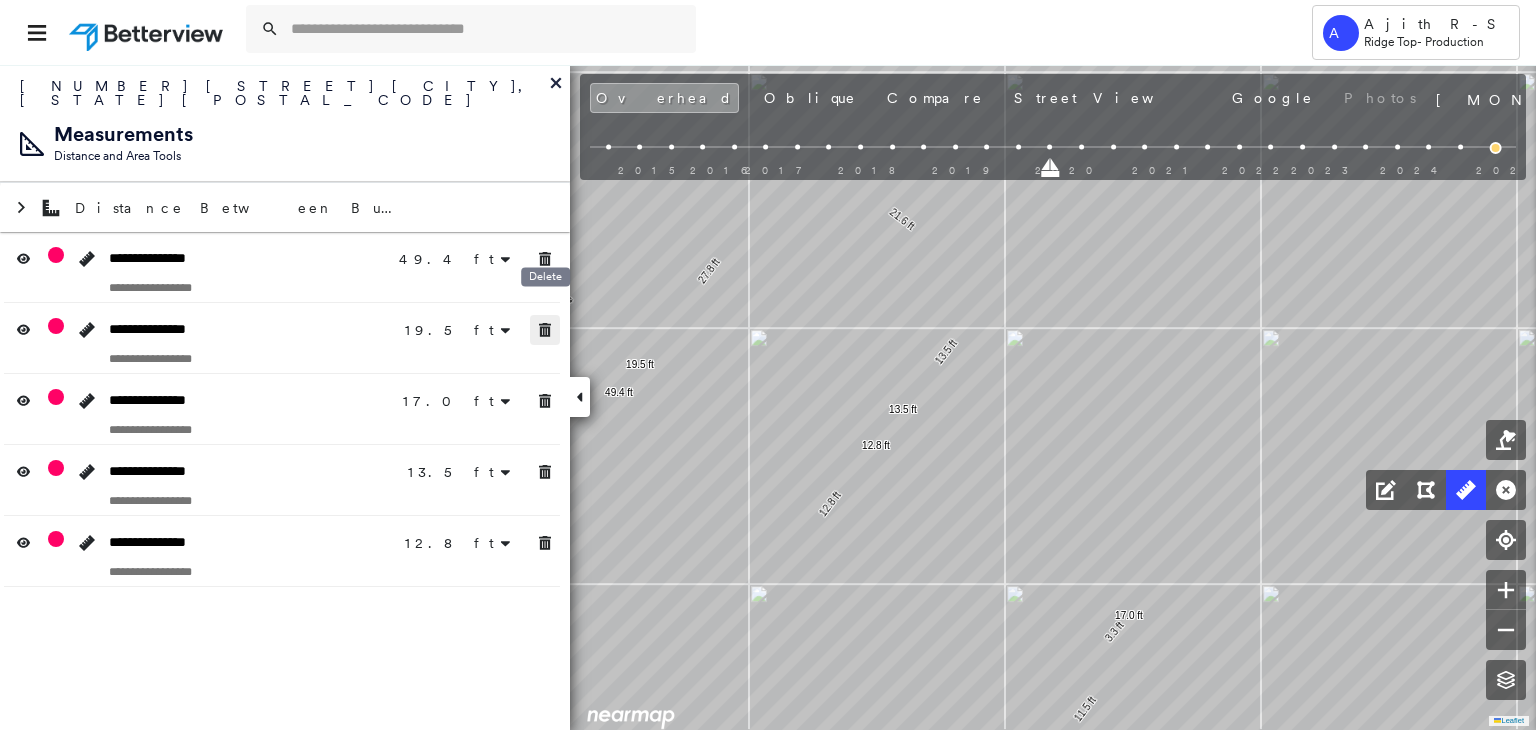 click 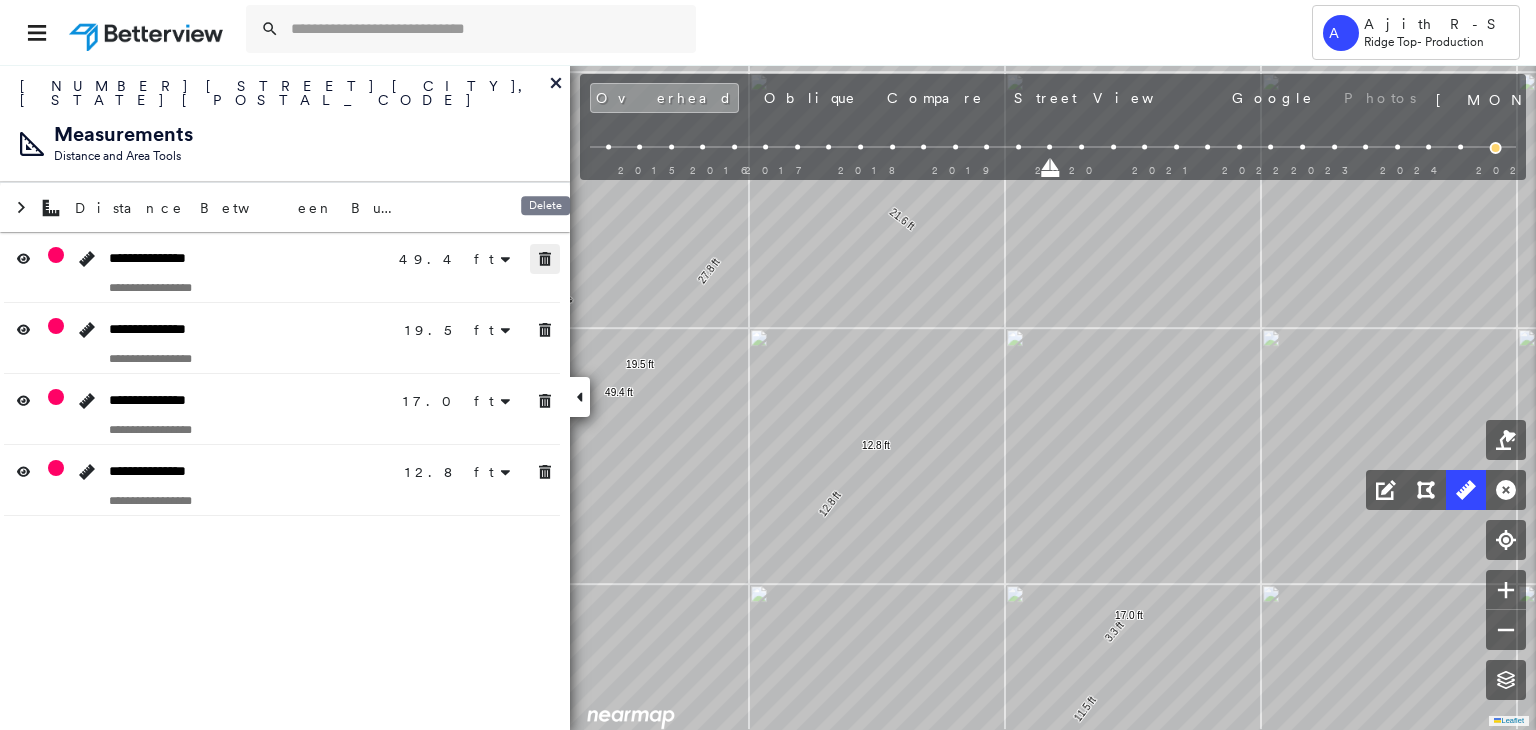 click at bounding box center [545, 259] 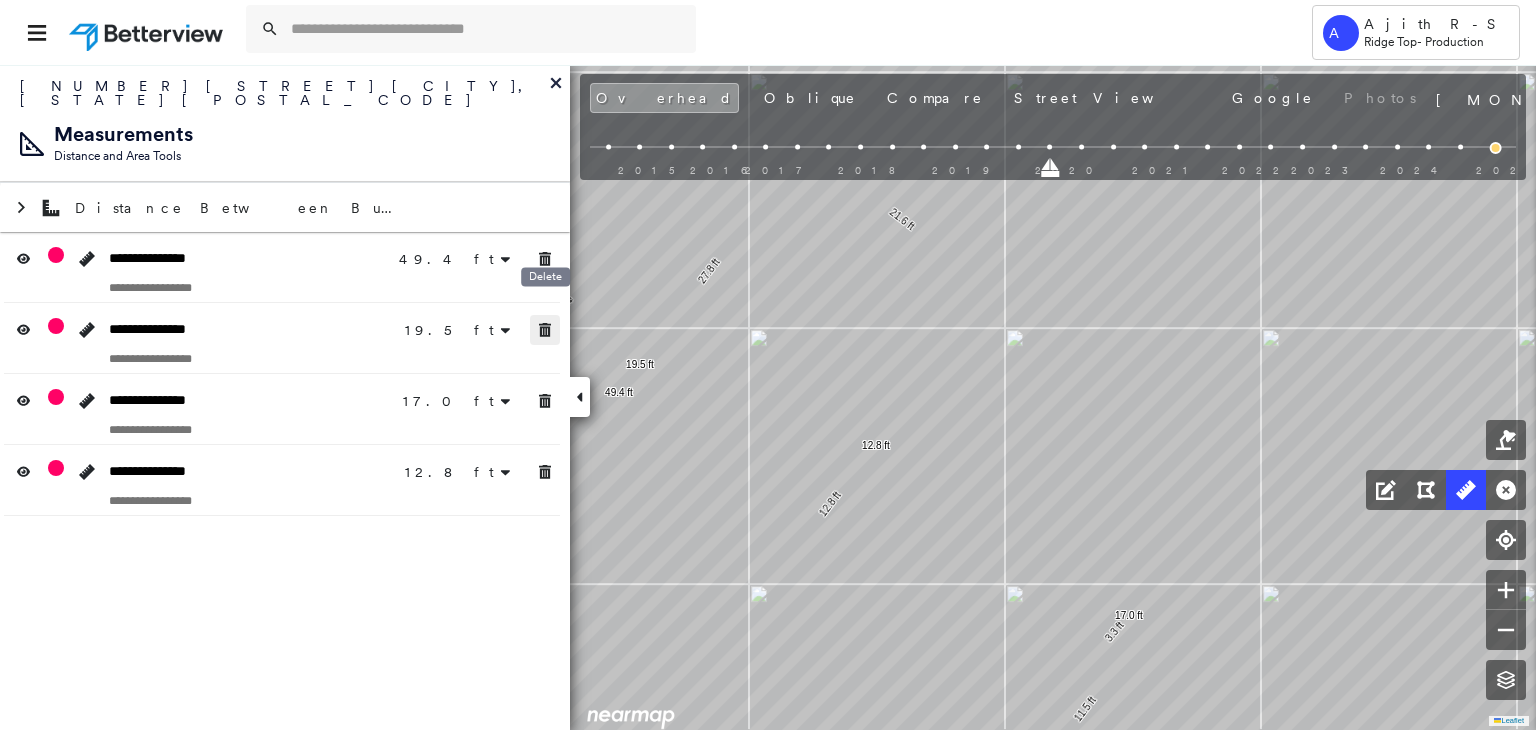 click 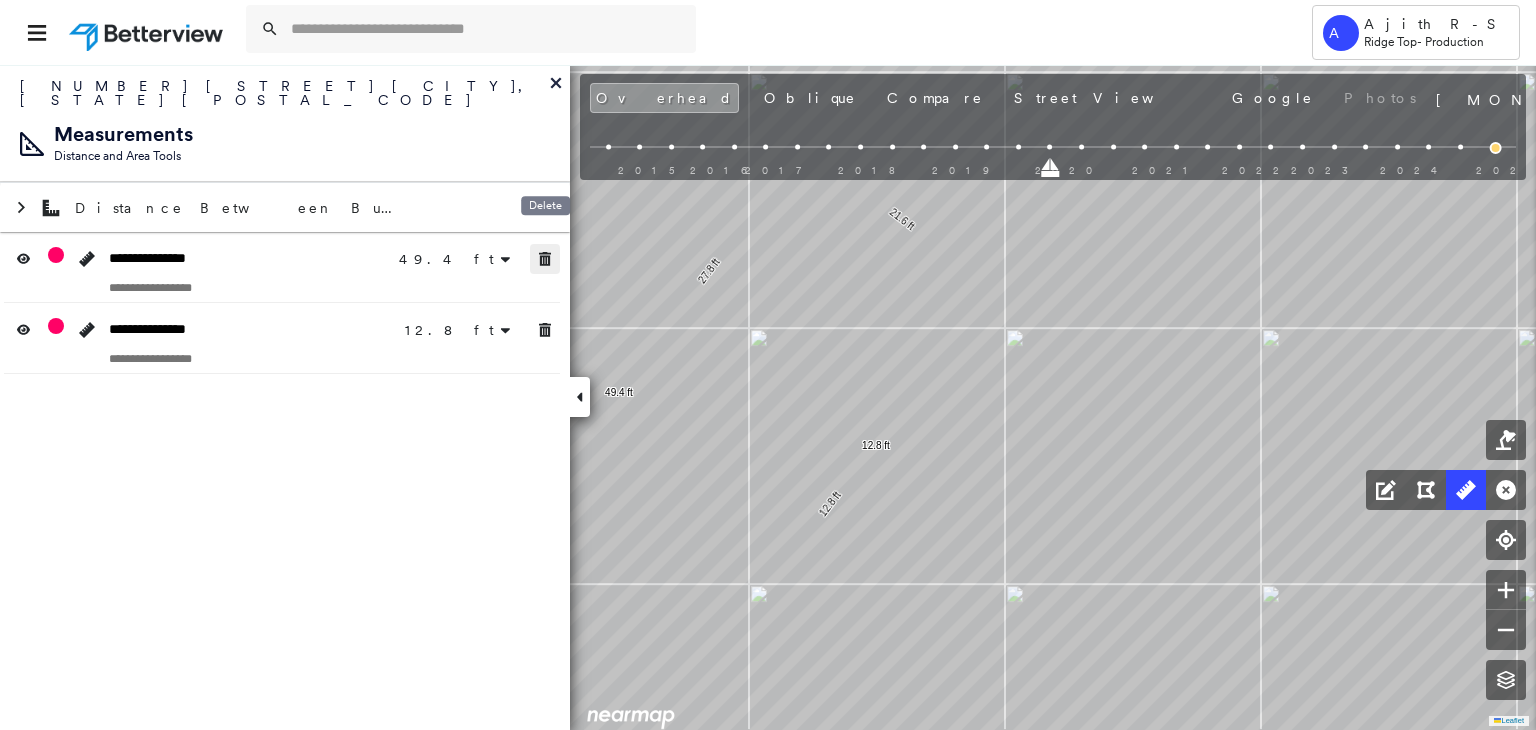 click 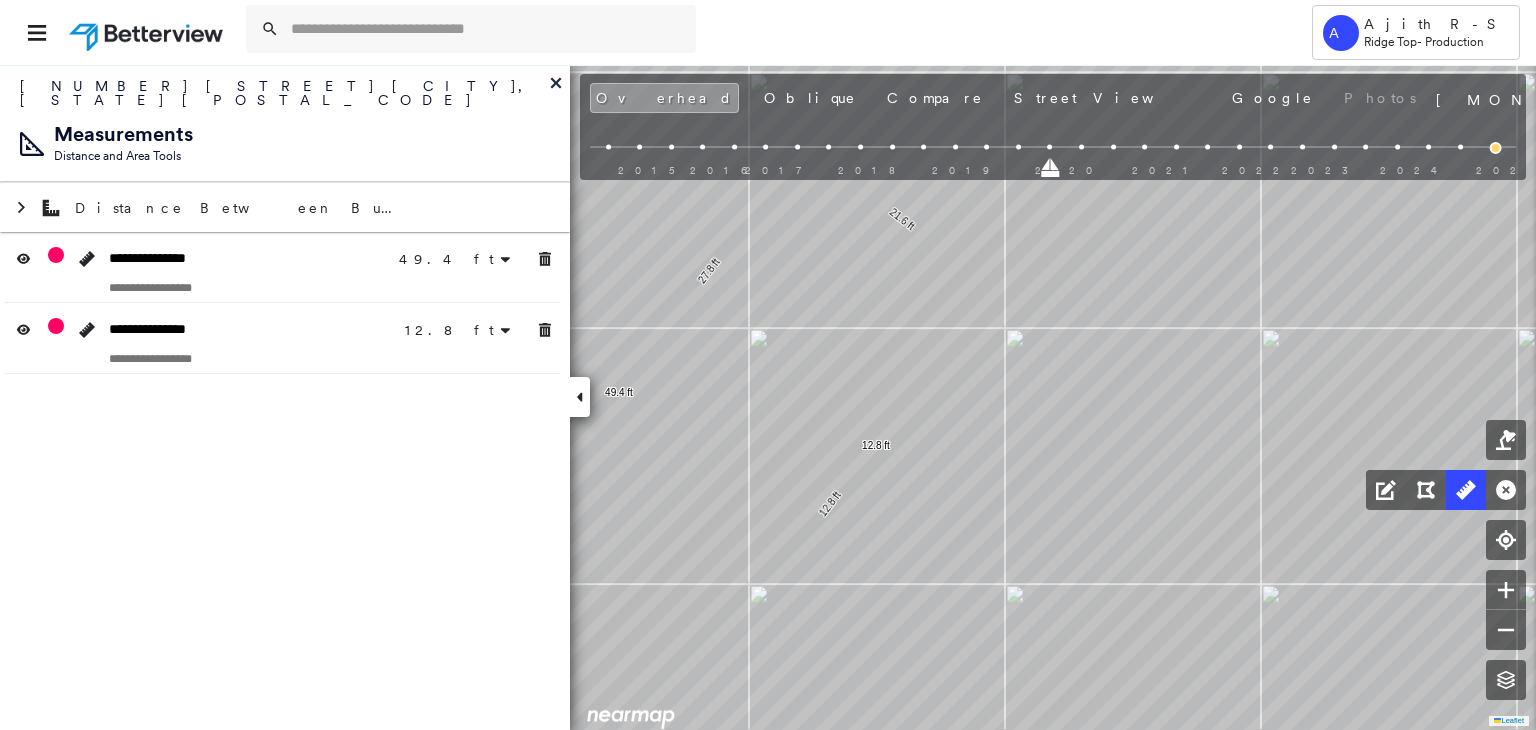 drag, startPoint x: 545, startPoint y: 292, endPoint x: 545, endPoint y: 305, distance: 13 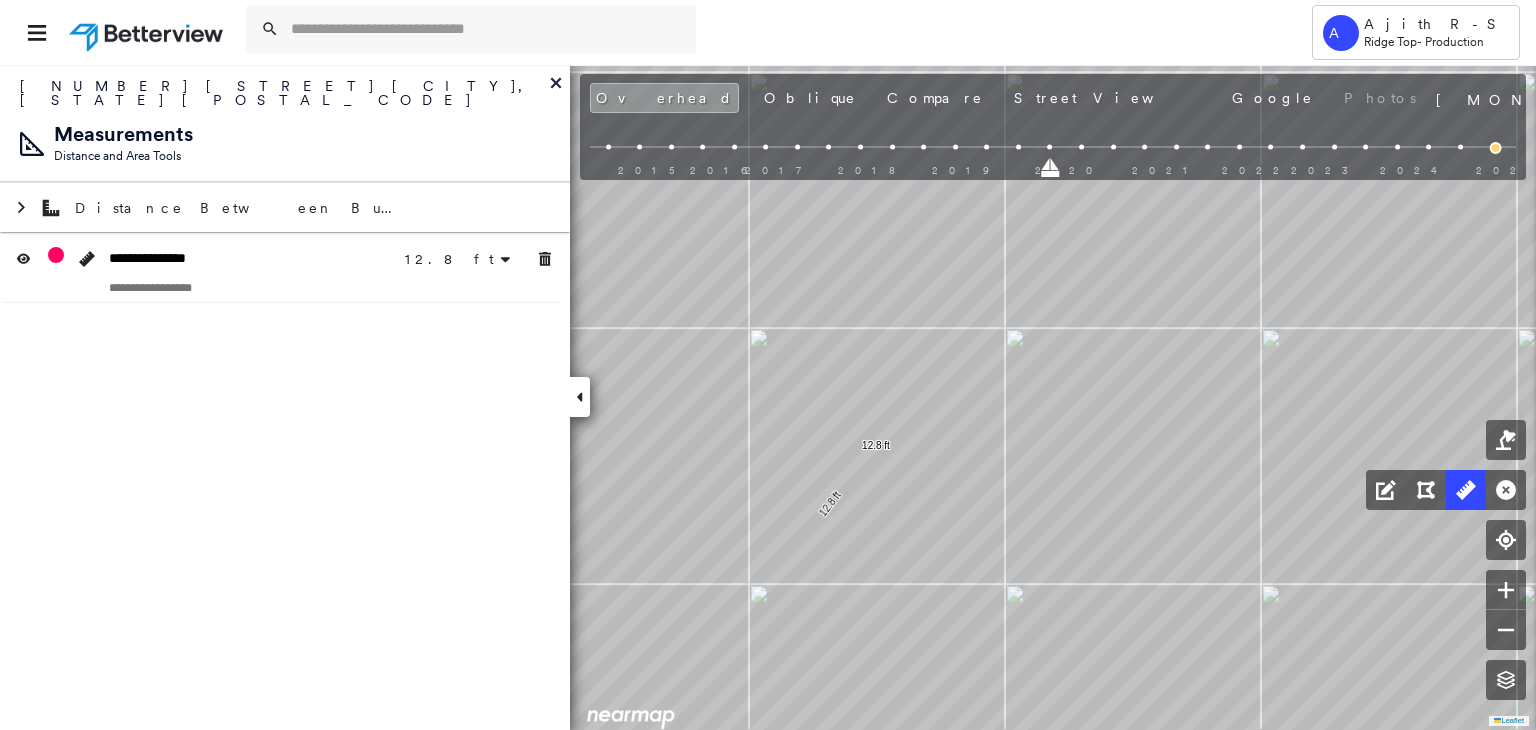 drag, startPoint x: 545, startPoint y: 305, endPoint x: 551, endPoint y: 247, distance: 58.30952 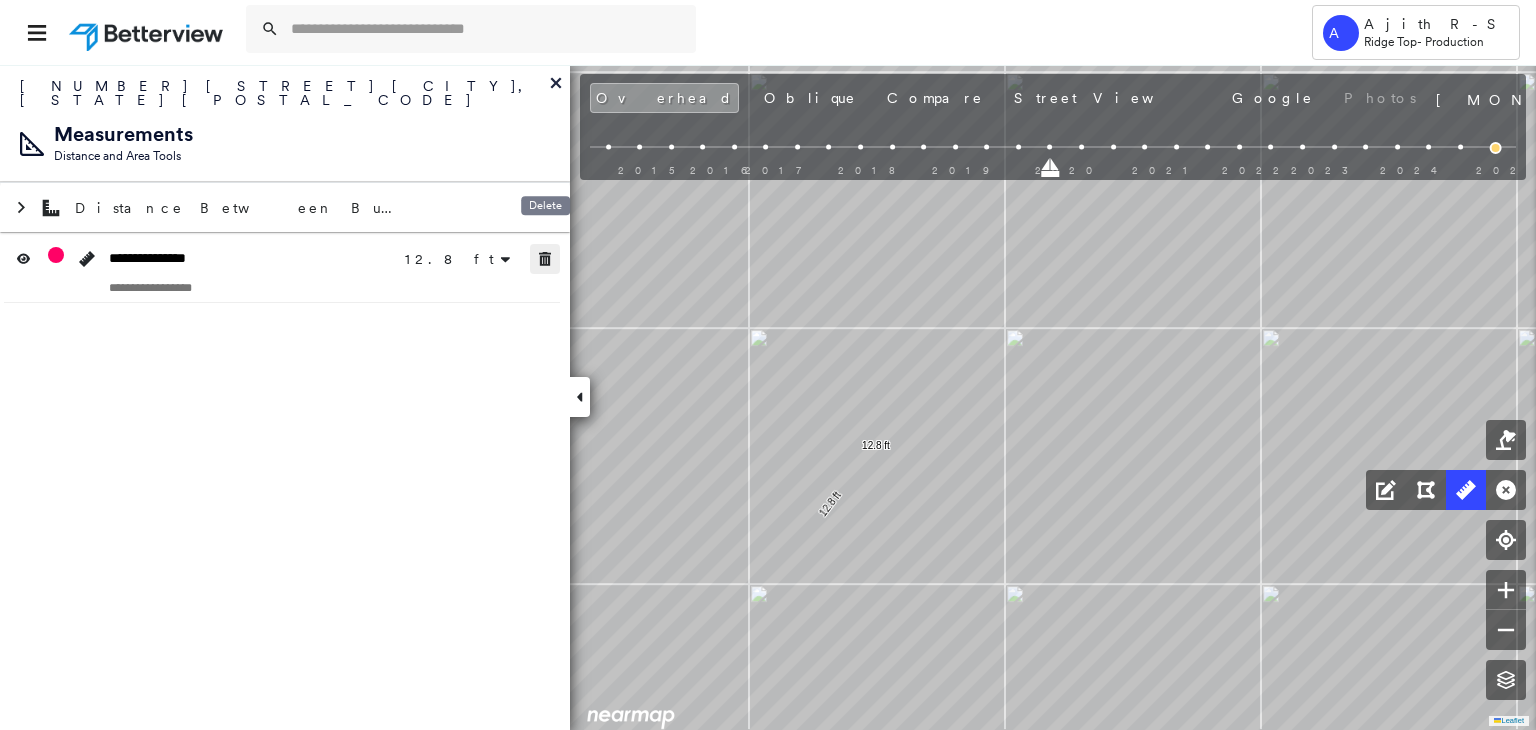 click at bounding box center (545, 259) 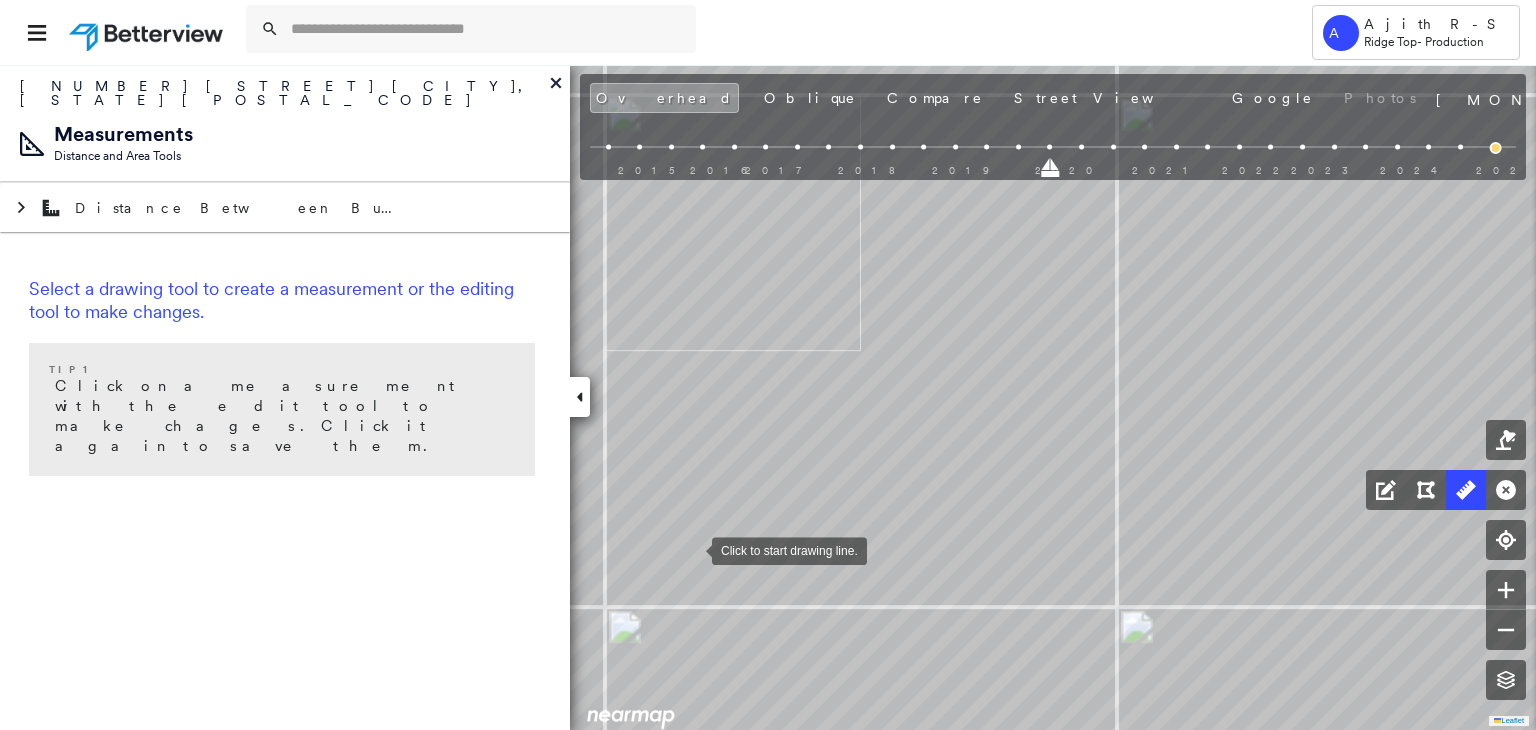 click at bounding box center (692, 549) 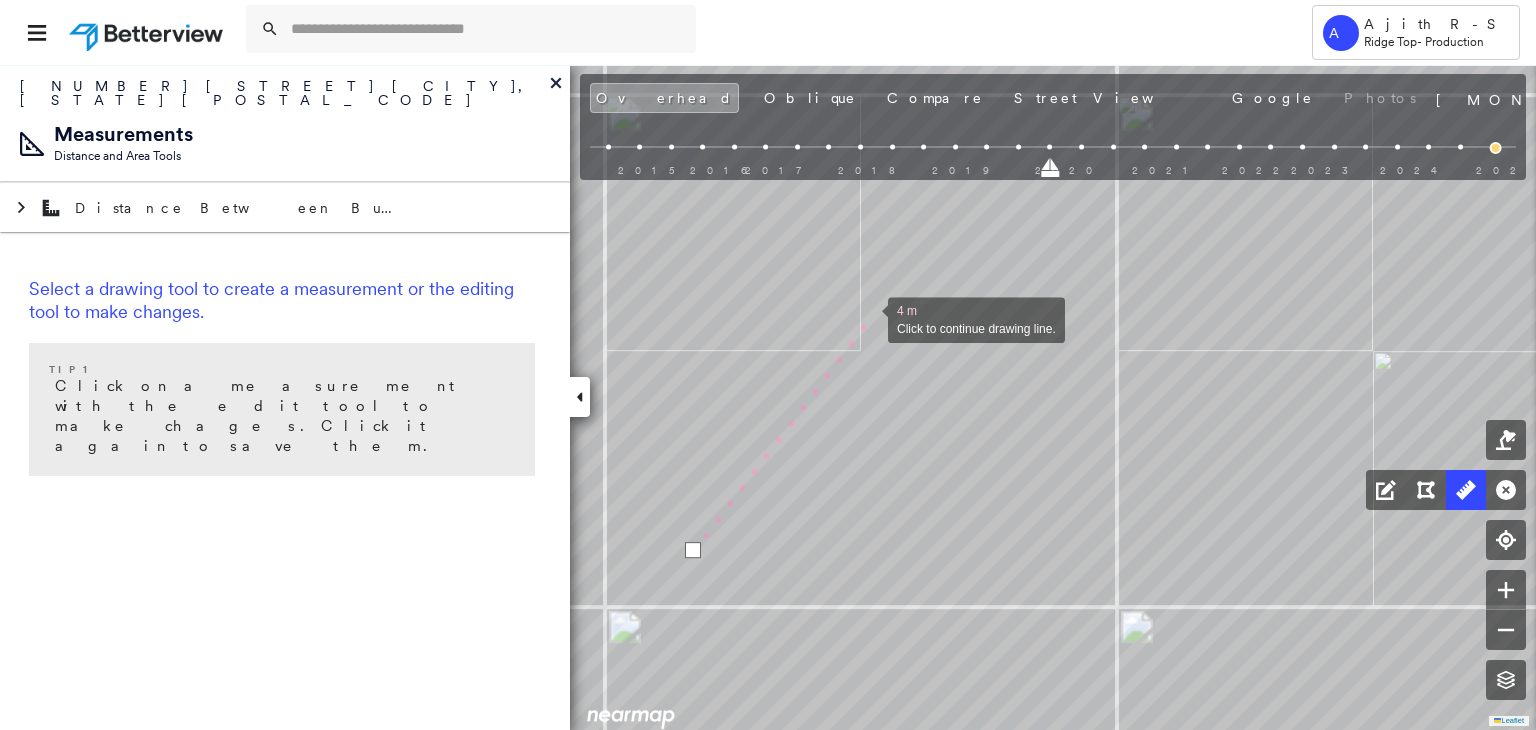 click at bounding box center [868, 318] 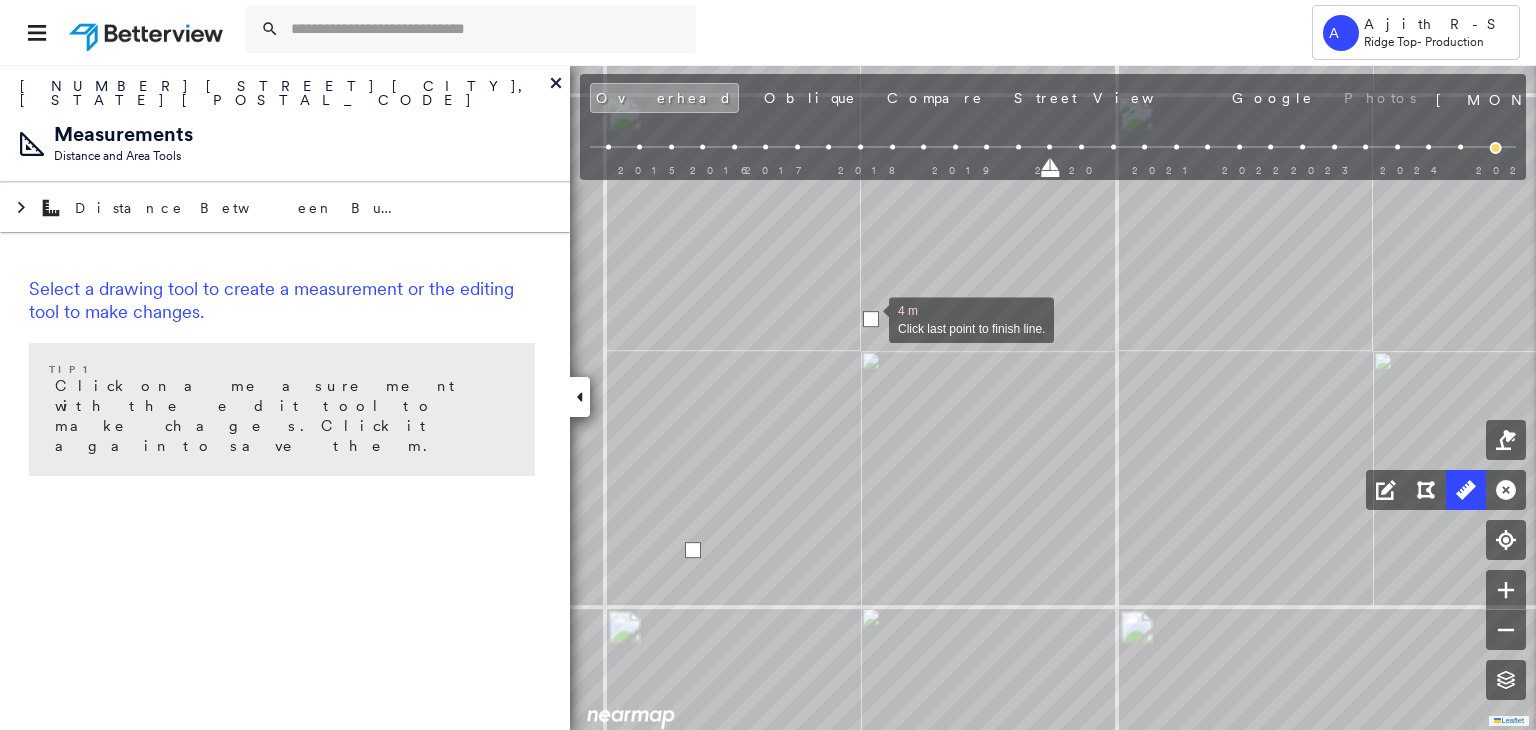 click at bounding box center (871, 319) 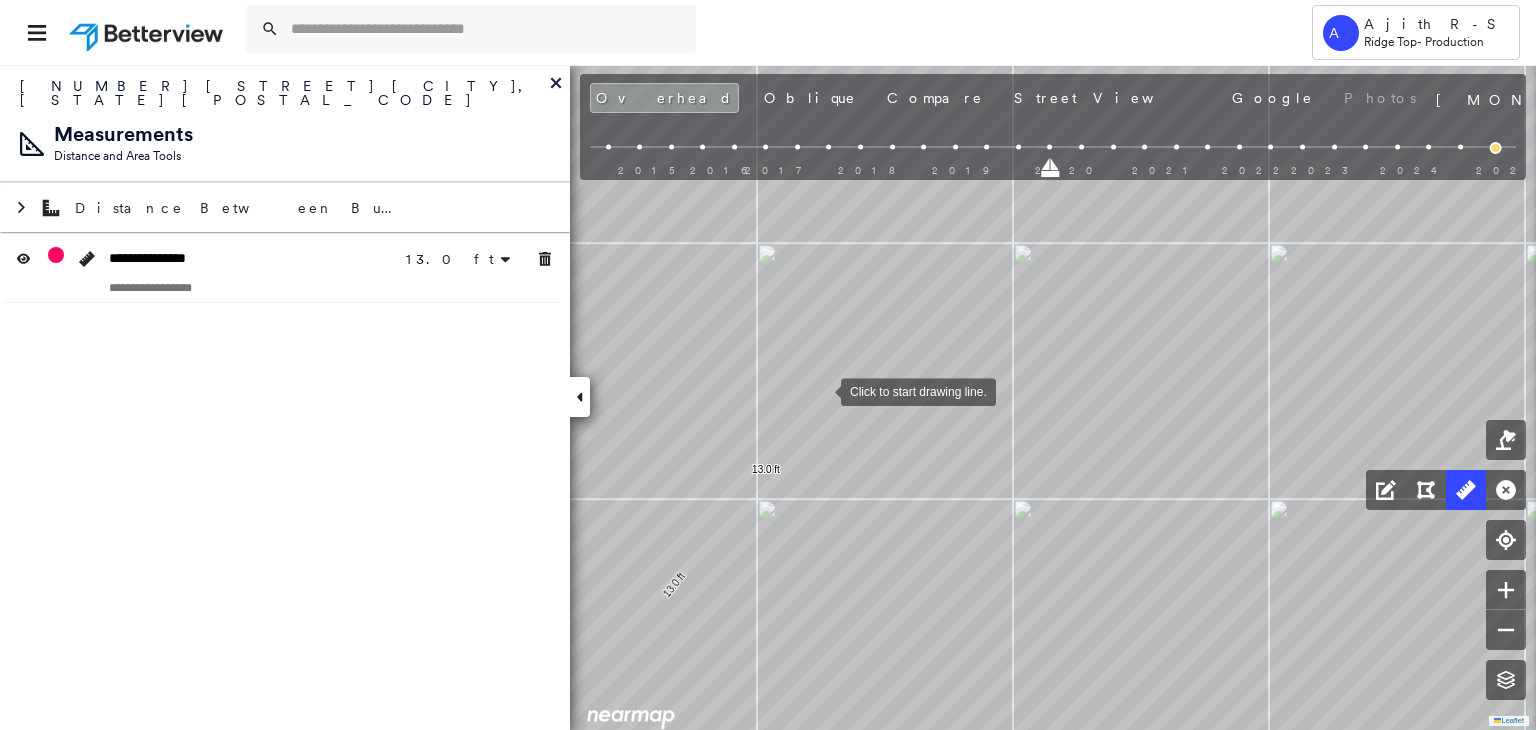 click at bounding box center [821, 390] 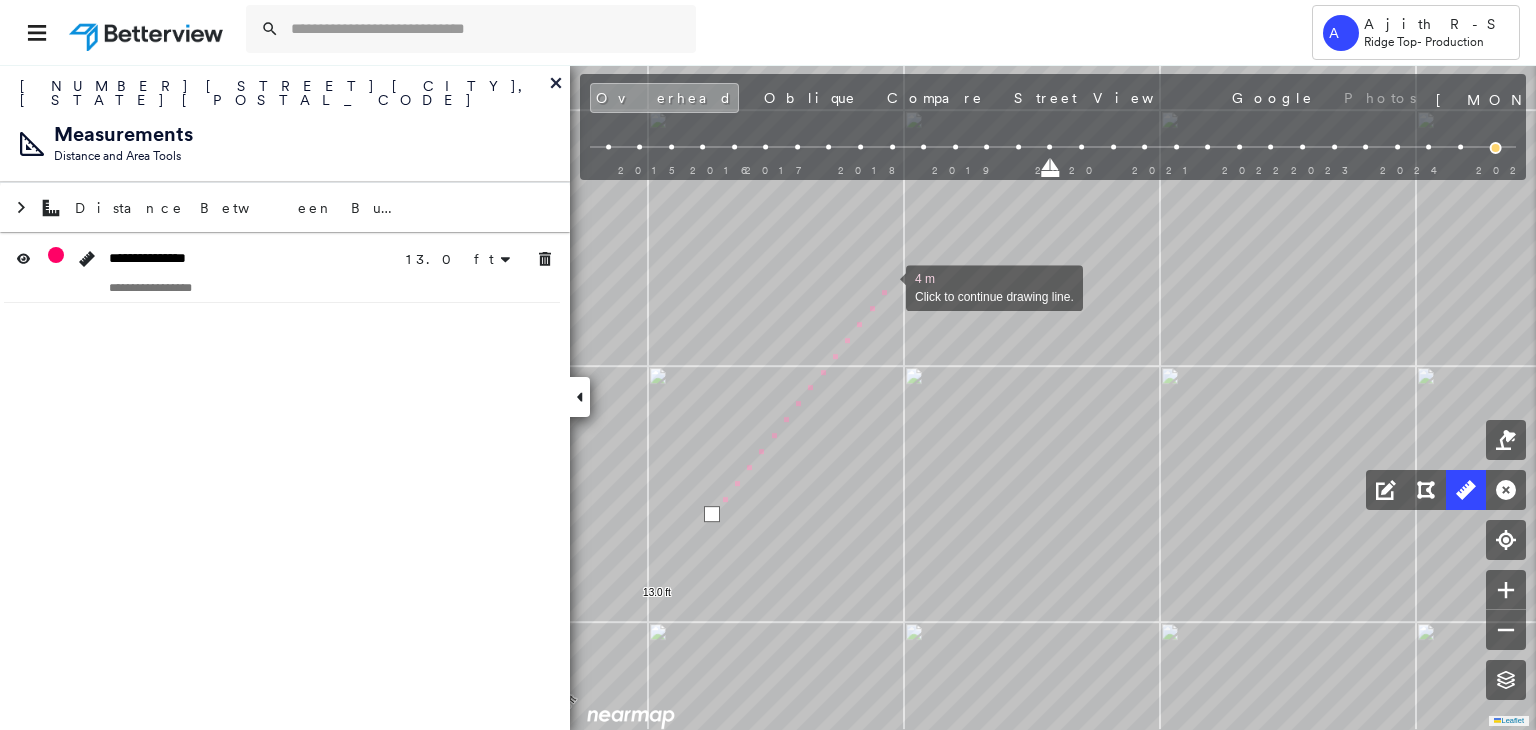 click at bounding box center [886, 286] 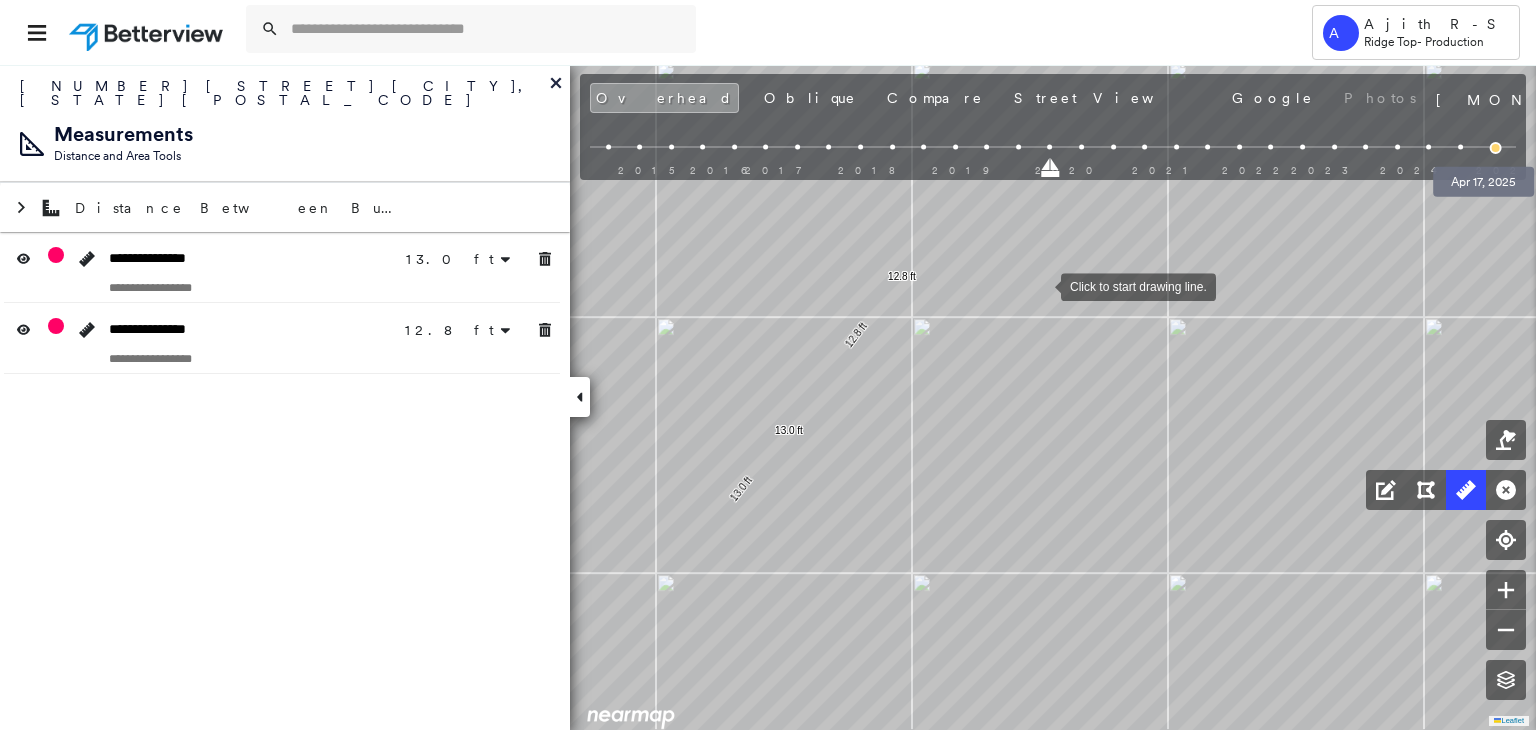click at bounding box center (1496, 148) 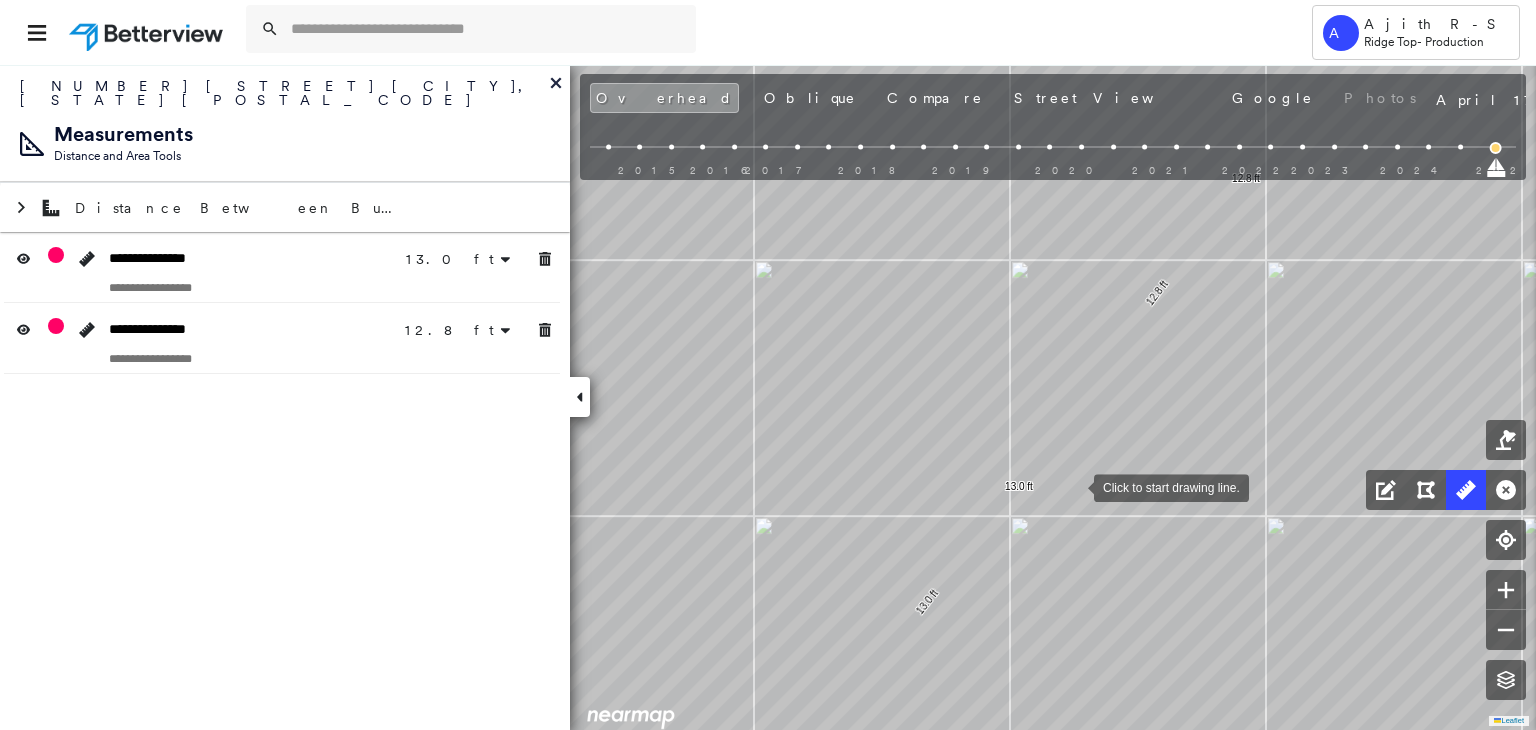 click at bounding box center (1074, 486) 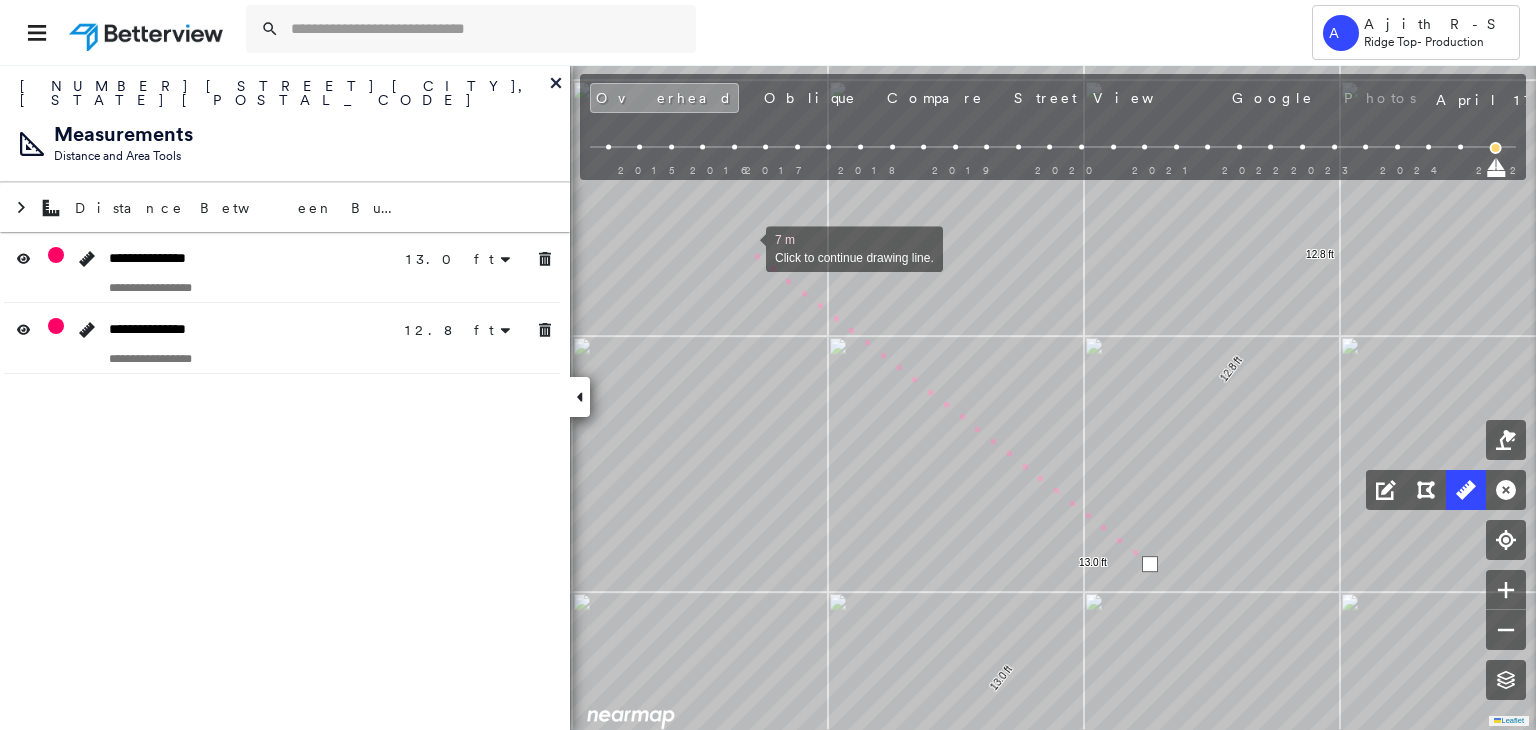 click at bounding box center (746, 247) 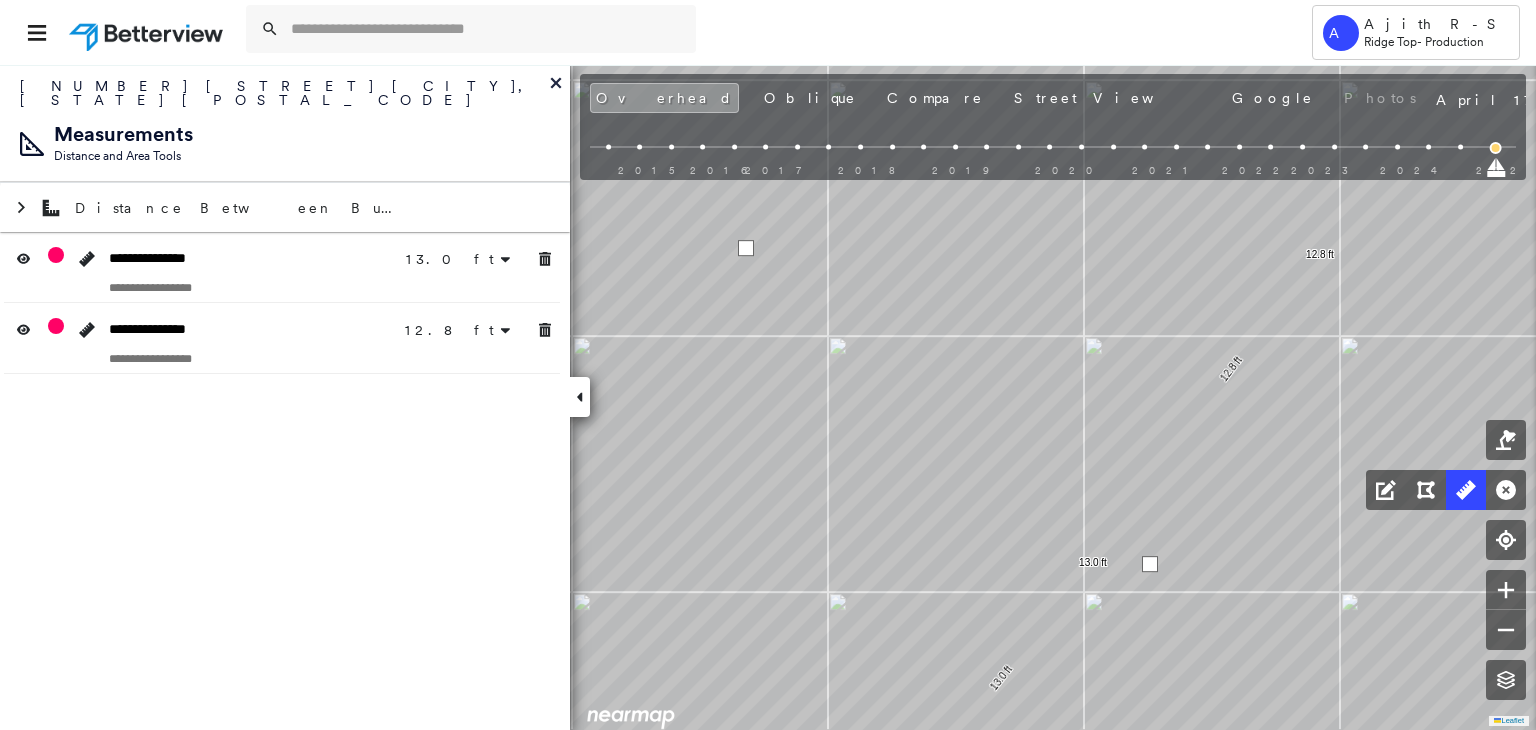 click at bounding box center (746, 248) 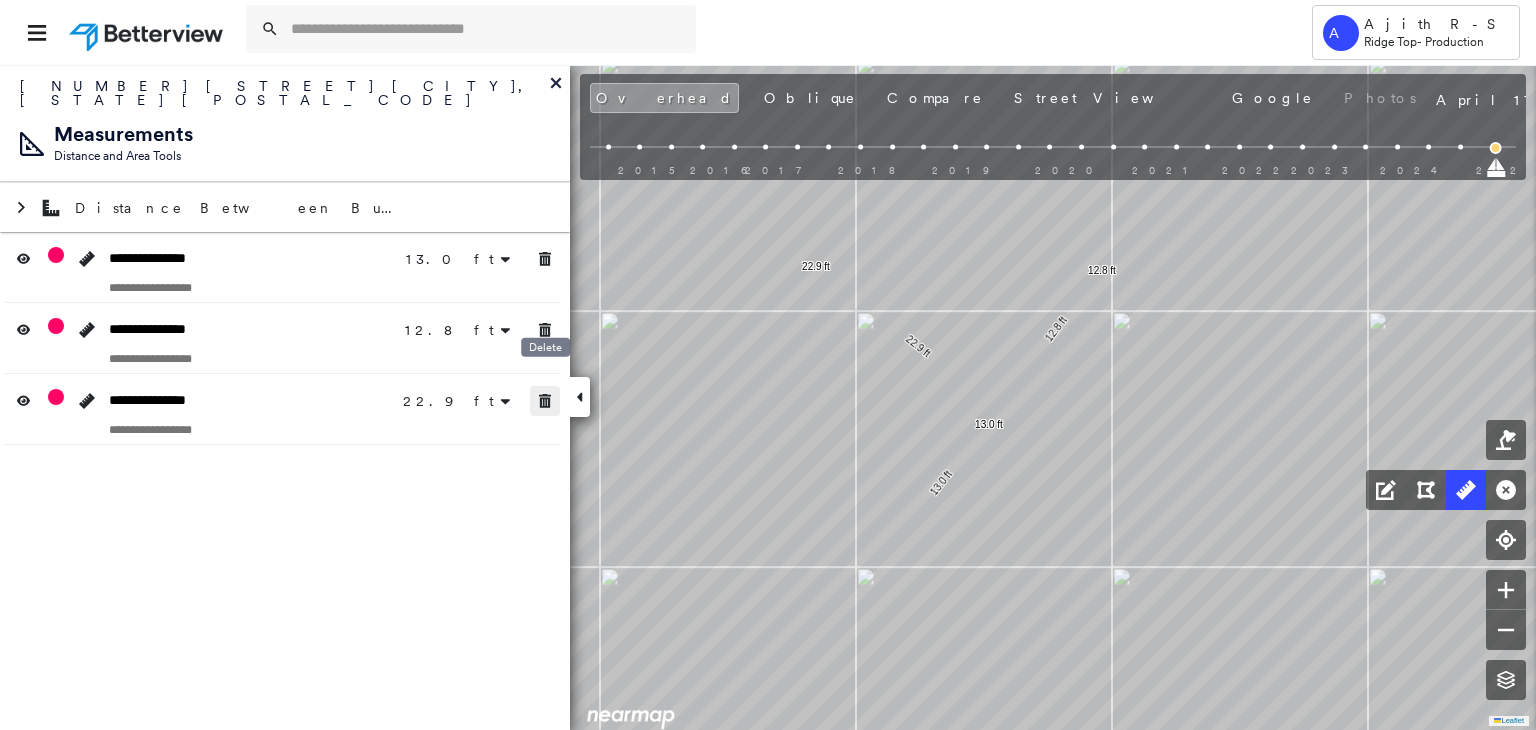 click at bounding box center [545, 401] 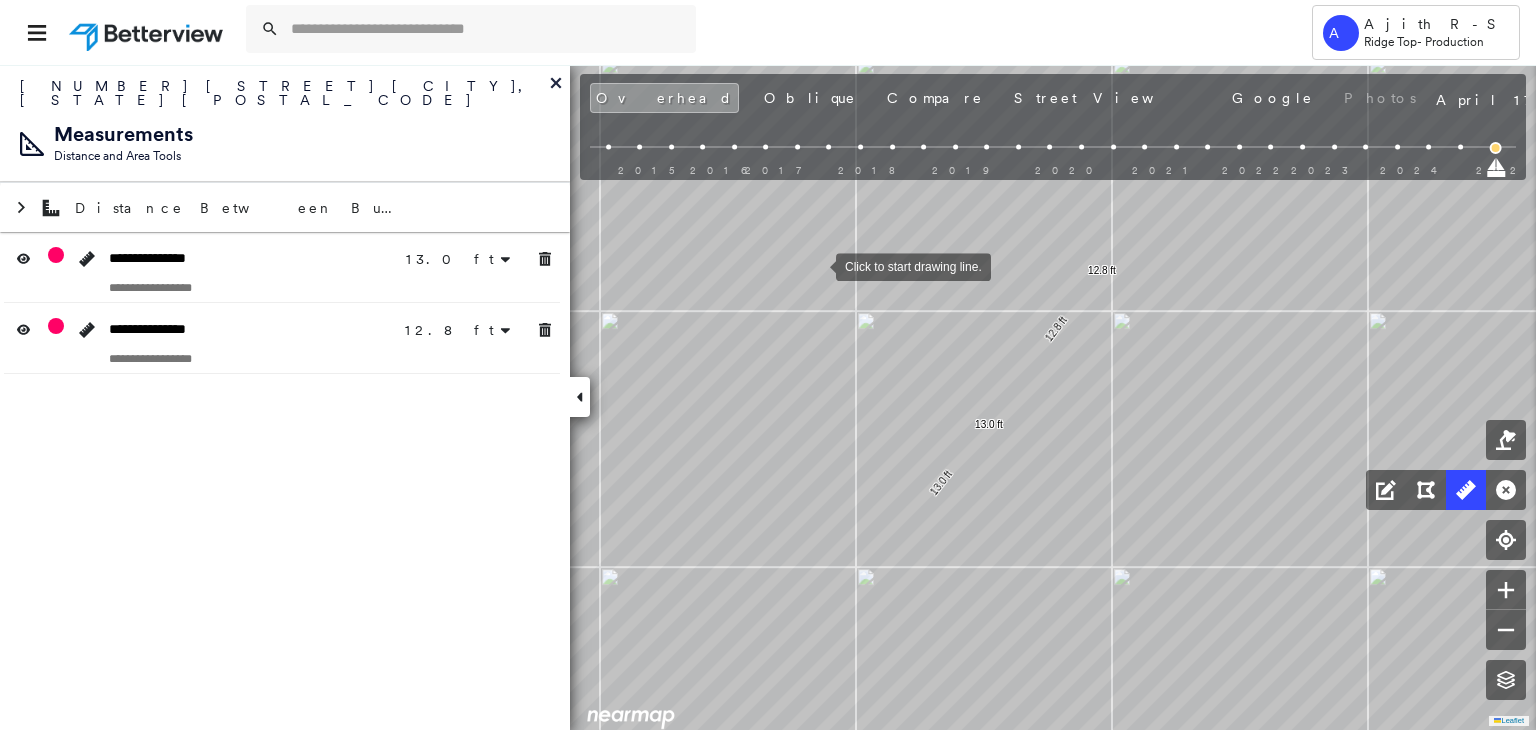 click at bounding box center (816, 265) 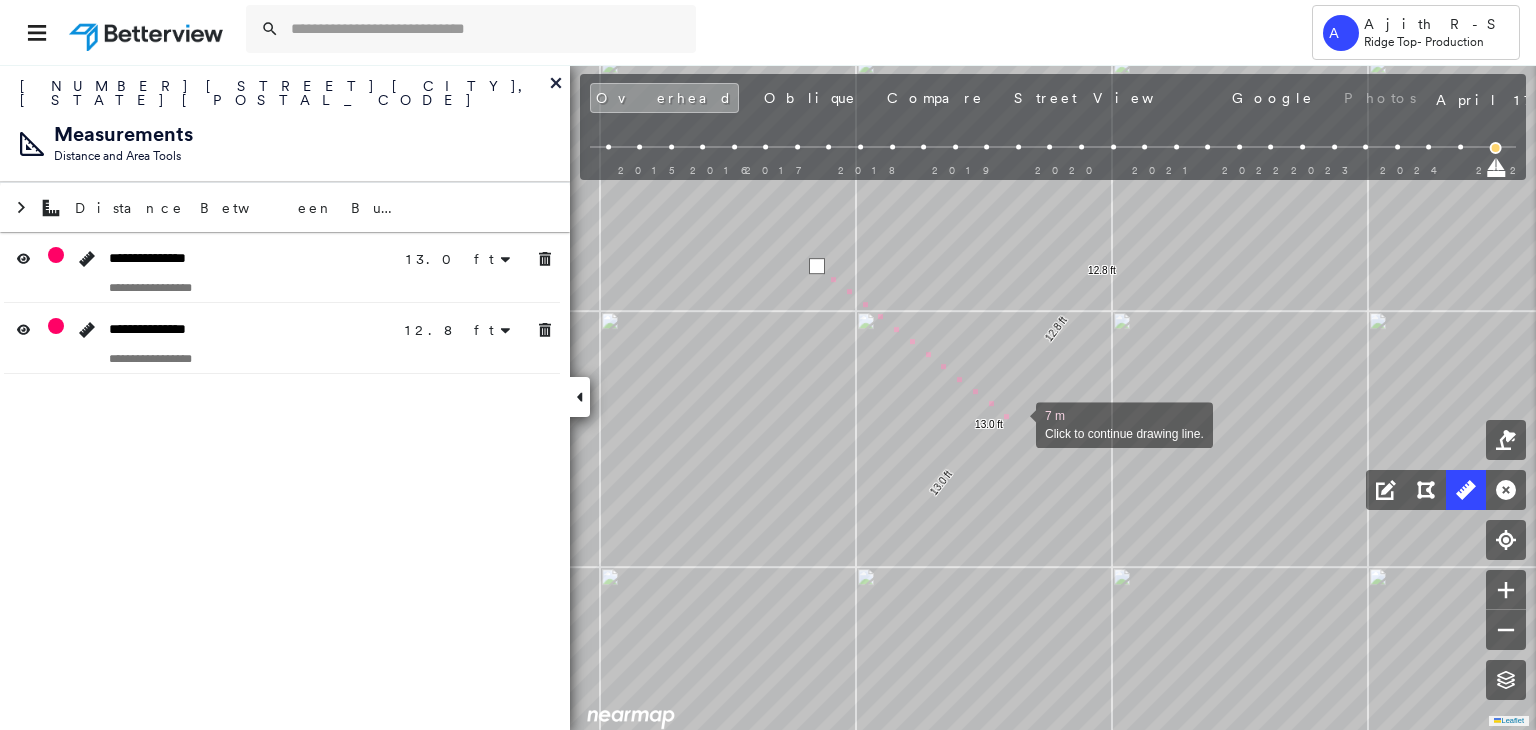 click at bounding box center (1016, 423) 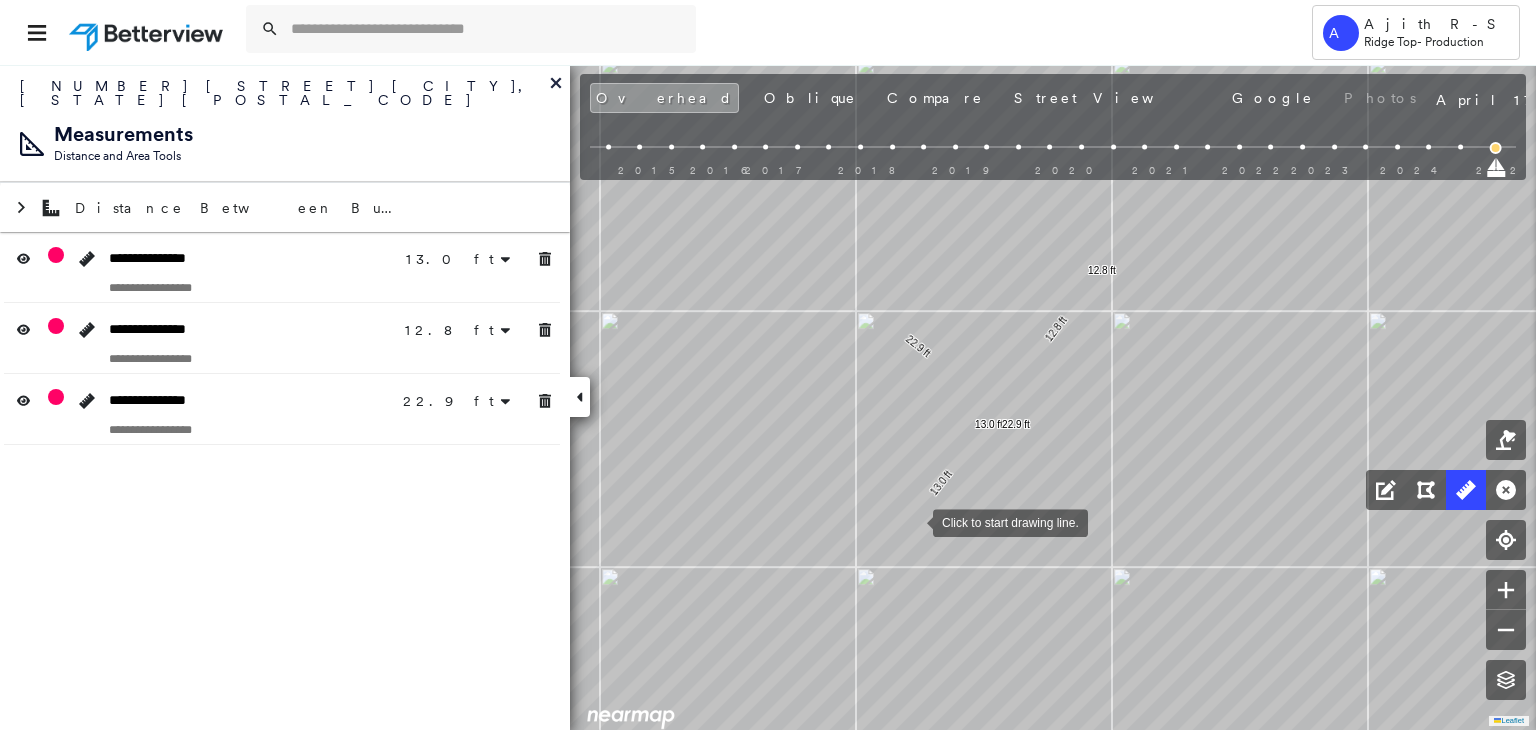 click at bounding box center (913, 521) 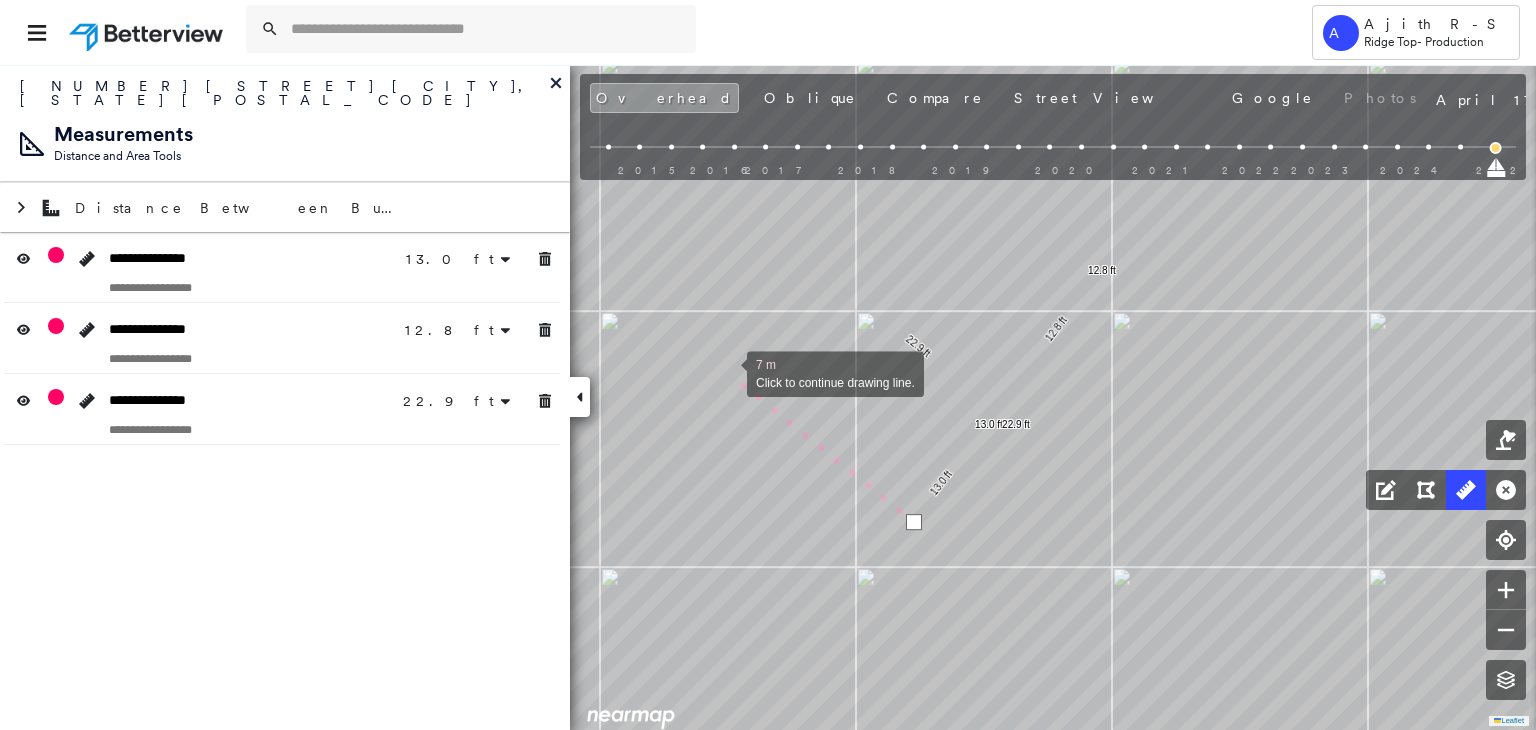 click at bounding box center (727, 372) 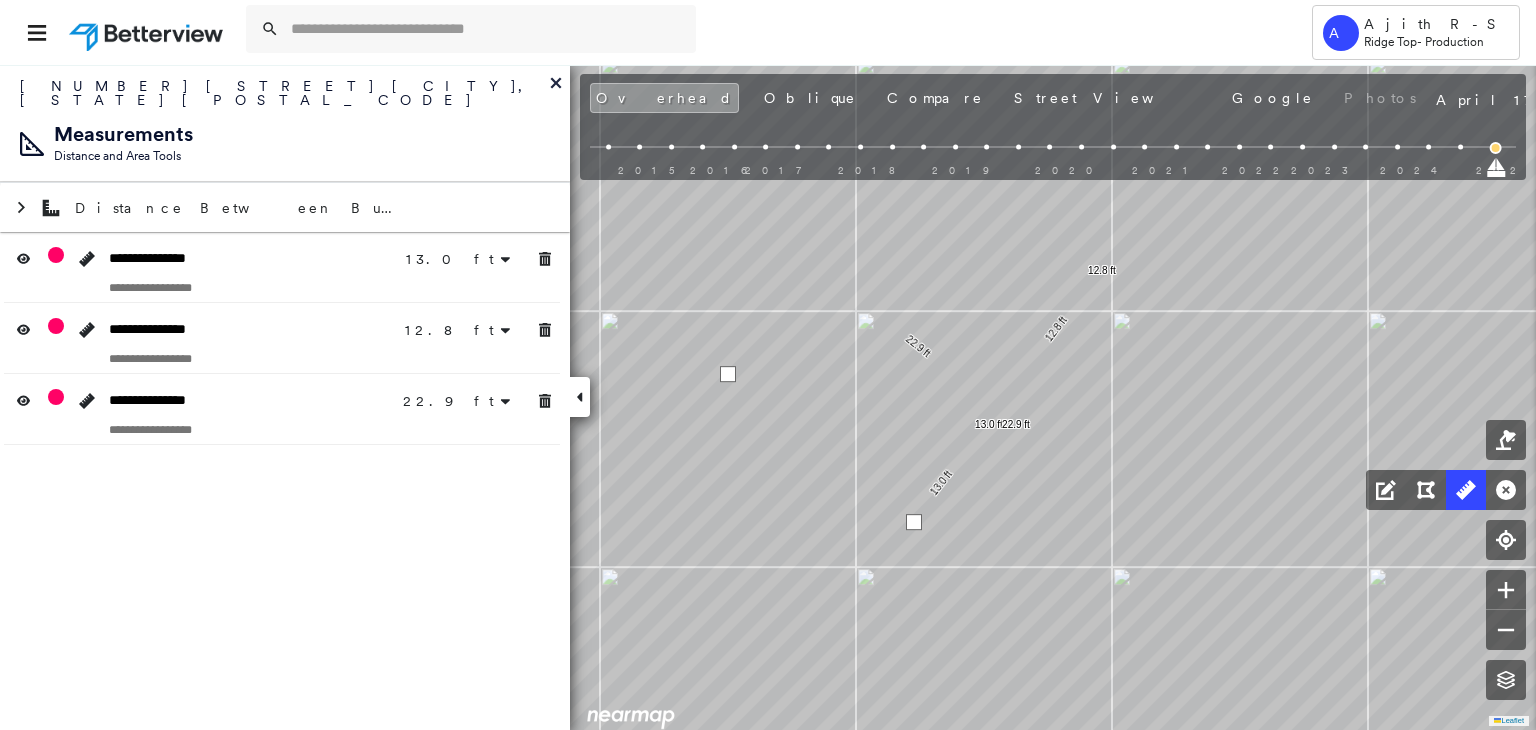 click at bounding box center [728, 374] 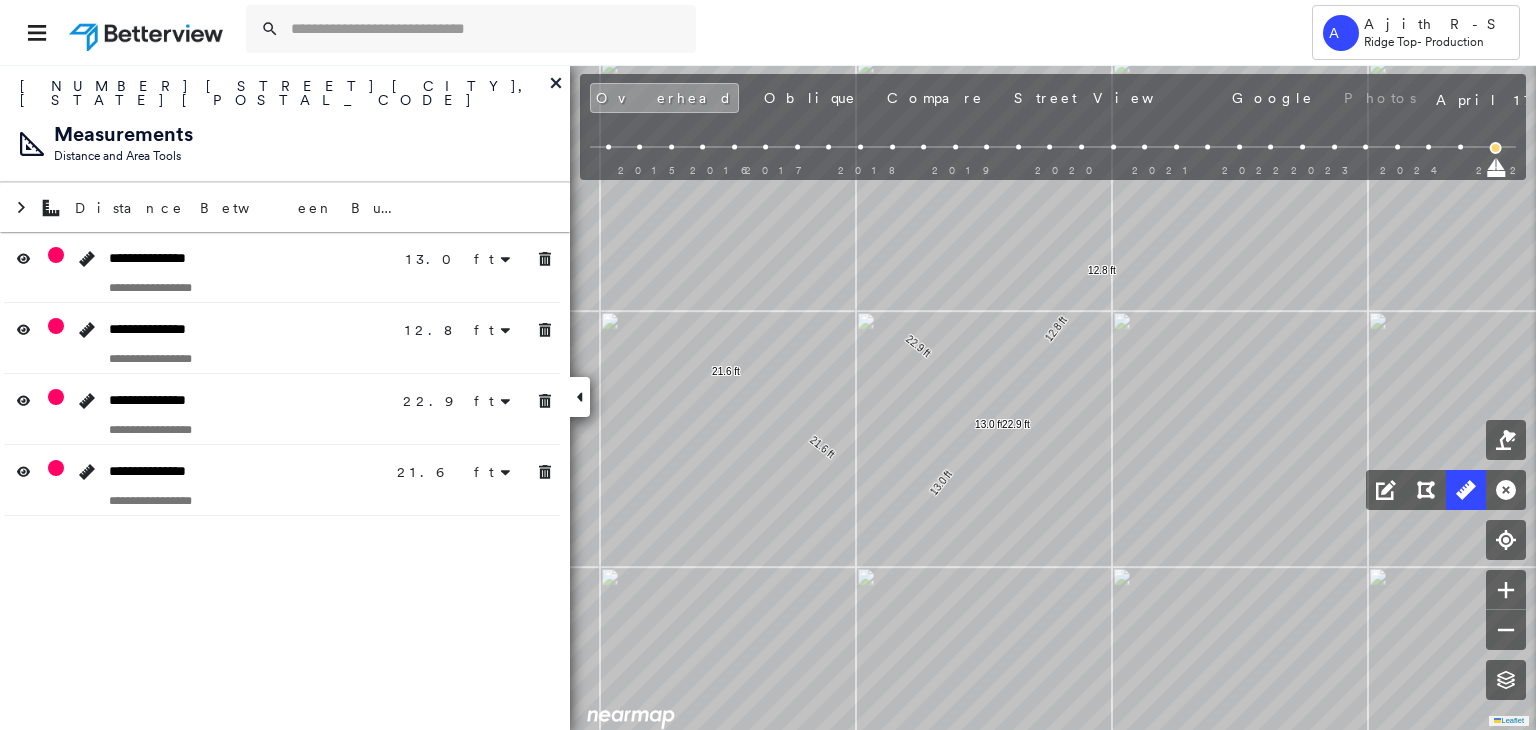 scroll, scrollTop: 0, scrollLeft: 0, axis: both 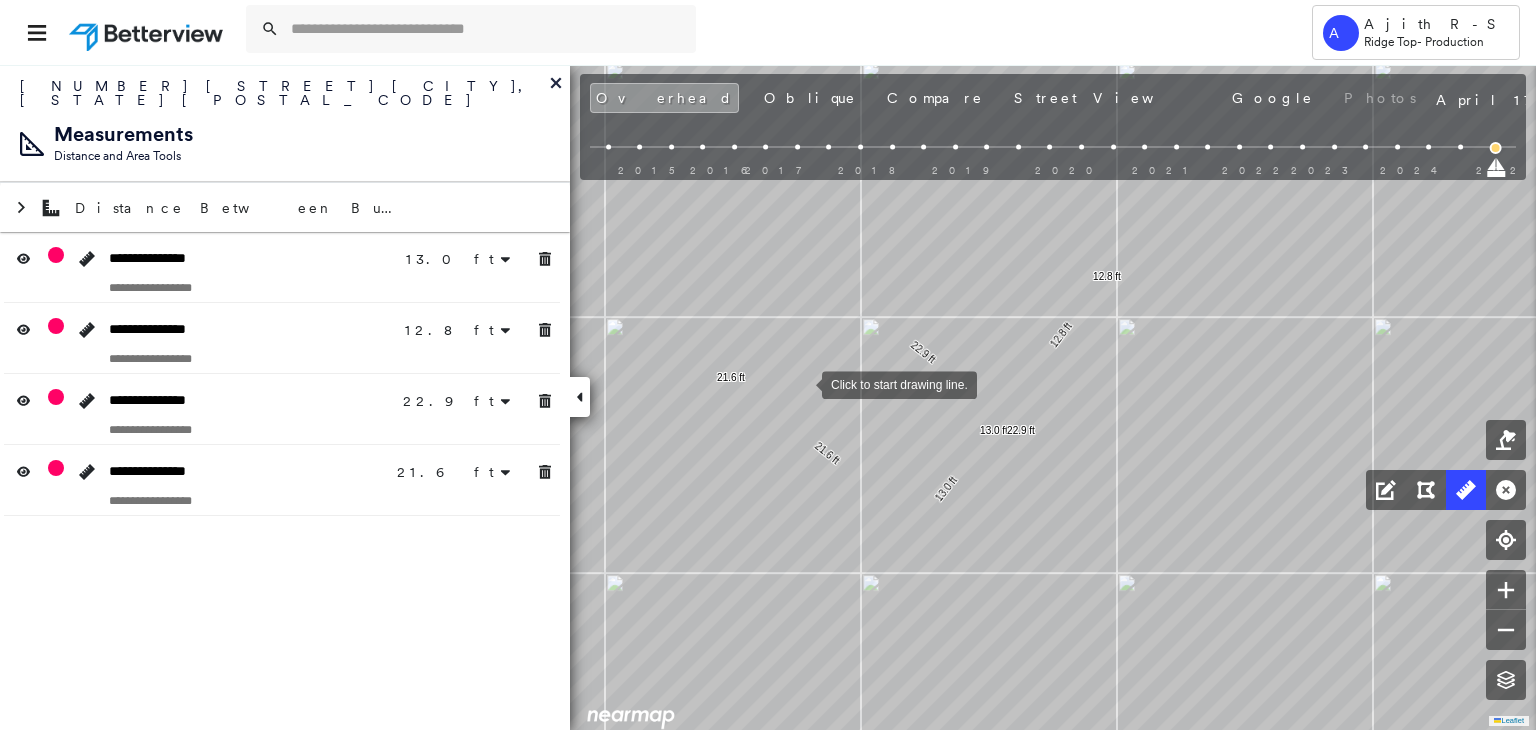 drag, startPoint x: 797, startPoint y: 377, endPoint x: 930, endPoint y: 522, distance: 196.75873 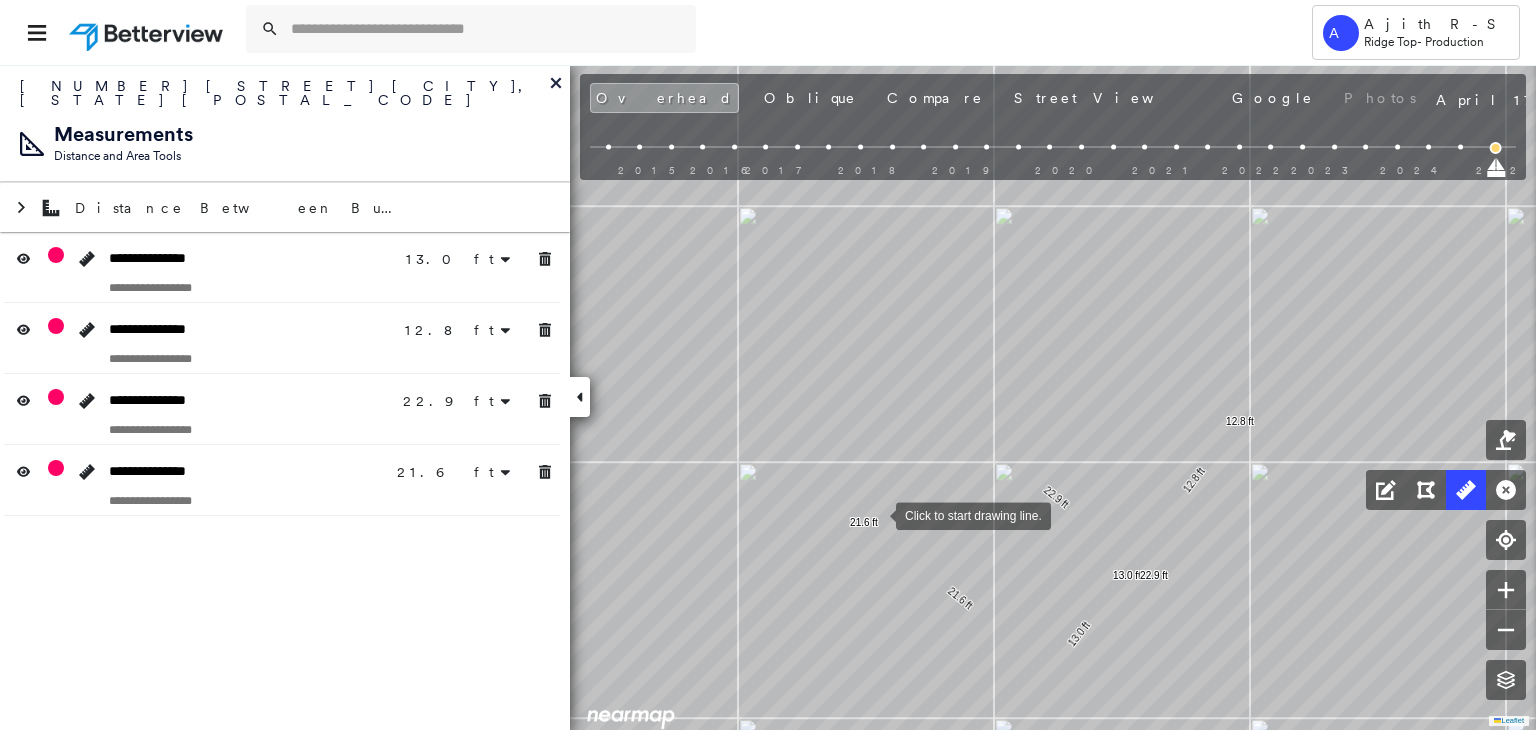 click at bounding box center [876, 514] 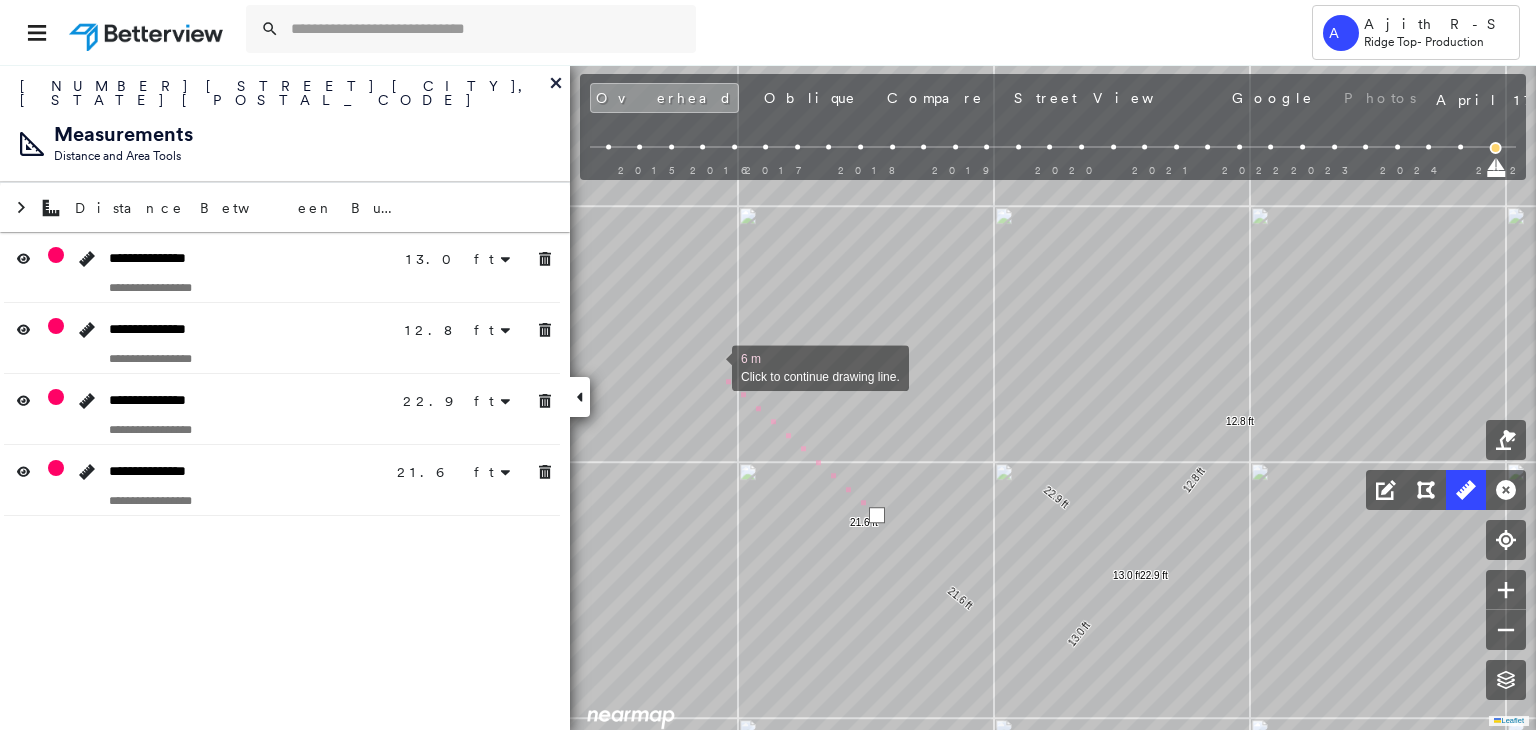 click at bounding box center (712, 366) 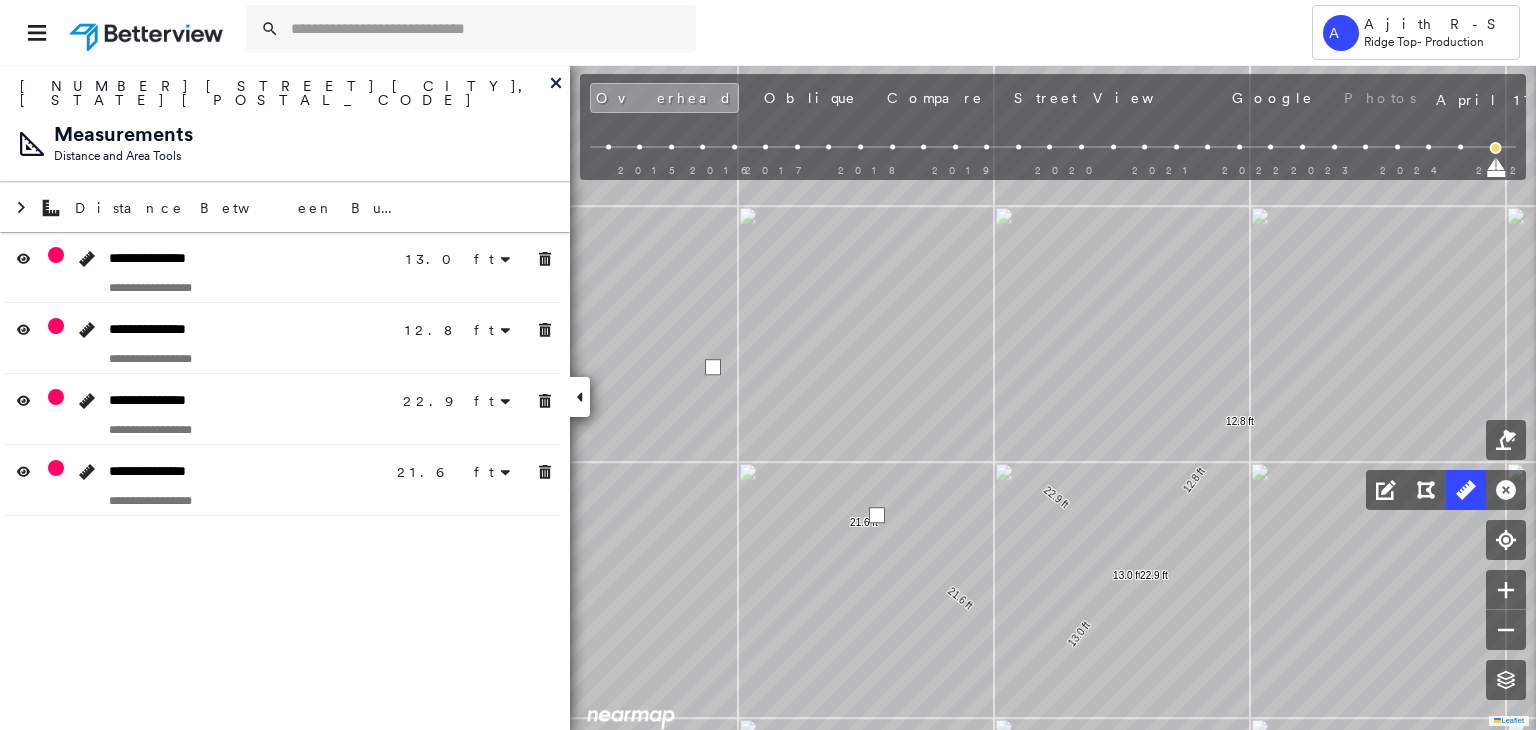 click at bounding box center (713, 367) 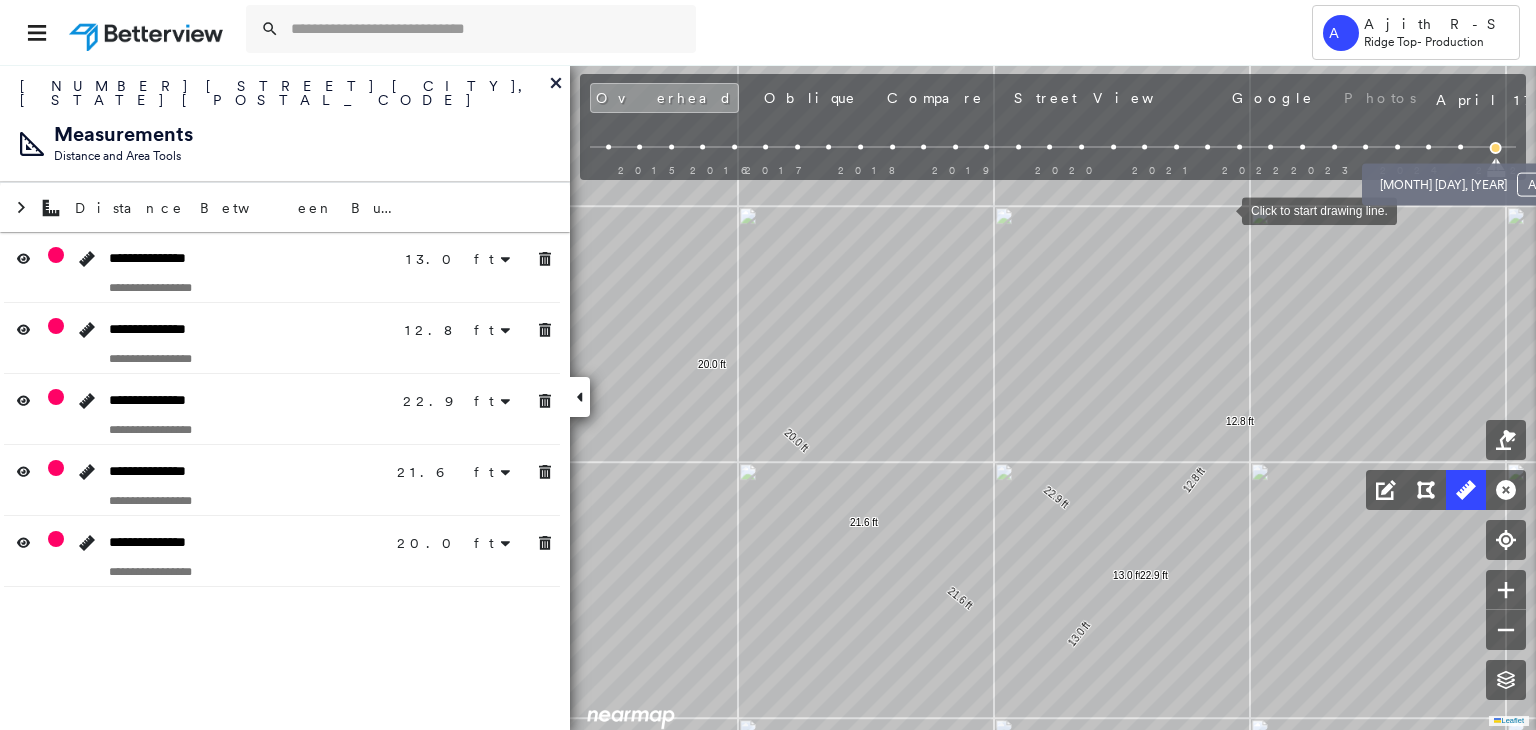 click at bounding box center (1460, 147) 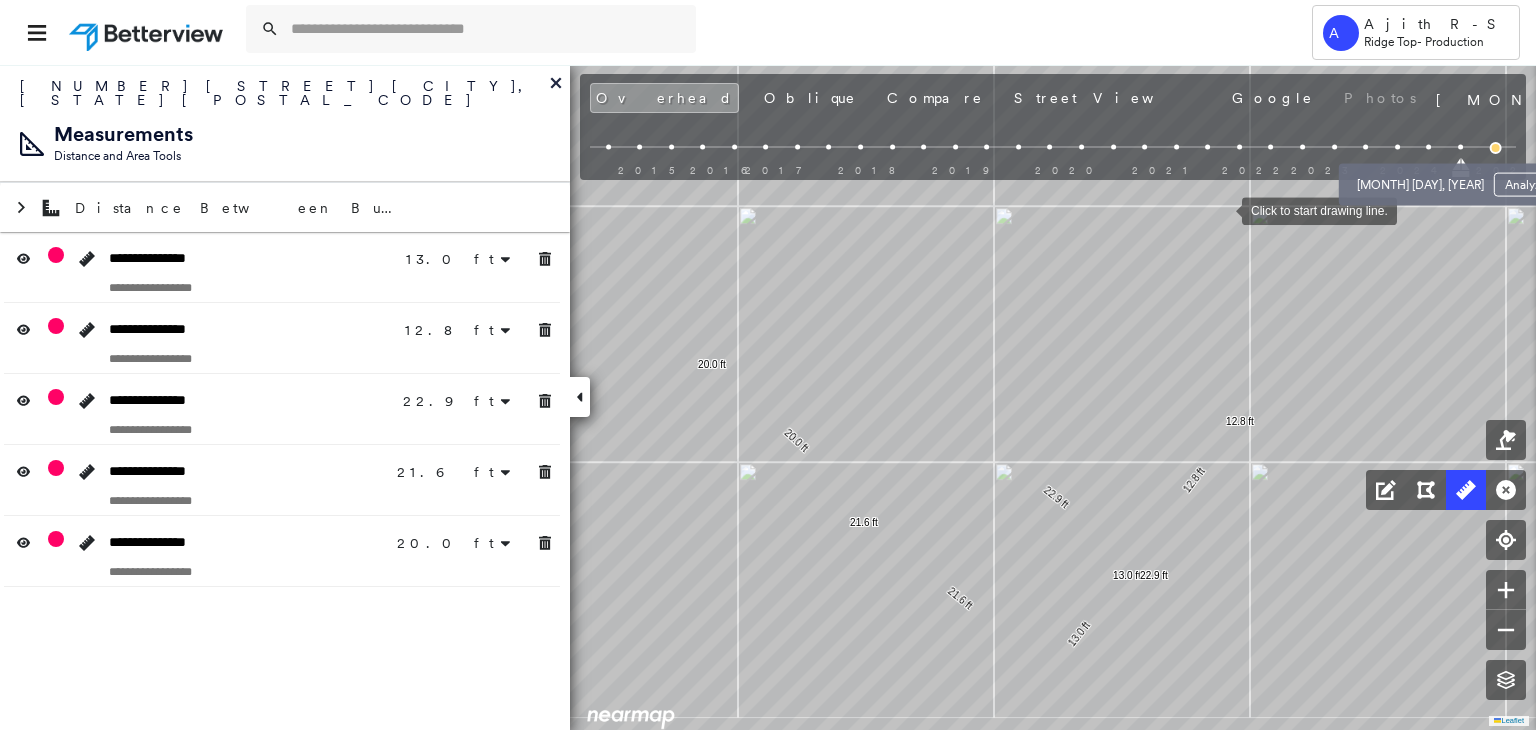 click at bounding box center [1428, 147] 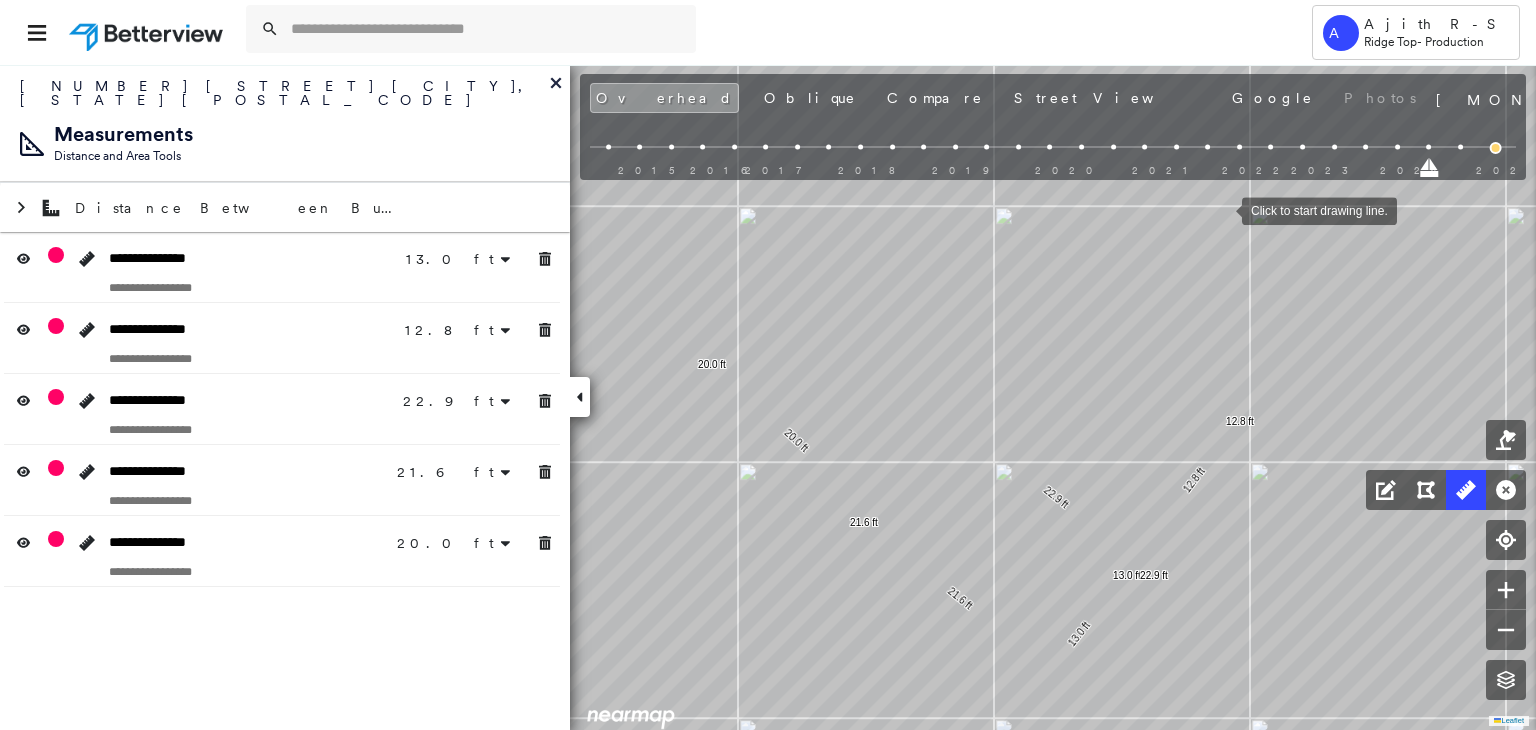 click on "2015 2016 2017 2018 2019 2020 2021 2022 2023 2024 2025" at bounding box center [1053, 150] 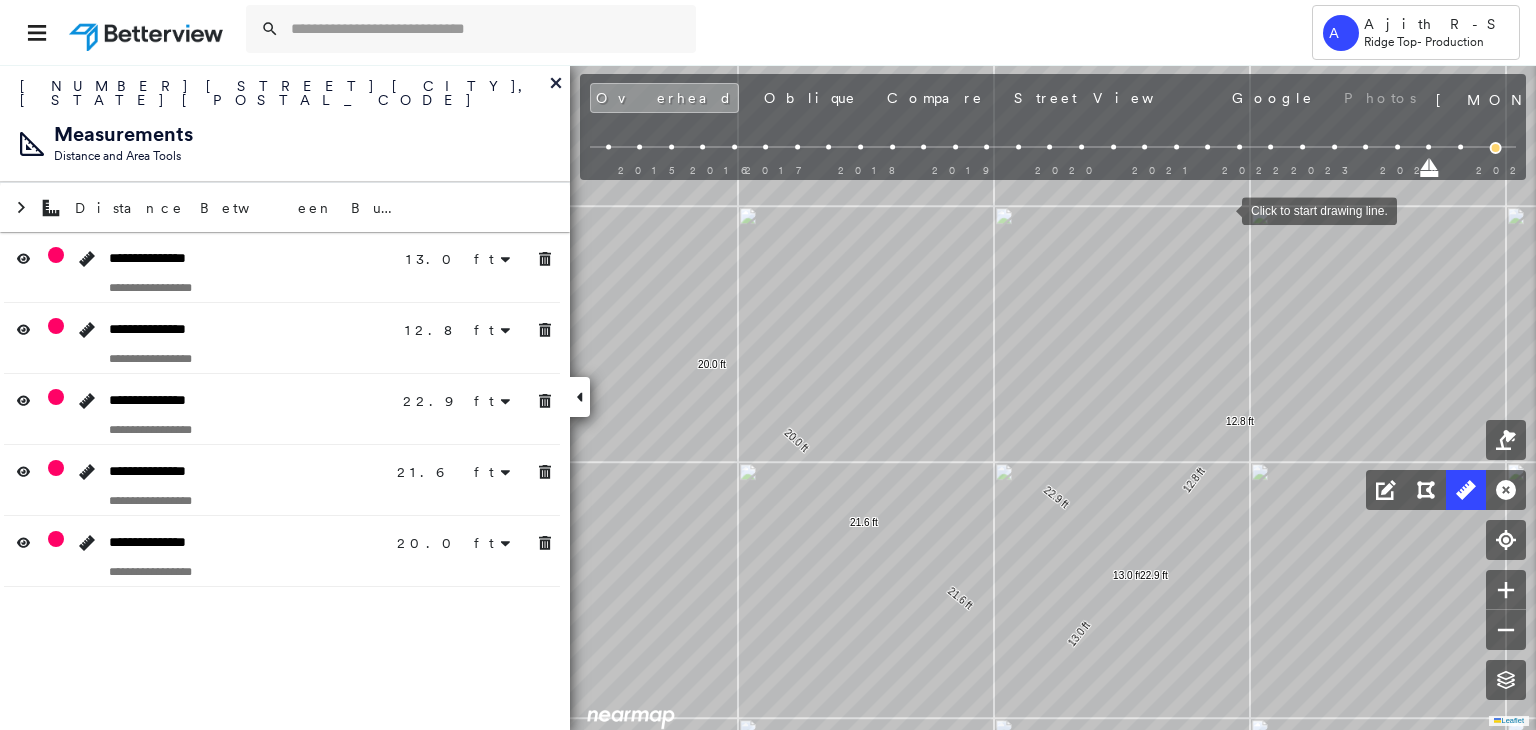 click on "2015 2016 2017 2018 2019 2020 2021 2022 2023 2024 2025" at bounding box center [1053, 150] 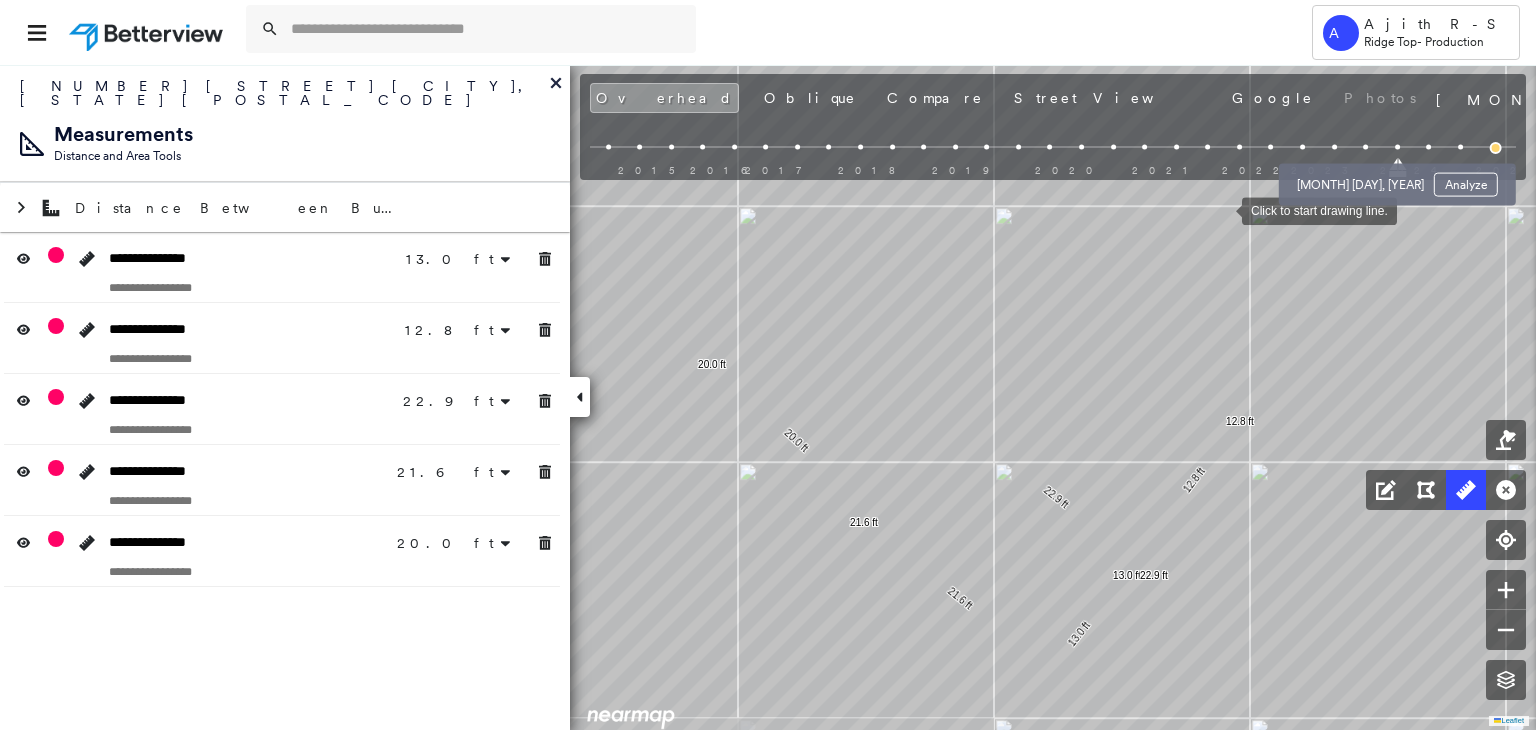 click at bounding box center (1365, 147) 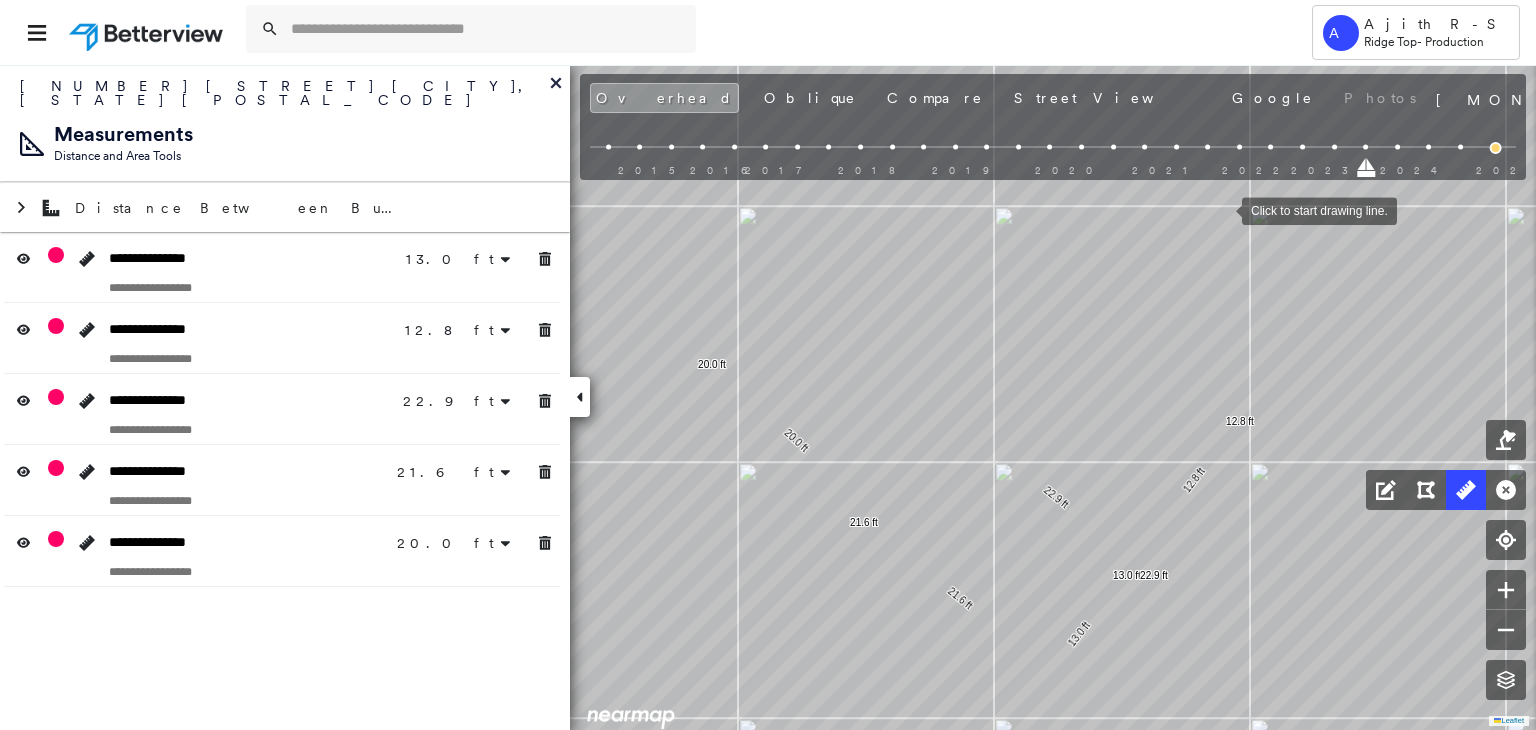 click on "2015 2016 2017 2018 2019 2020 2021 2022 2023 2024 2025" at bounding box center (1053, 150) 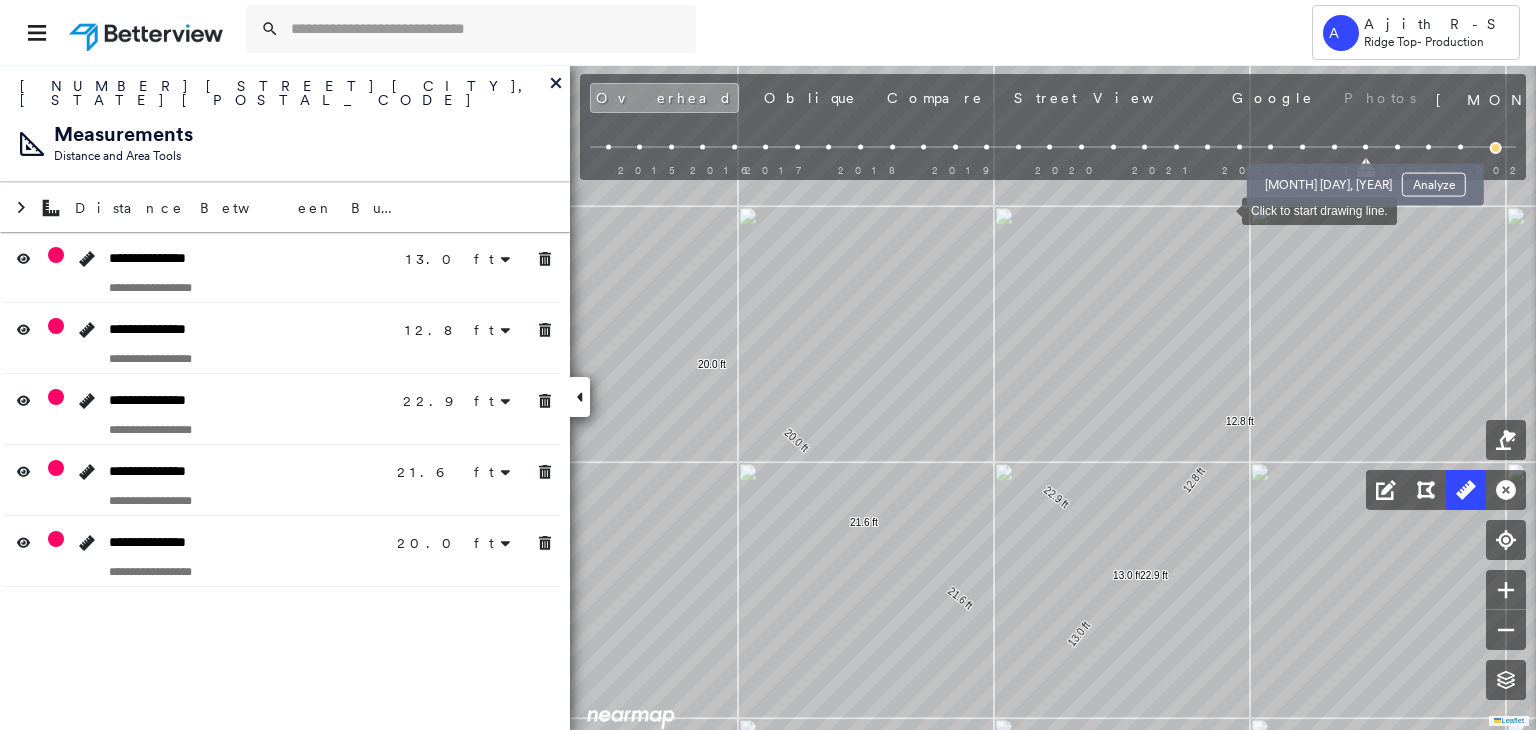 click at bounding box center [1334, 147] 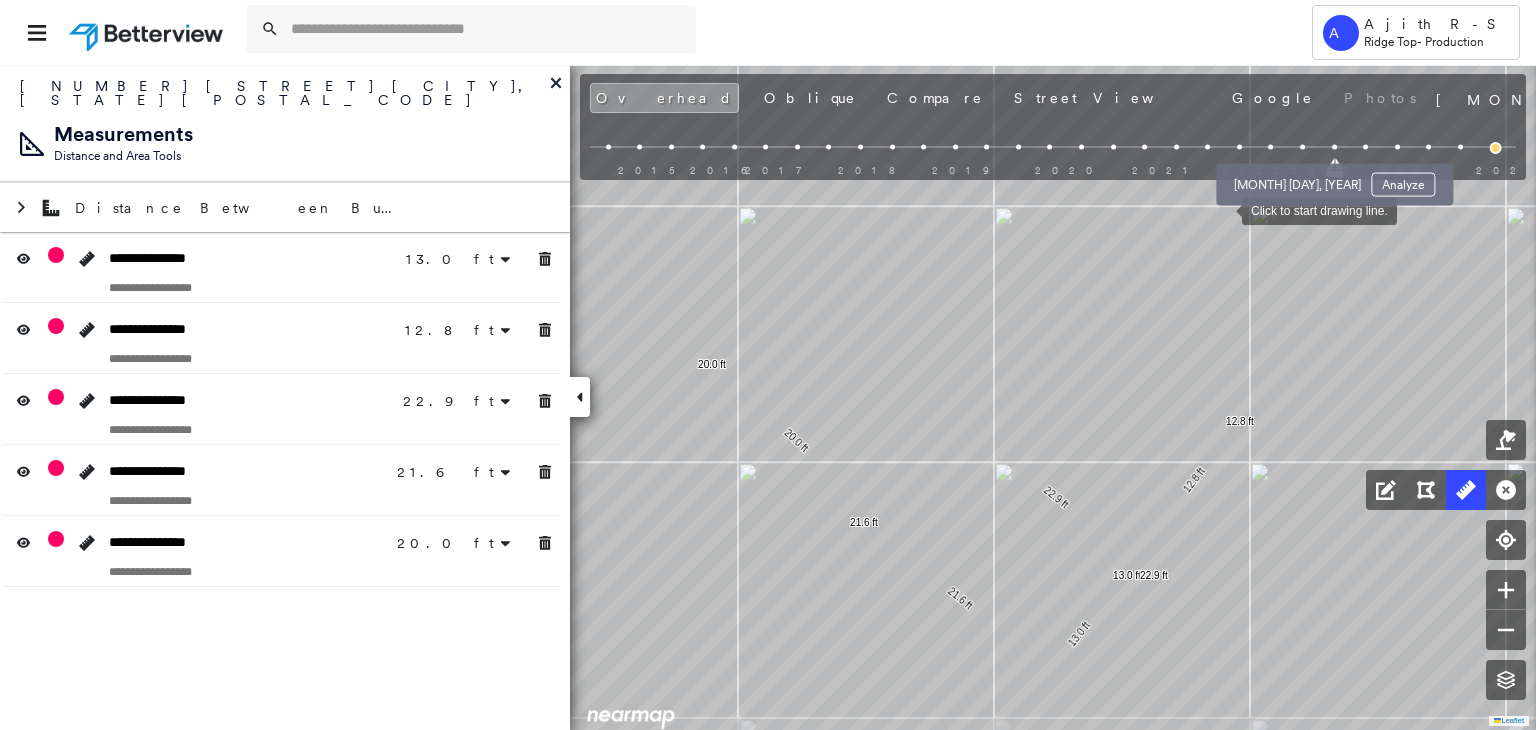 click at bounding box center (1302, 147) 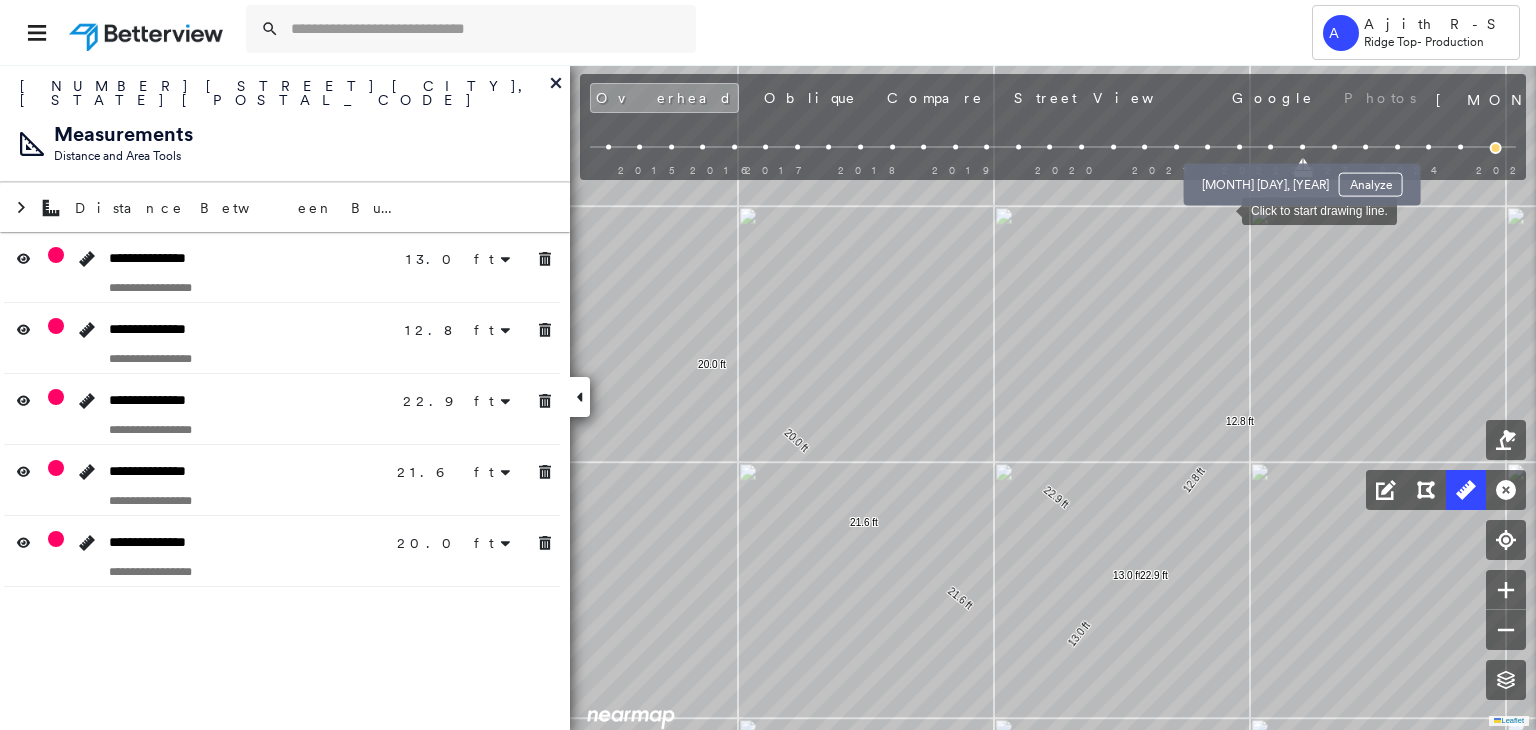 click at bounding box center [1271, 147] 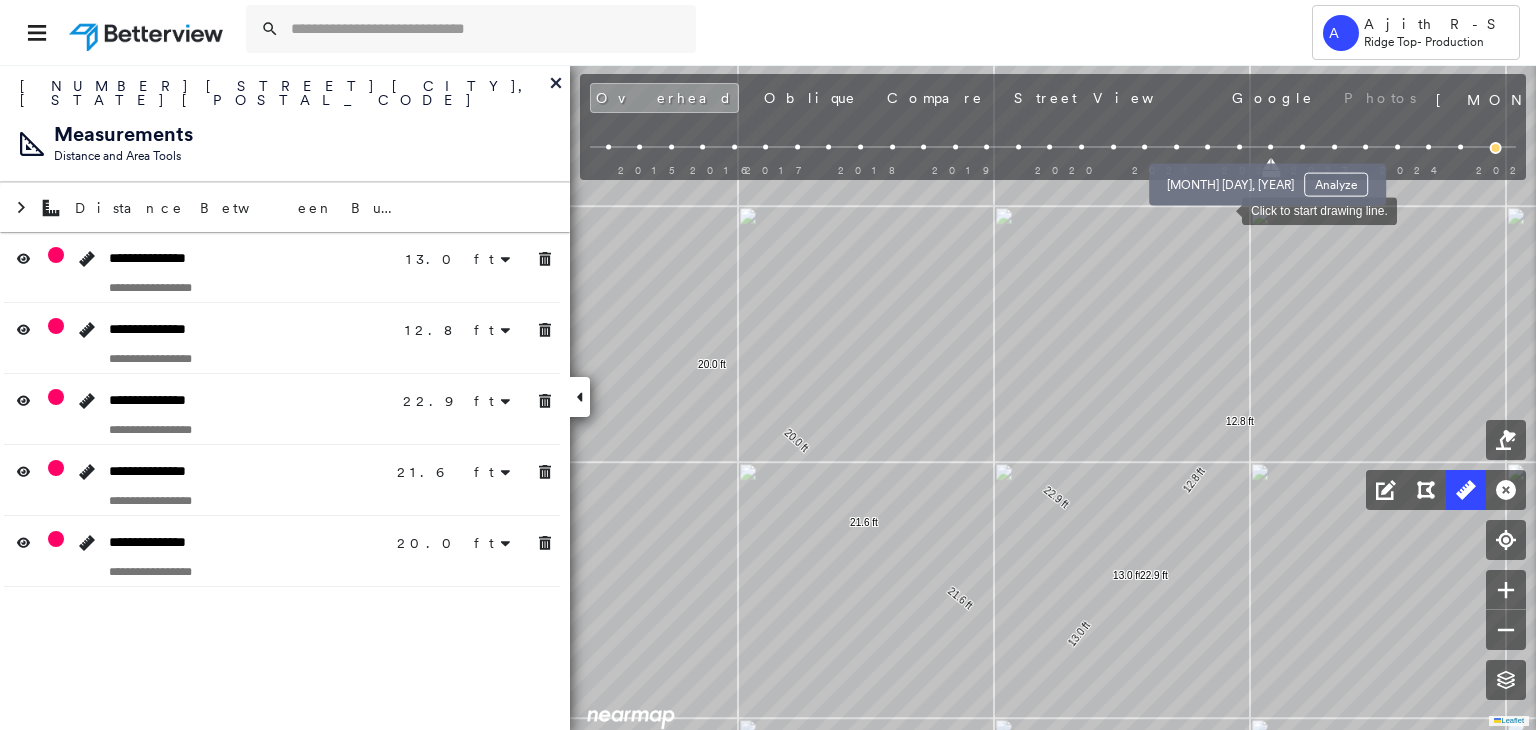 click at bounding box center [1239, 147] 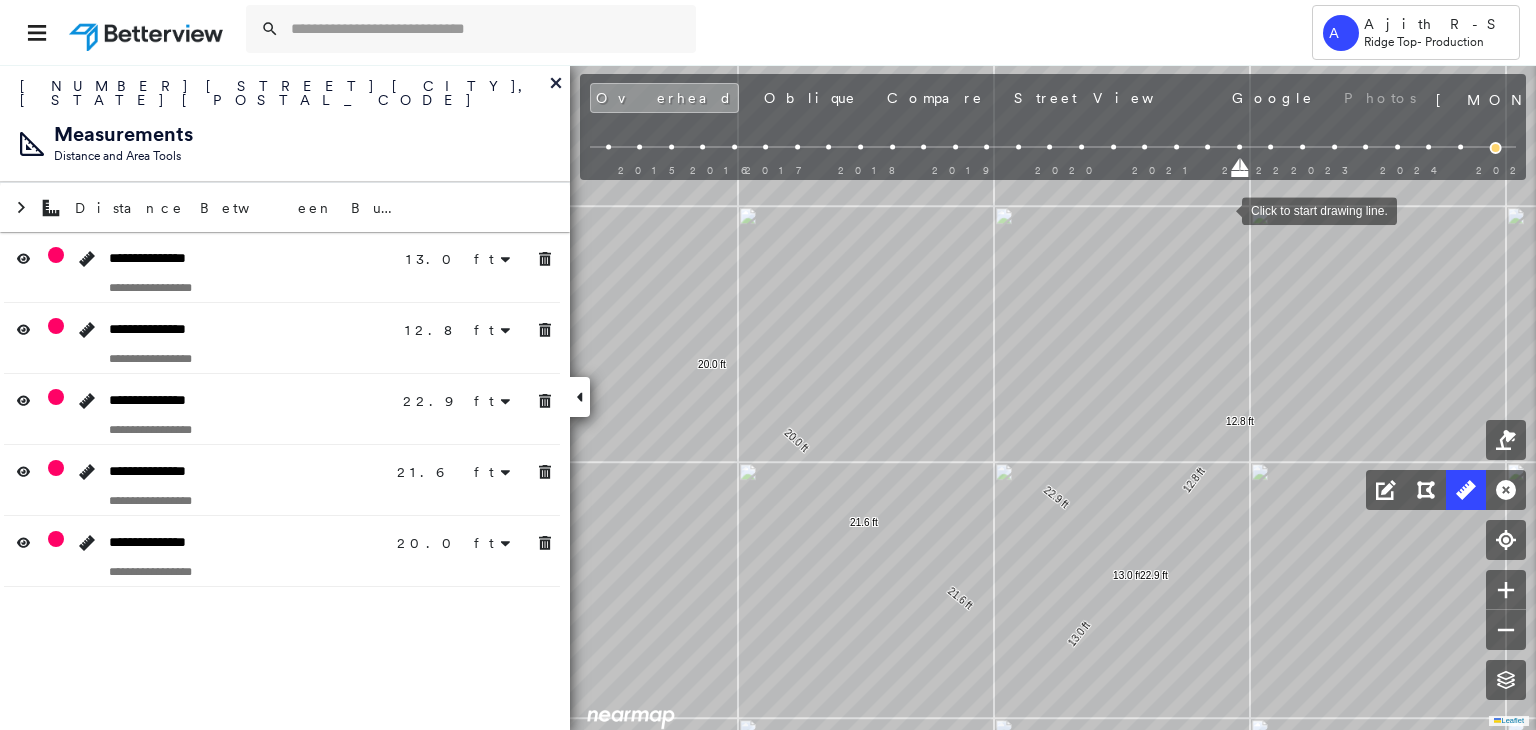 click on "2015 2016 2017 2018 2019 2020 2021 2022 2023 2024 2025" at bounding box center (1053, 150) 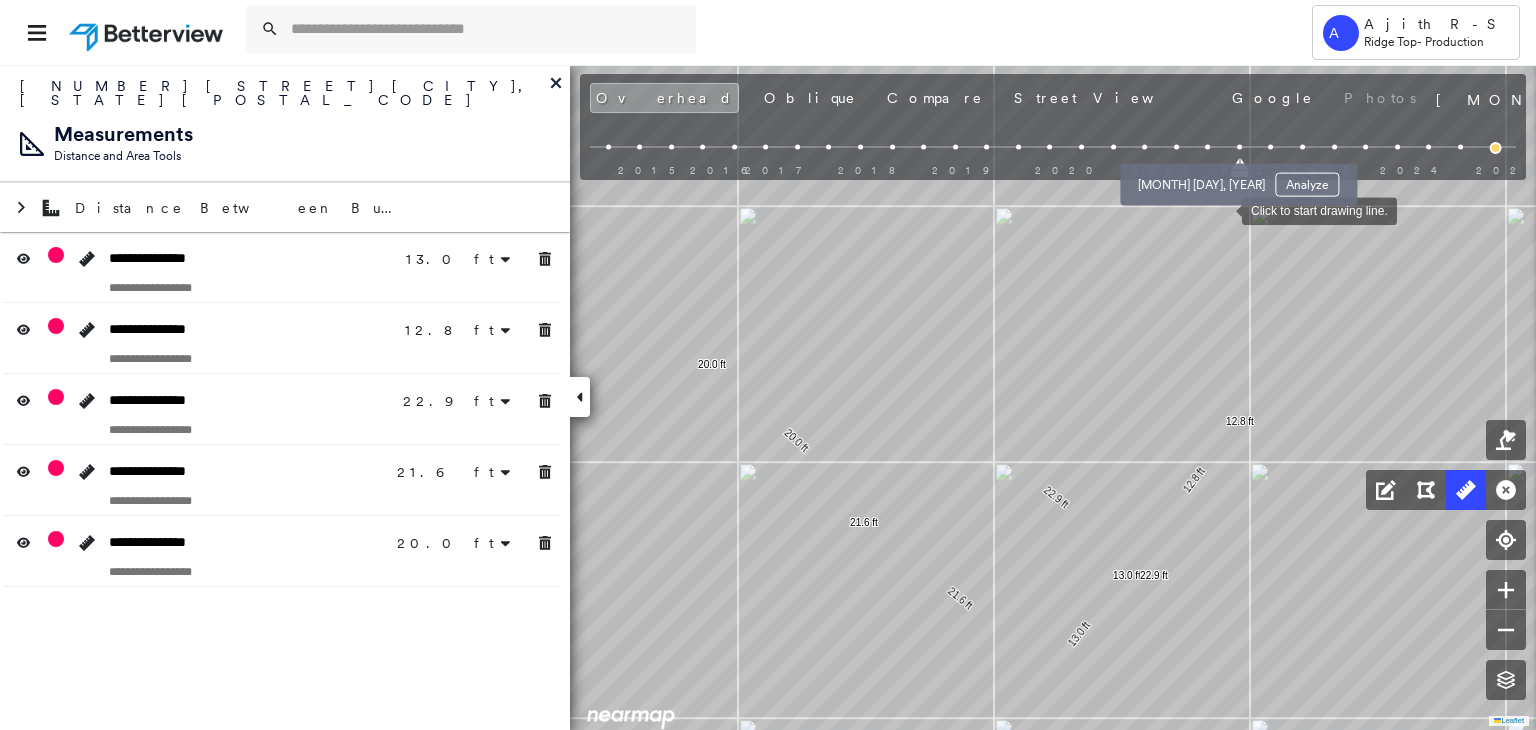 click at bounding box center [1207, 147] 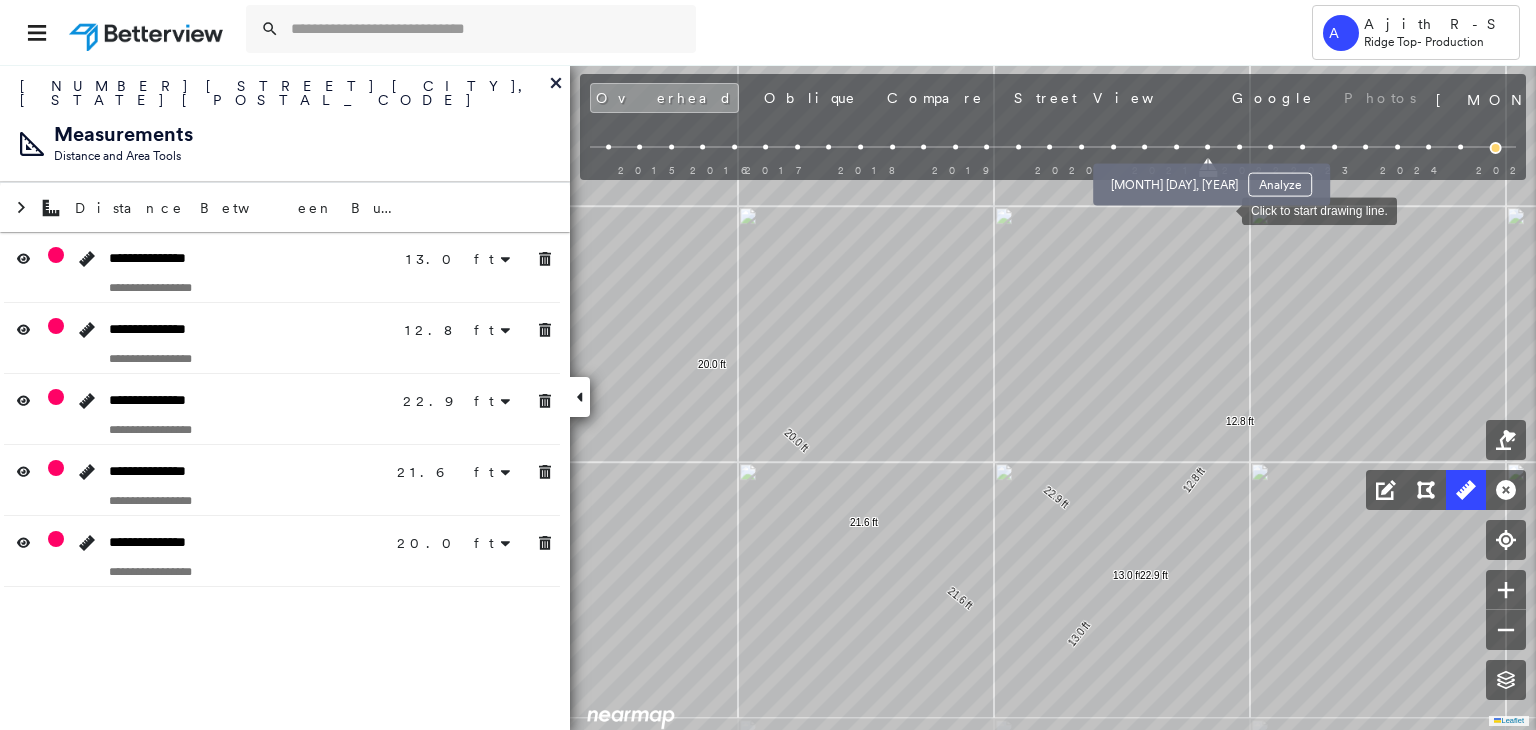 click at bounding box center (1176, 147) 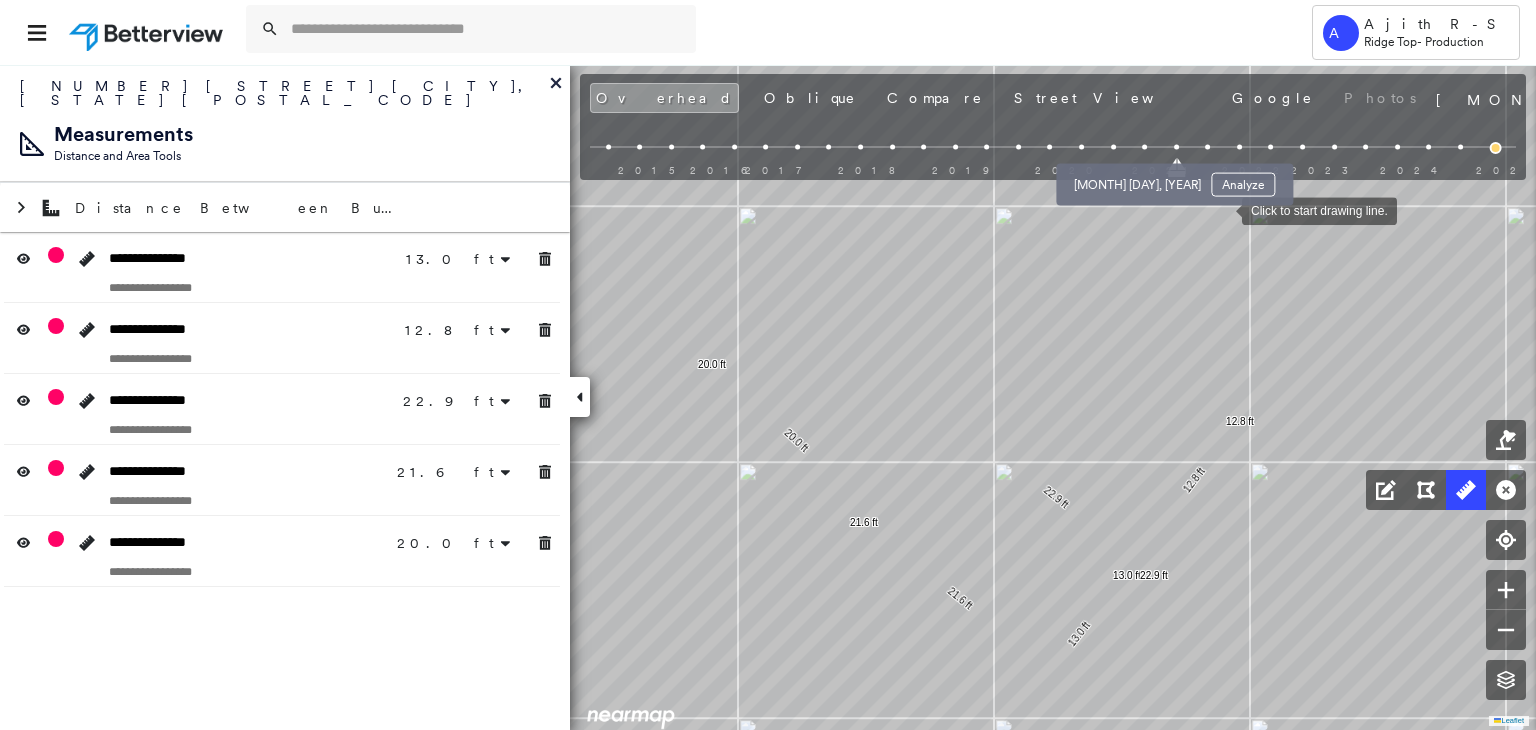 click at bounding box center (1144, 147) 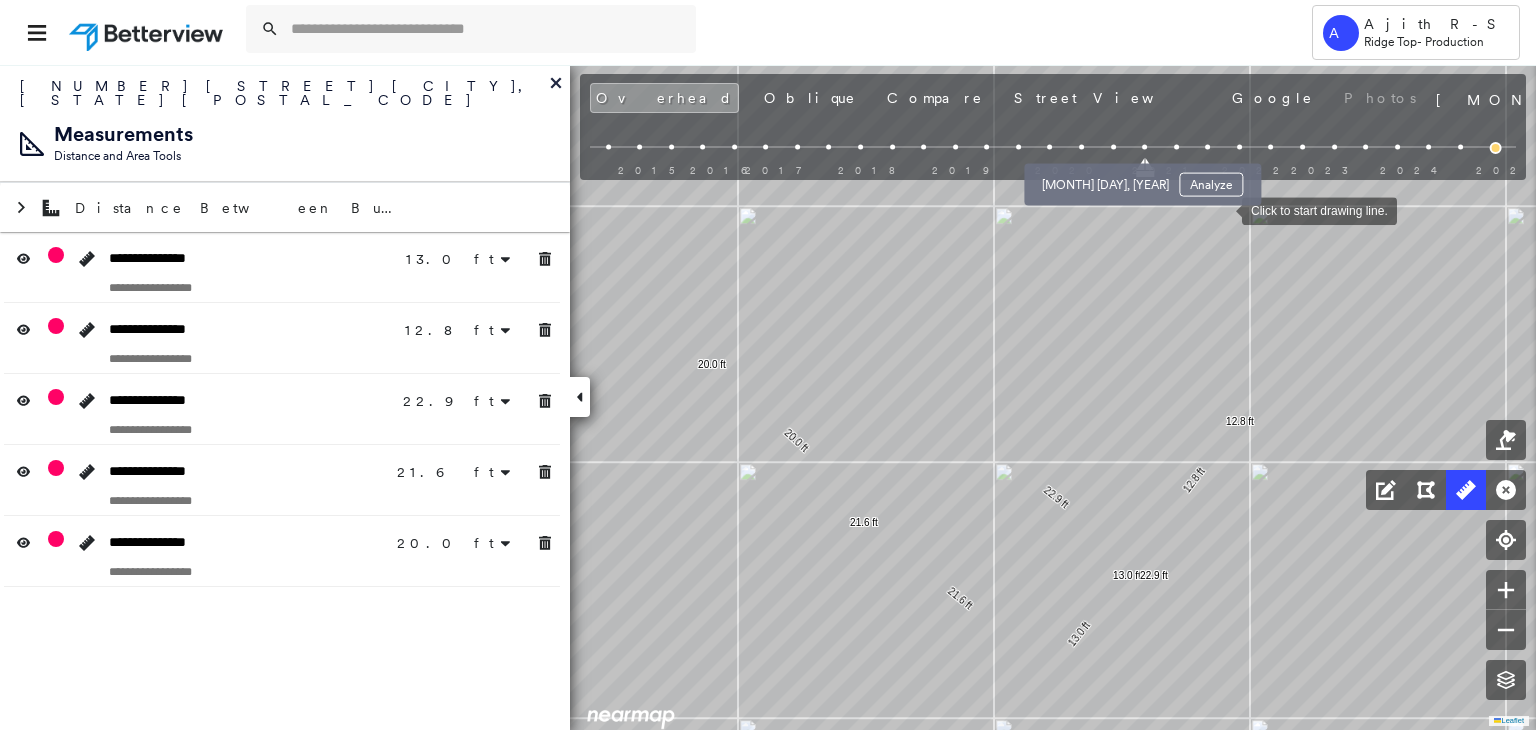 click at bounding box center (1113, 147) 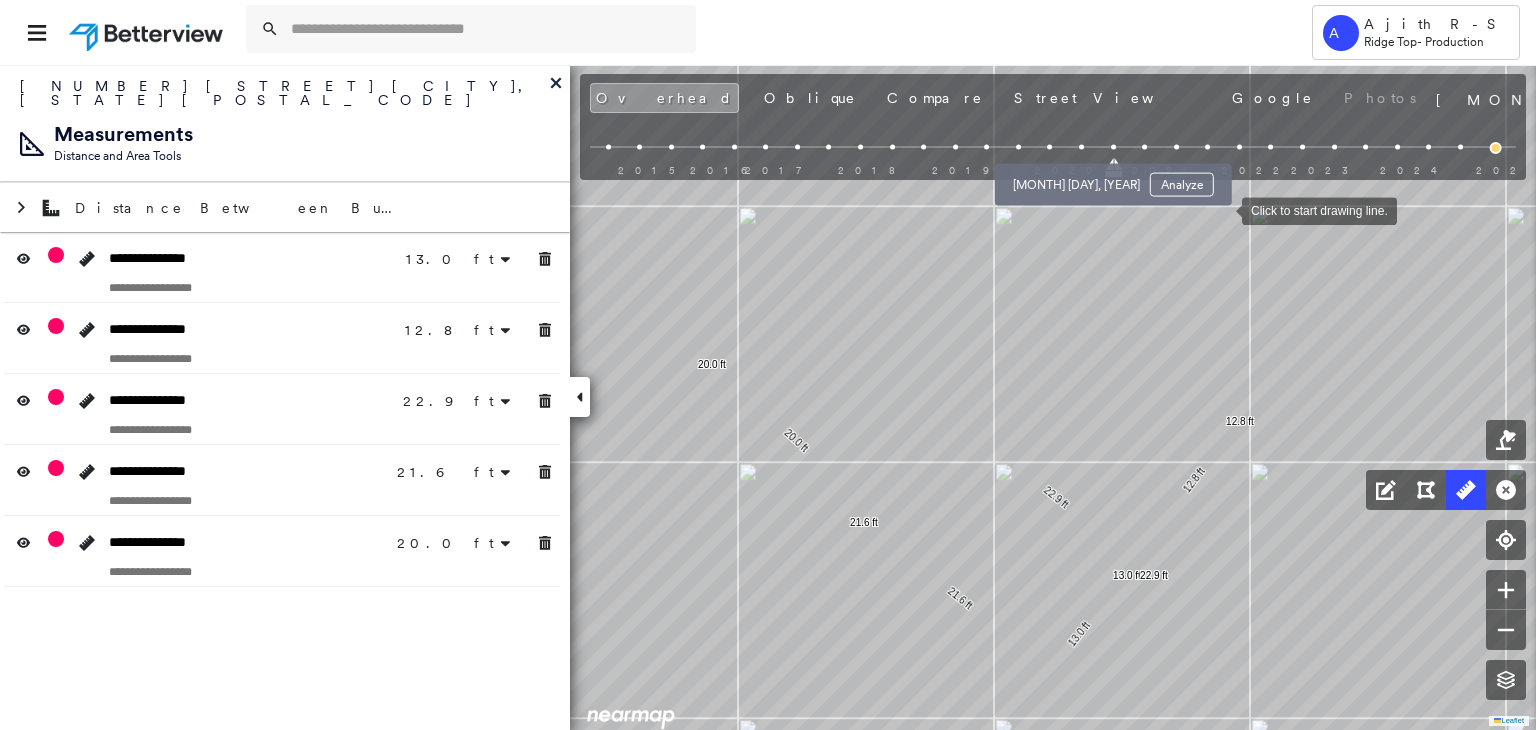click at bounding box center [1081, 147] 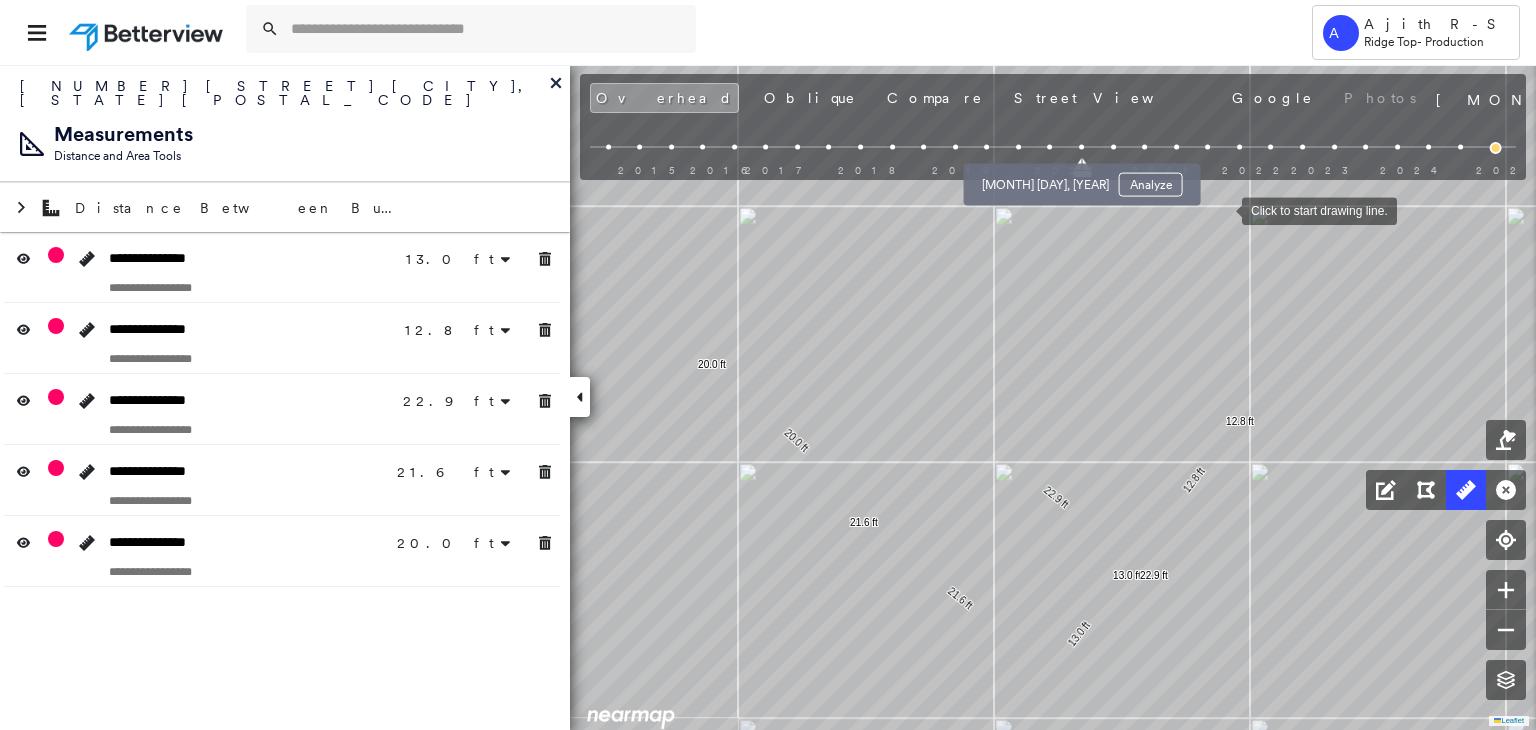 click at bounding box center (1050, 147) 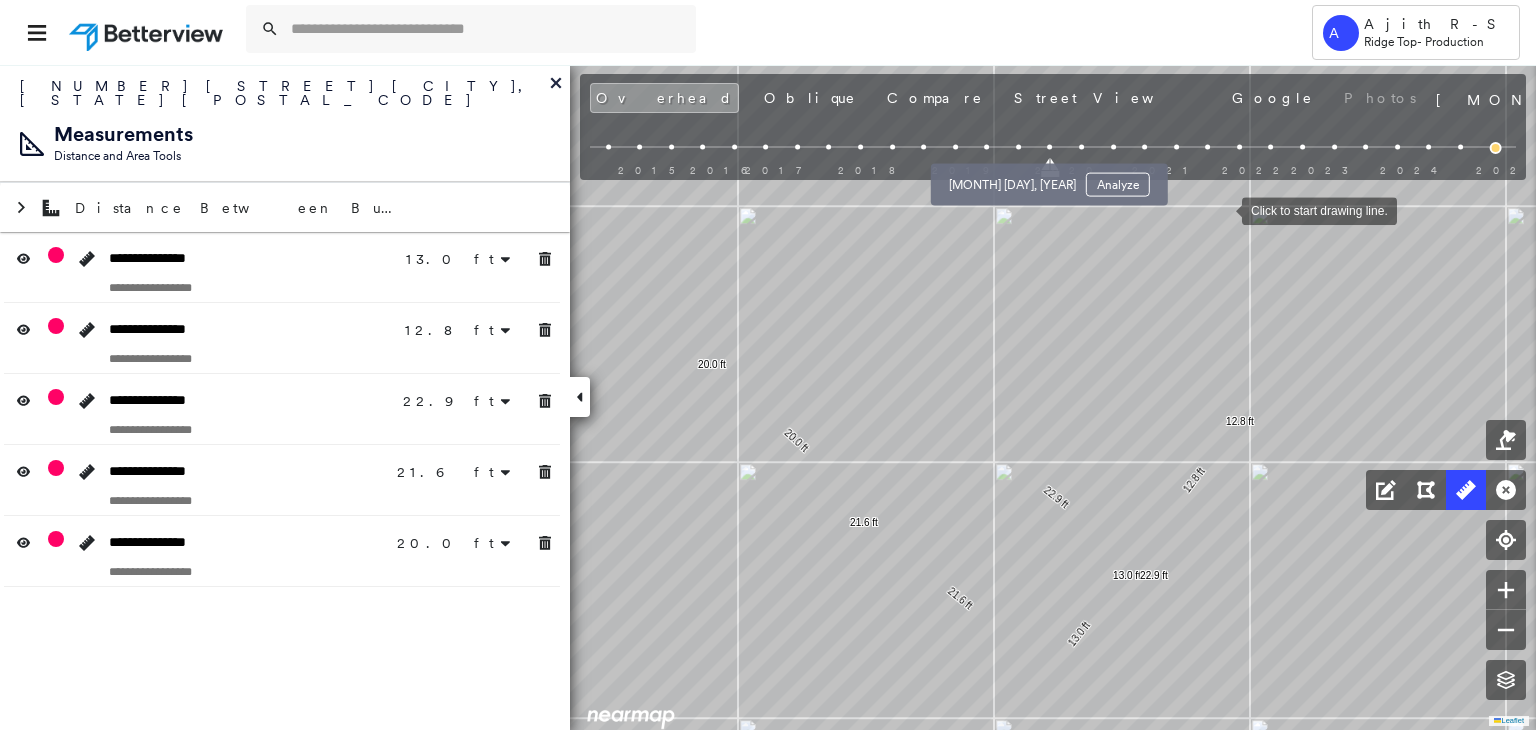 click at bounding box center [1018, 147] 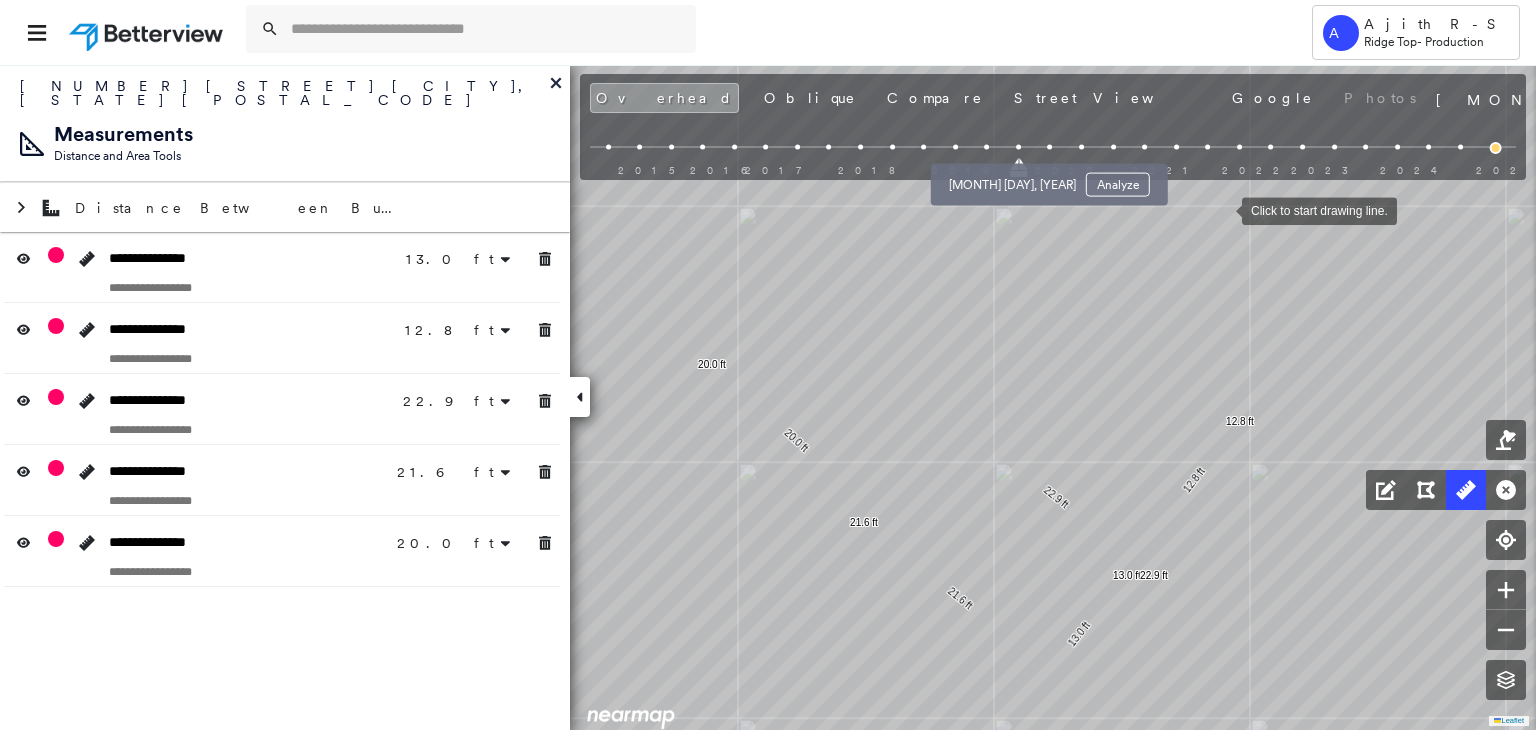 click at bounding box center [1018, 147] 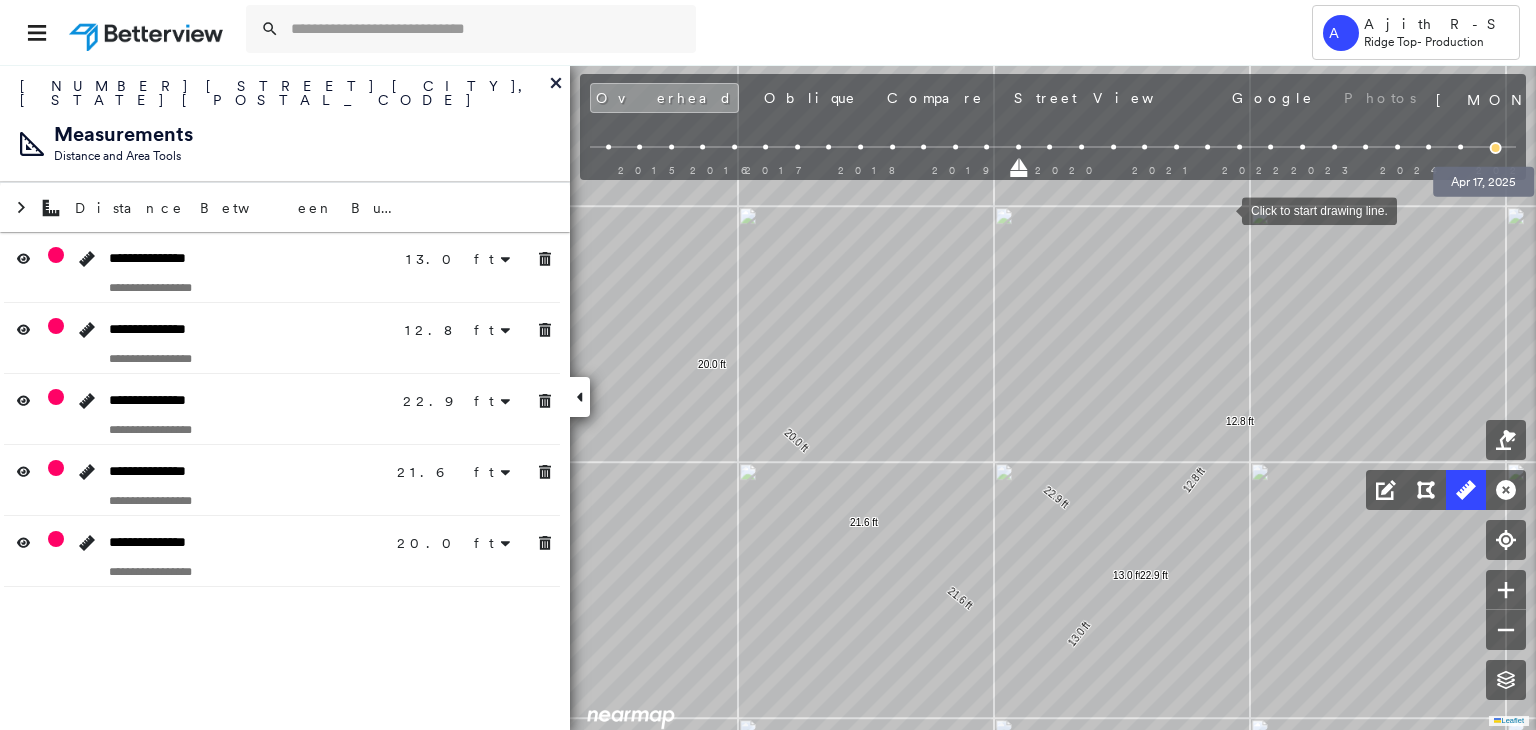 click at bounding box center (1496, 148) 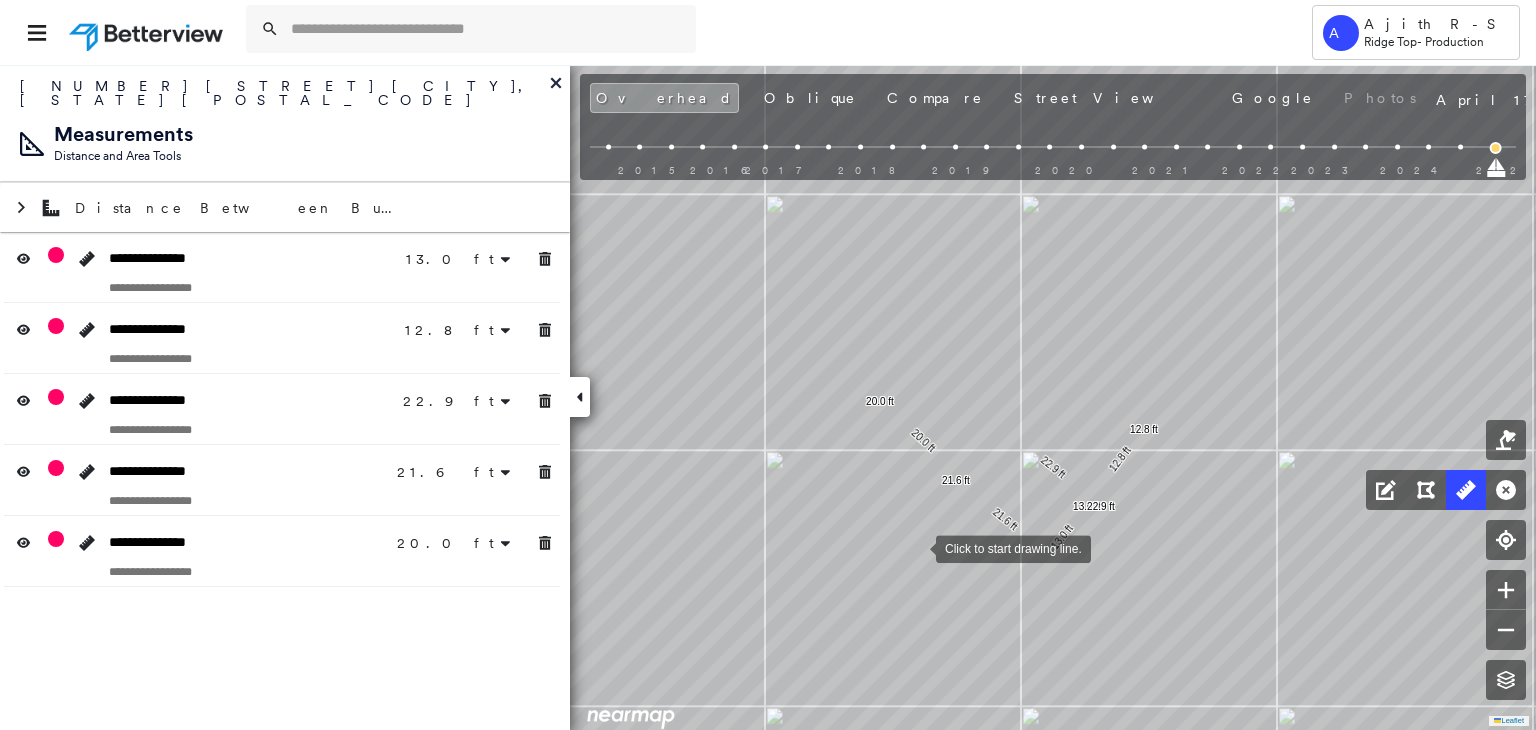 drag, startPoint x: 912, startPoint y: 526, endPoint x: 928, endPoint y: 627, distance: 102.259476 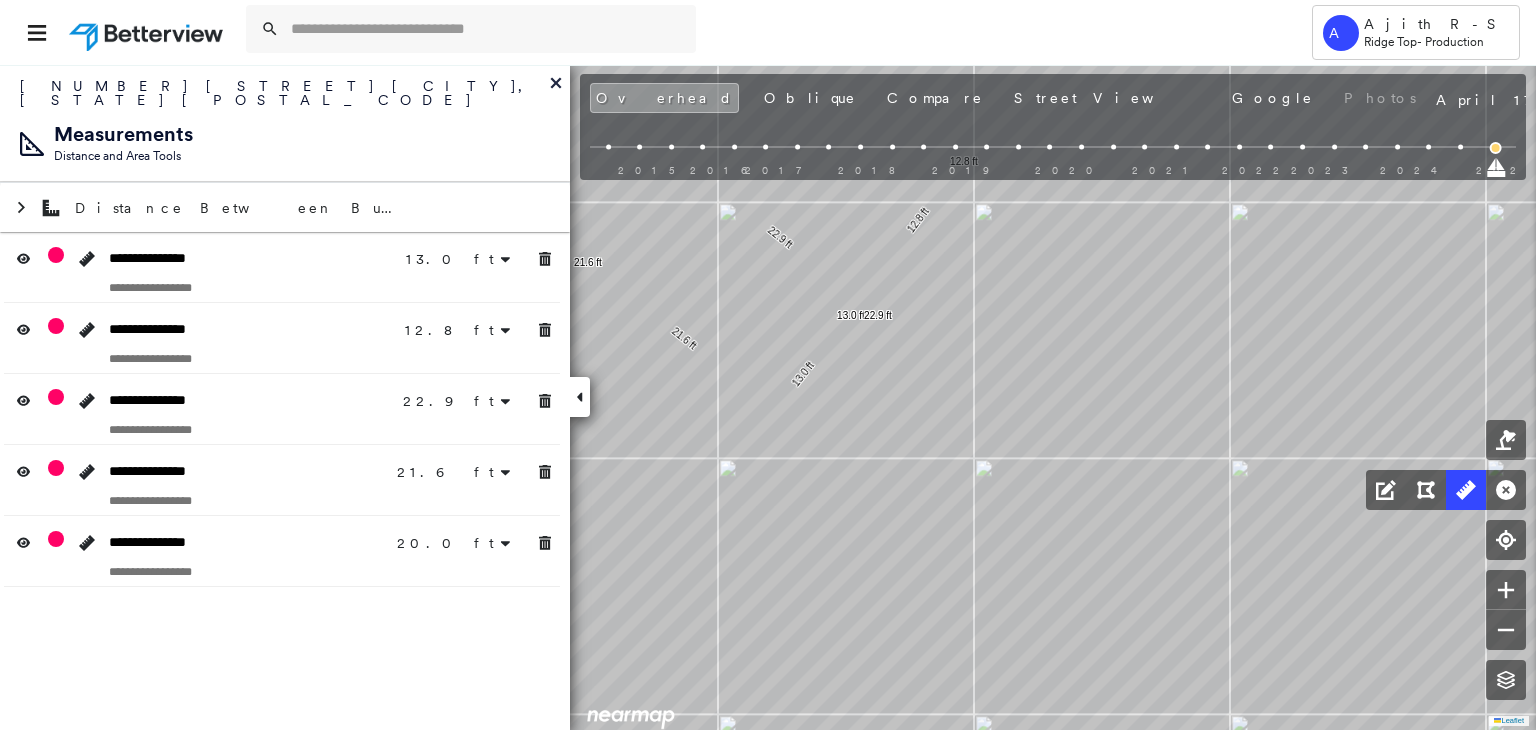 click on "2015 2016 2017 2018 2019 2020 2021 2022 2023 2024 2025" at bounding box center (1053, 150) 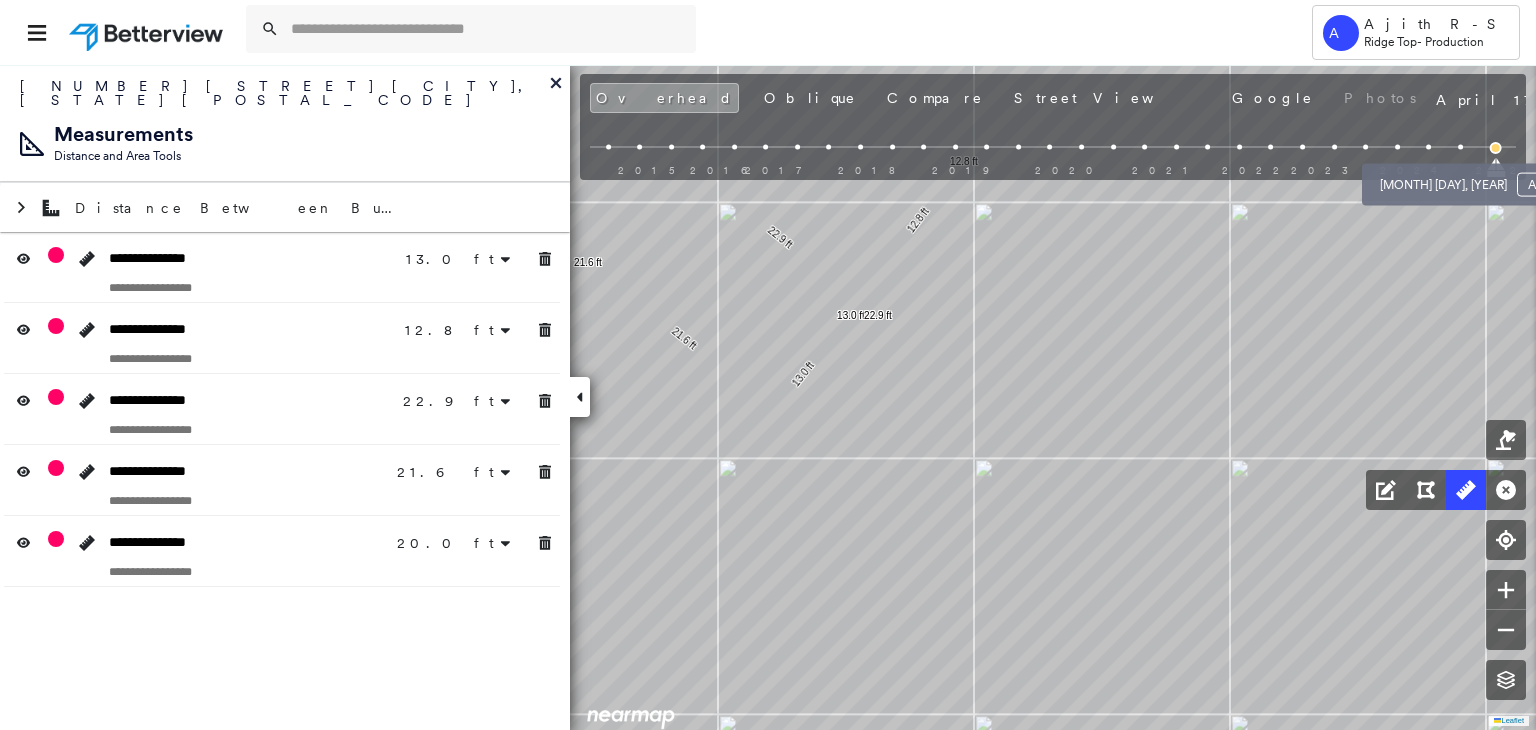 click at bounding box center (1460, 147) 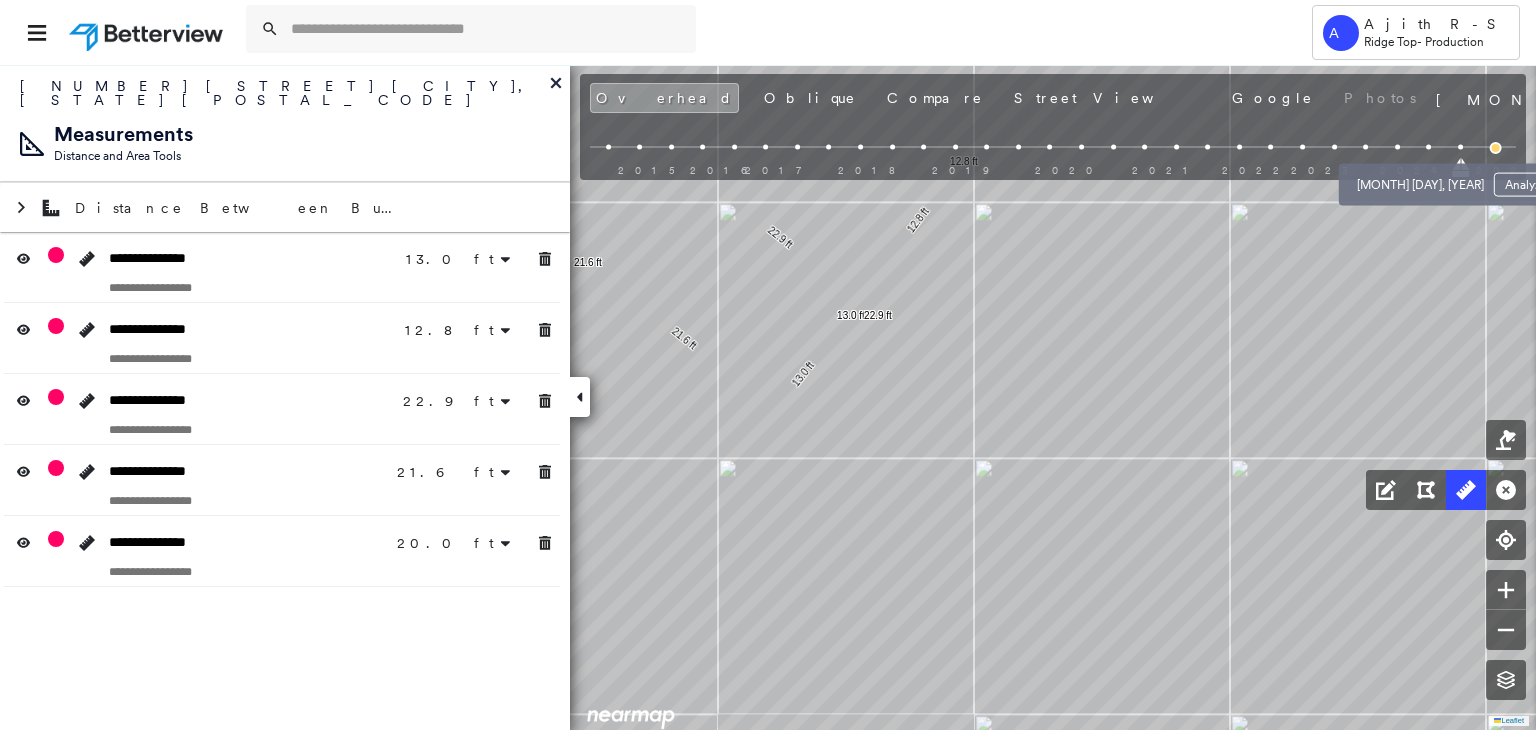 click at bounding box center (1428, 147) 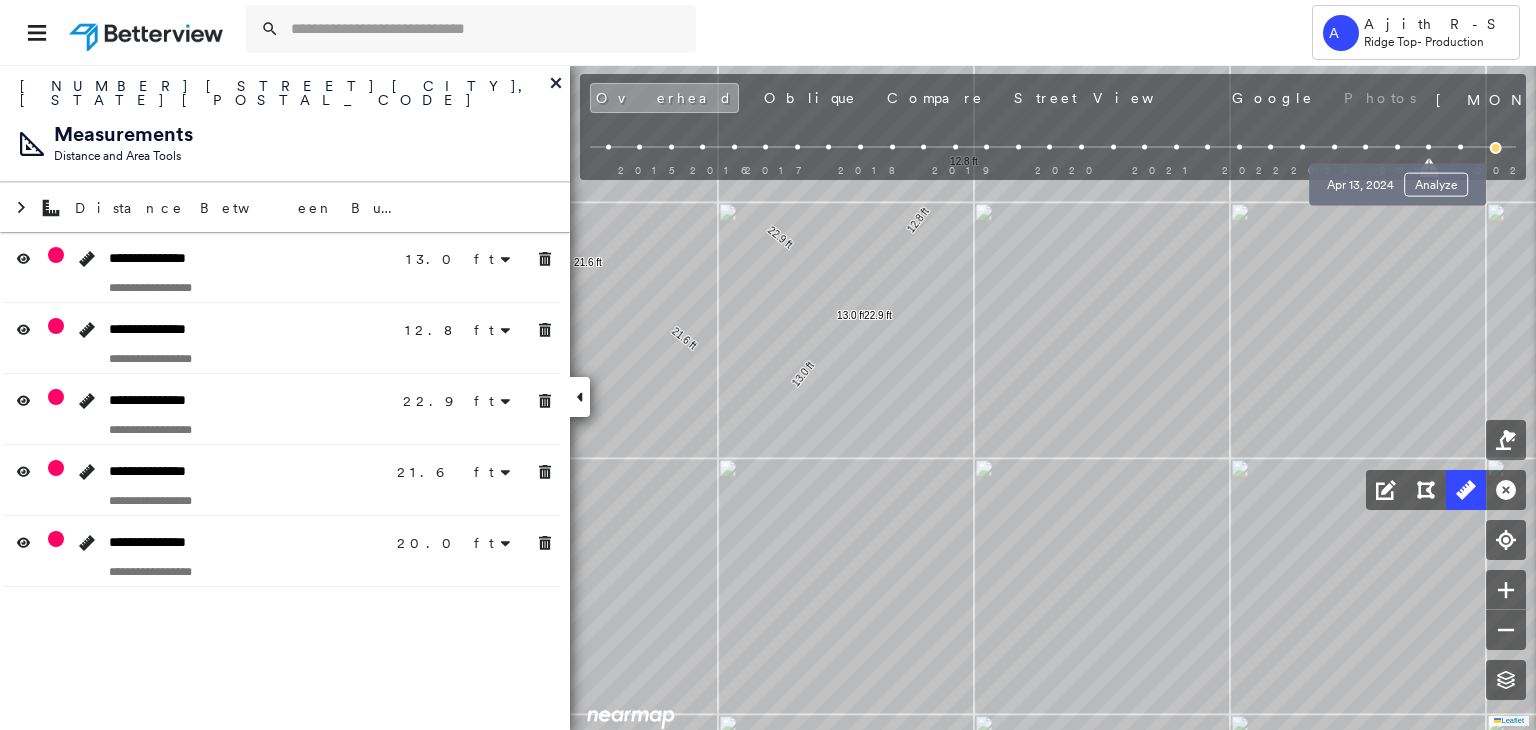 click at bounding box center (1397, 147) 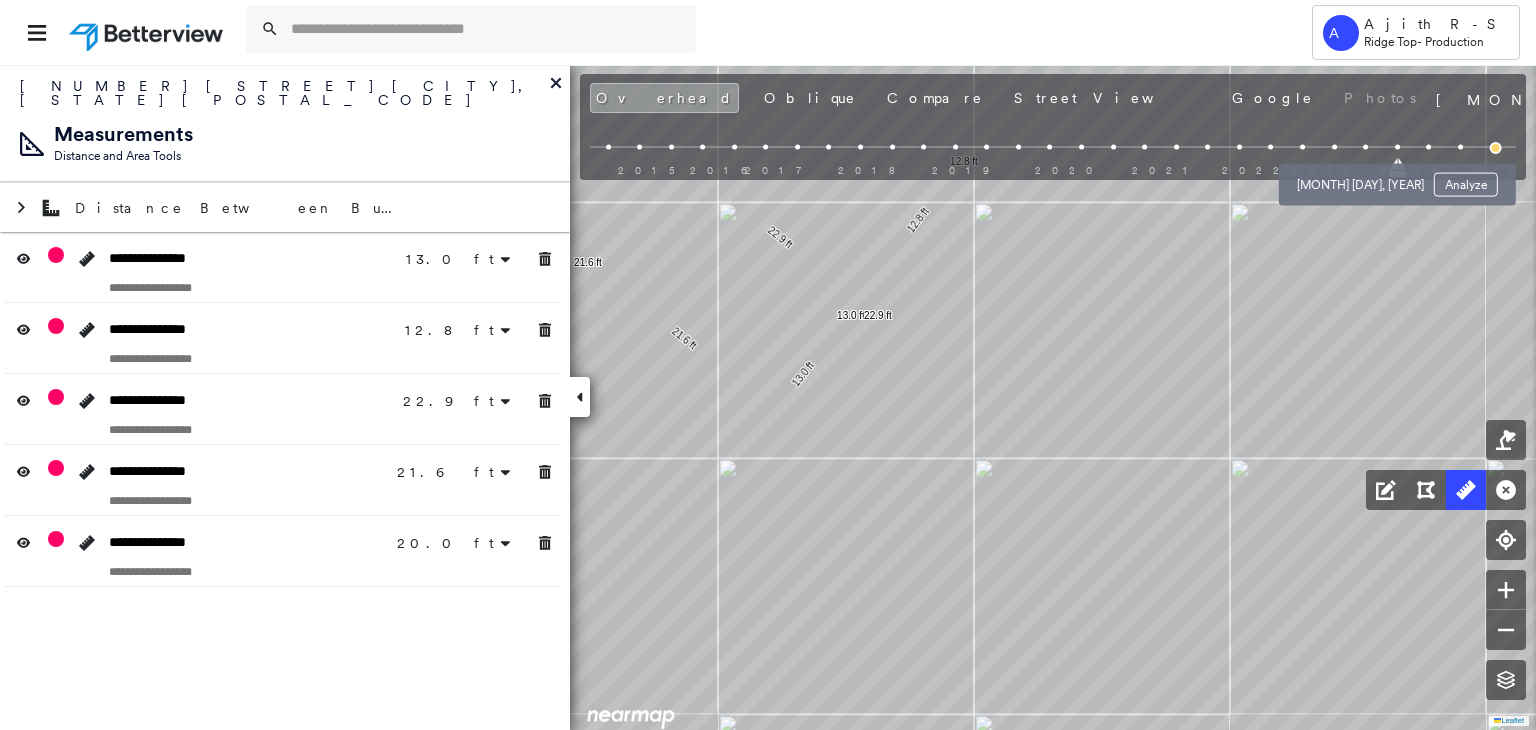 click at bounding box center [1365, 147] 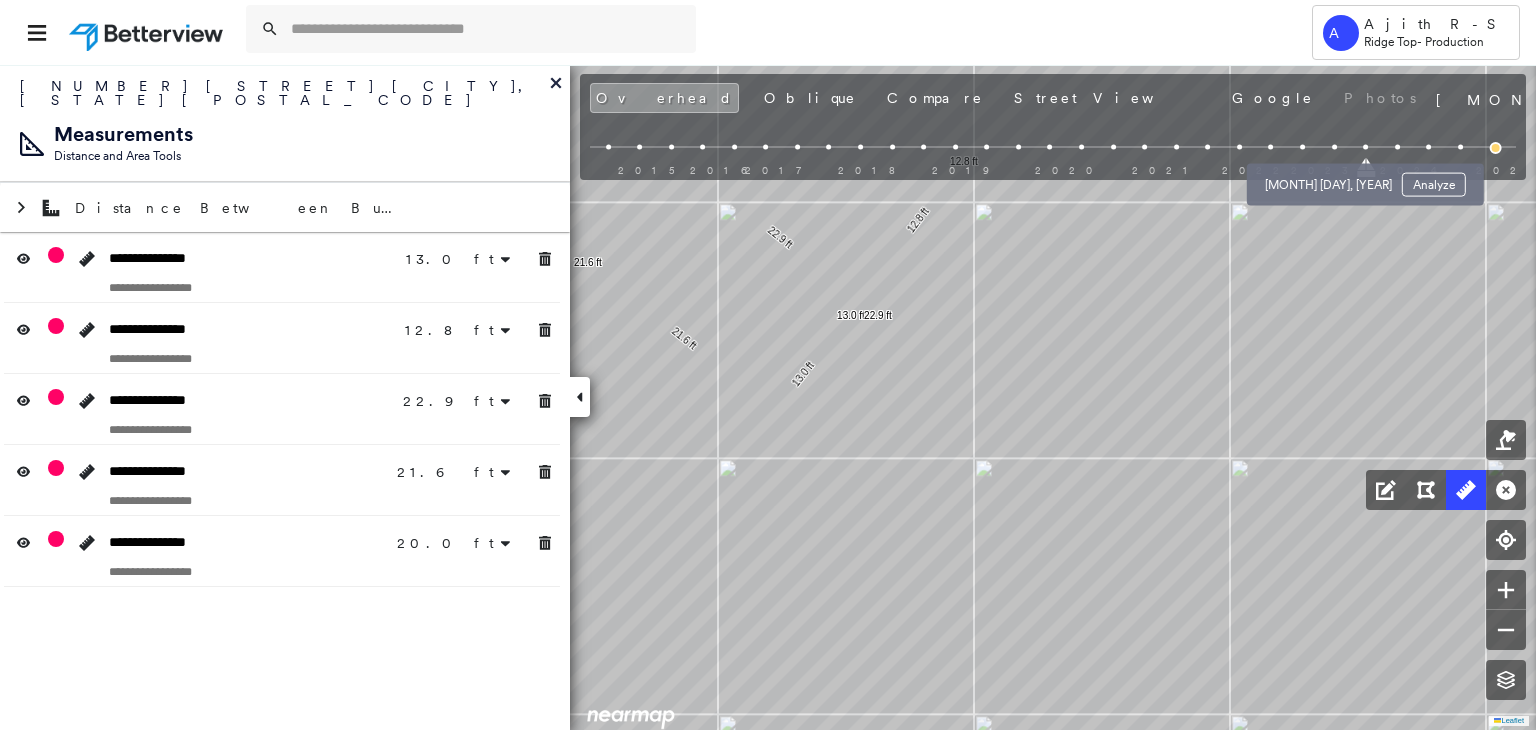 click at bounding box center (1334, 147) 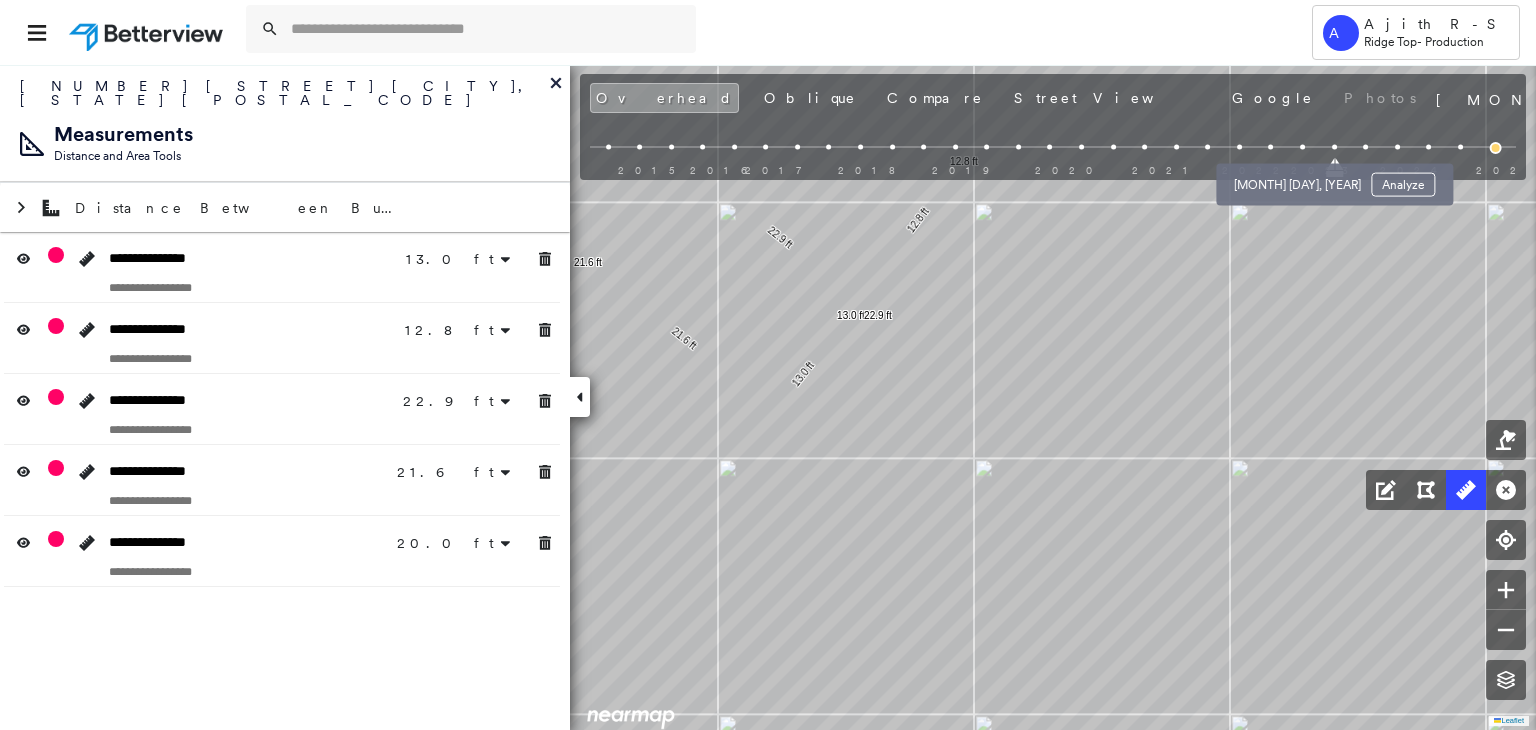 click at bounding box center (1302, 147) 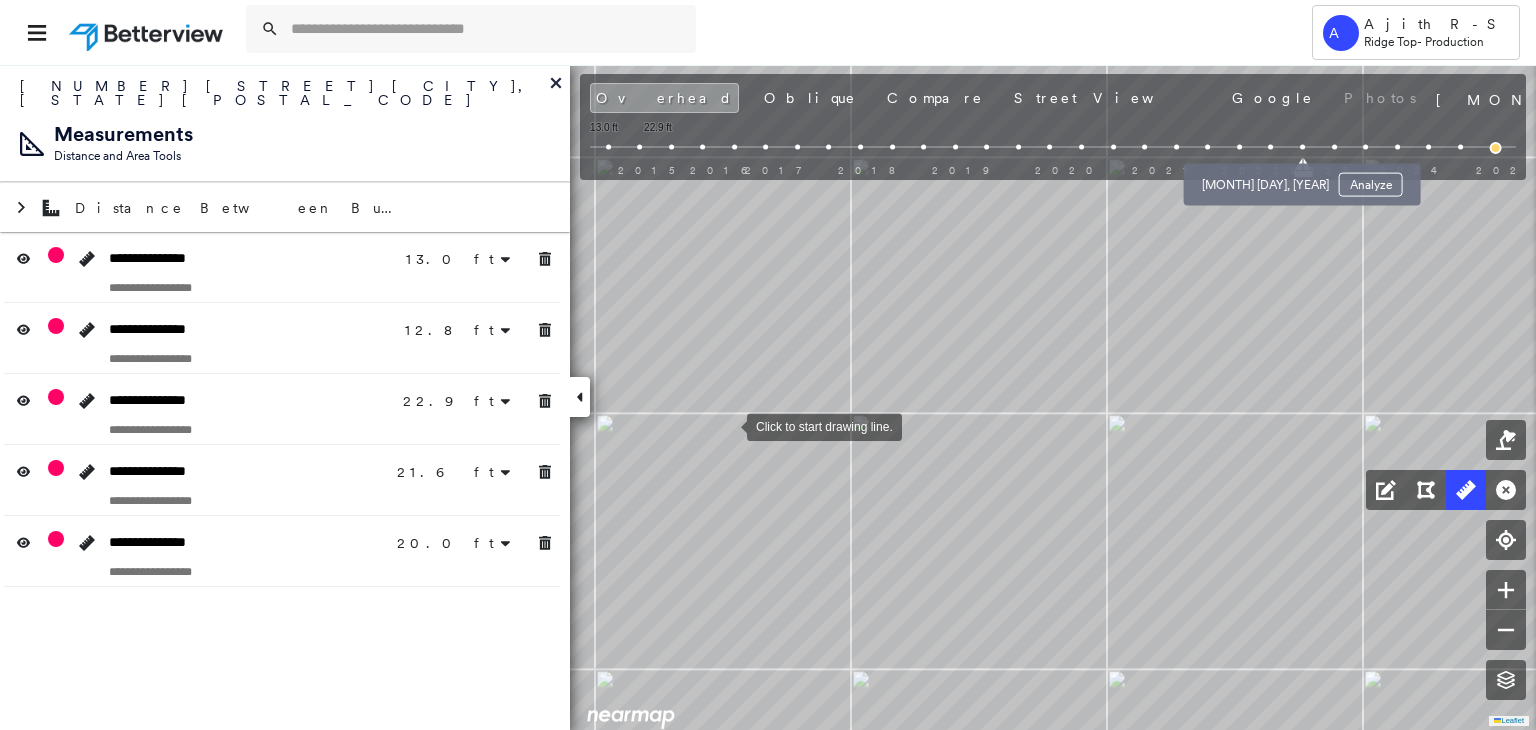 click on "Jul 25, 2022 Analyze" at bounding box center [1302, 179] 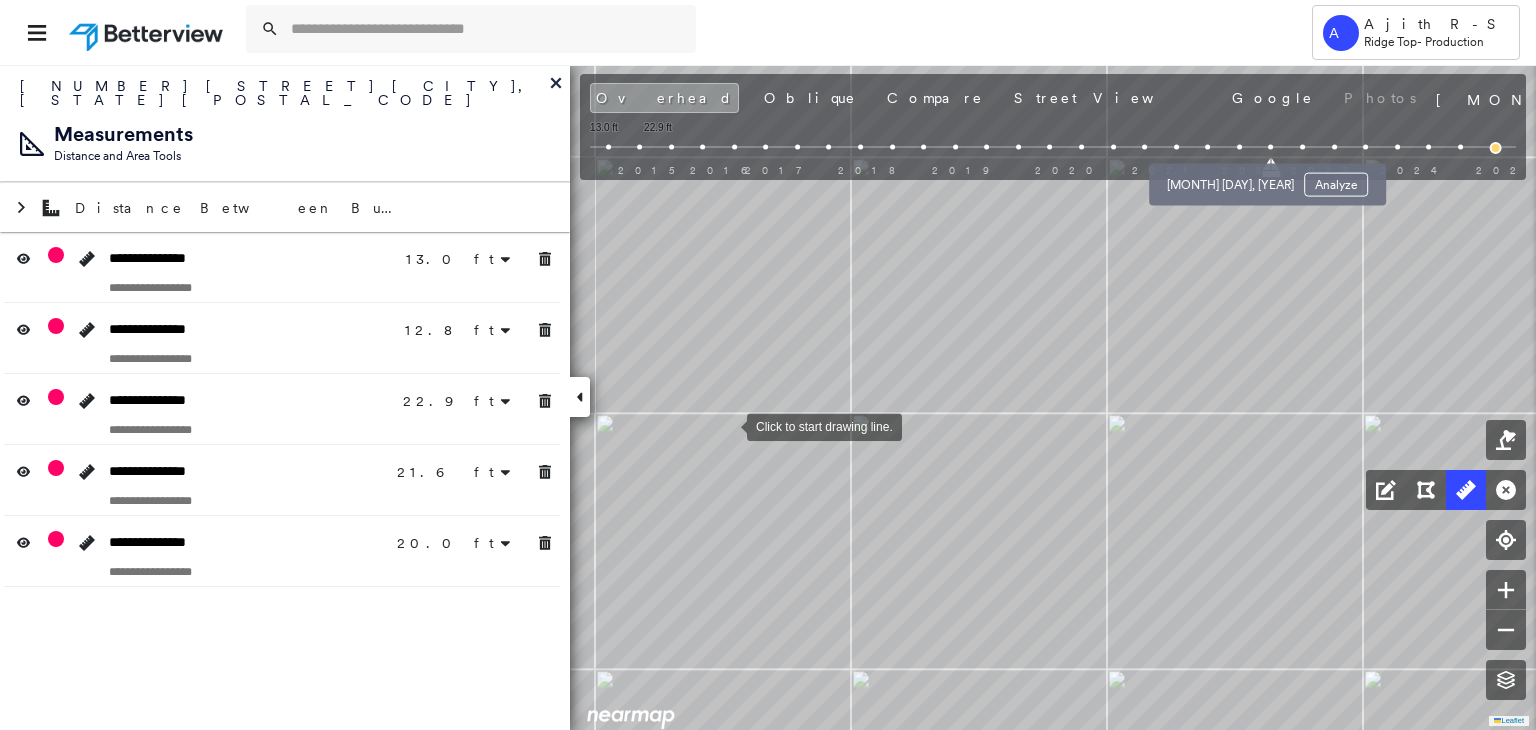 click at bounding box center [1239, 147] 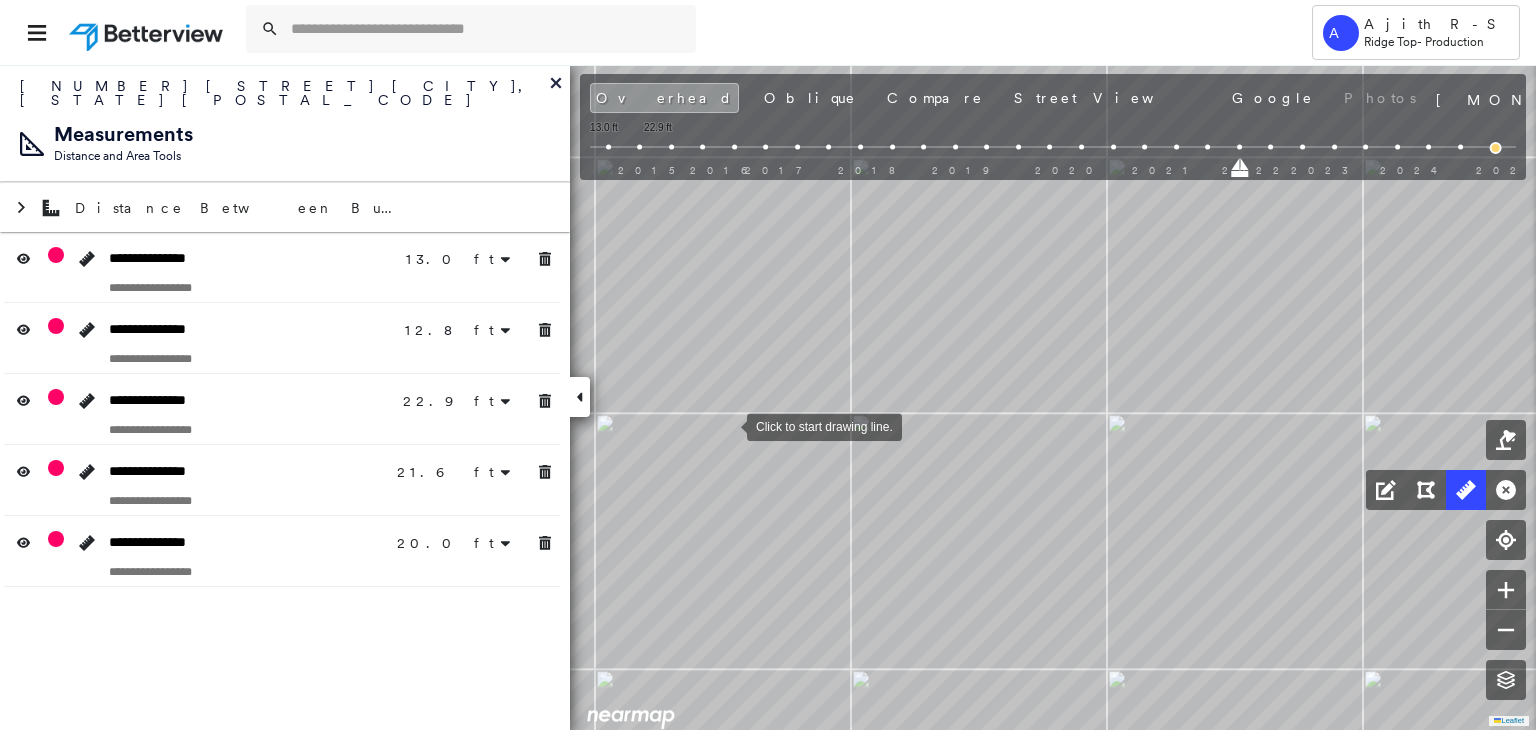click on "2015 2016 2017 2018 2019 2020 2021 2022 2023 2024 2025" at bounding box center [1053, 150] 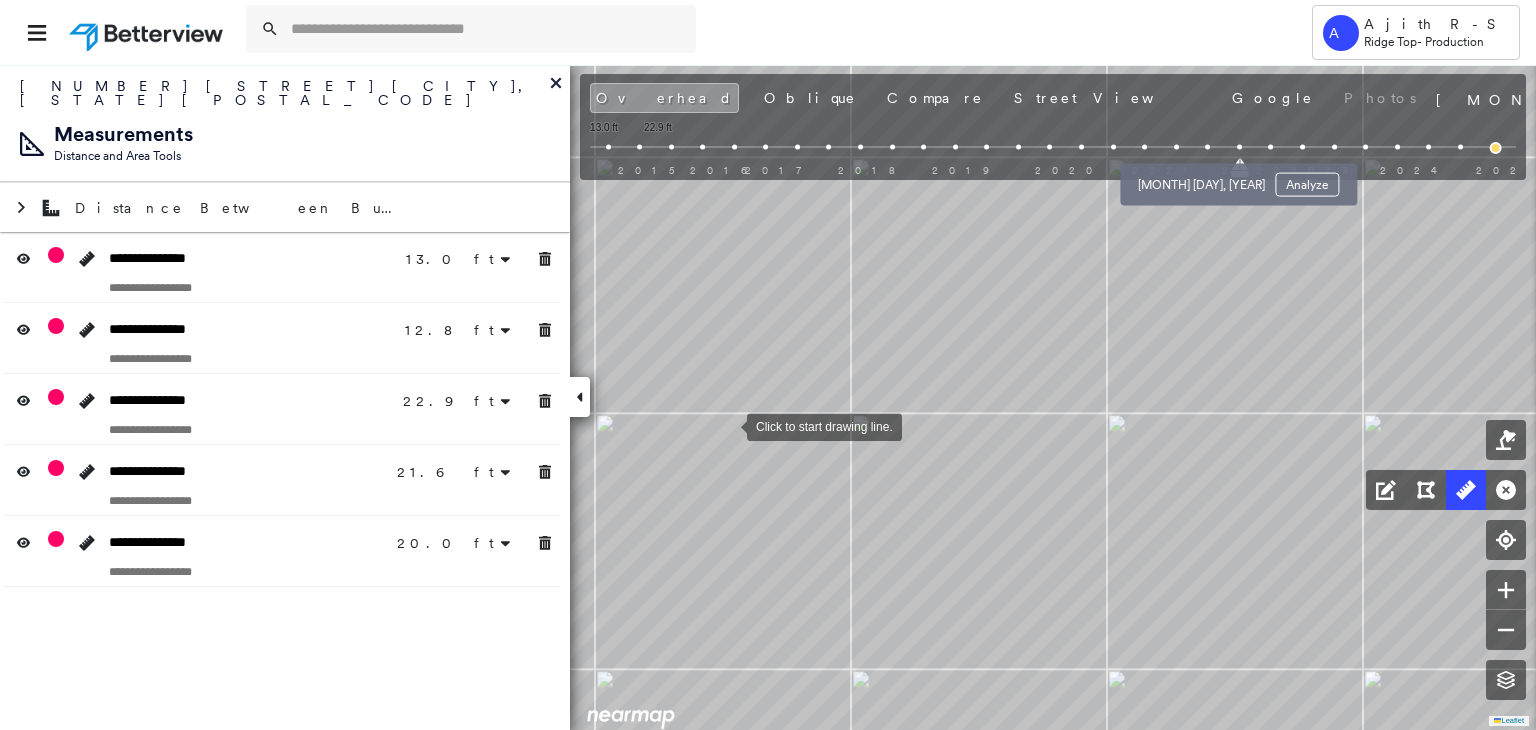 click at bounding box center (1207, 147) 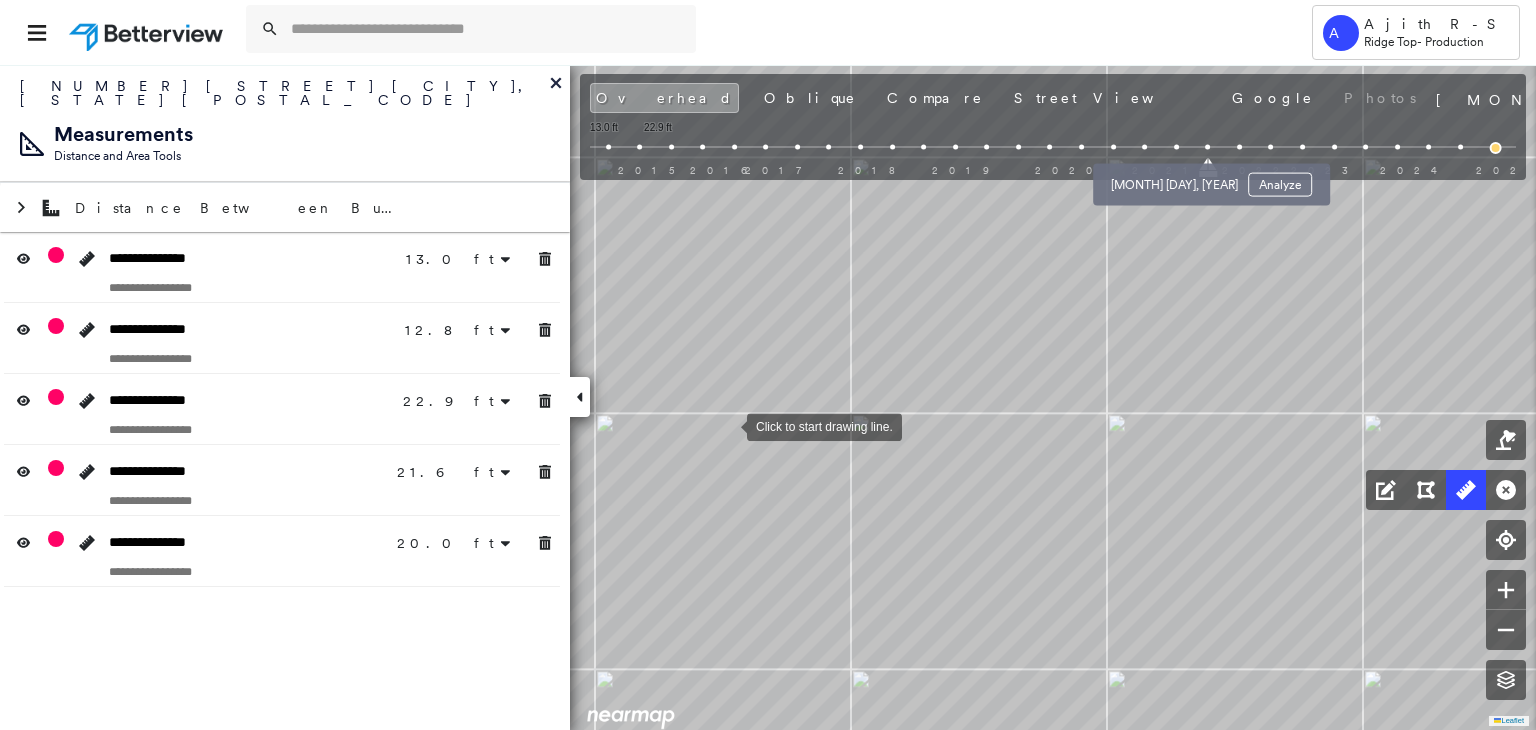click at bounding box center [1176, 147] 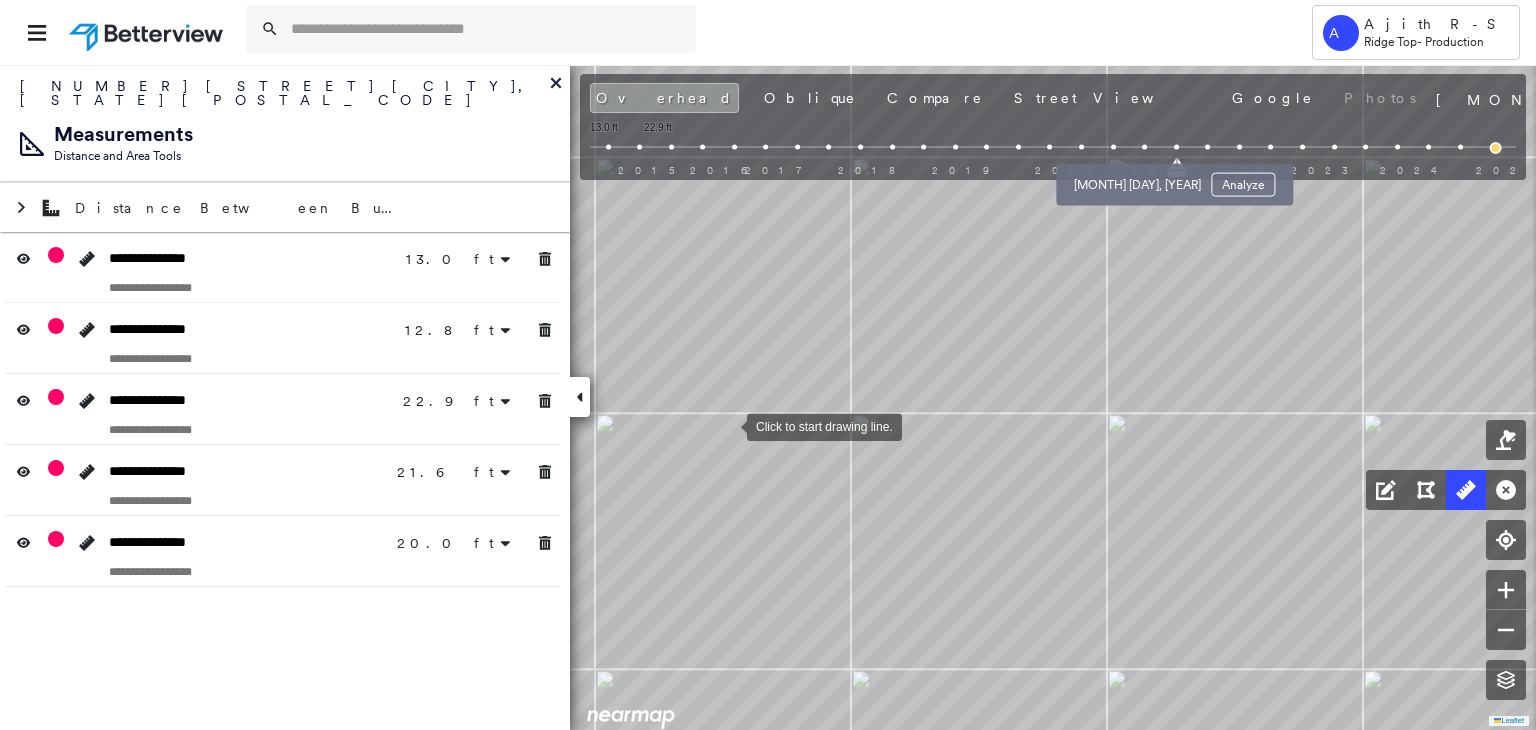 click at bounding box center (1144, 147) 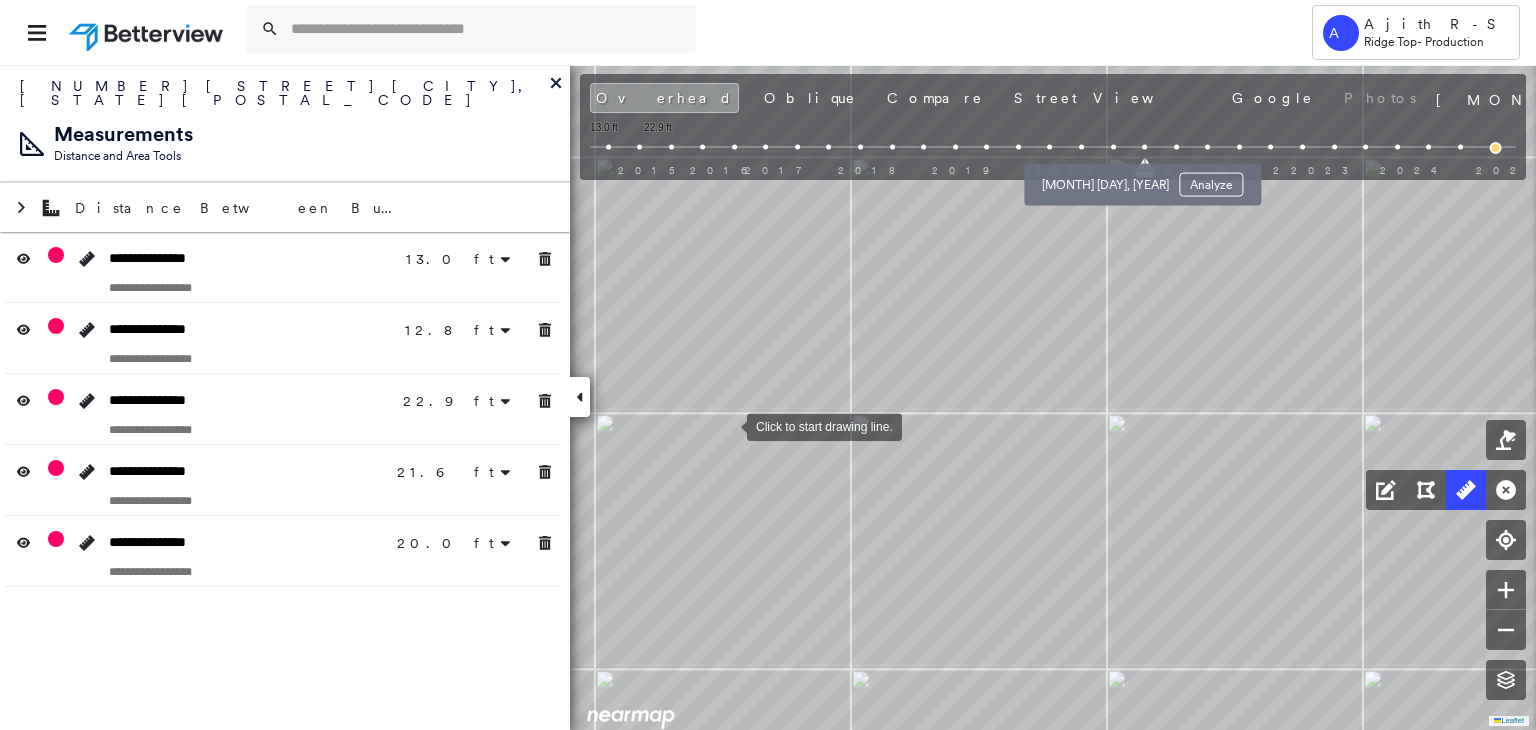 click at bounding box center [1113, 147] 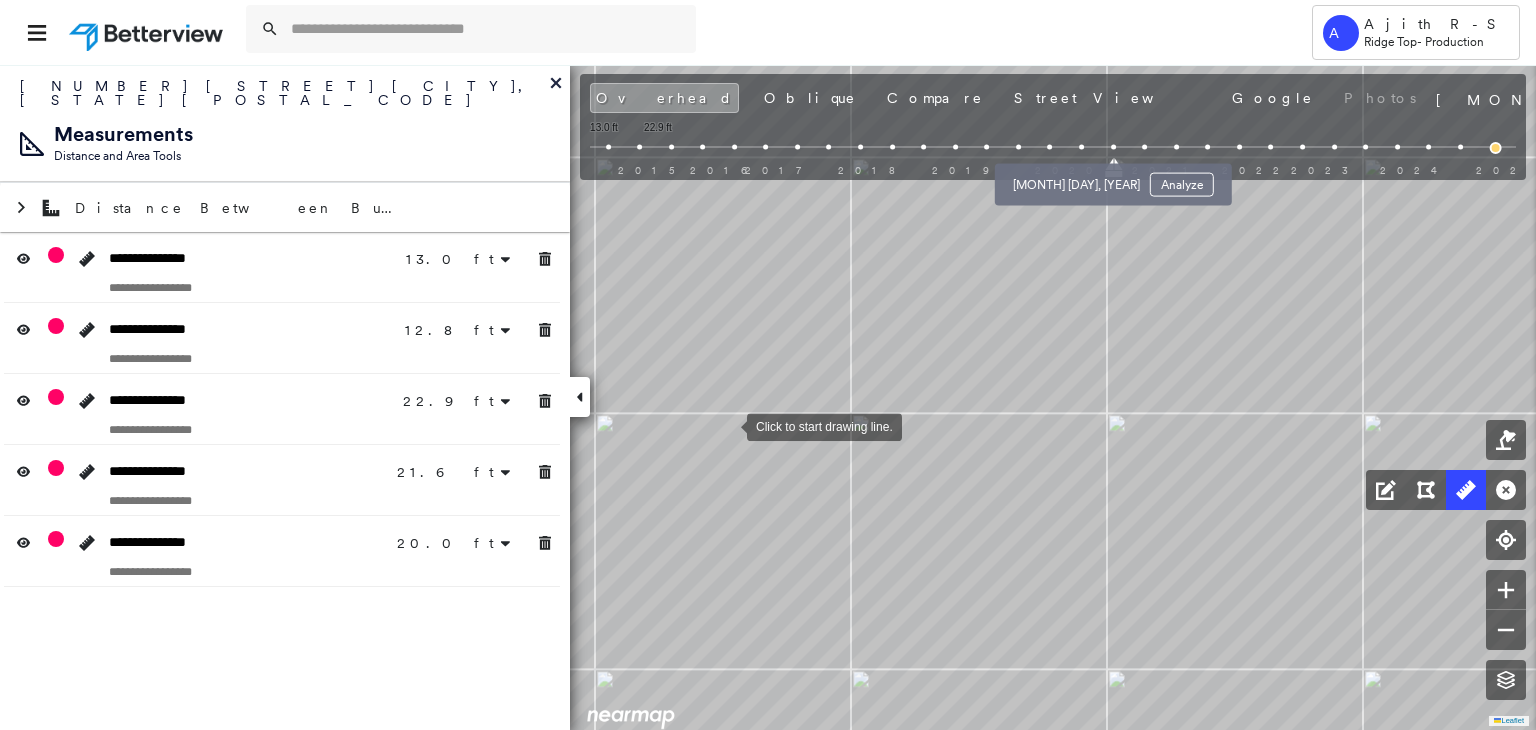 click at bounding box center (1081, 147) 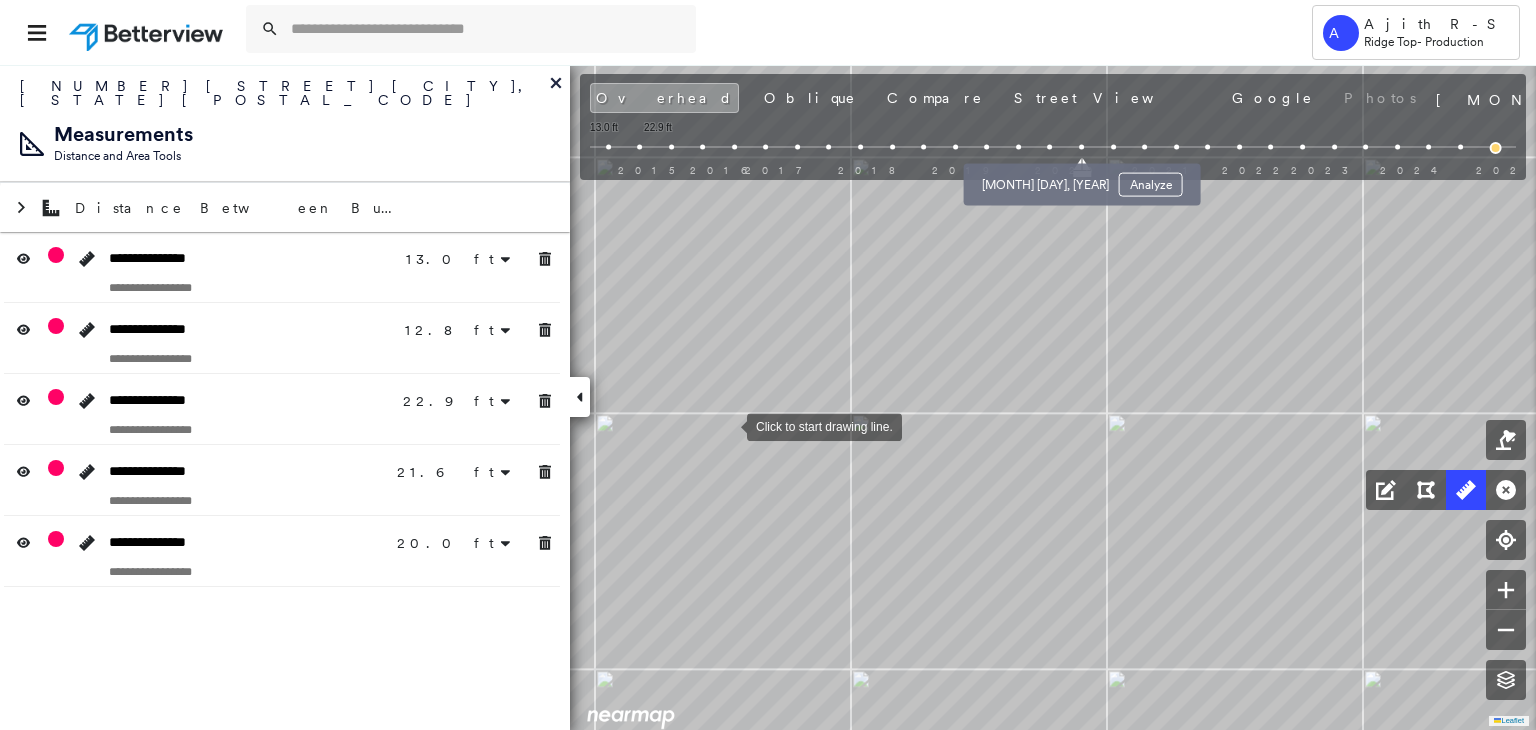 click at bounding box center [1050, 147] 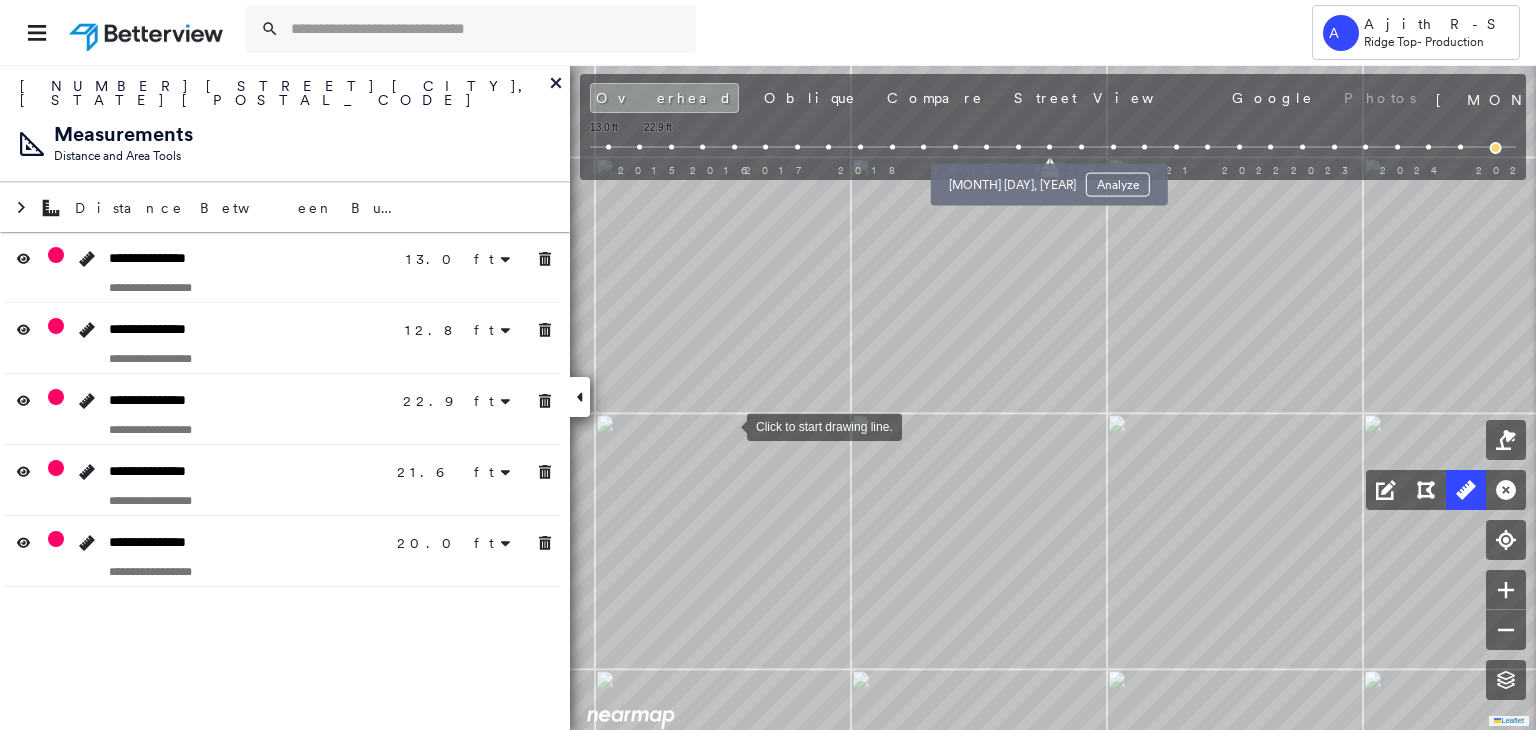 click at bounding box center [1018, 147] 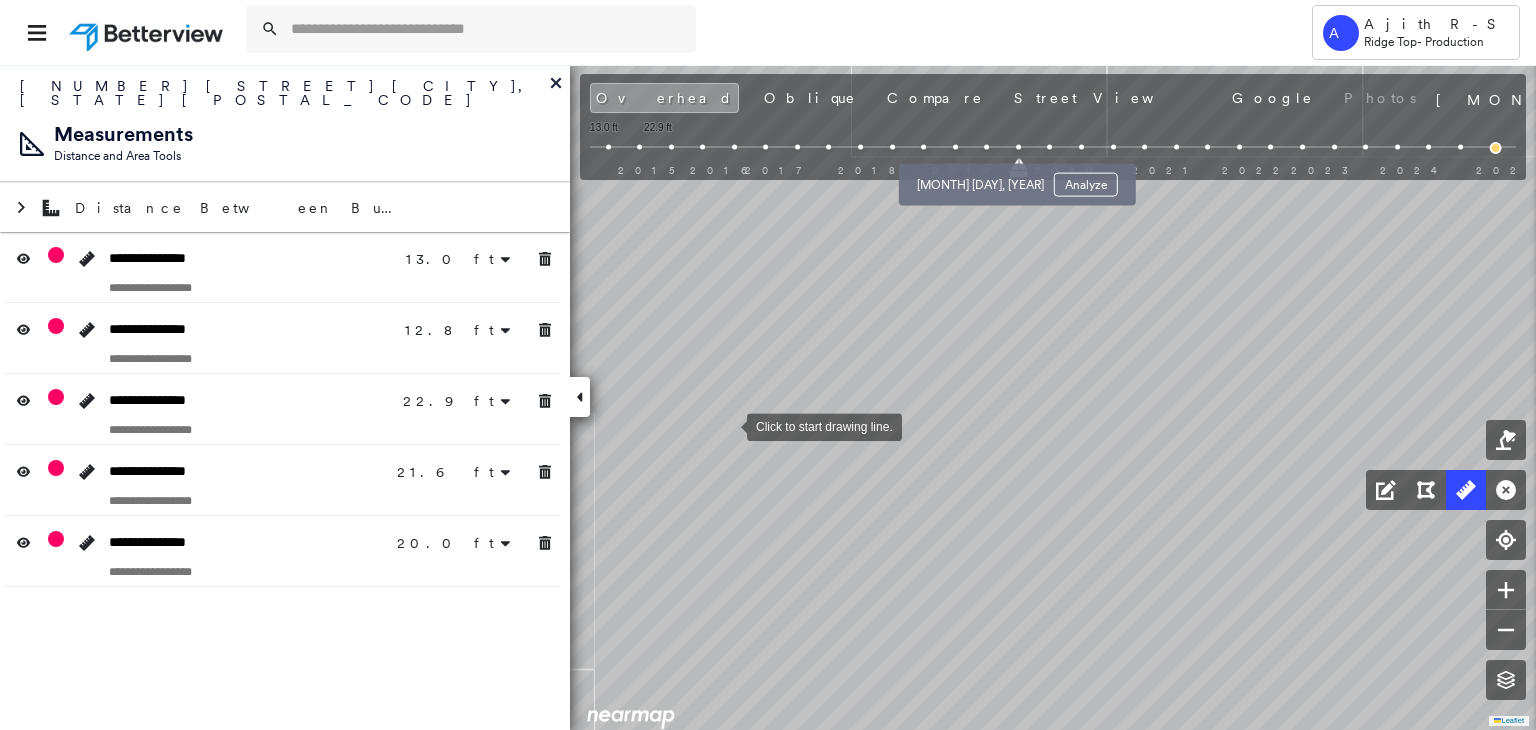 click at bounding box center (986, 147) 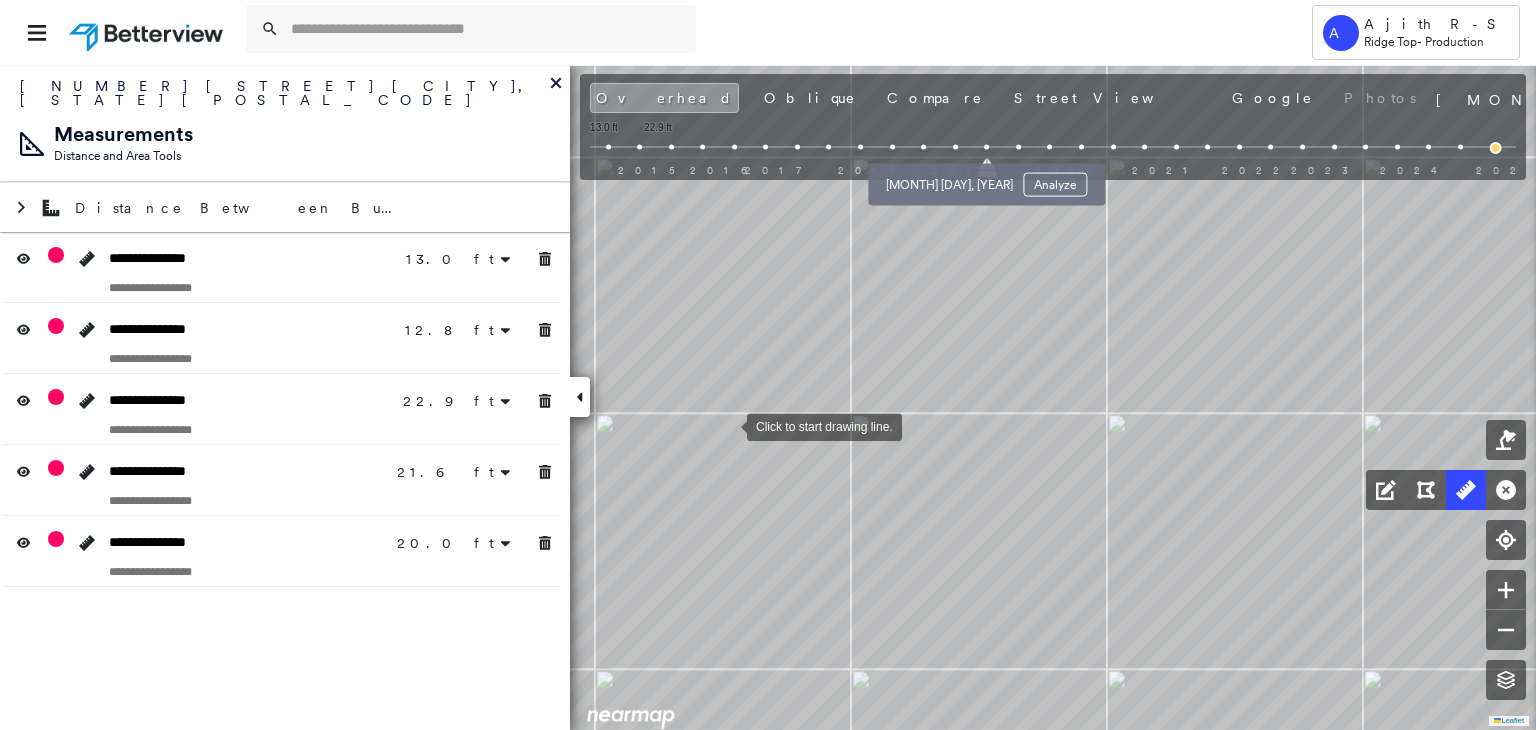 click at bounding box center [955, 147] 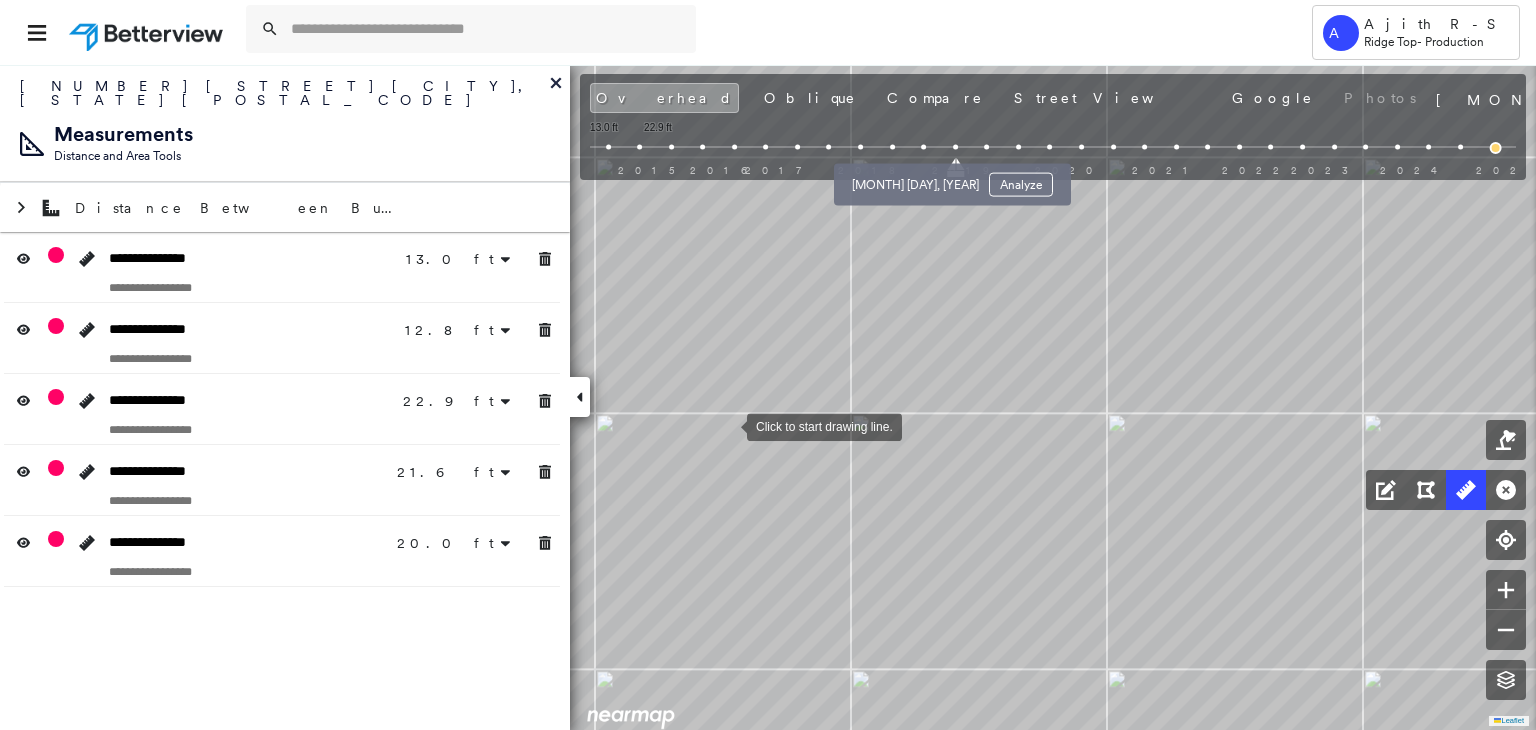 click at bounding box center (923, 147) 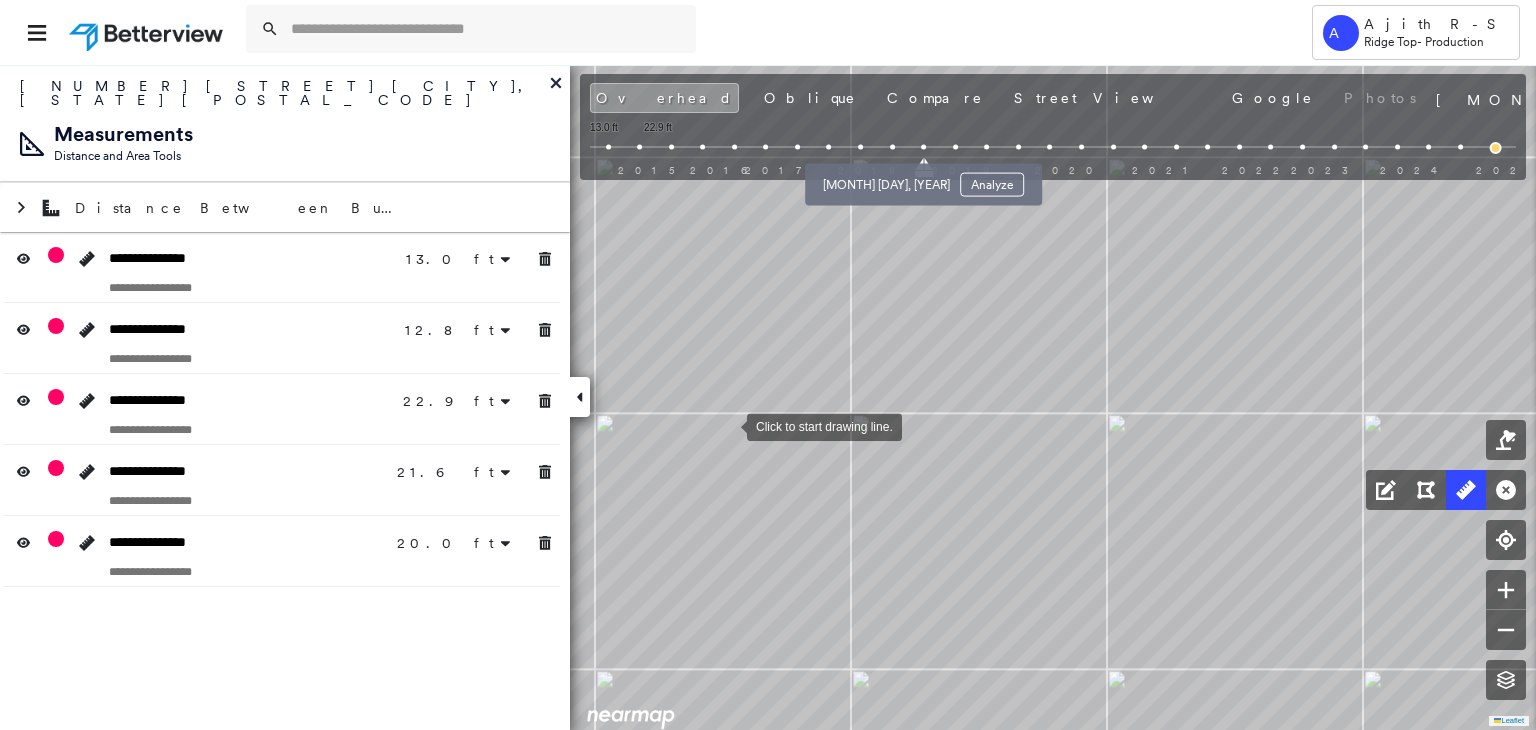 click at bounding box center [892, 147] 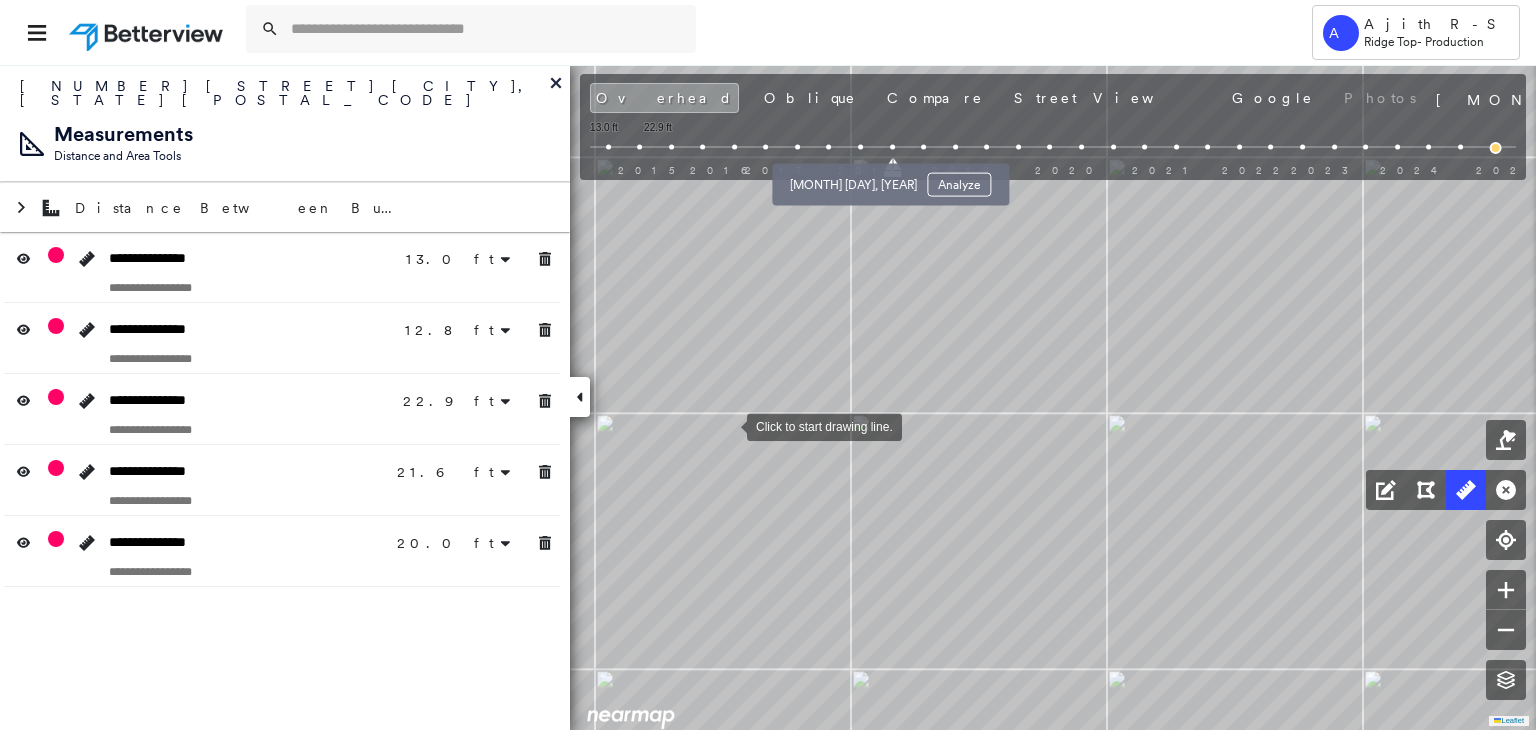 click at bounding box center [860, 147] 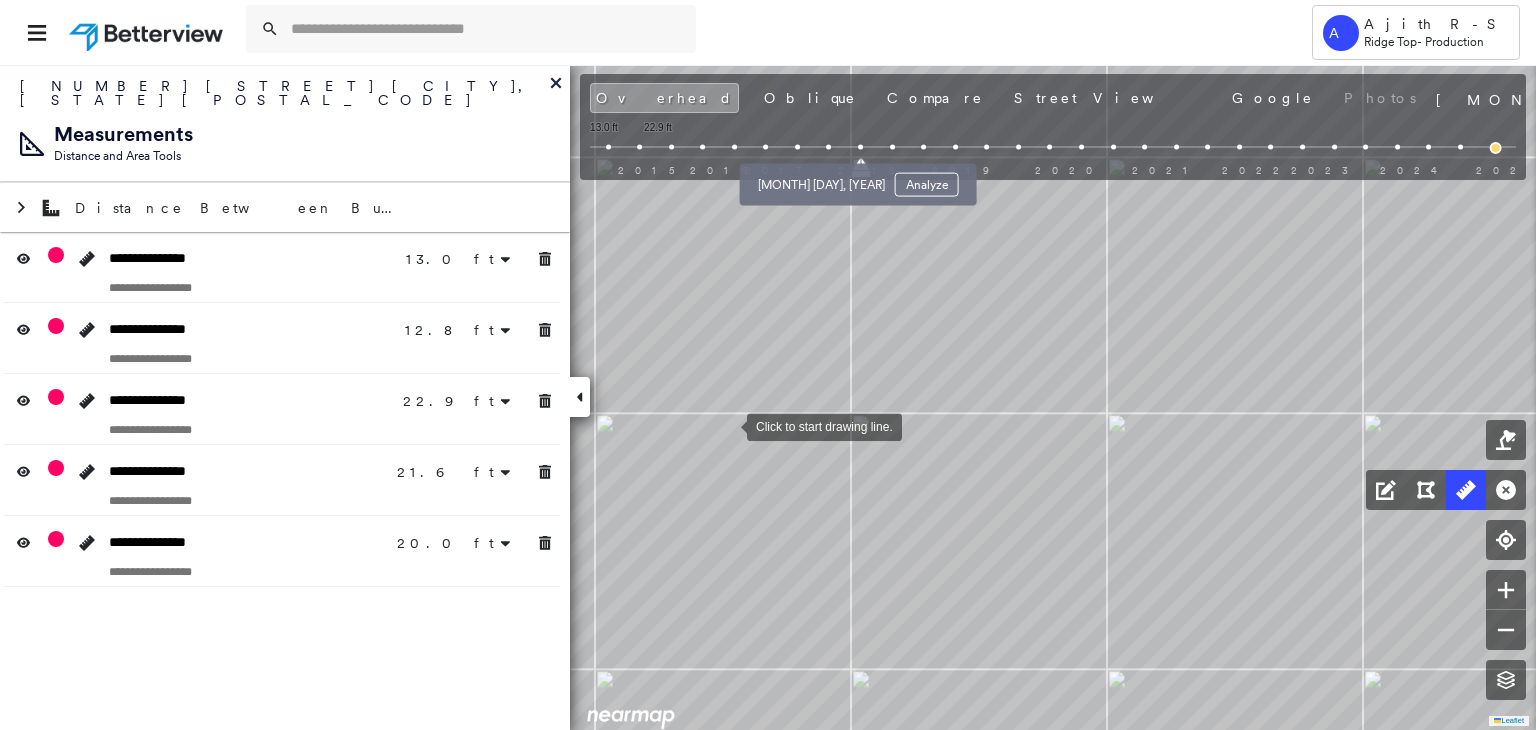 click at bounding box center (829, 147) 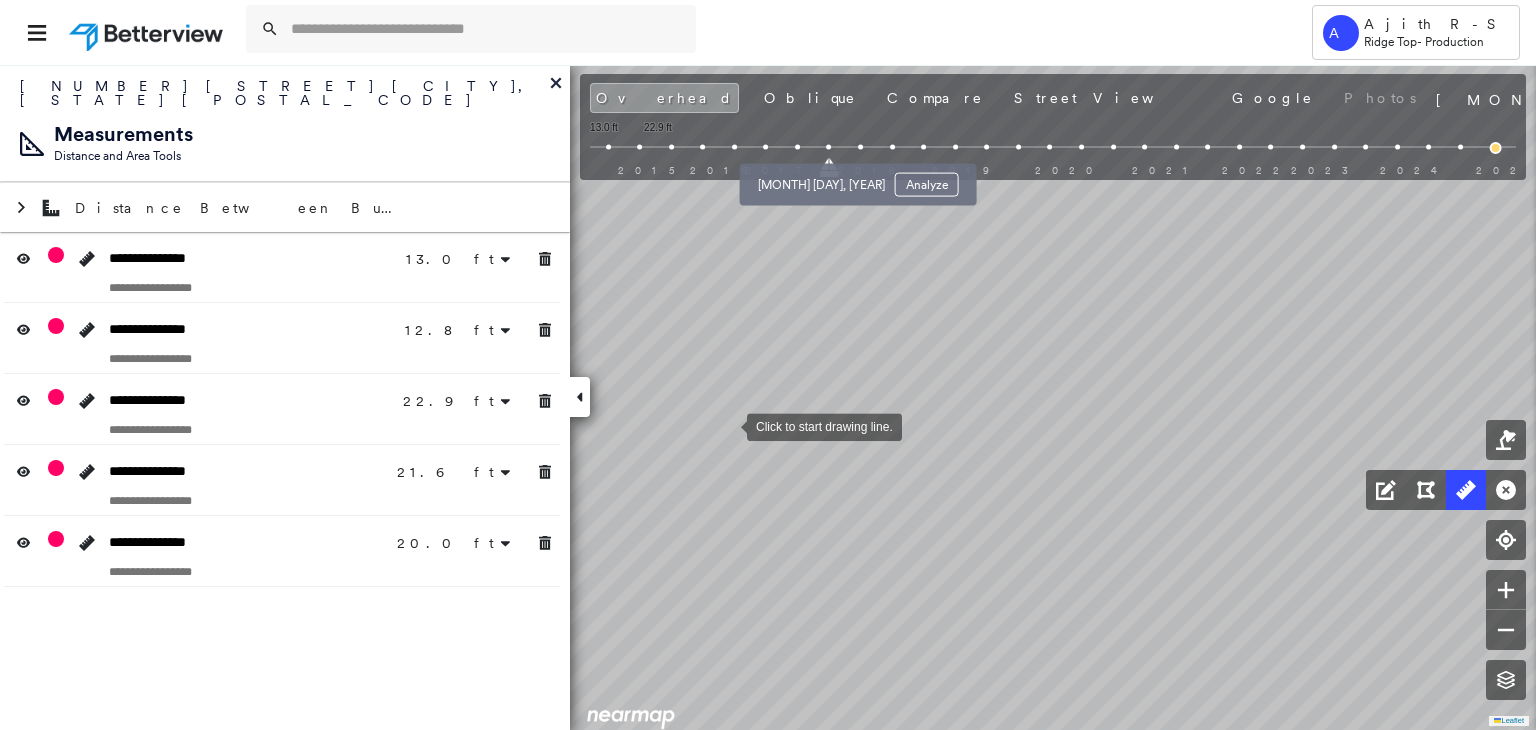click at bounding box center [829, 147] 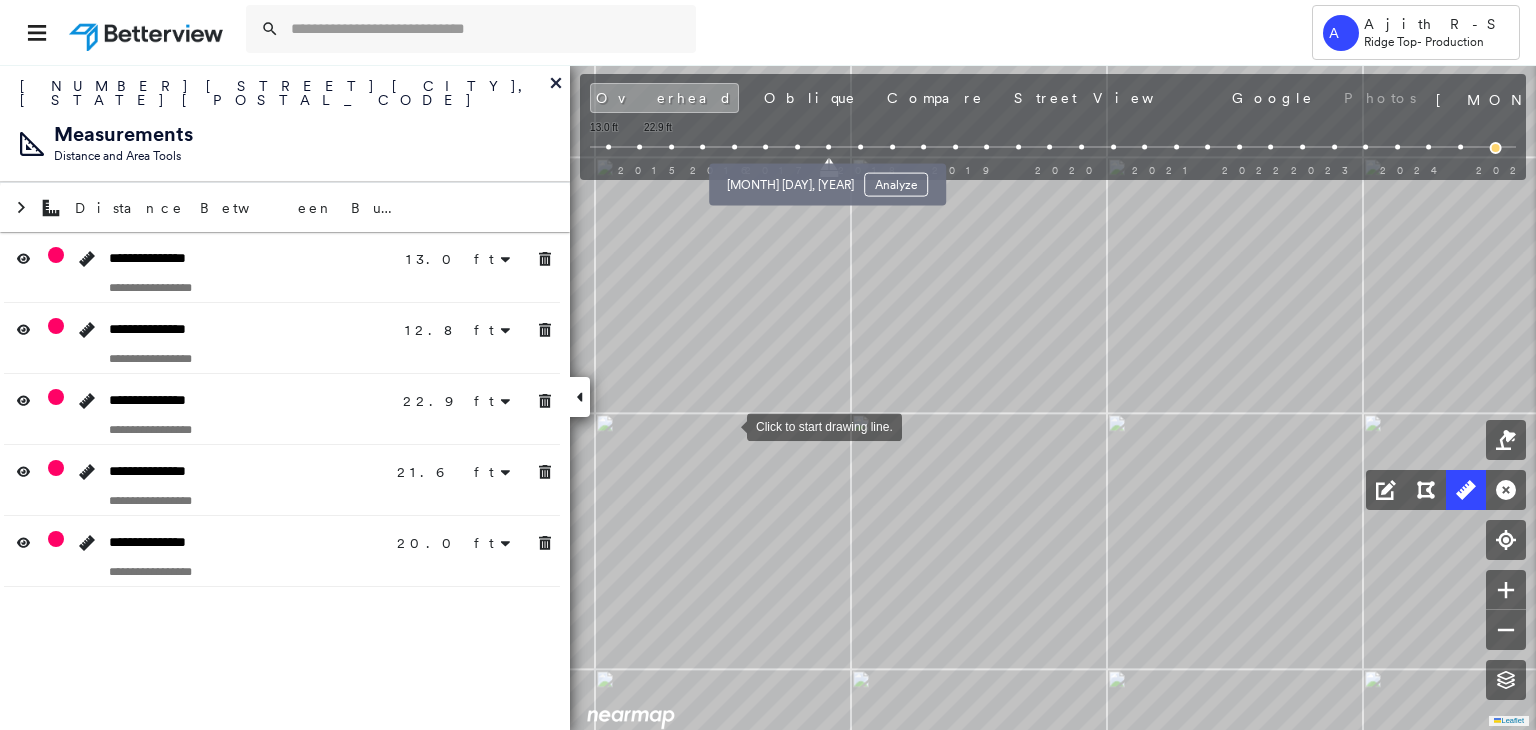 click at bounding box center [797, 147] 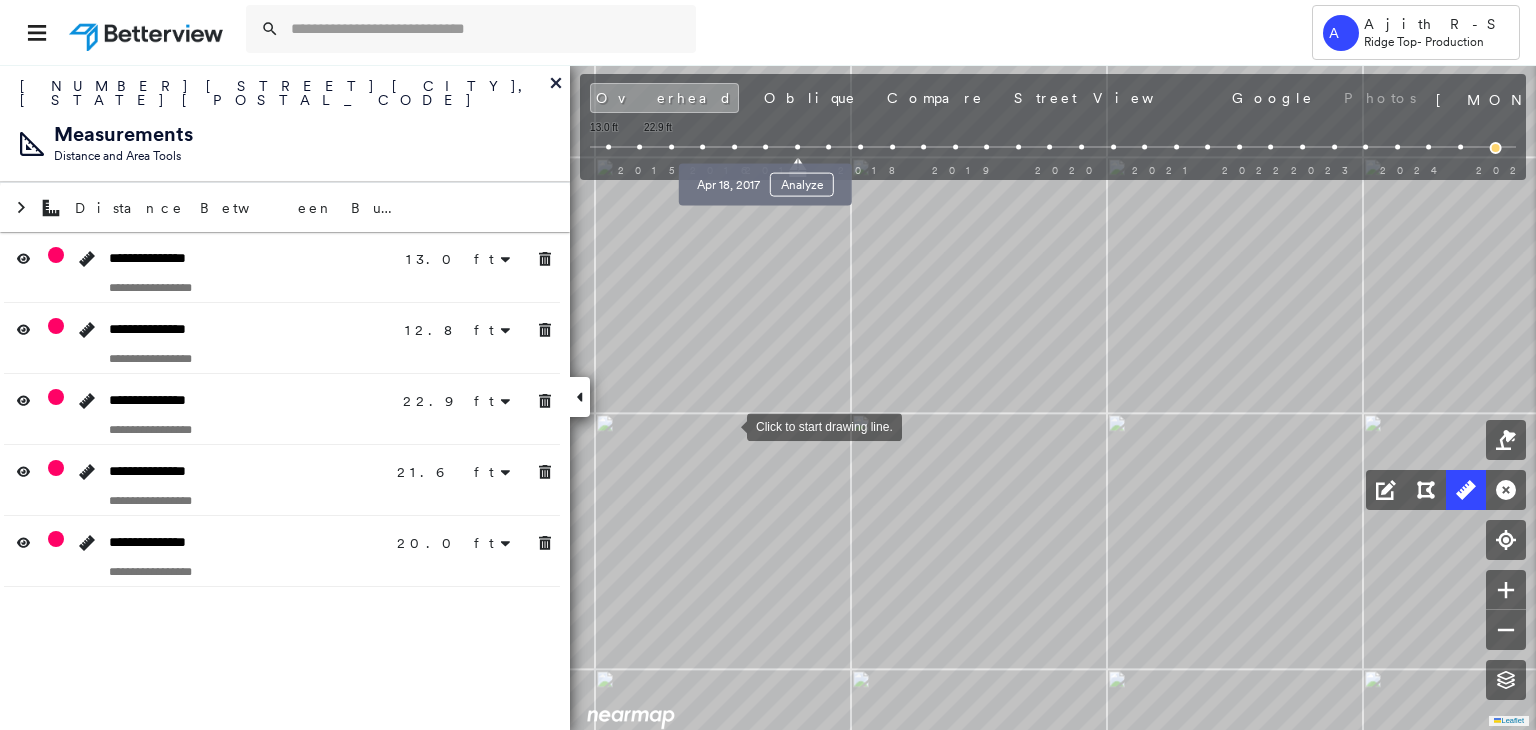 click at bounding box center [765, 147] 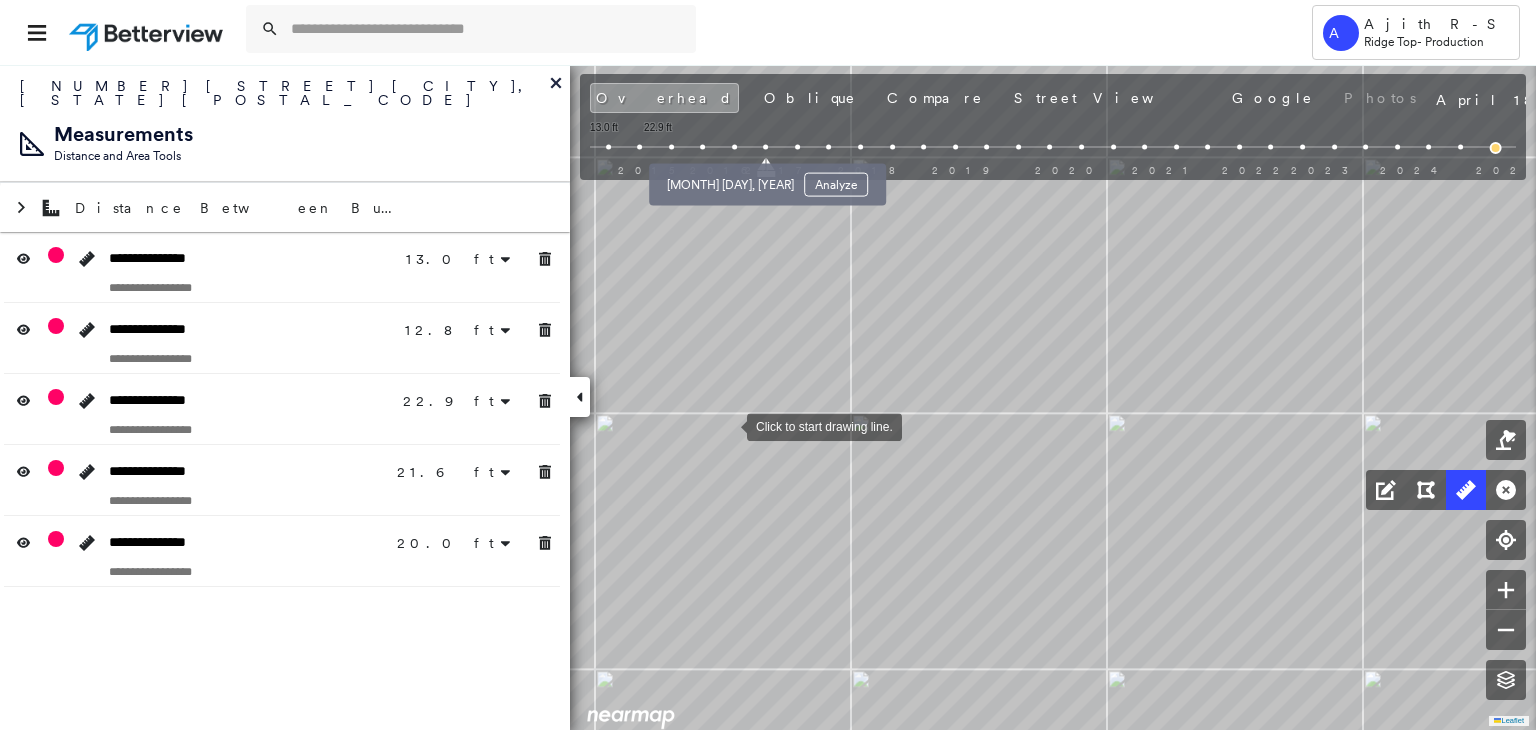 click at bounding box center [734, 147] 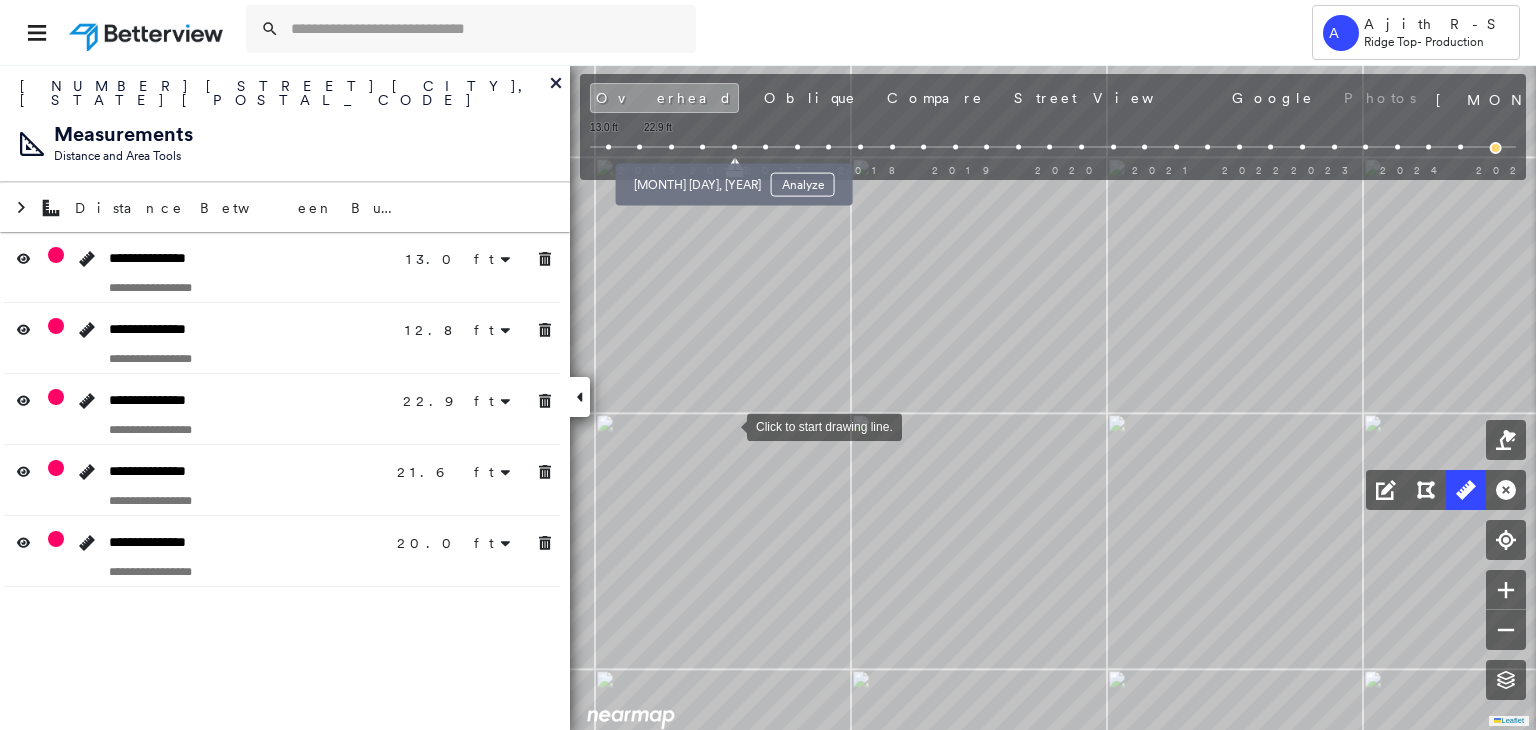 click at bounding box center [702, 147] 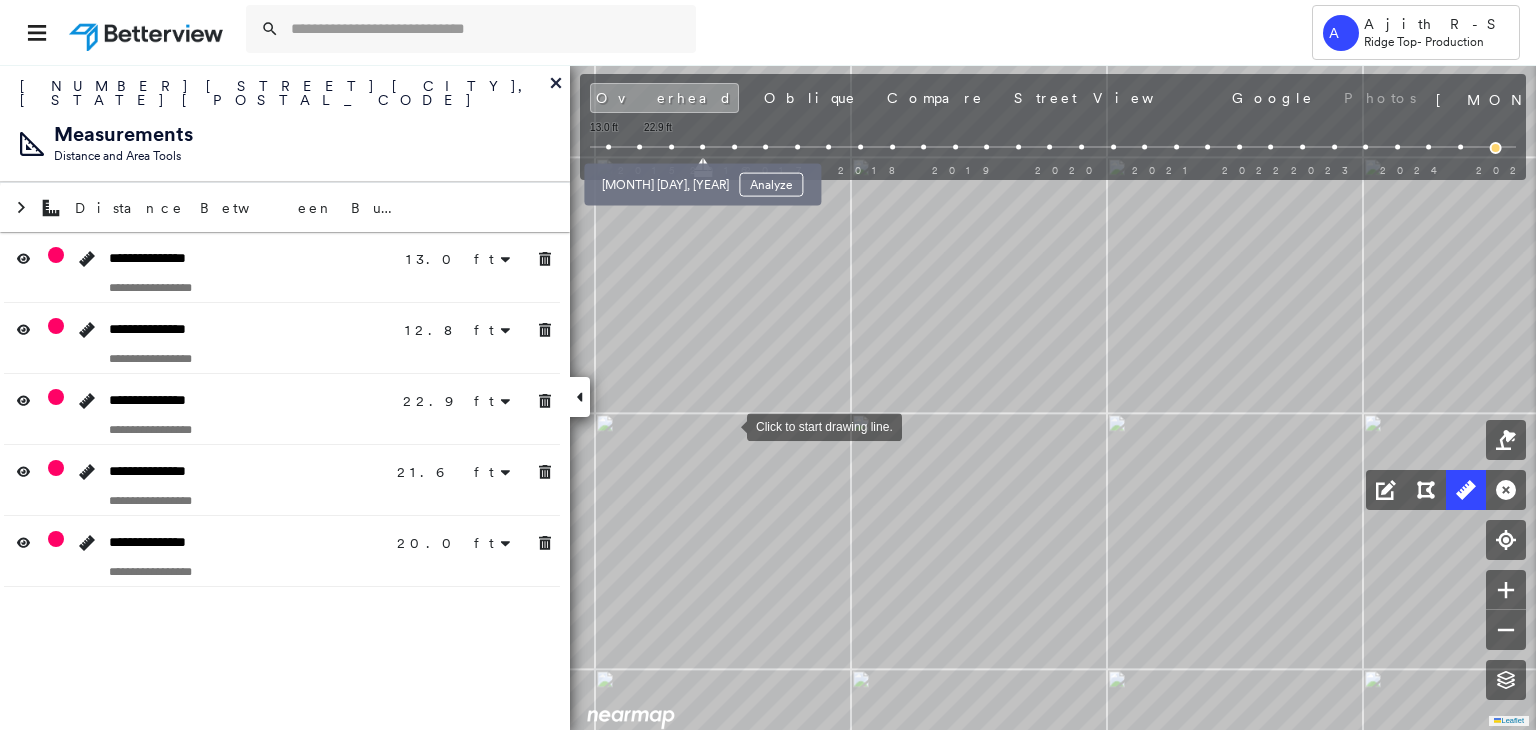 click at bounding box center (671, 147) 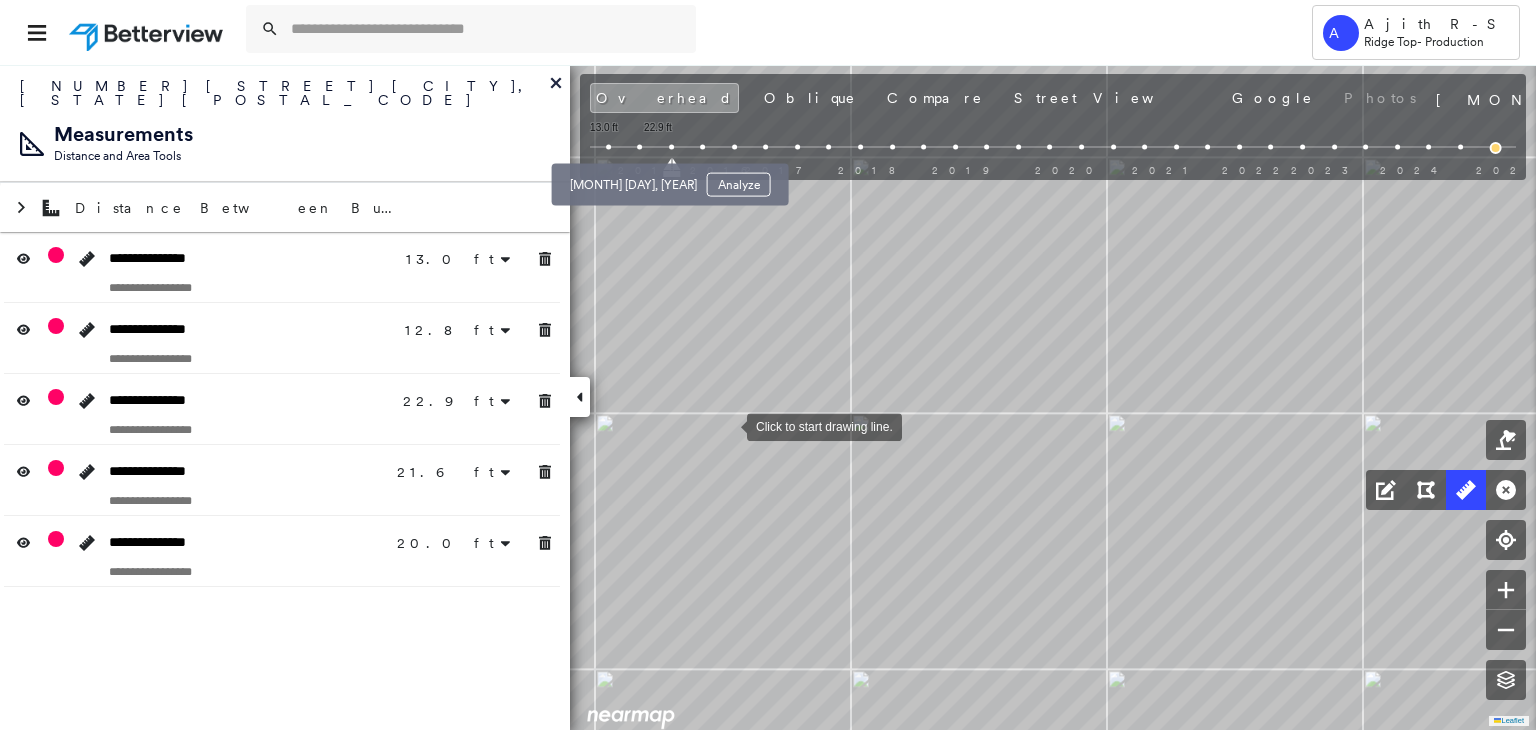 click at bounding box center [639, 147] 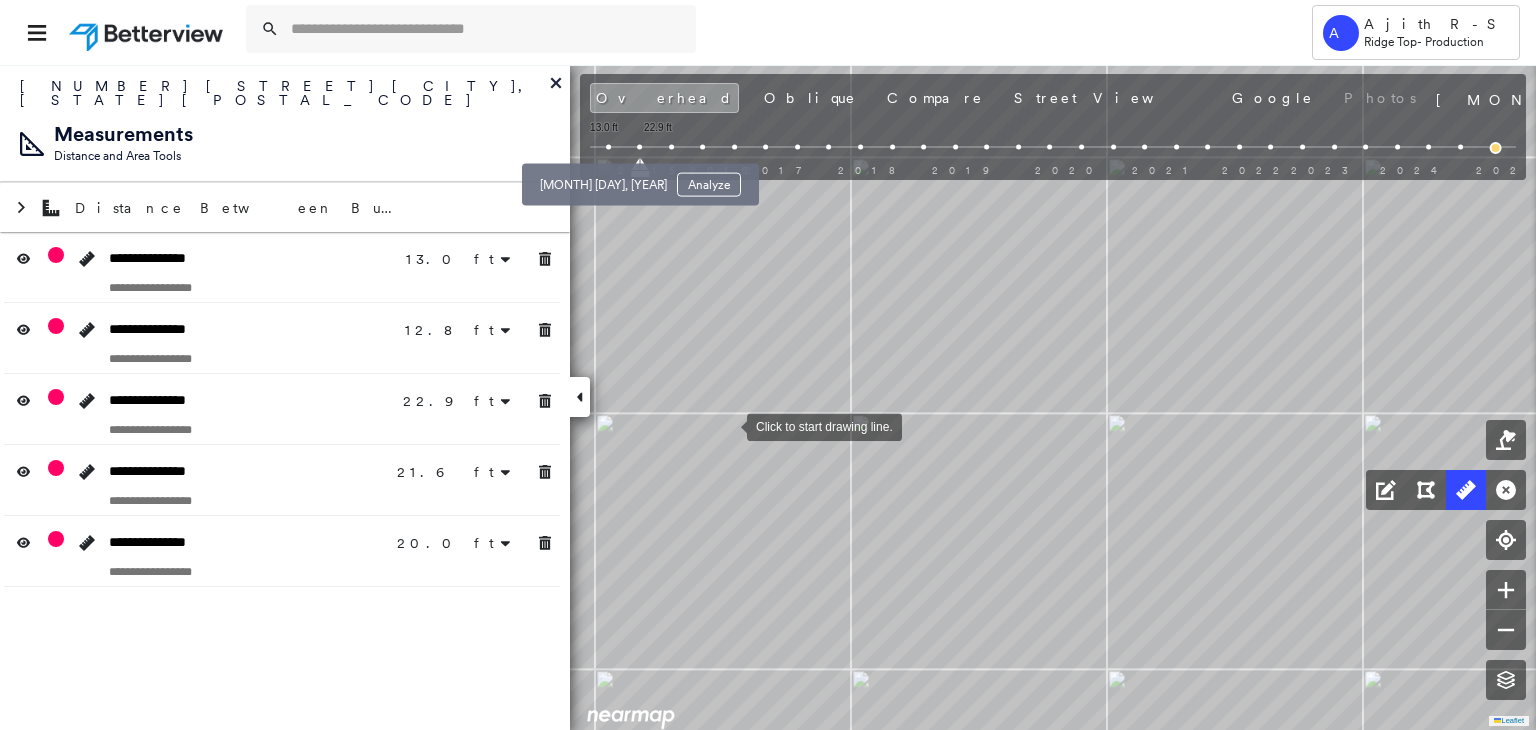 click at bounding box center [608, 147] 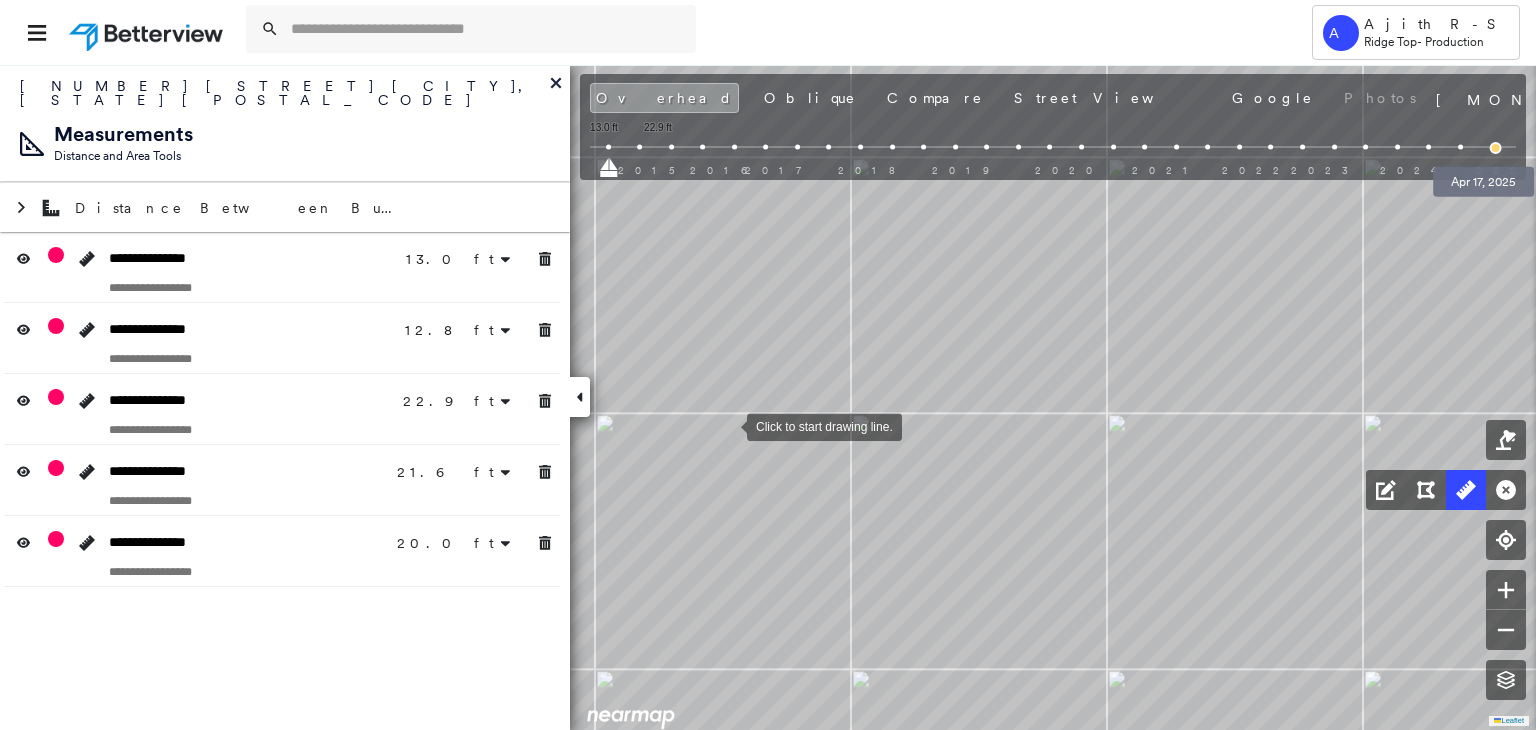 click at bounding box center (1496, 148) 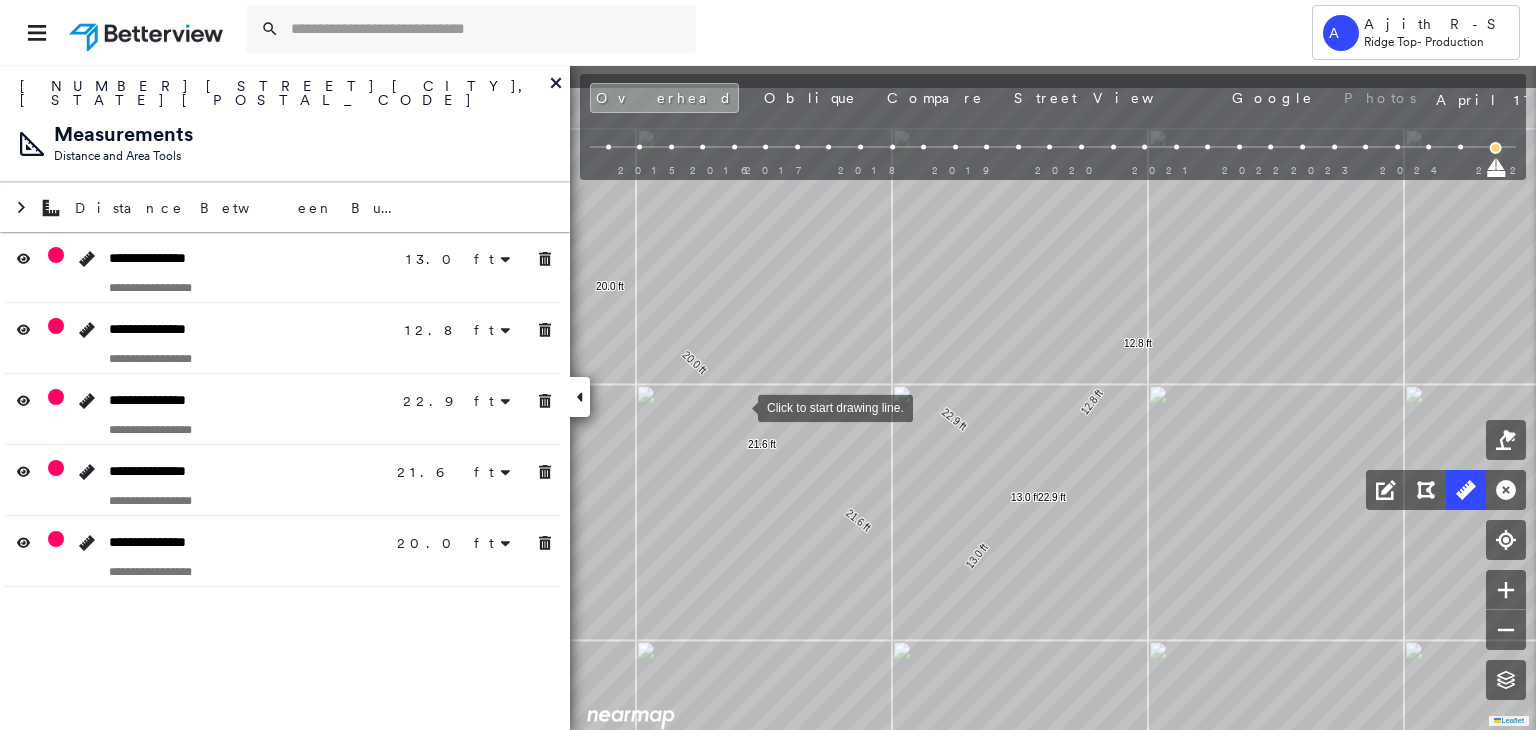 drag, startPoint x: 729, startPoint y: 389, endPoint x: 790, endPoint y: 449, distance: 85.56284 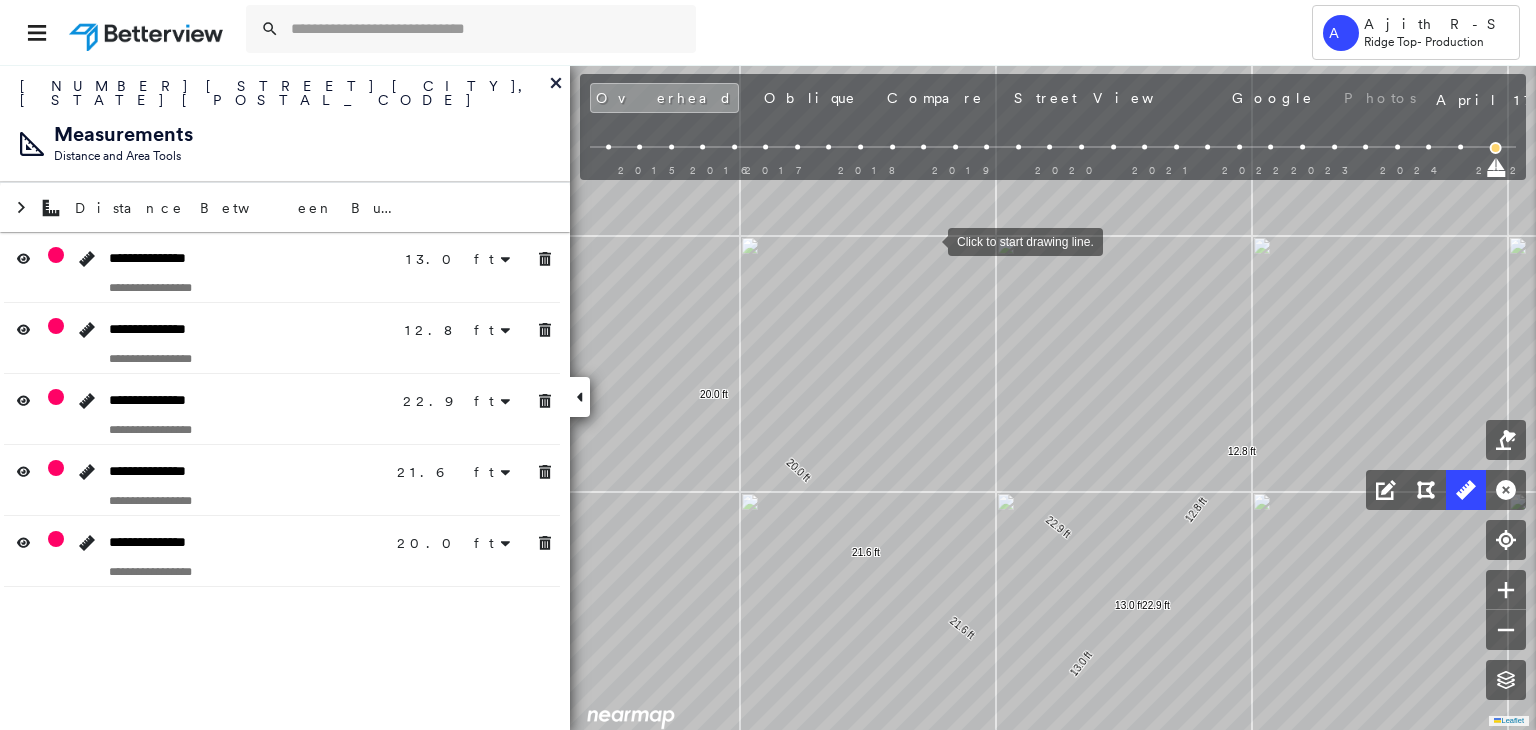 click at bounding box center (928, 240) 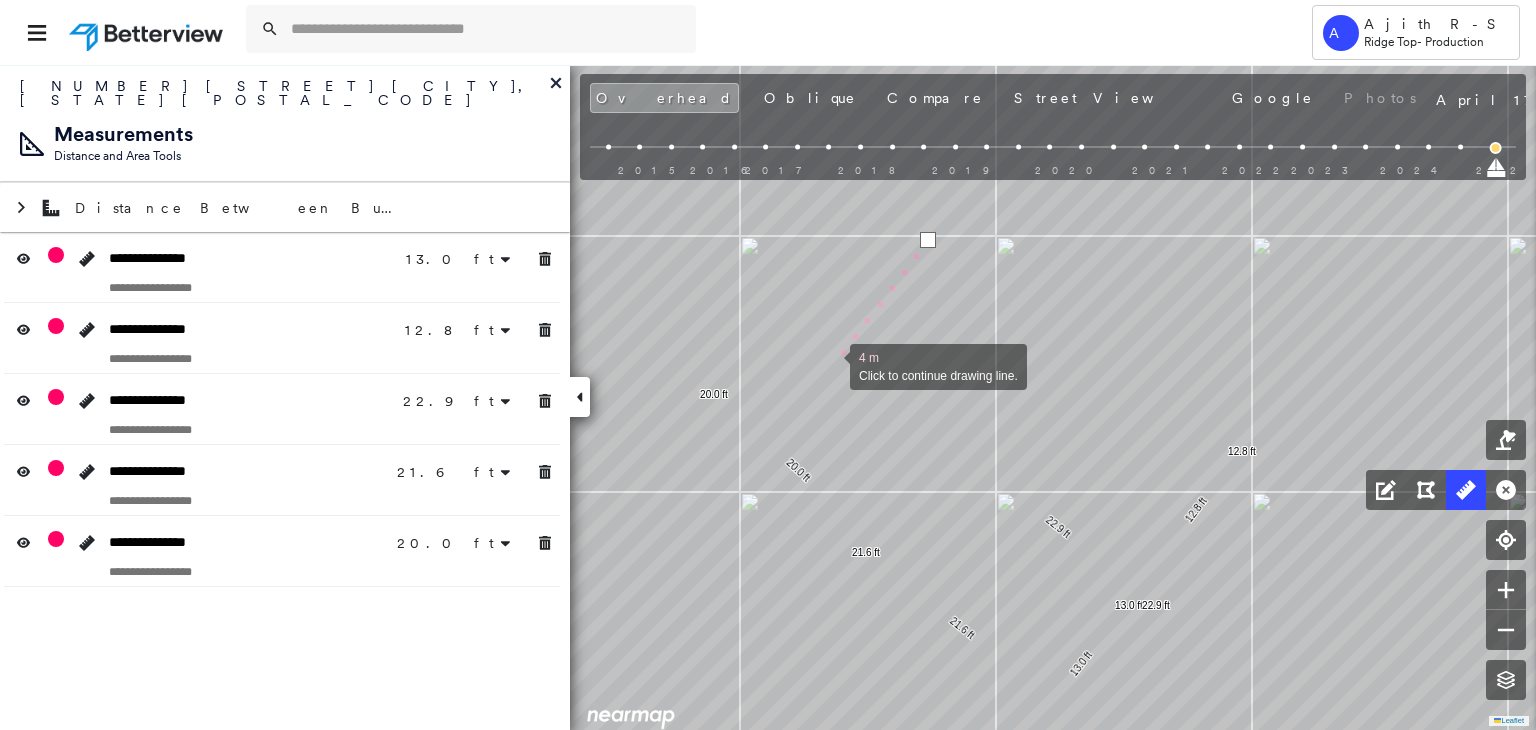 click at bounding box center (830, 365) 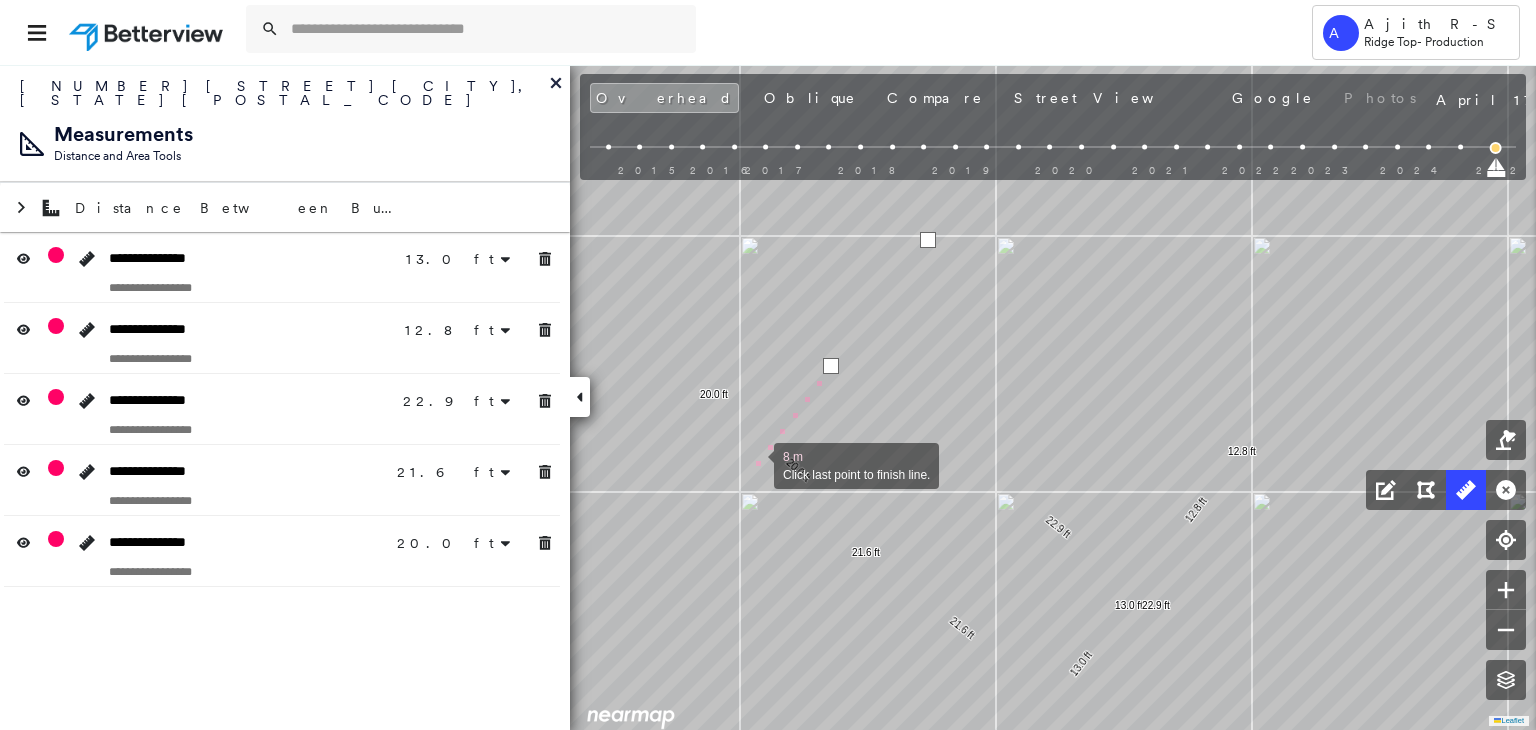 click at bounding box center [754, 464] 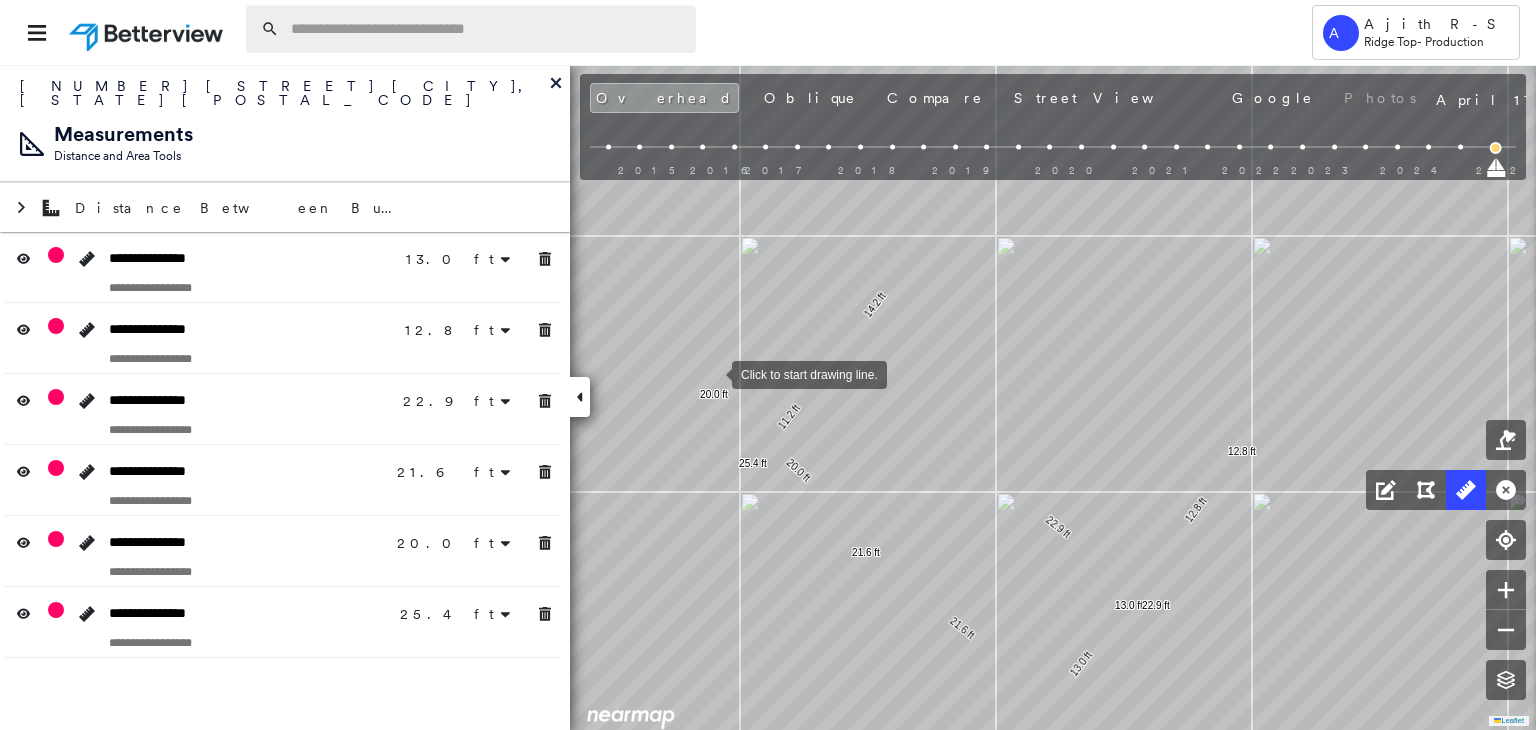 click at bounding box center (487, 29) 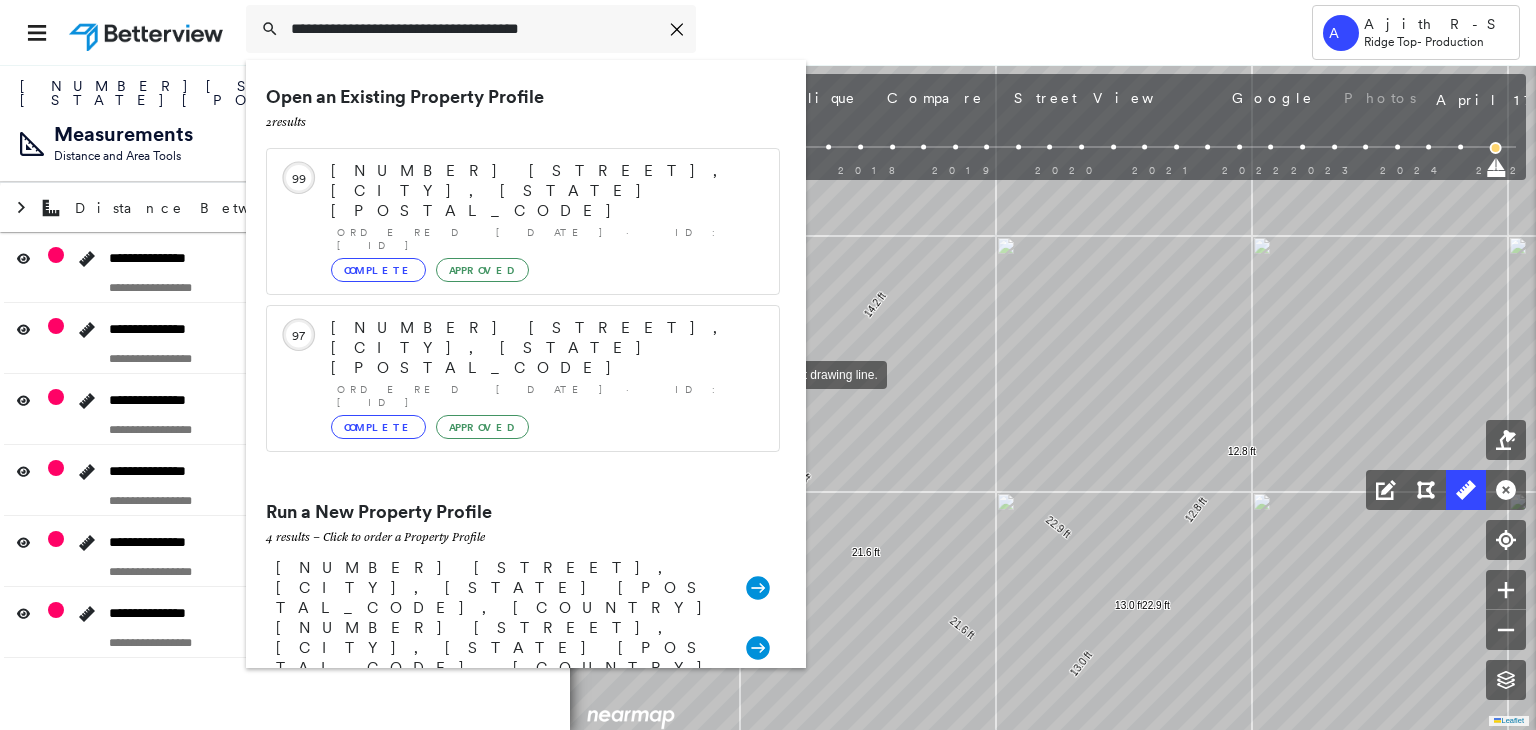type on "**********" 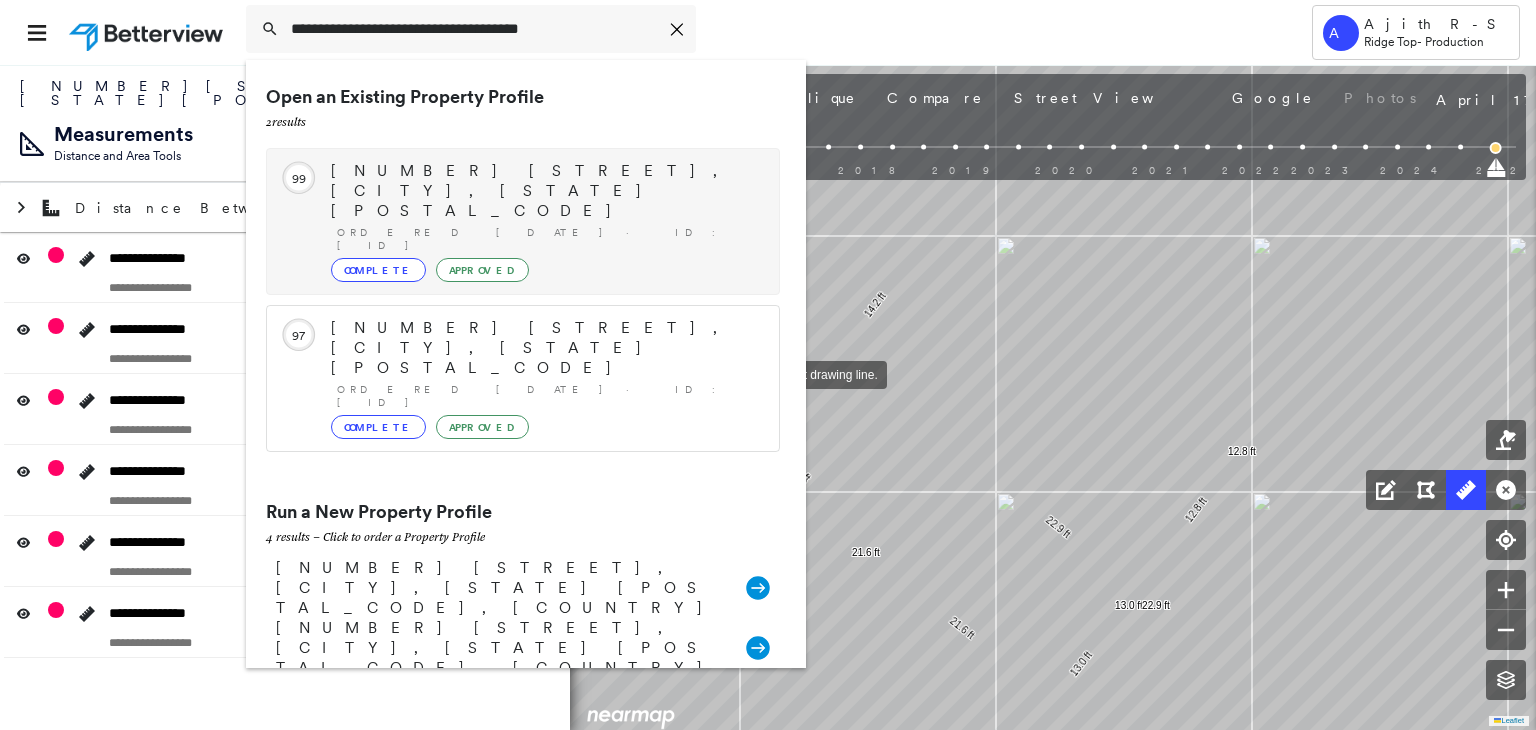 click on "1002 Sandia Peak Ct, Wylie, TX 75098" at bounding box center [545, 191] 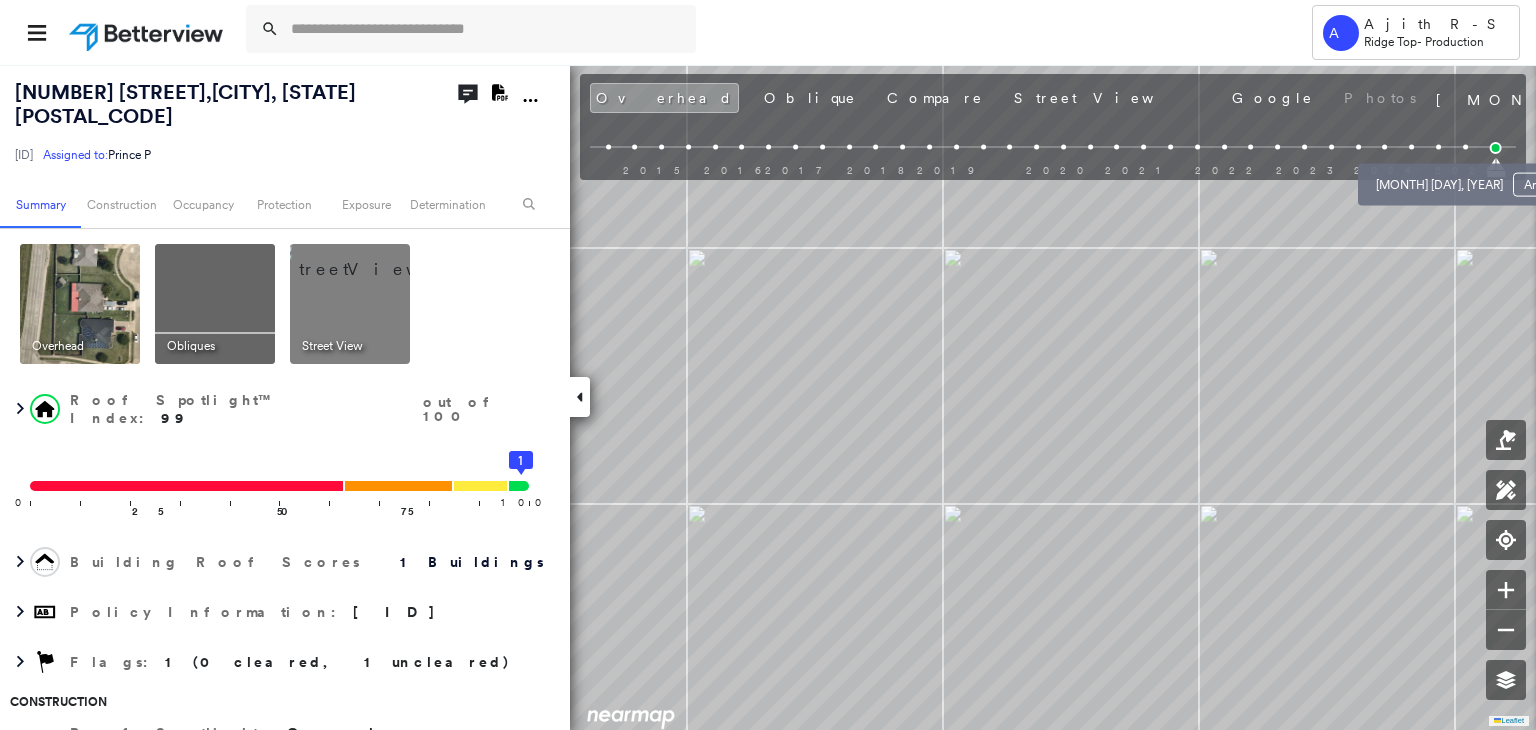click at bounding box center (1465, 147) 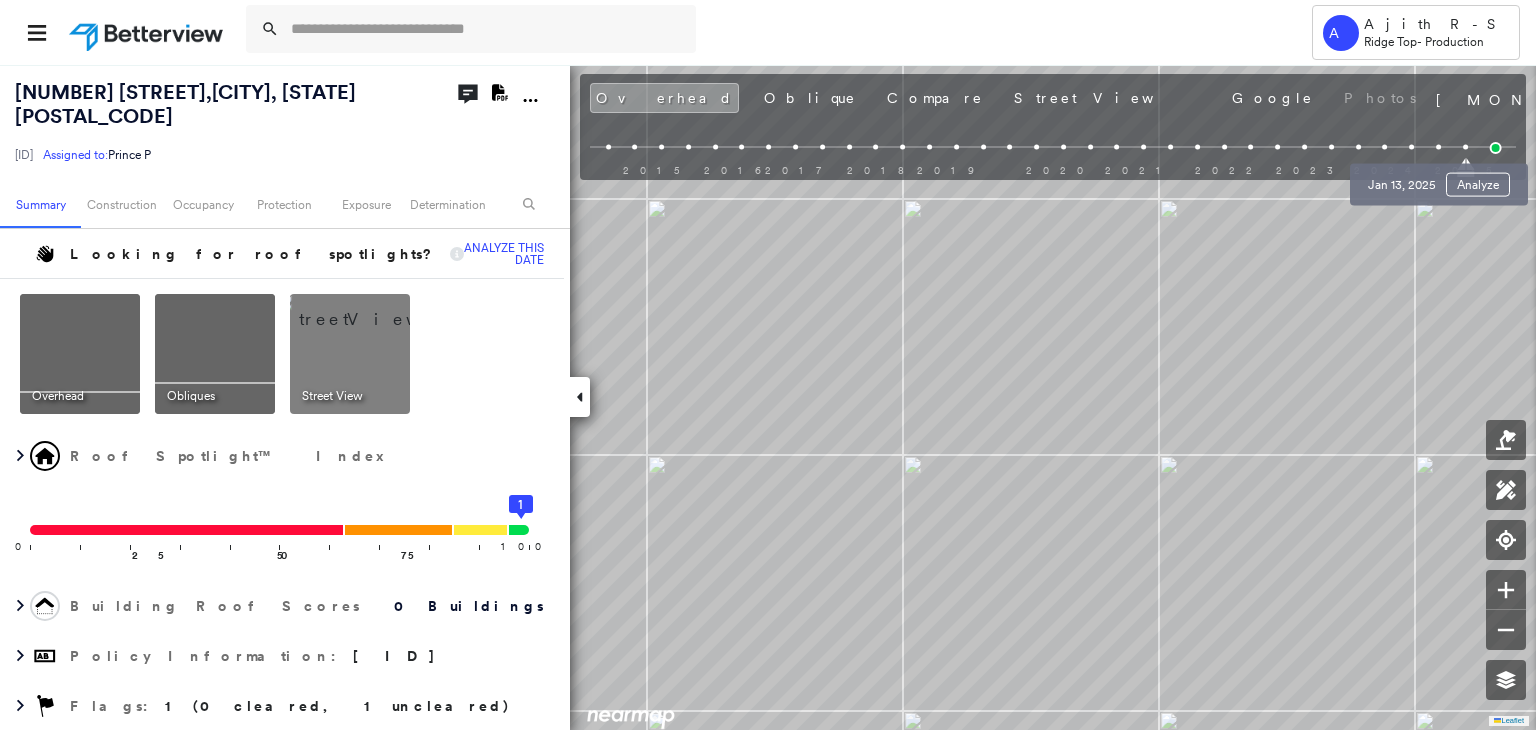 click at bounding box center [1438, 147] 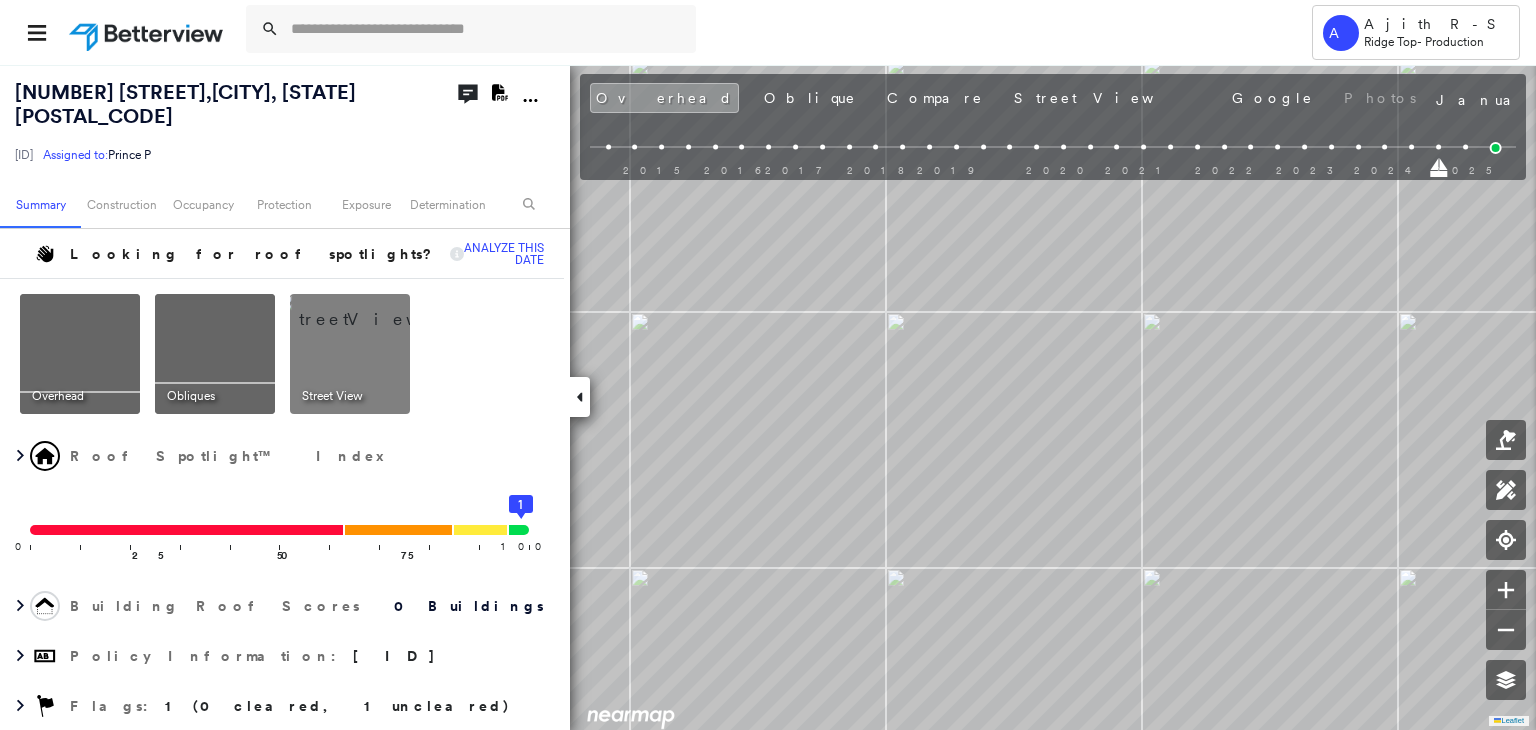 click at bounding box center [1506, 485] 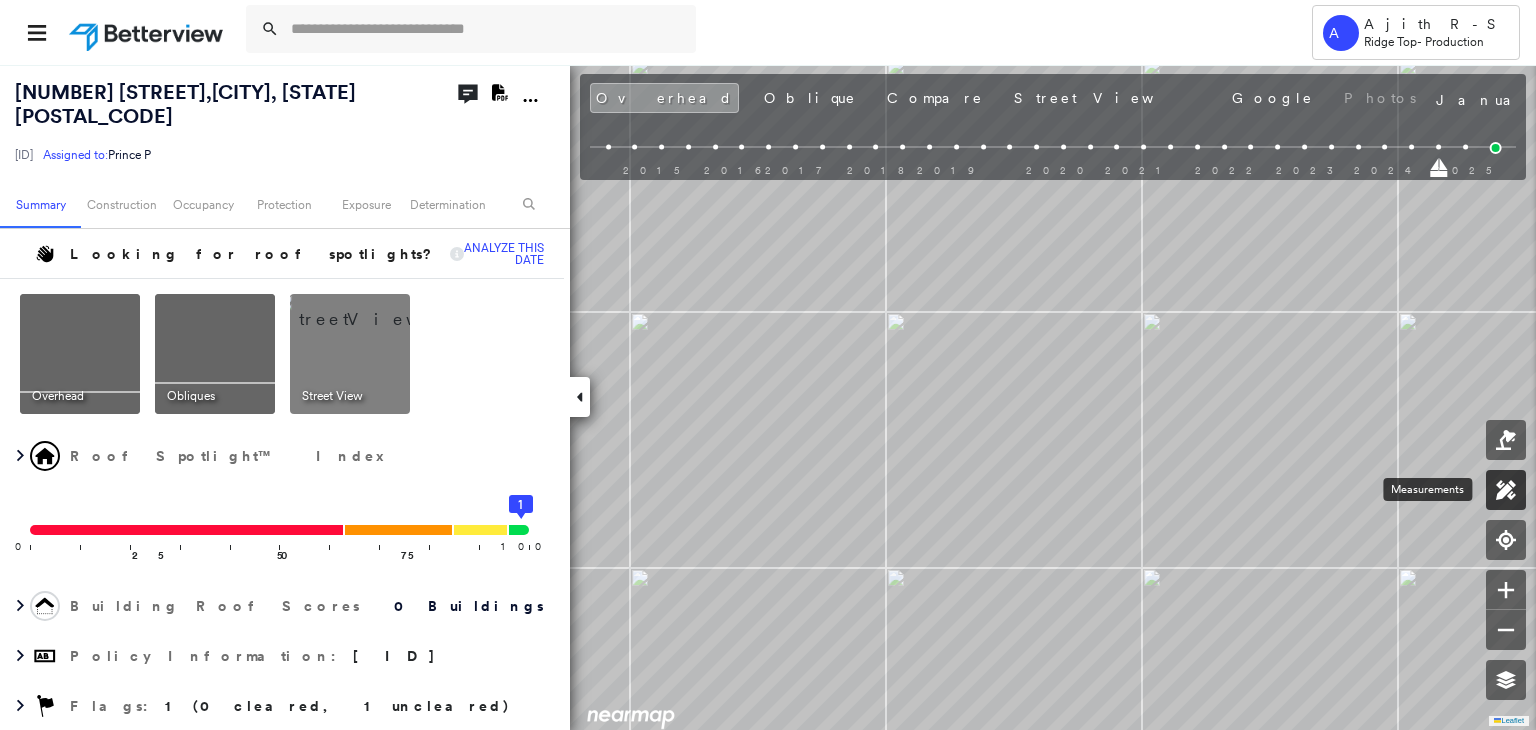 click 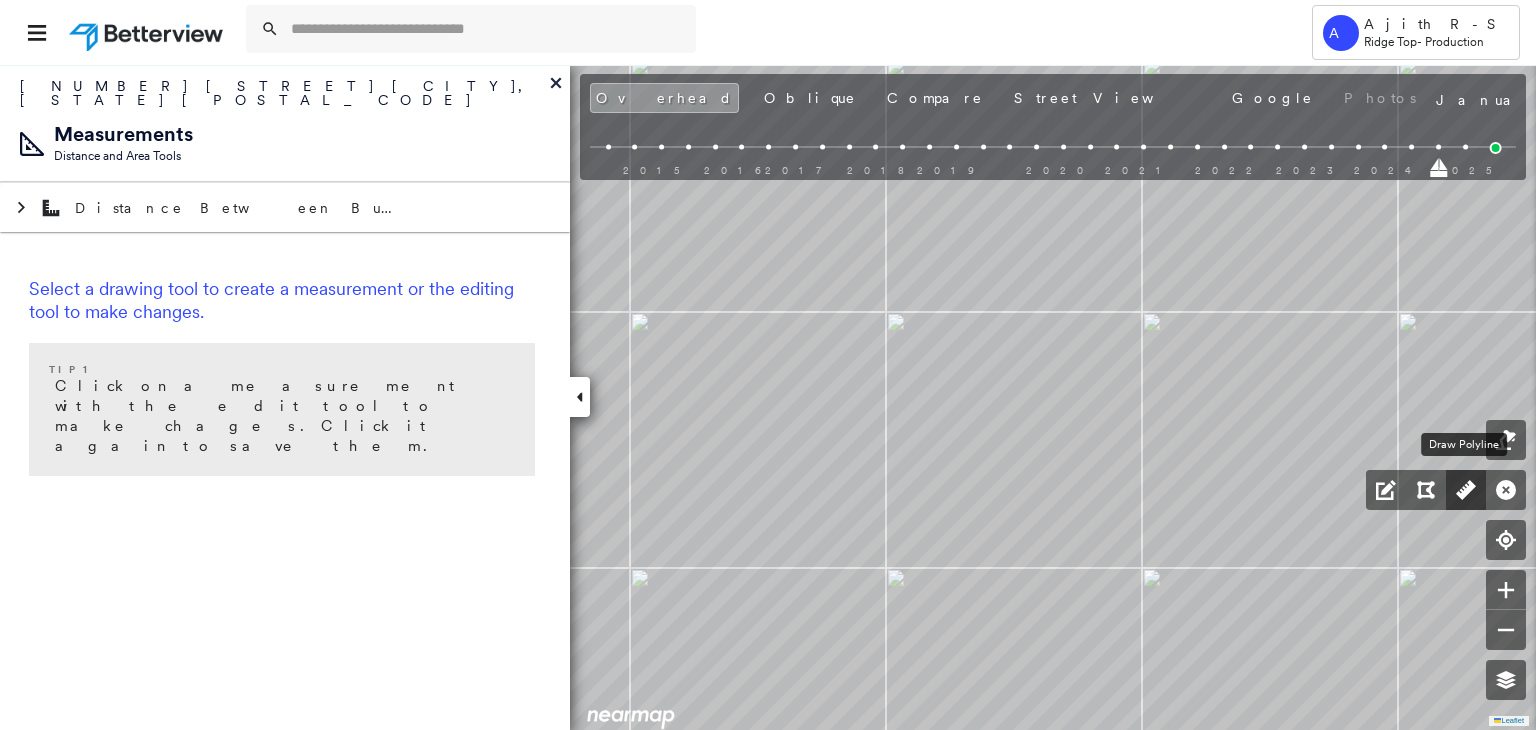 click at bounding box center [1466, 490] 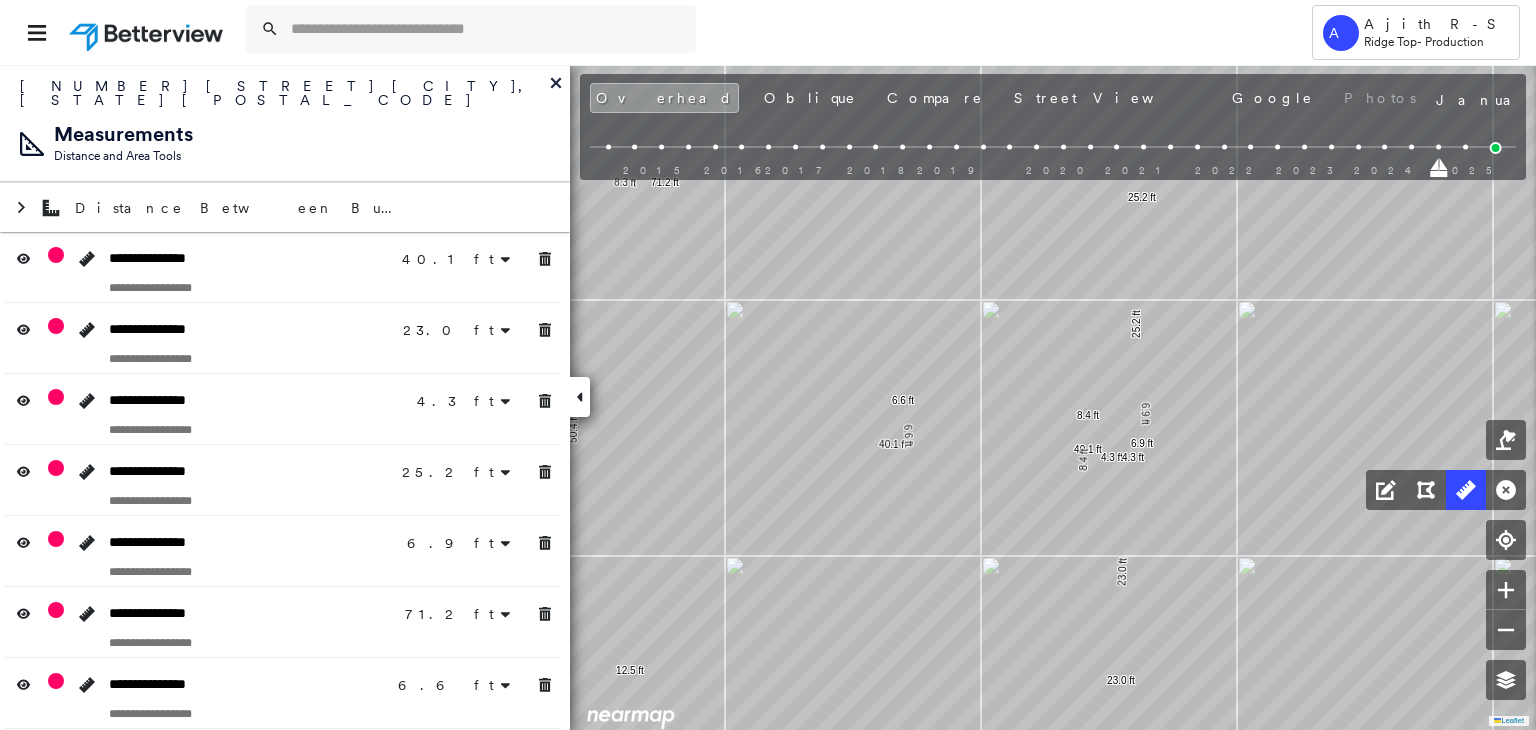 click 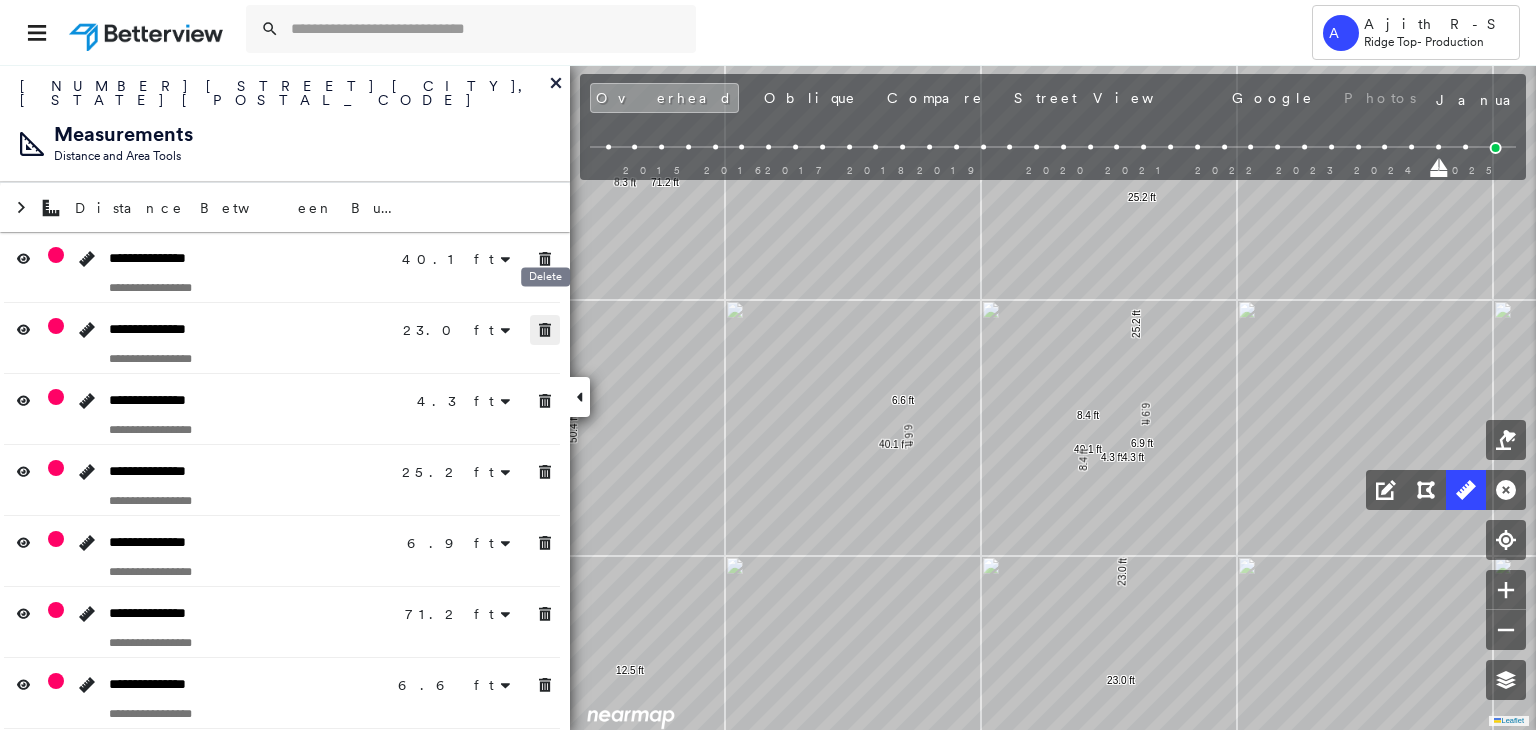 click at bounding box center (545, 330) 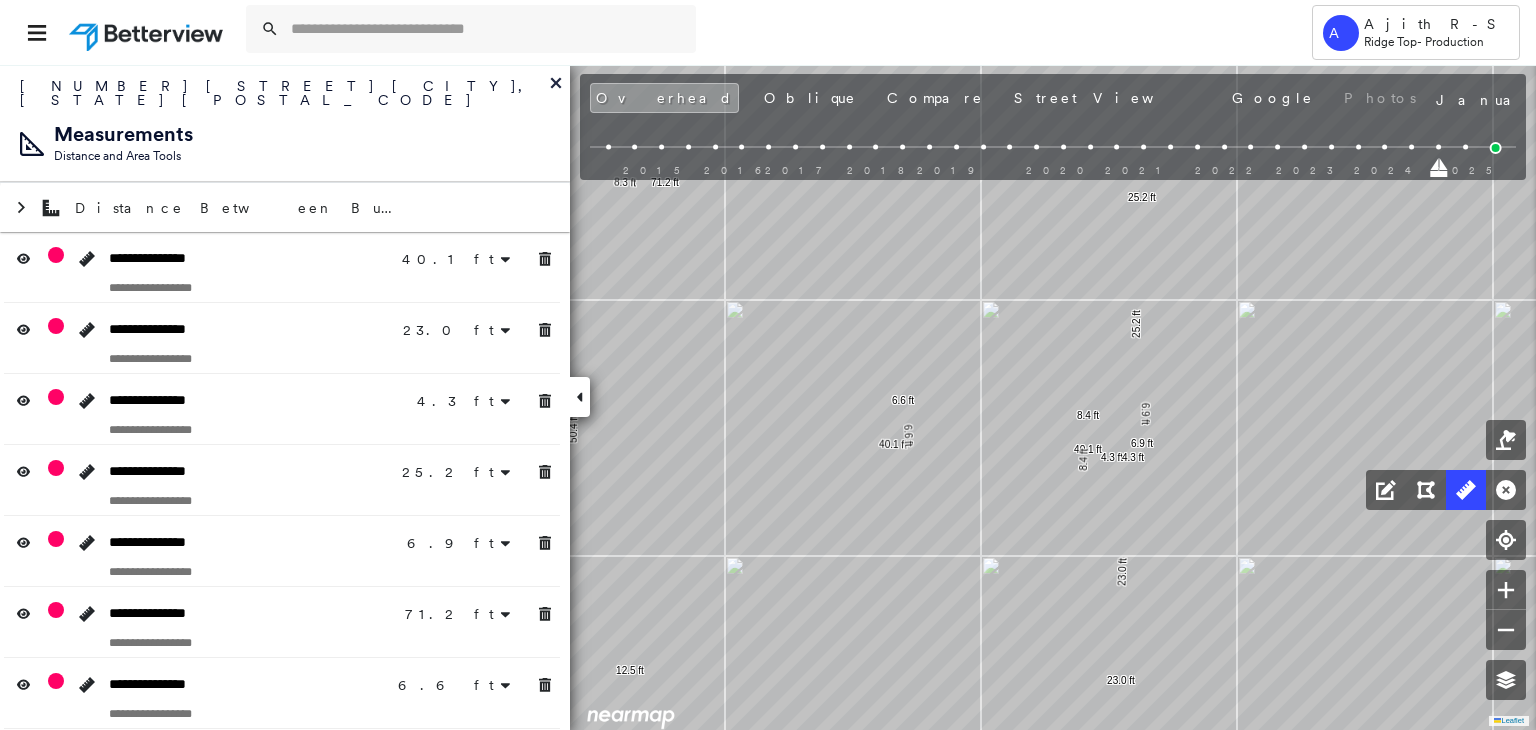 drag, startPoint x: 555, startPoint y: 369, endPoint x: 547, endPoint y: 393, distance: 25.298222 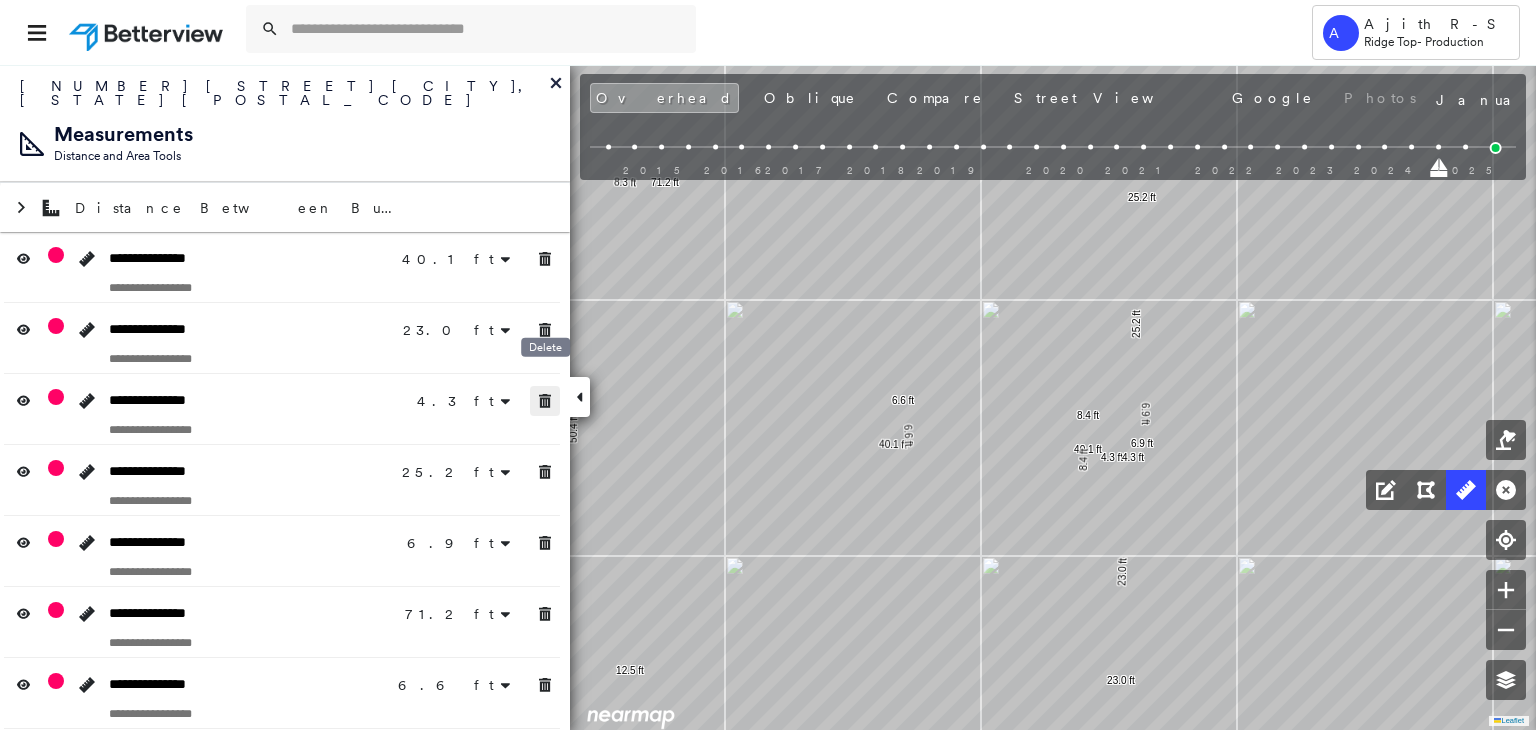drag, startPoint x: 547, startPoint y: 394, endPoint x: 548, endPoint y: 409, distance: 15.033297 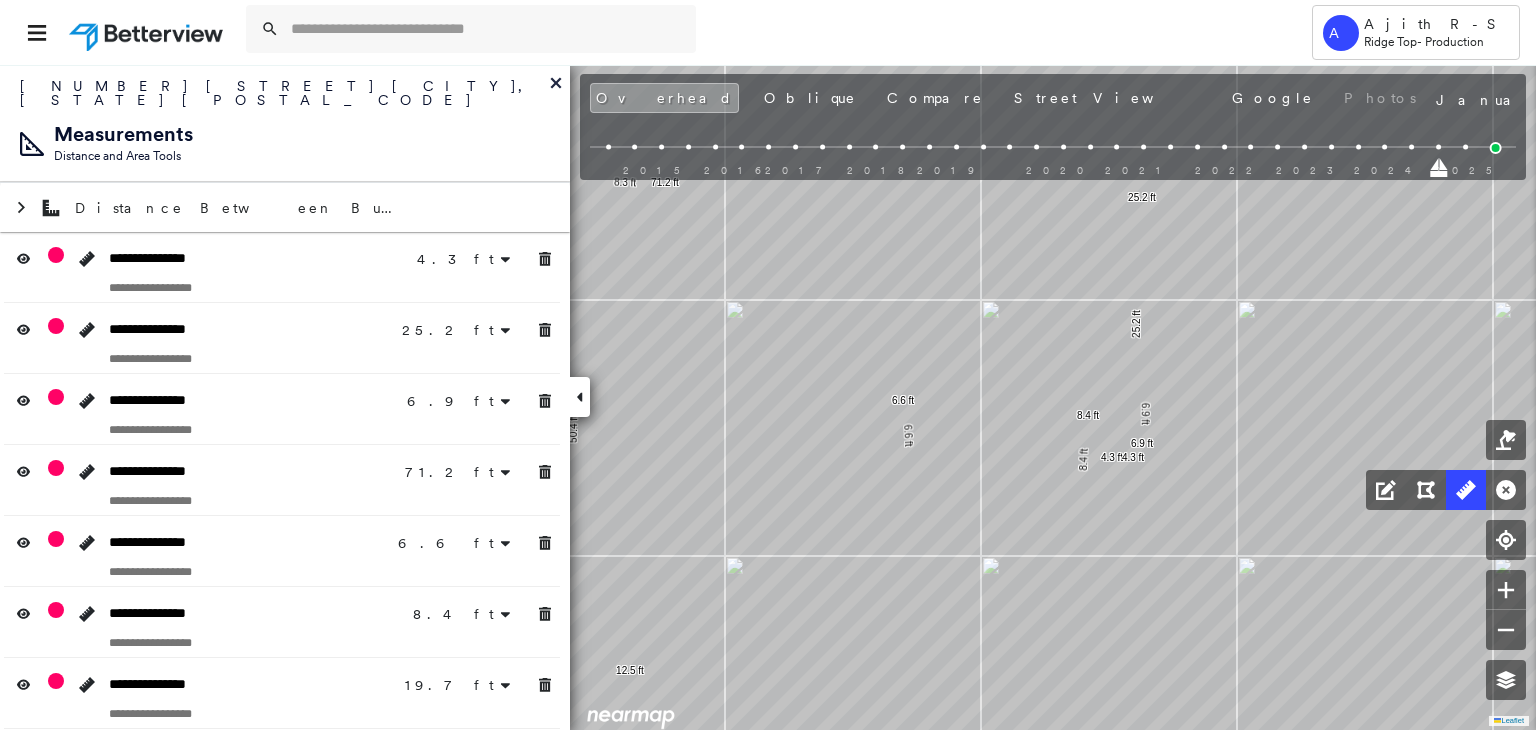 drag, startPoint x: 548, startPoint y: 440, endPoint x: 546, endPoint y: 462, distance: 22.090721 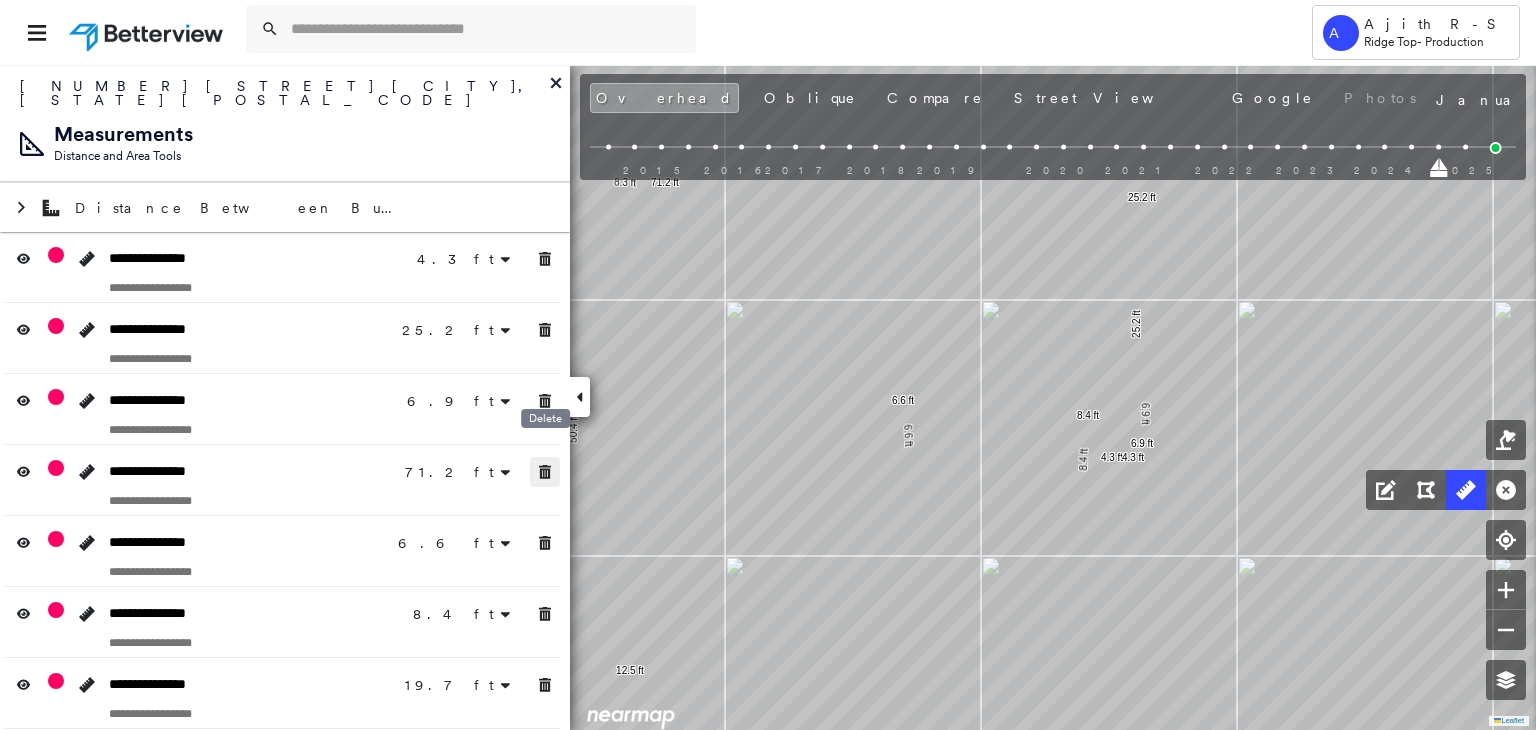 click 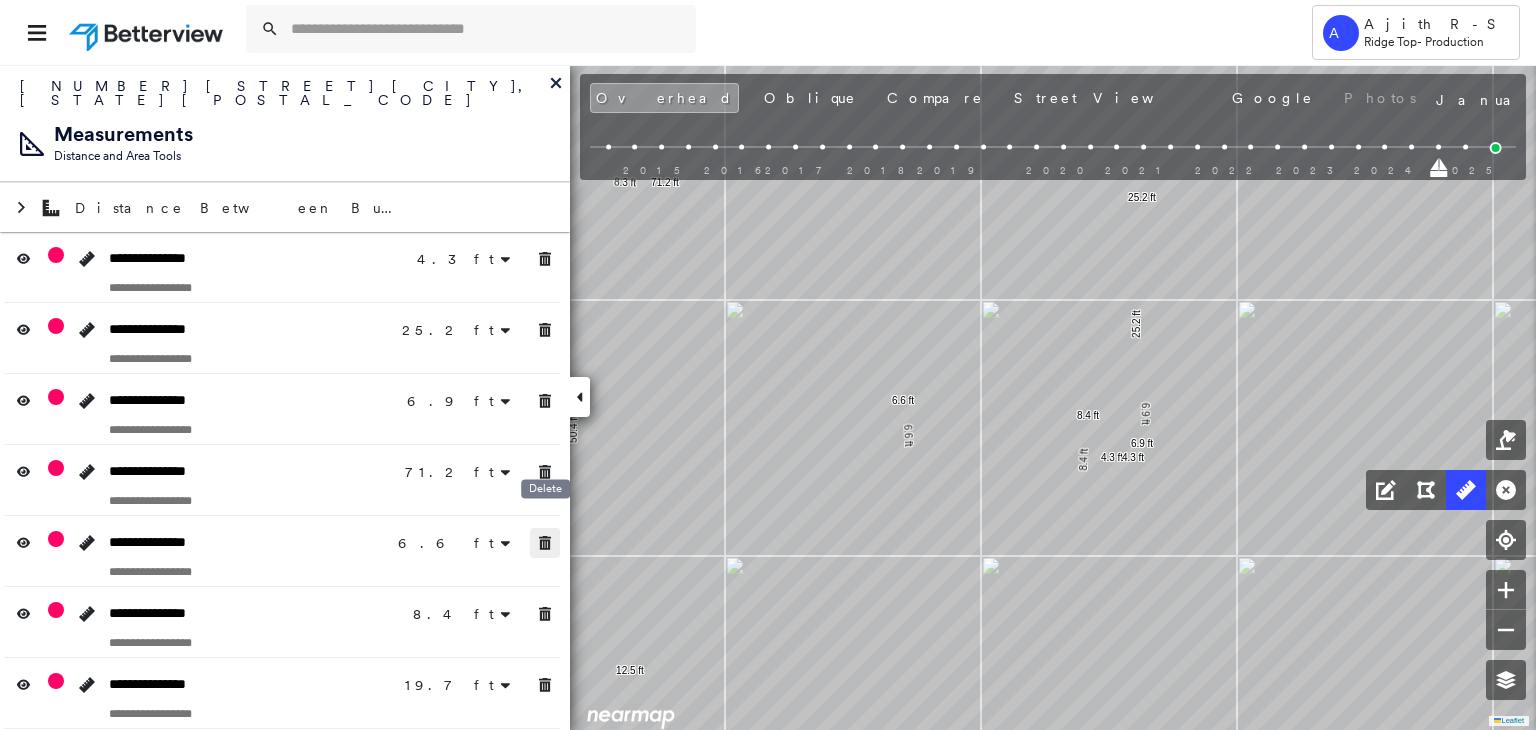 drag, startPoint x: 538, startPoint y: 535, endPoint x: 536, endPoint y: 576, distance: 41.04875 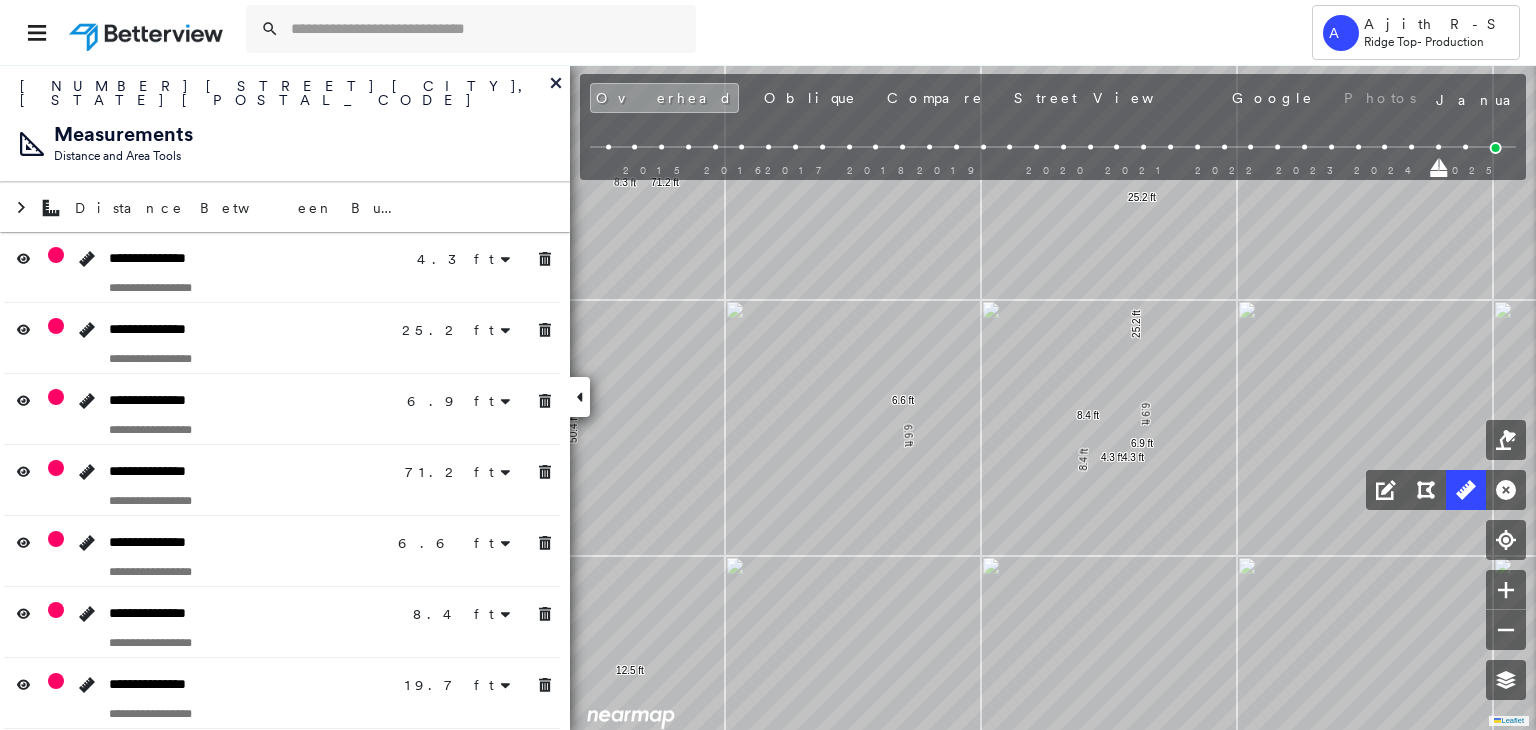 drag, startPoint x: 536, startPoint y: 577, endPoint x: 540, endPoint y: 601, distance: 24.33105 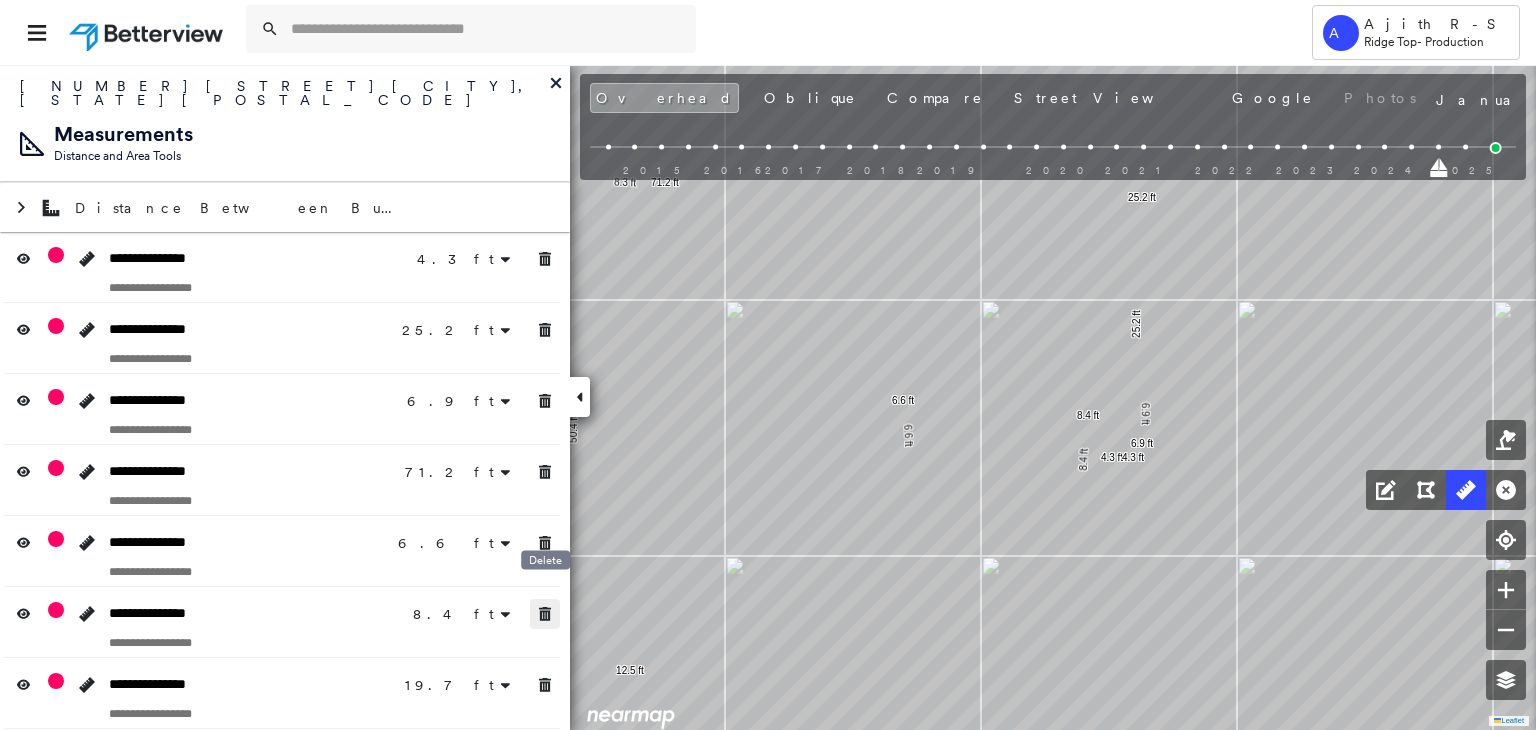 click on "**********" at bounding box center (285, 516) 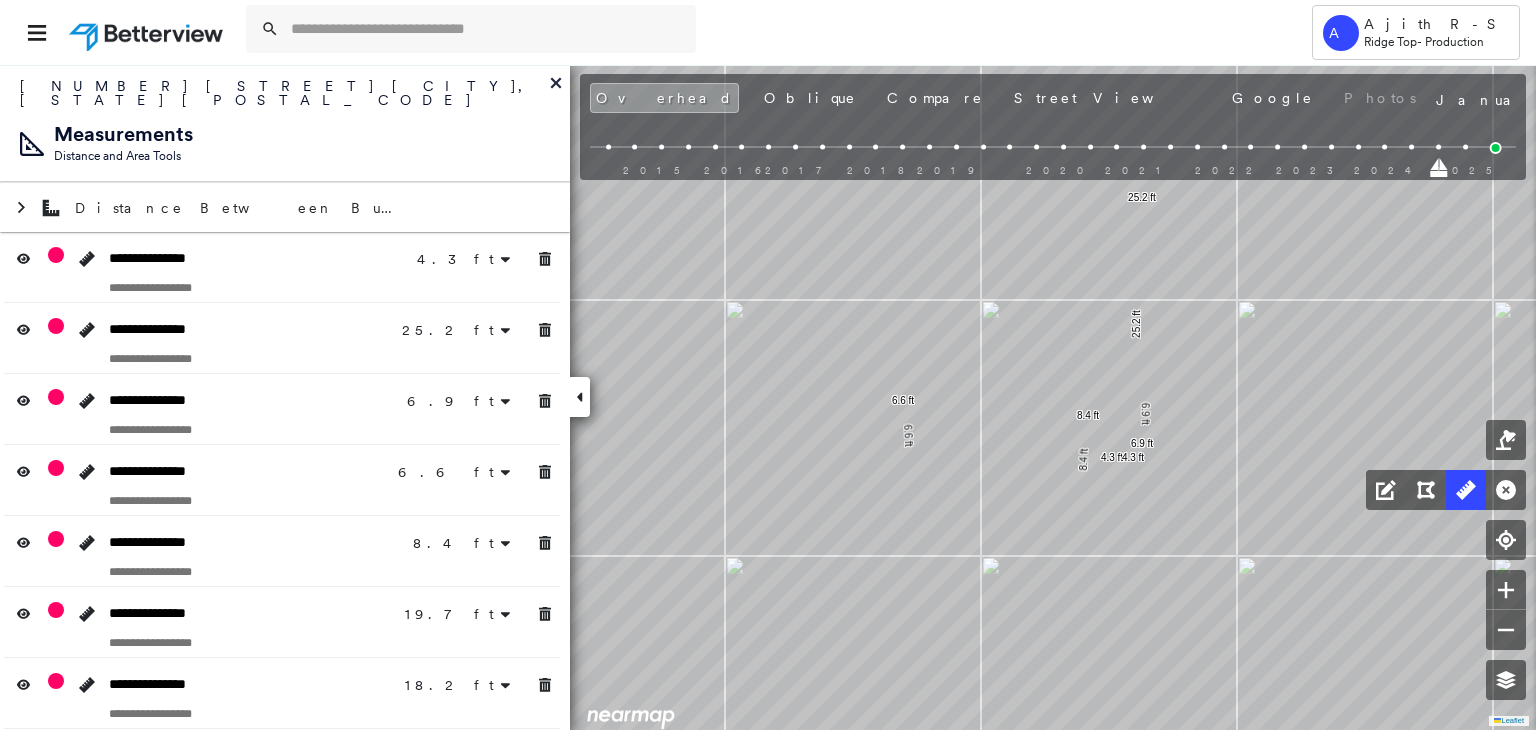 click at bounding box center (282, 642) 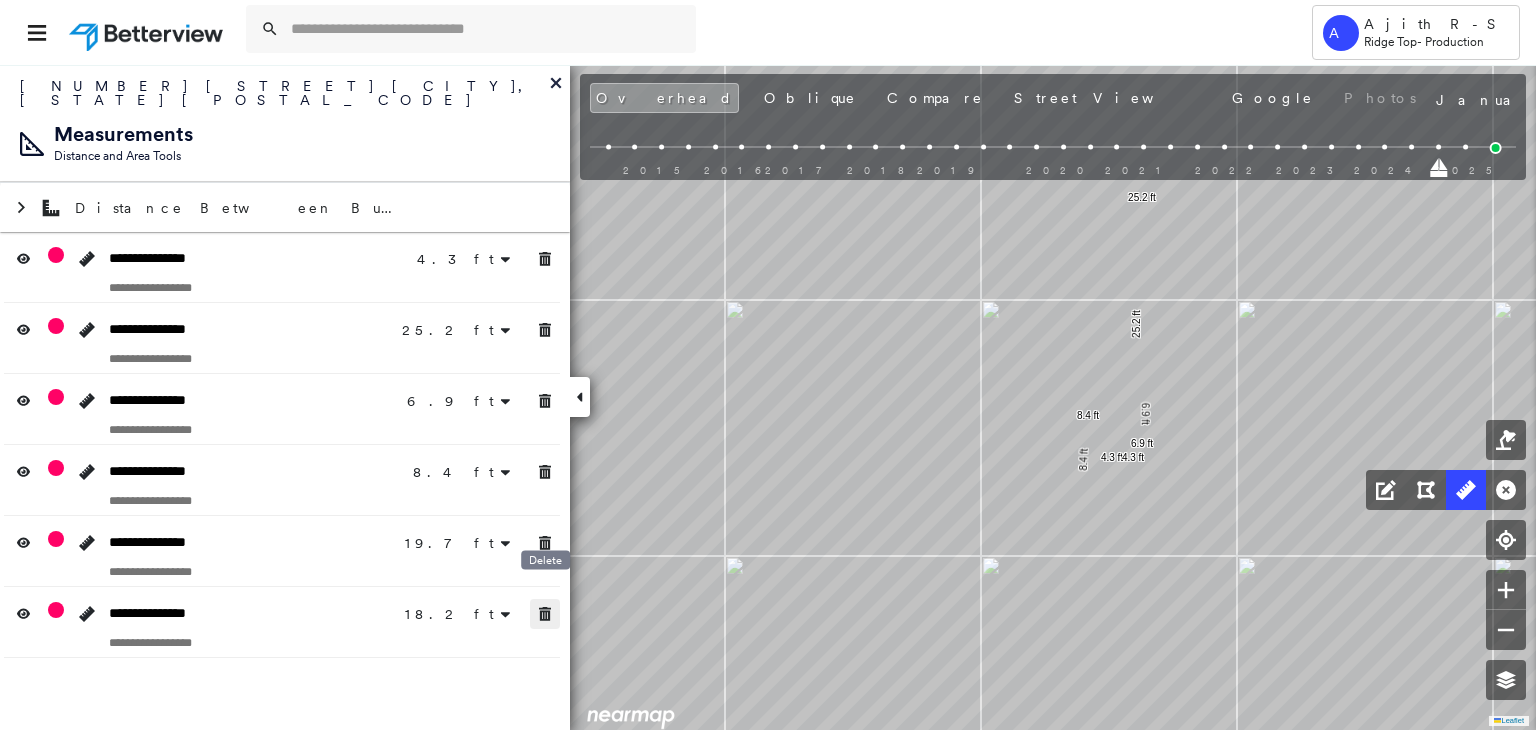 click at bounding box center (545, 614) 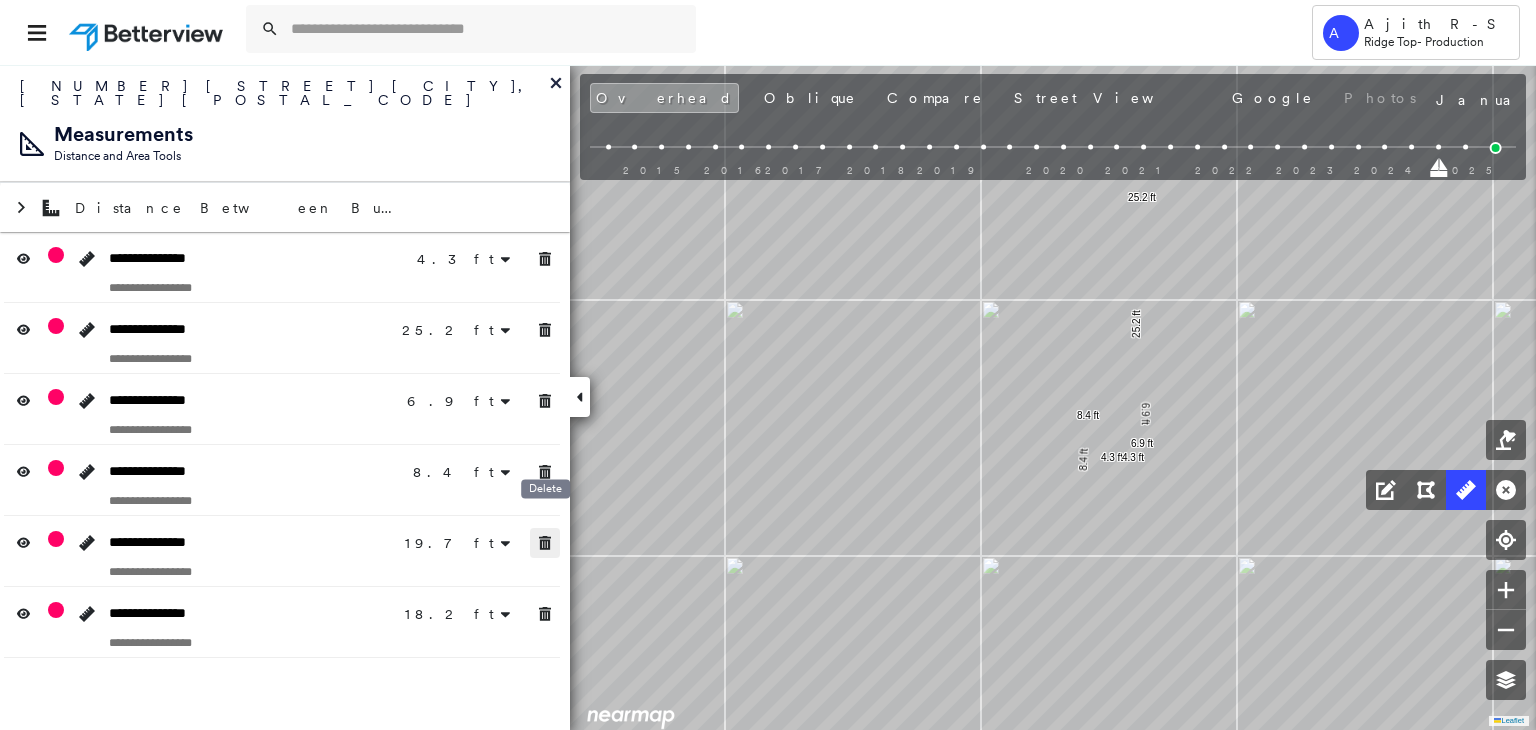 click at bounding box center [545, 543] 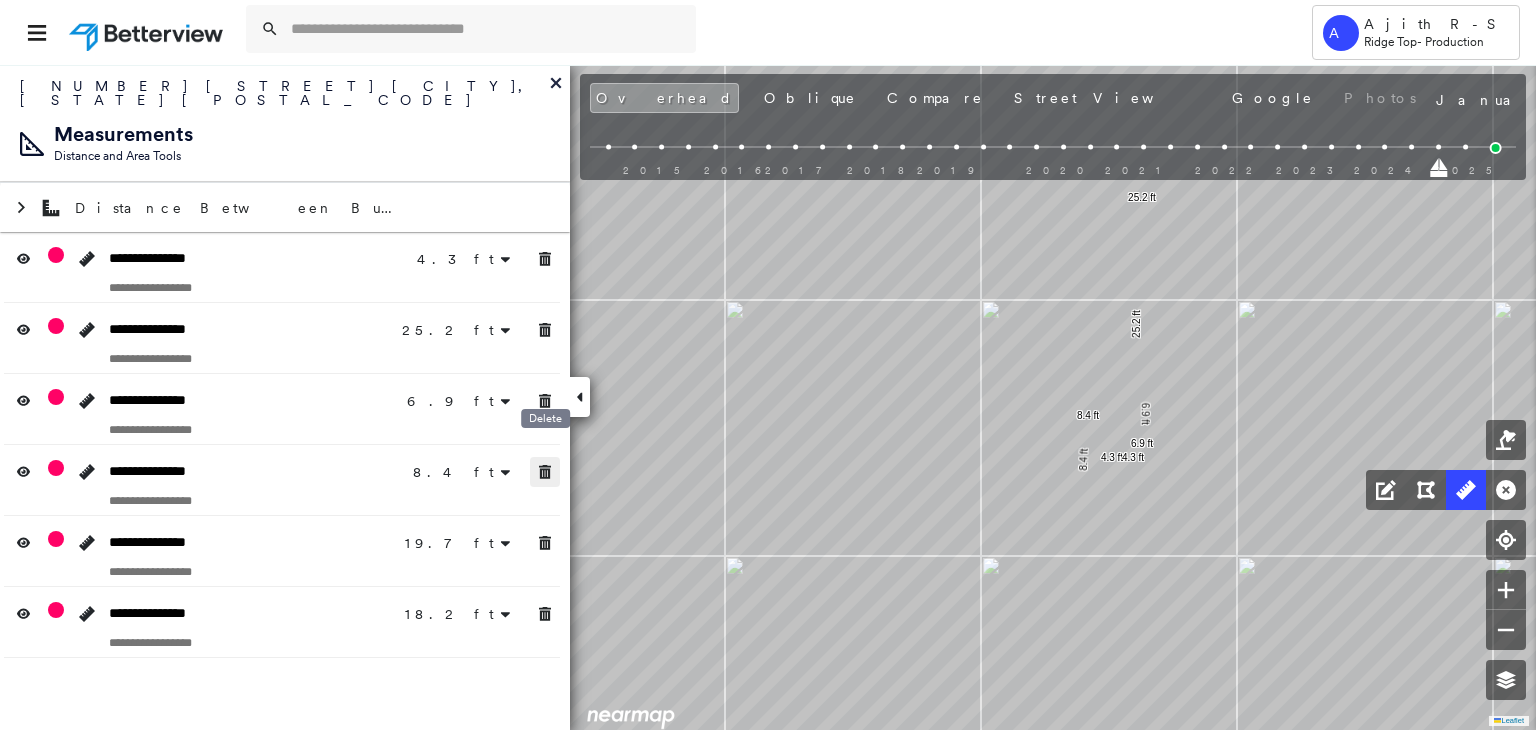 click at bounding box center (545, 472) 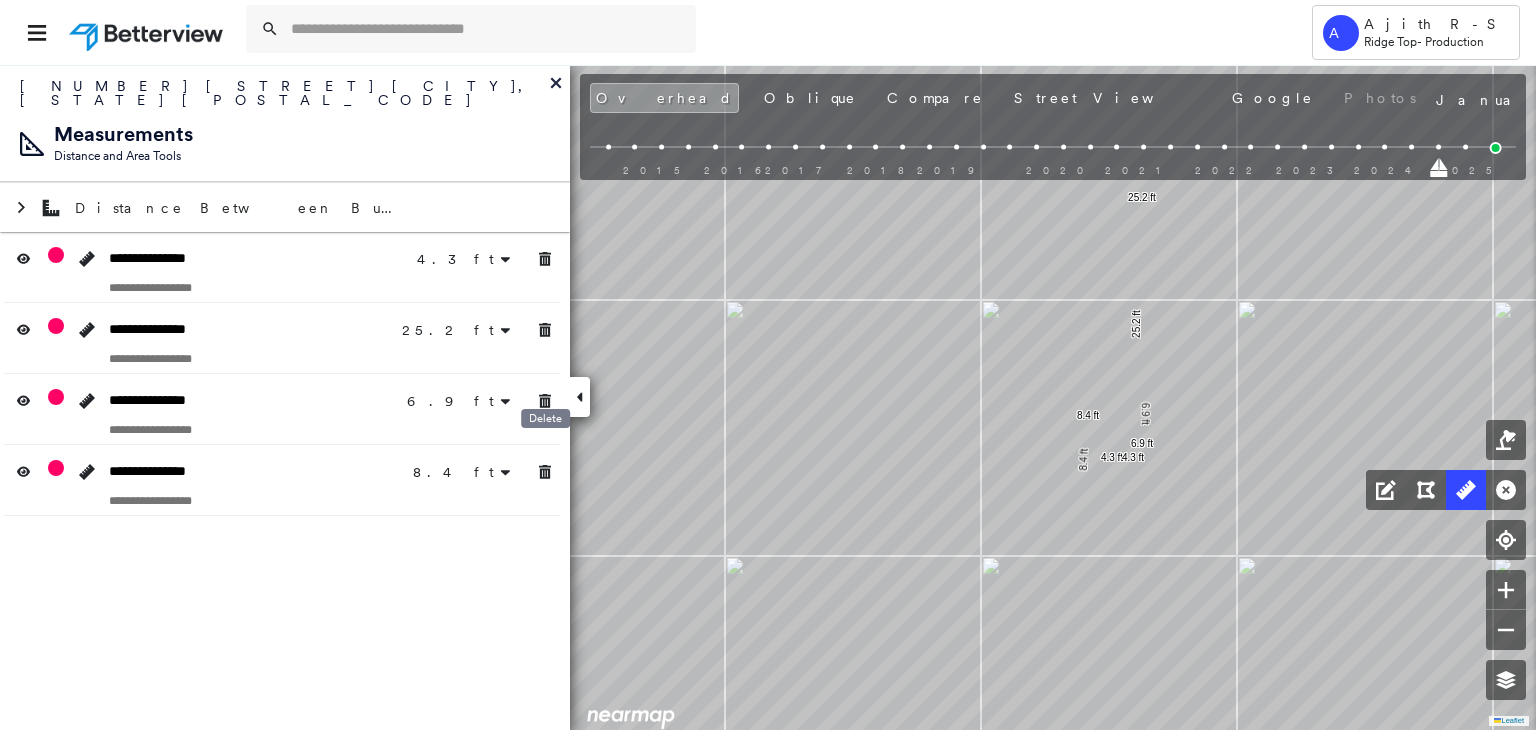 click on "Delete" at bounding box center [545, 424] 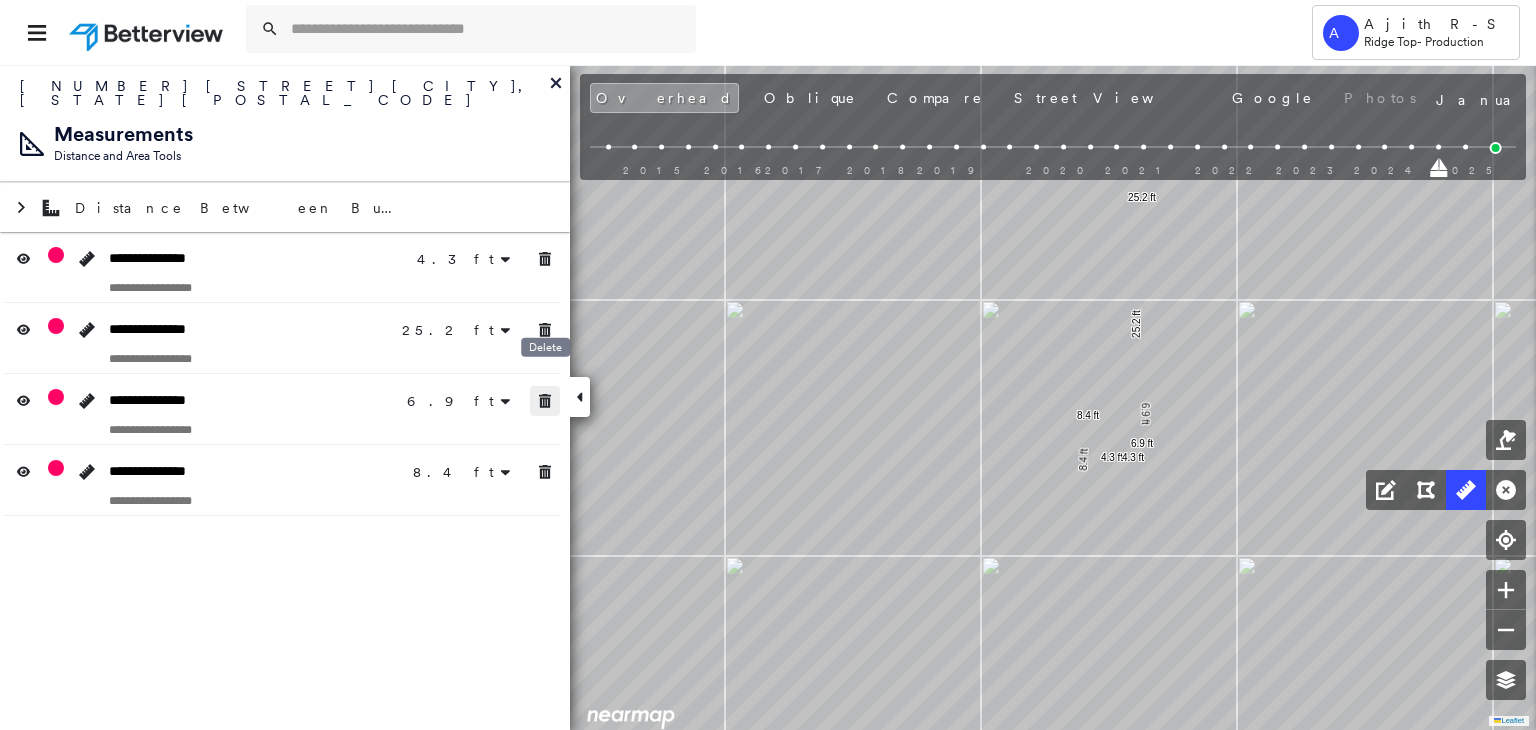 click 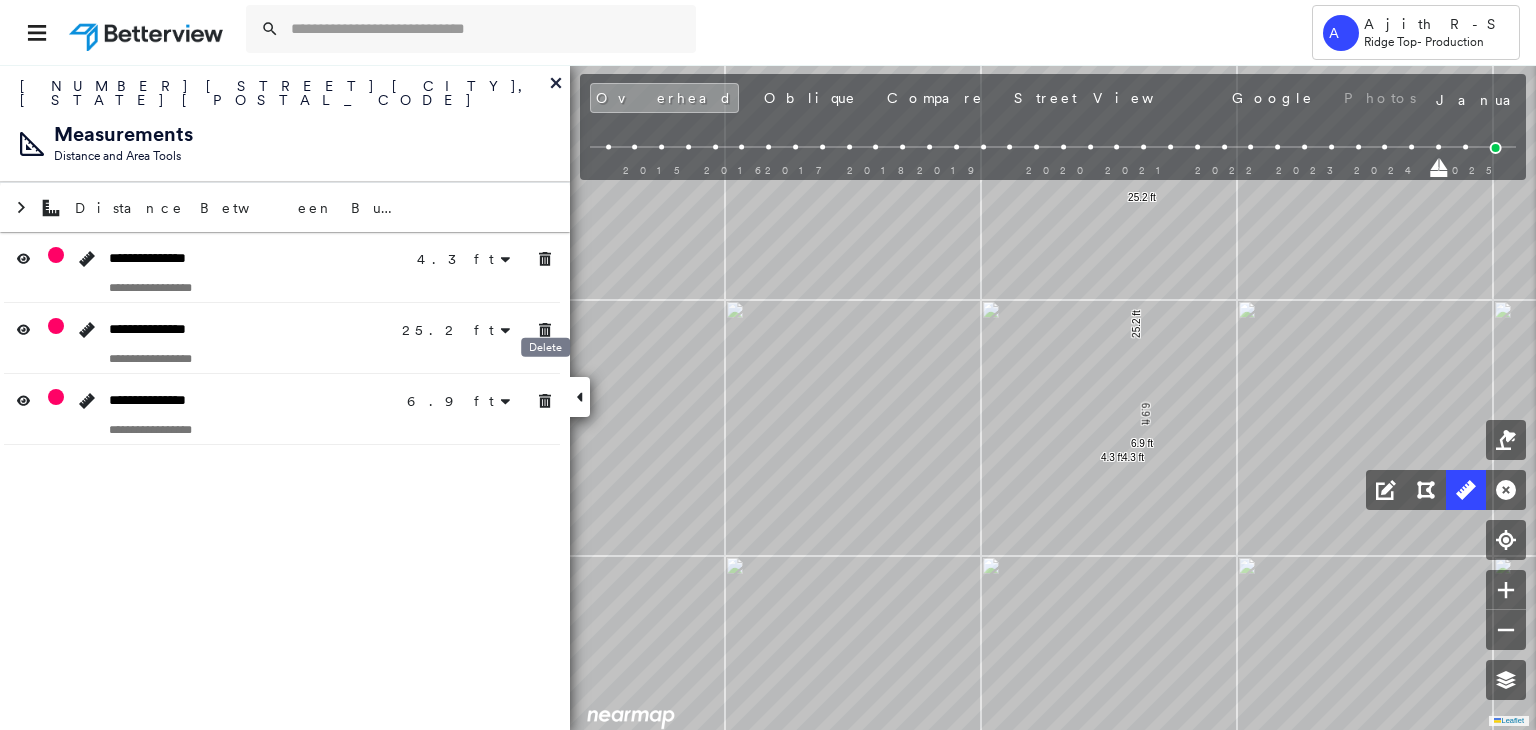 click on "Delete" at bounding box center [545, 347] 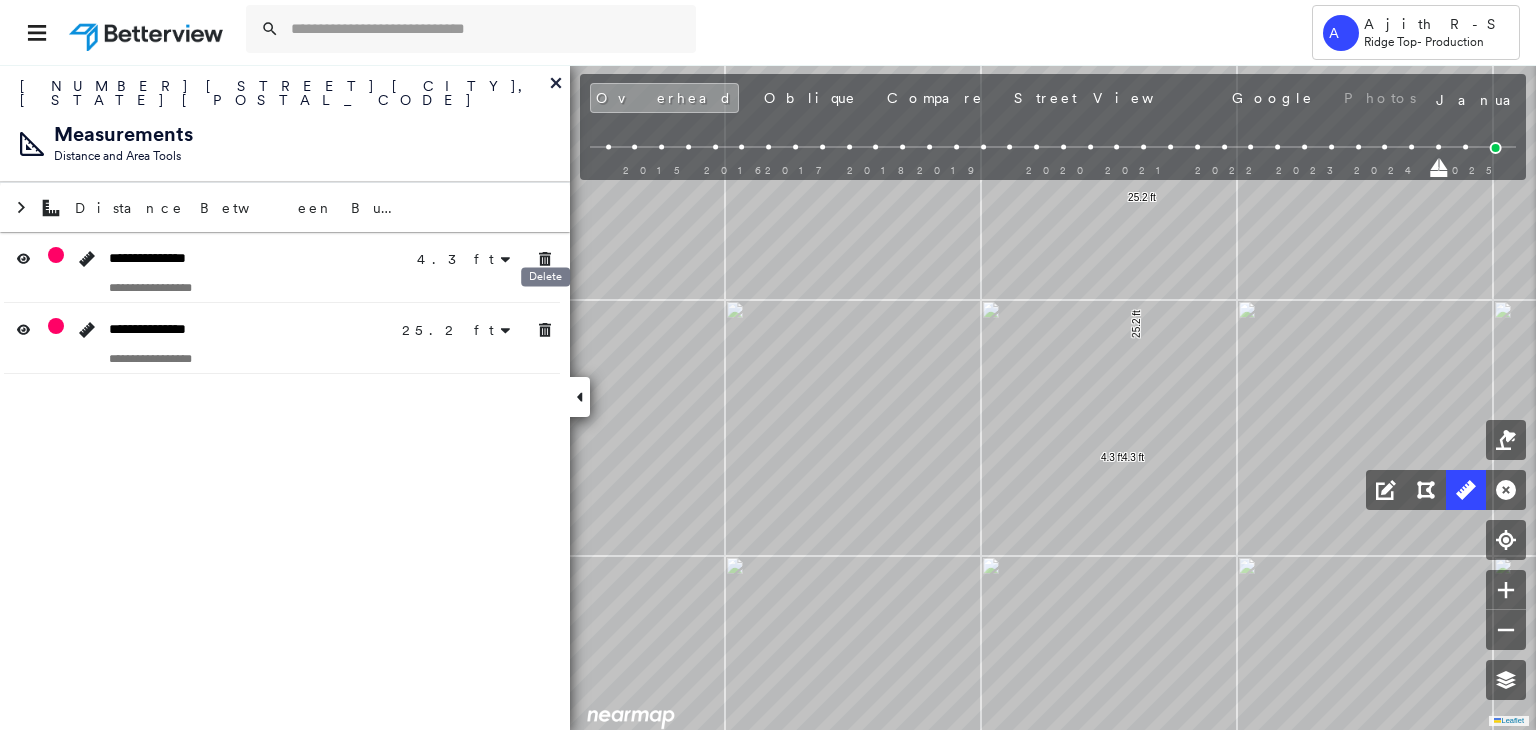 click on "Delete" at bounding box center [545, 276] 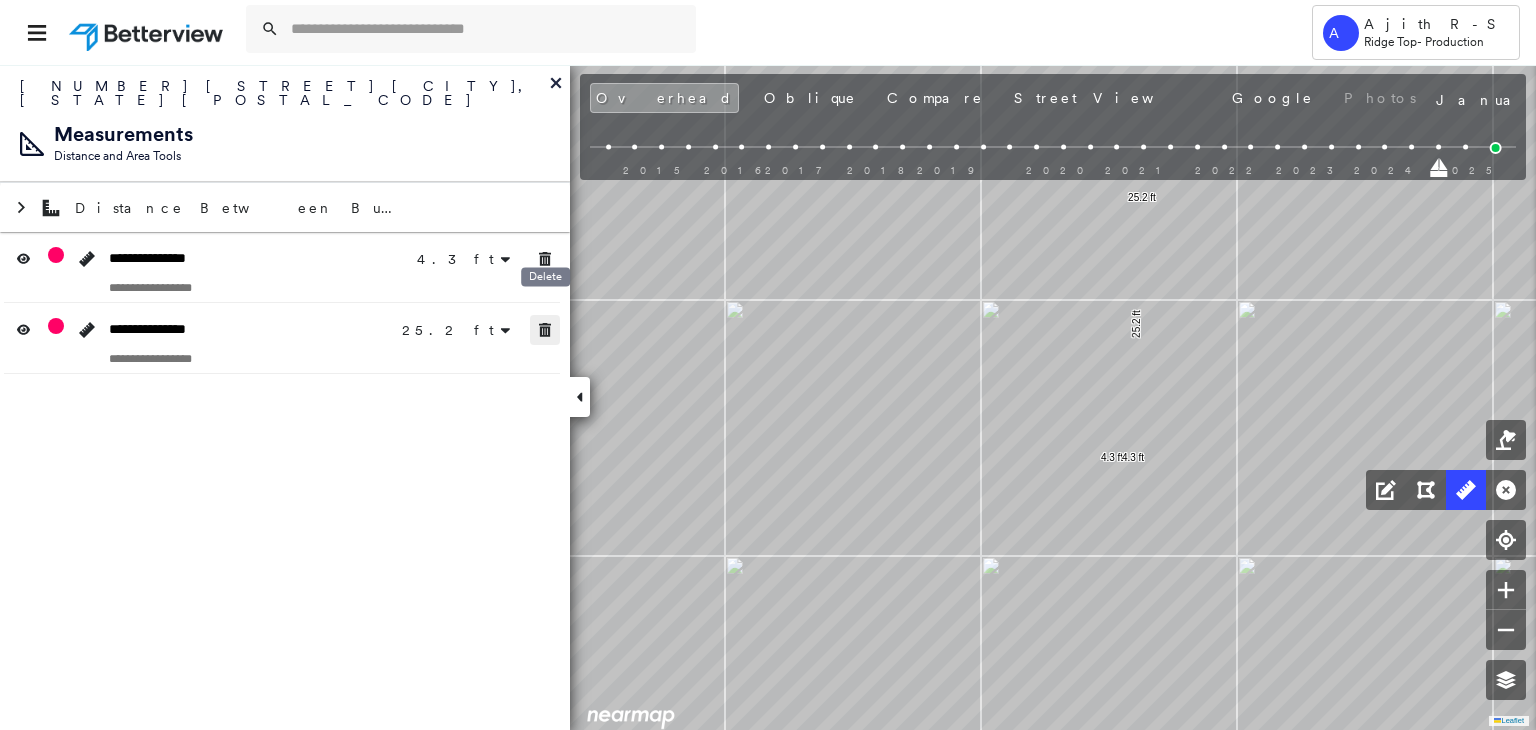 click 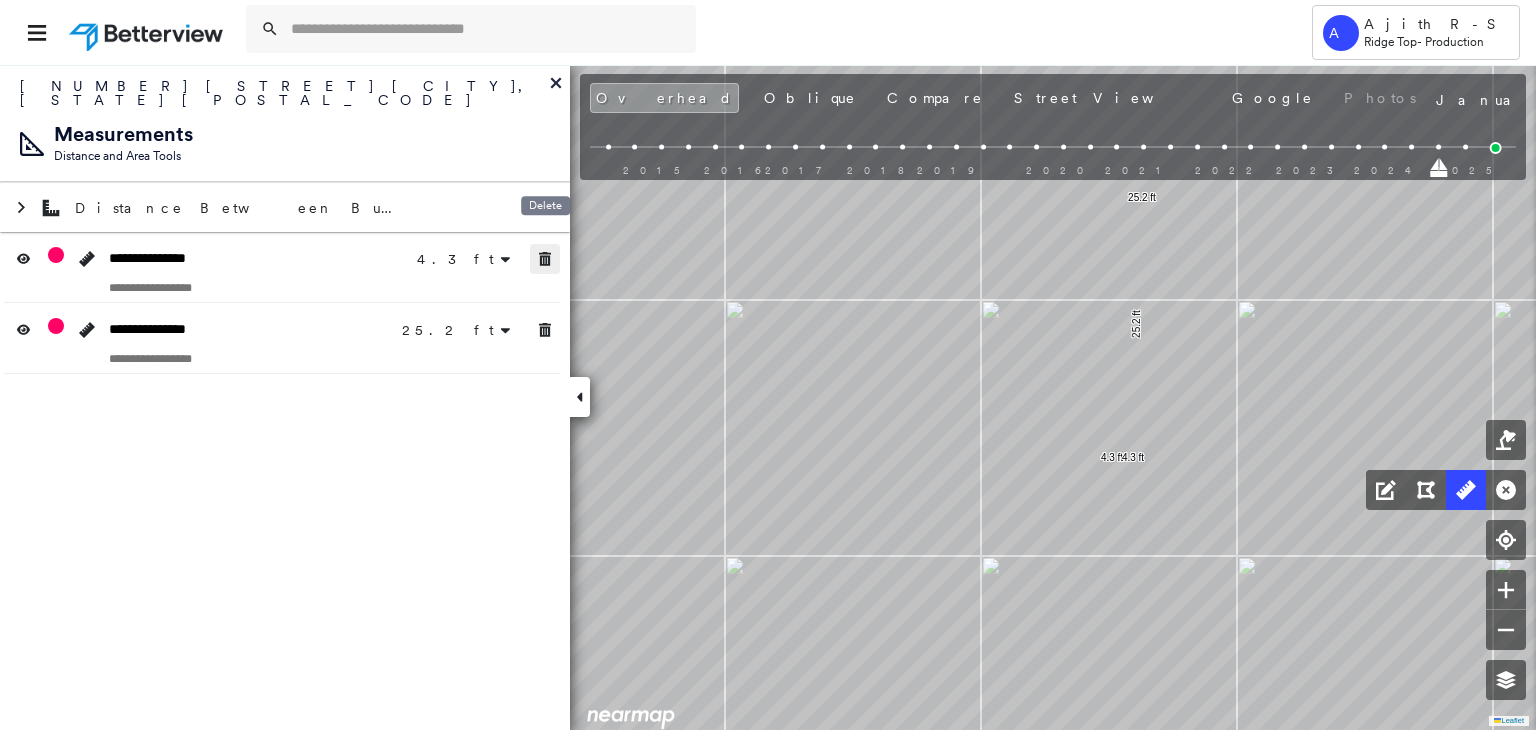click 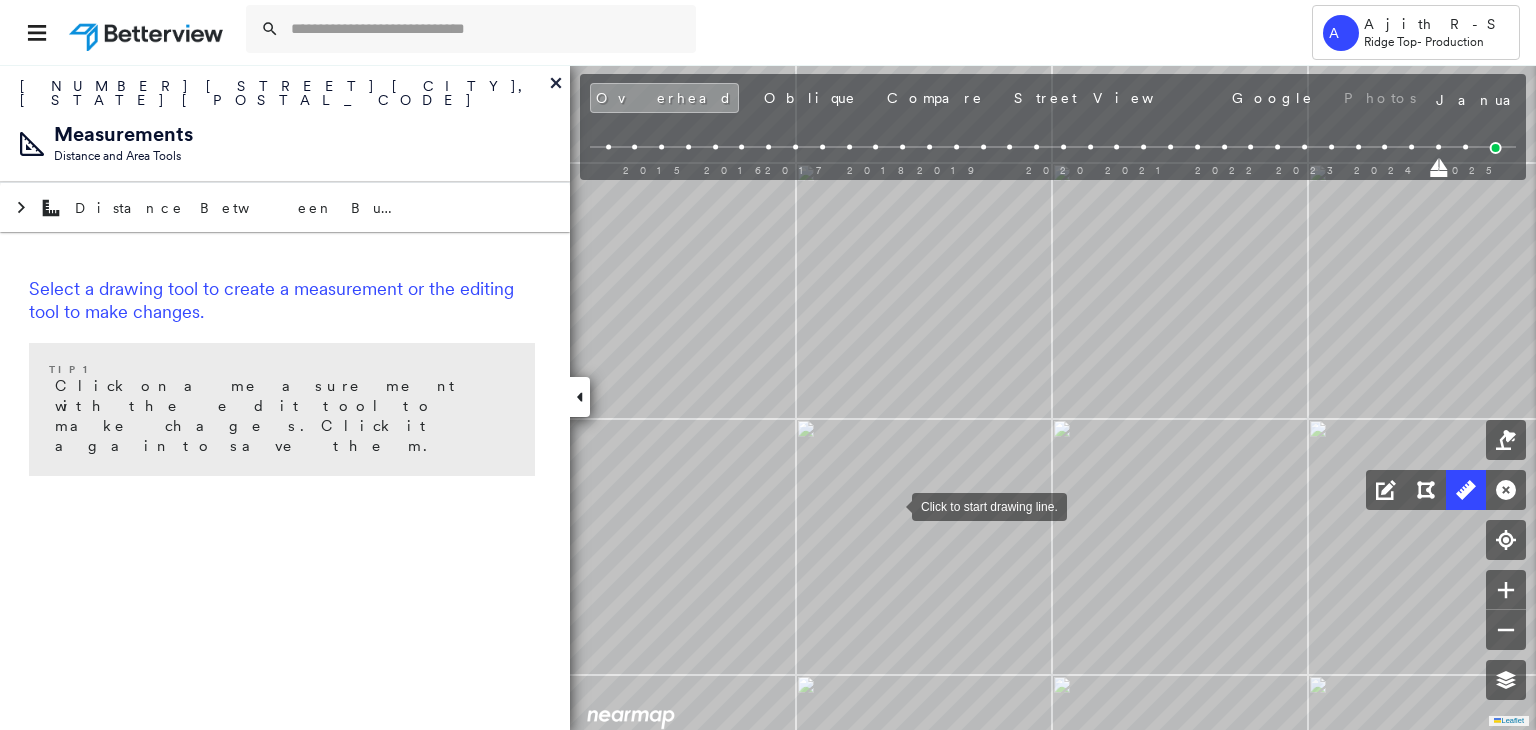click at bounding box center (892, 505) 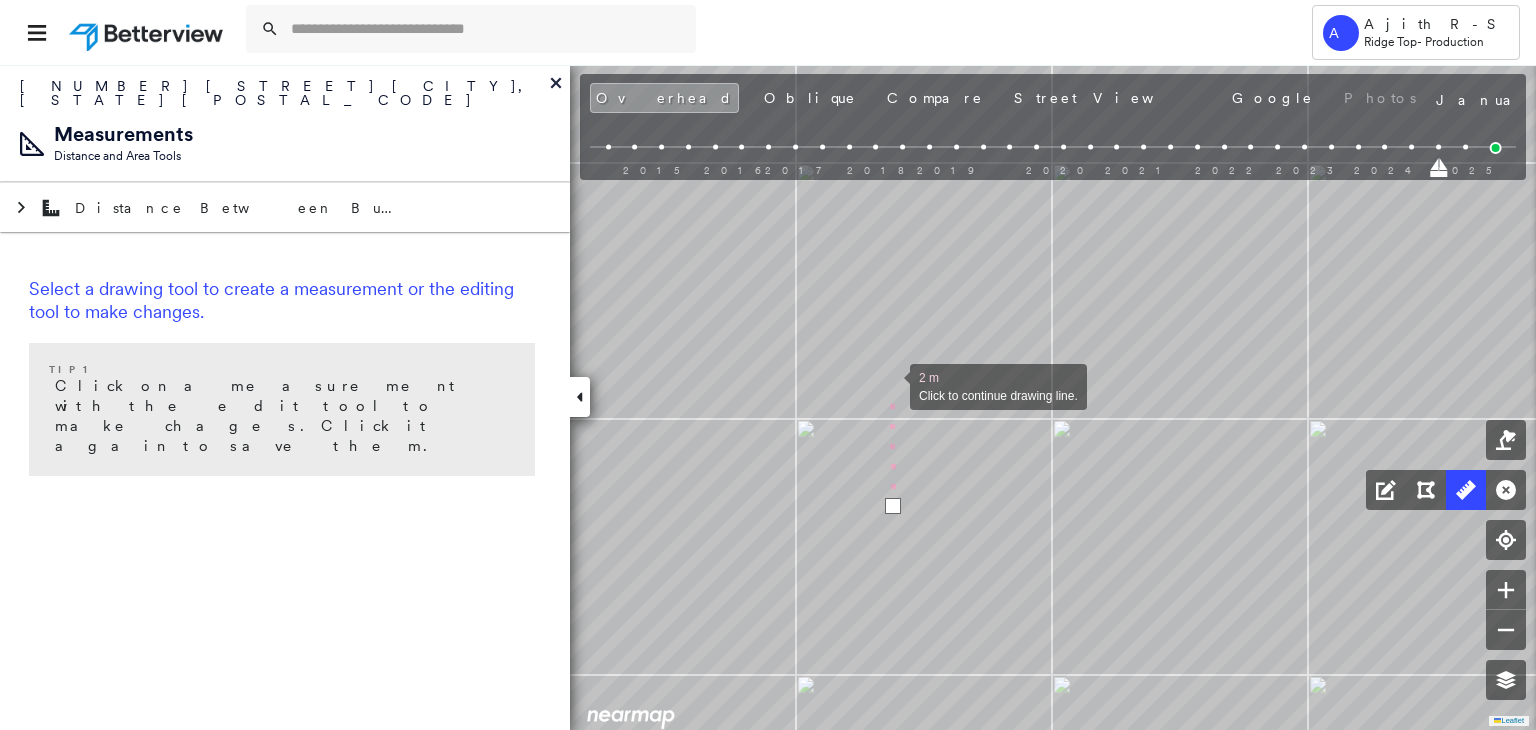 click at bounding box center (890, 385) 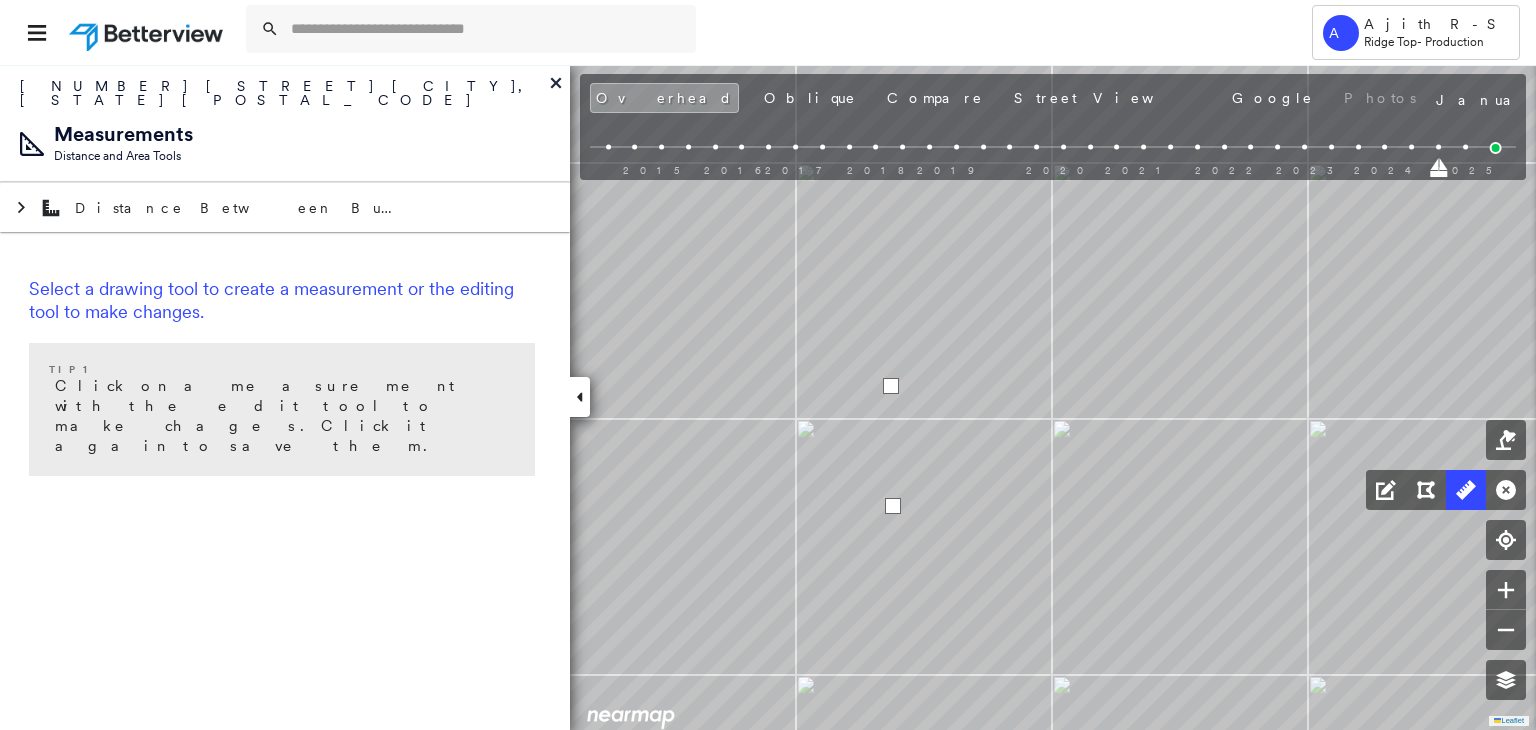 click at bounding box center [891, 386] 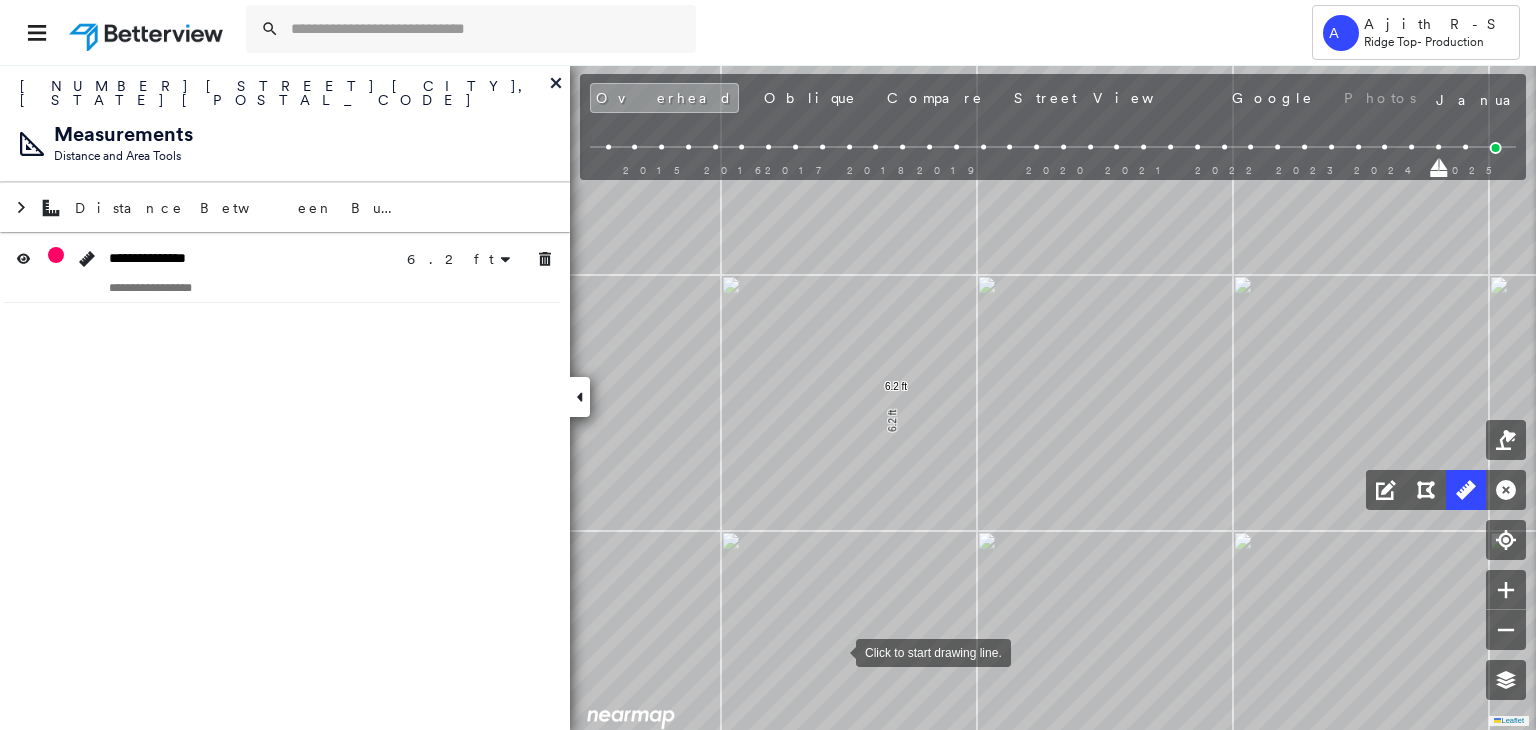click at bounding box center (836, 651) 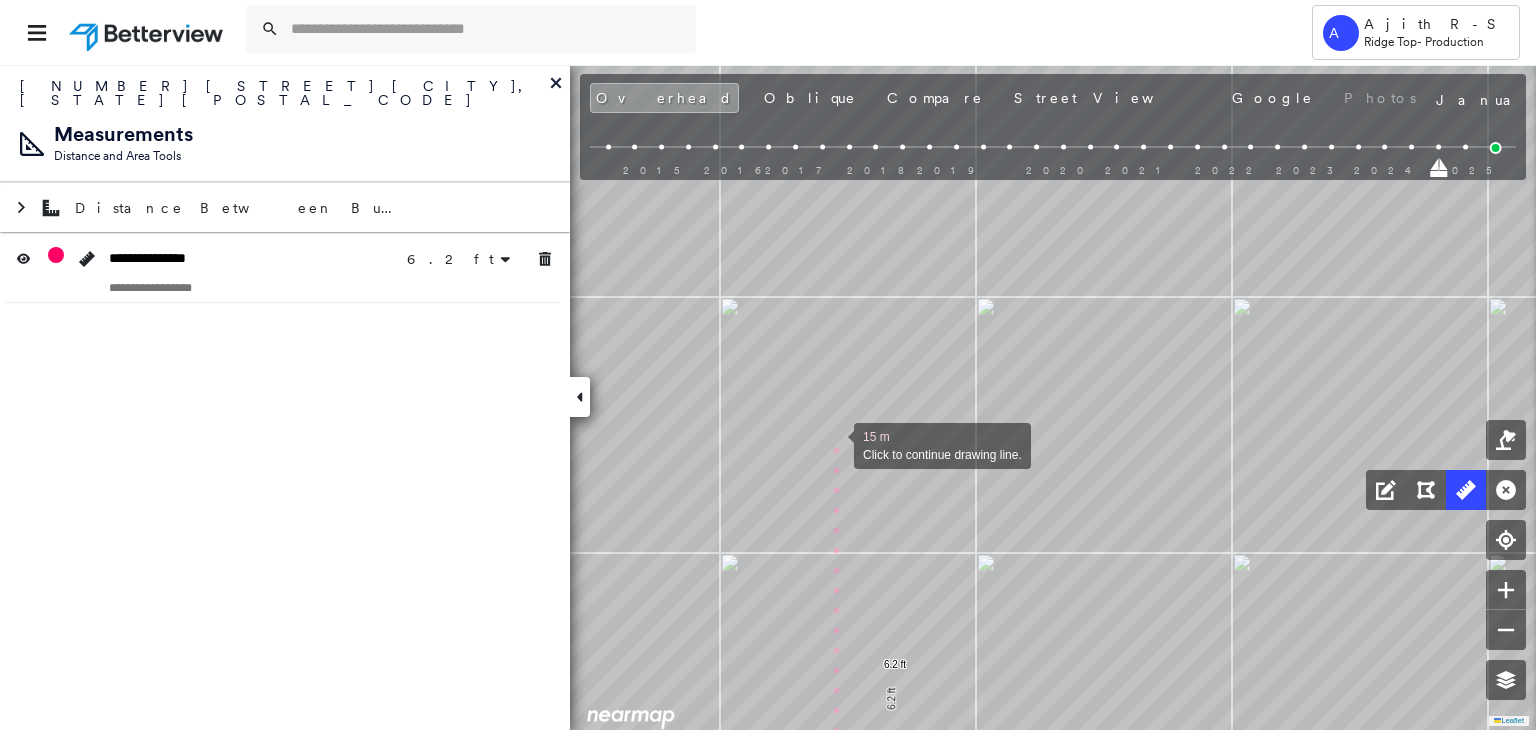 click at bounding box center (834, 444) 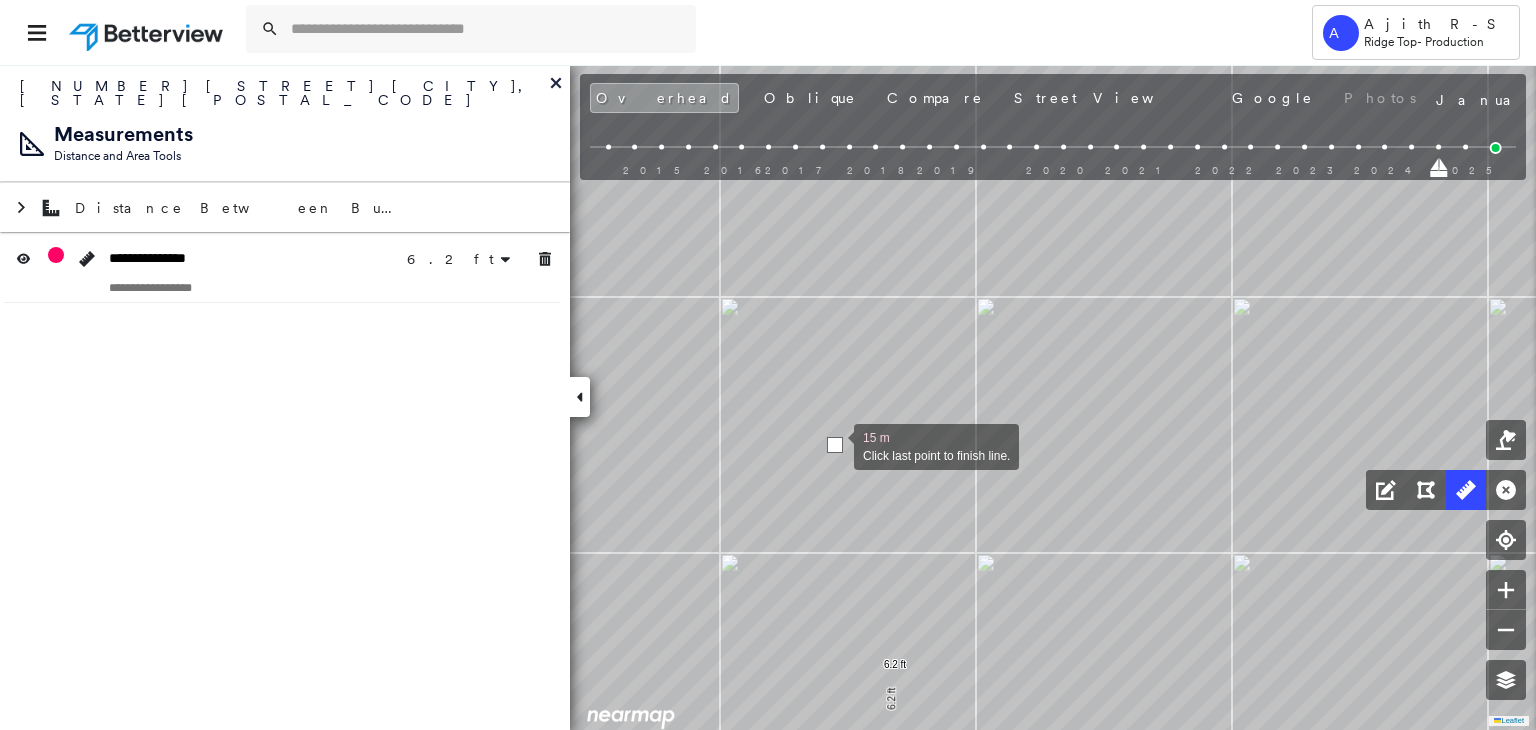 click at bounding box center [835, 445] 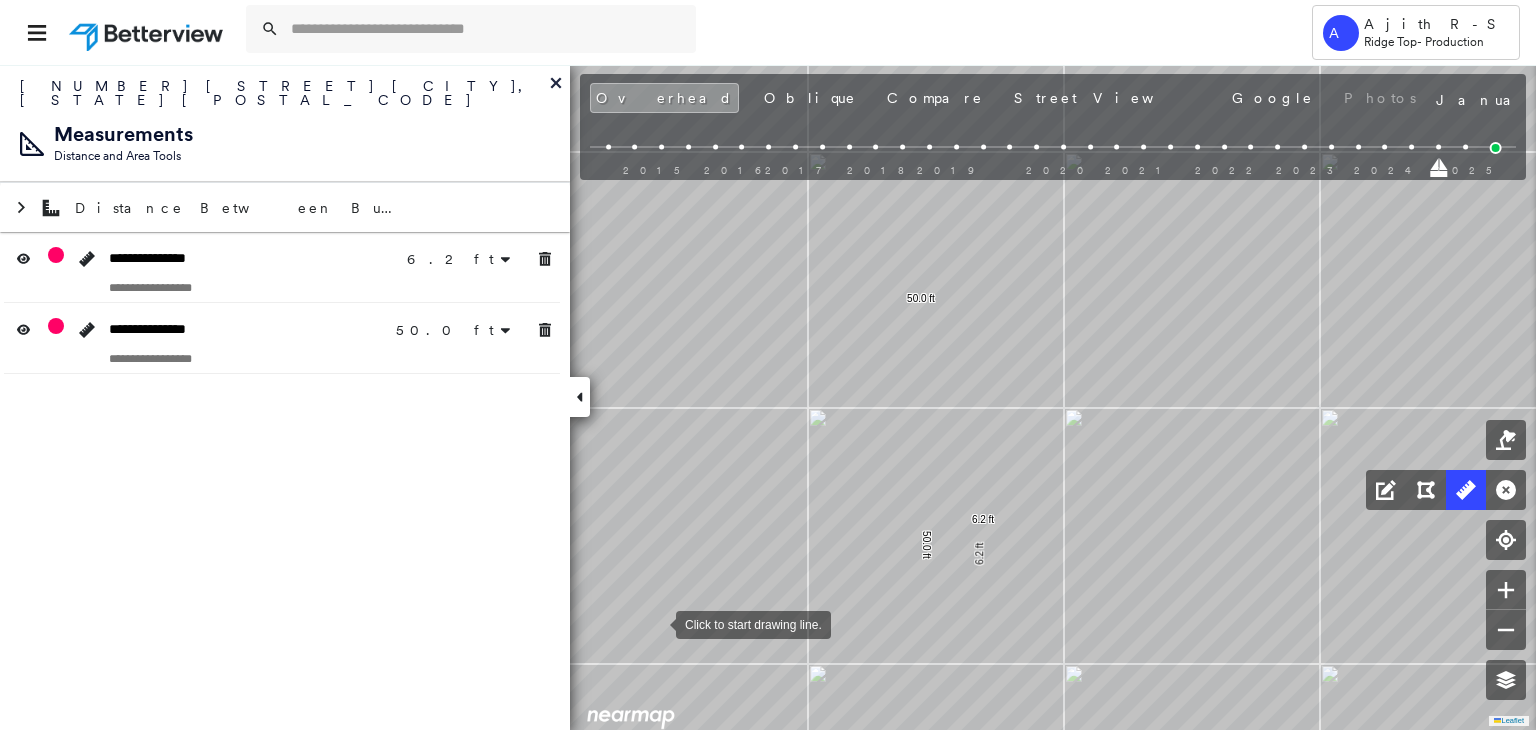 click at bounding box center (656, 623) 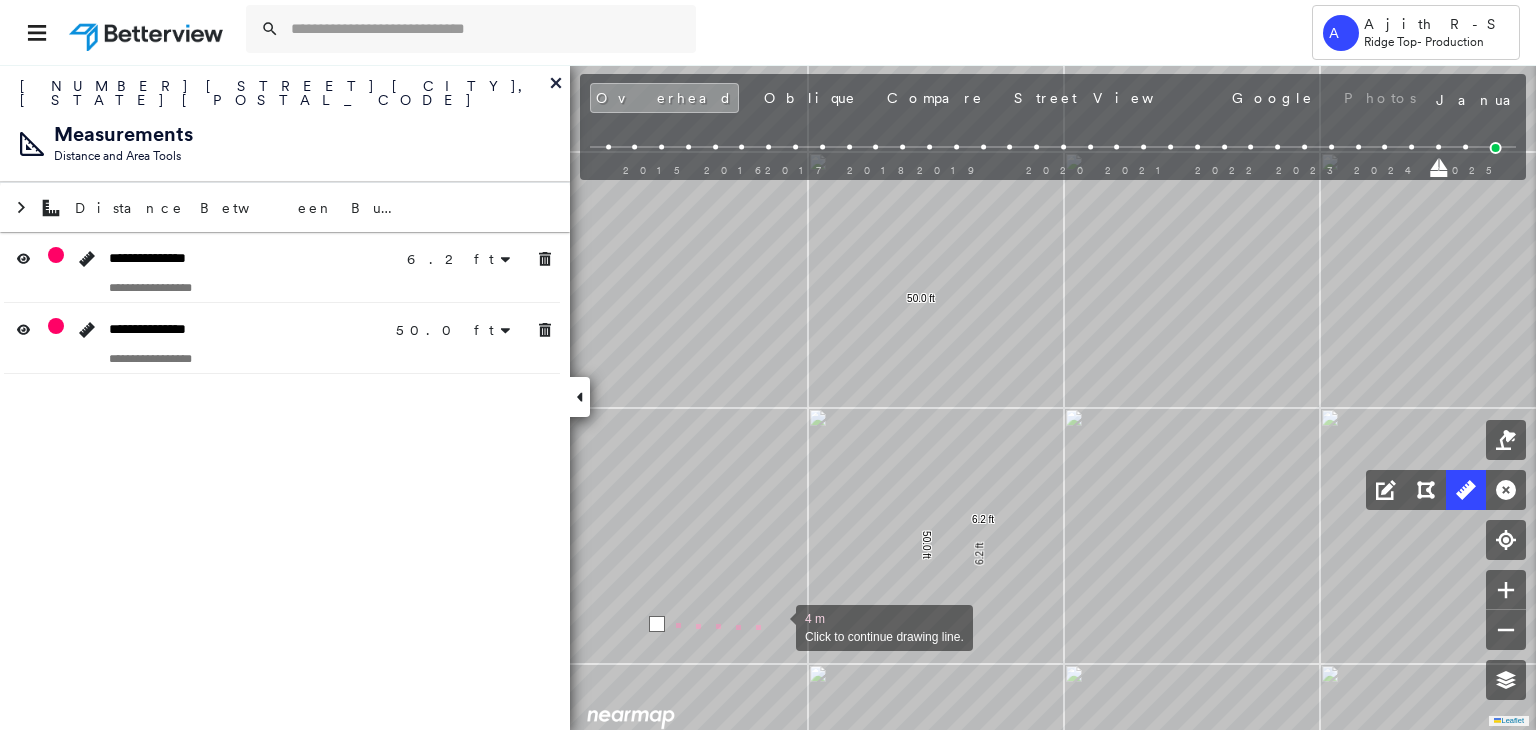 click at bounding box center (776, 626) 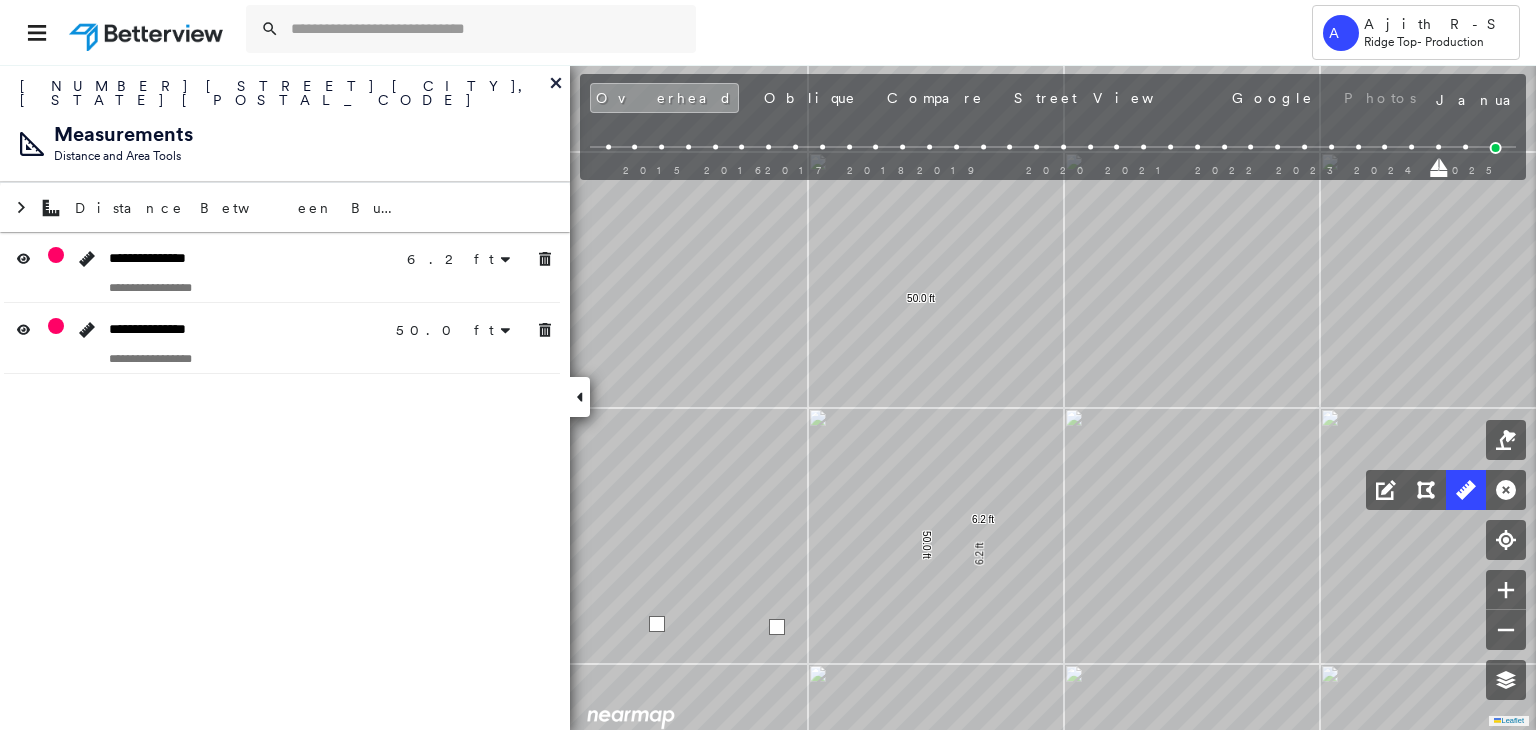 click at bounding box center [777, 627] 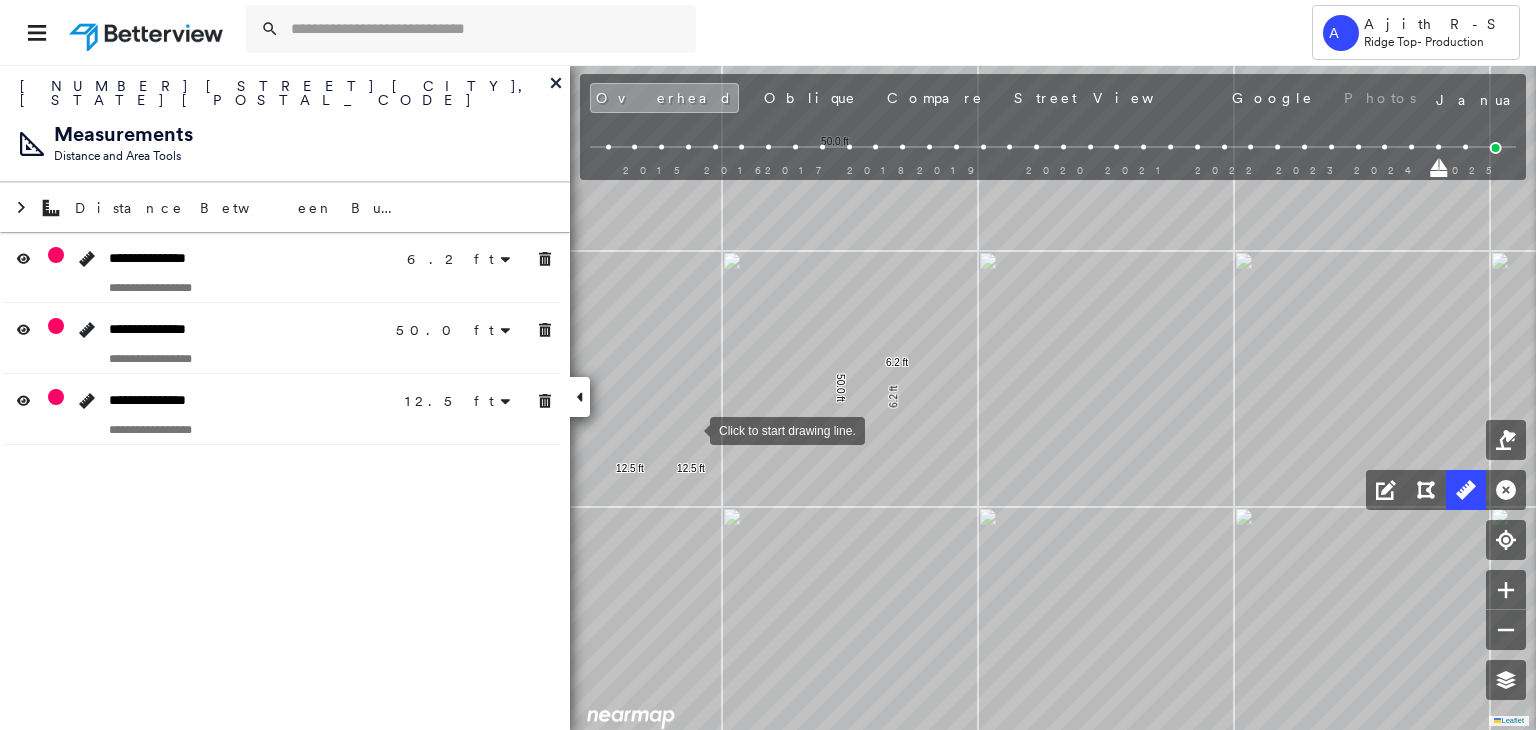 click at bounding box center (690, 429) 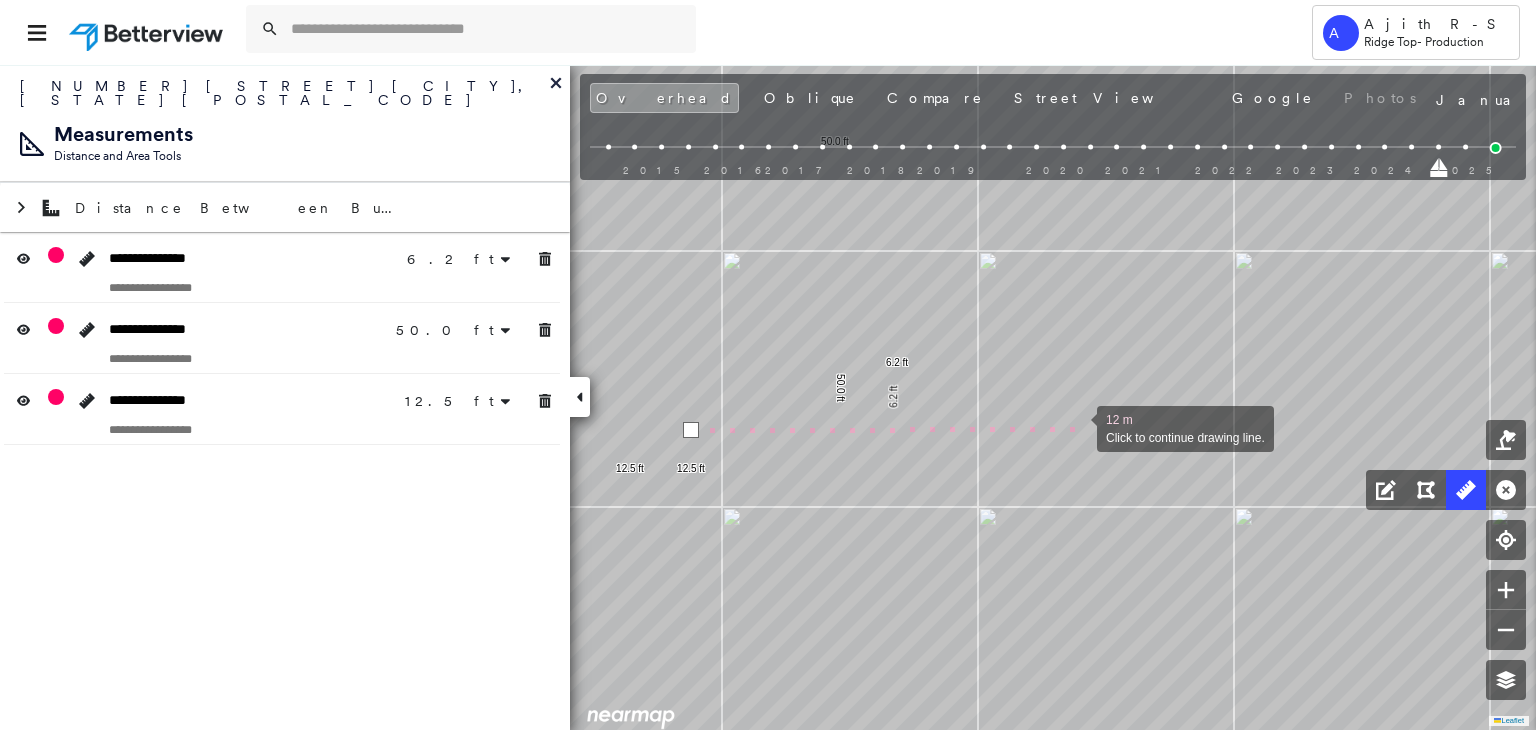 click at bounding box center (1077, 427) 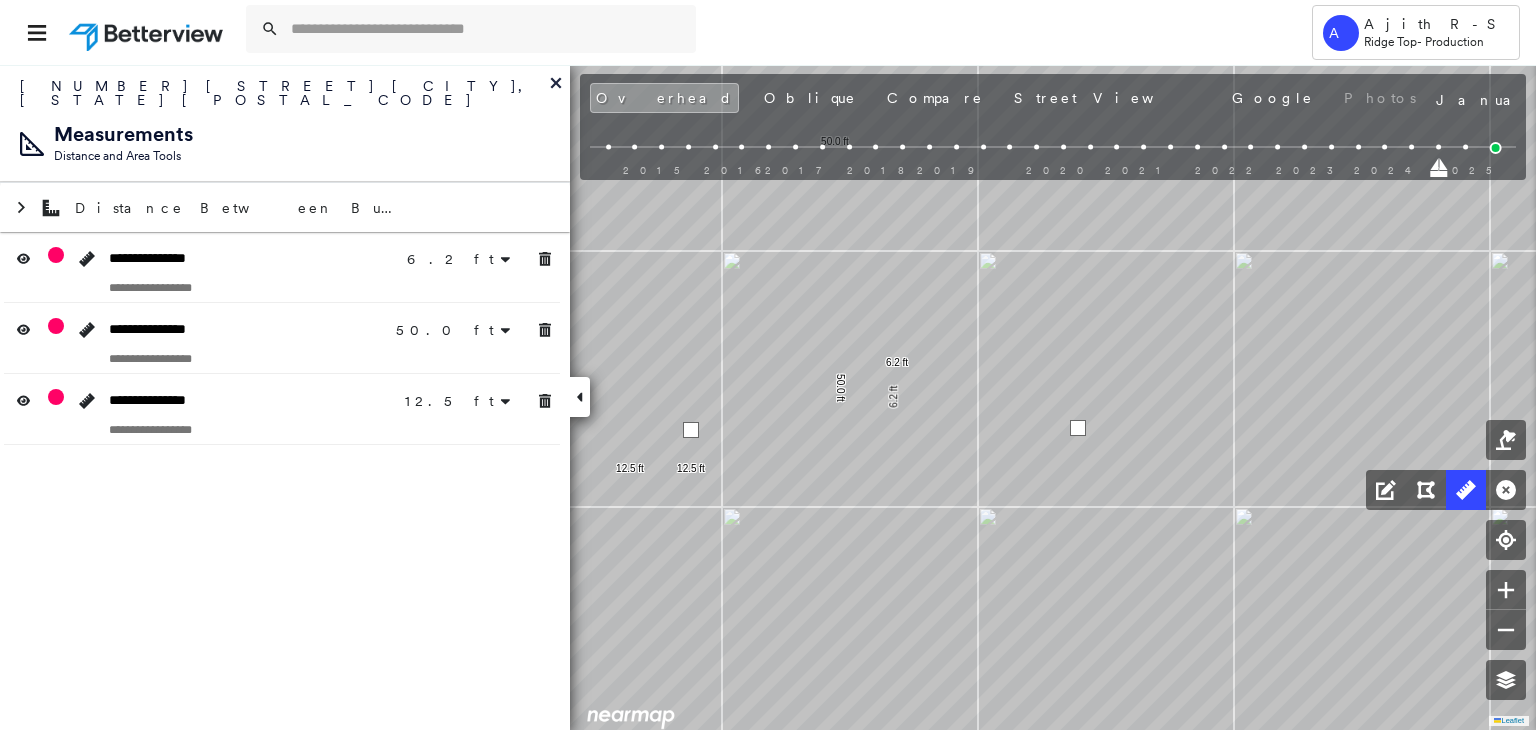 click at bounding box center (1078, 428) 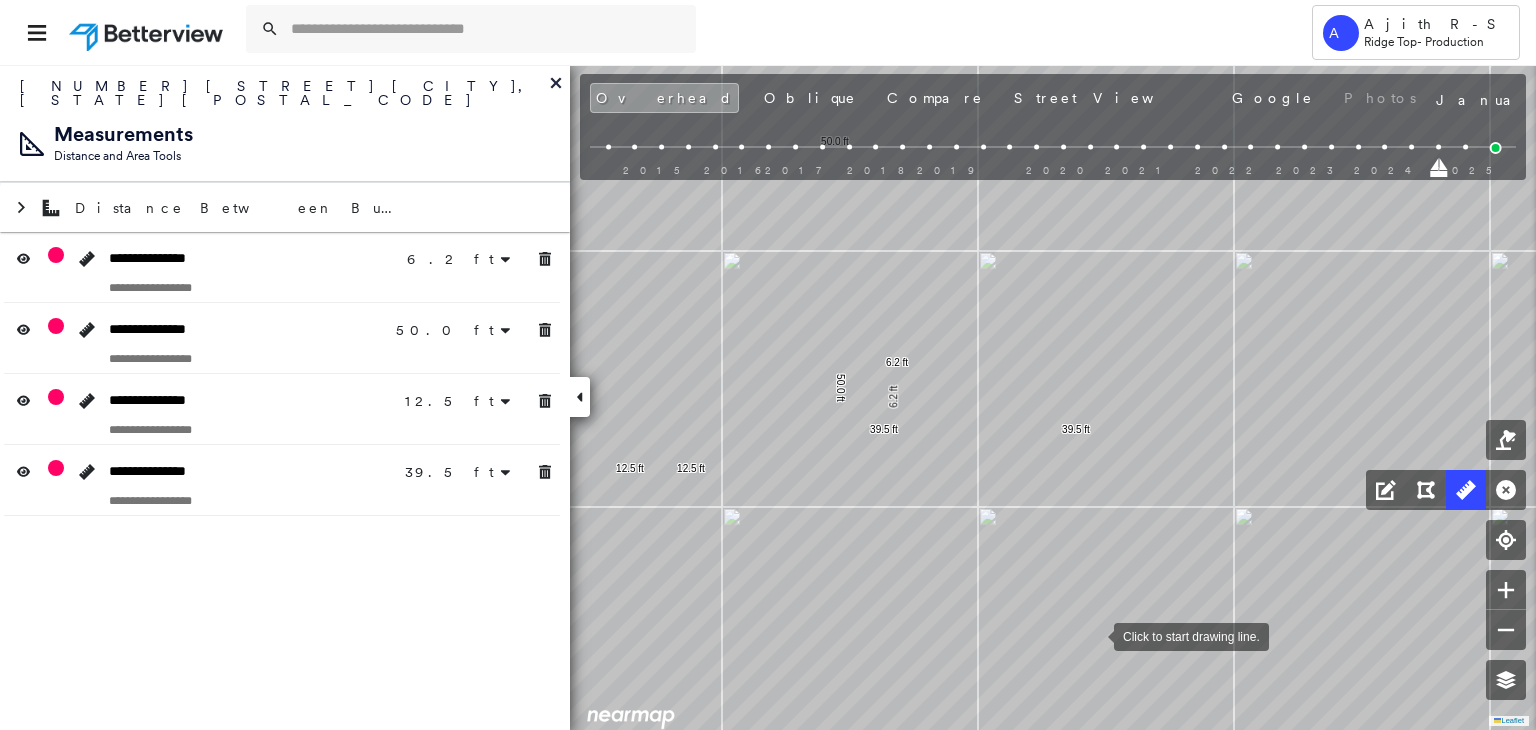 drag, startPoint x: 1094, startPoint y: 635, endPoint x: 1090, endPoint y: 542, distance: 93.08598 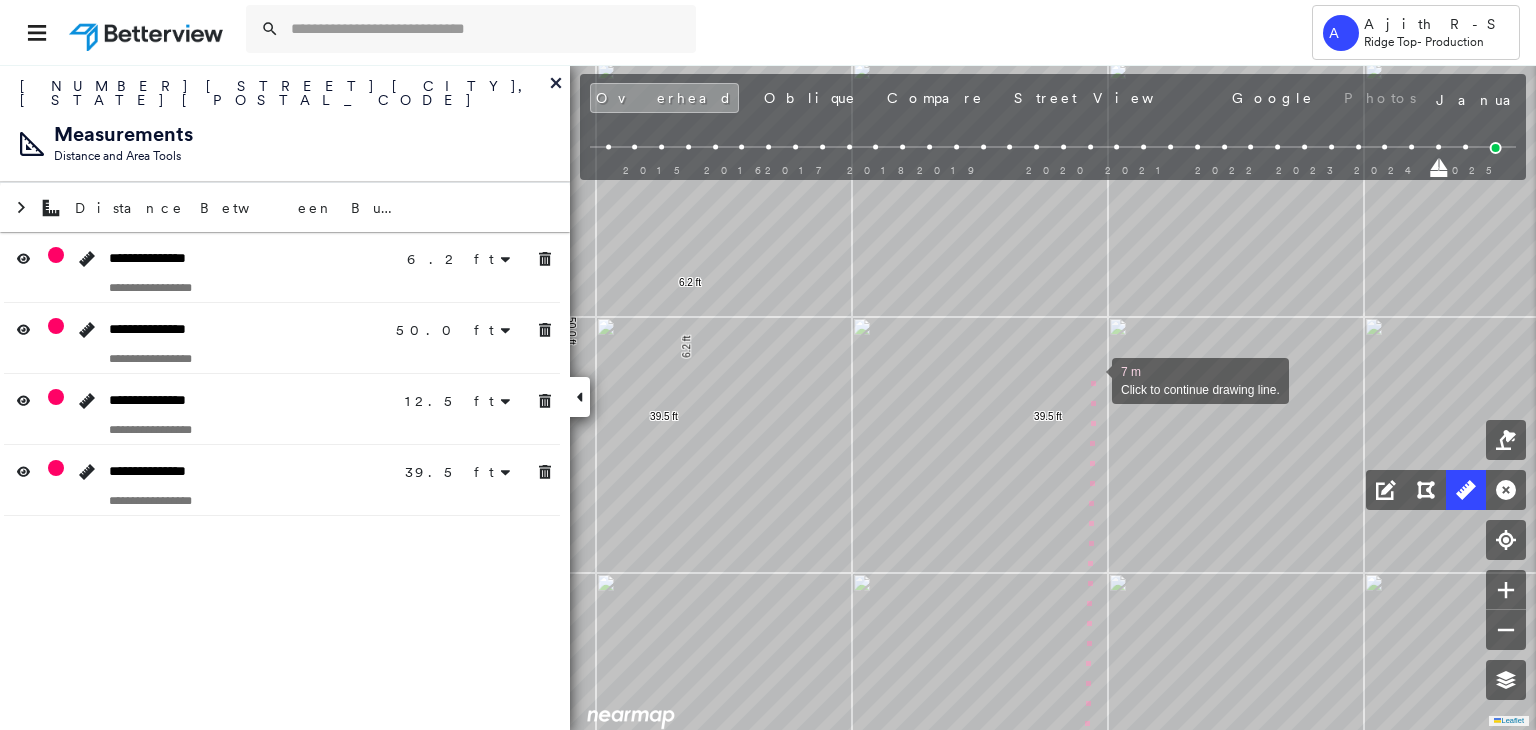 click at bounding box center [1092, 379] 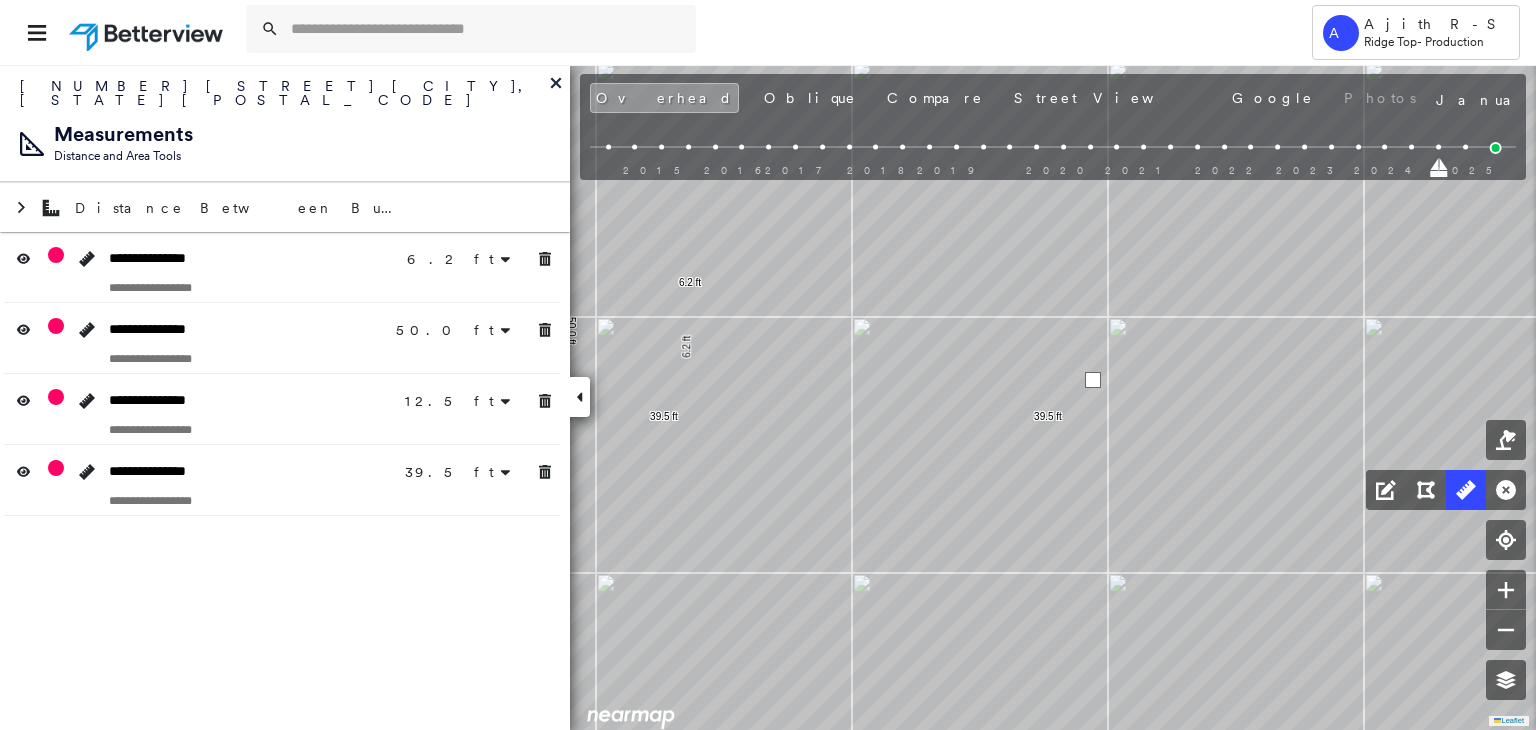 click at bounding box center (1093, 380) 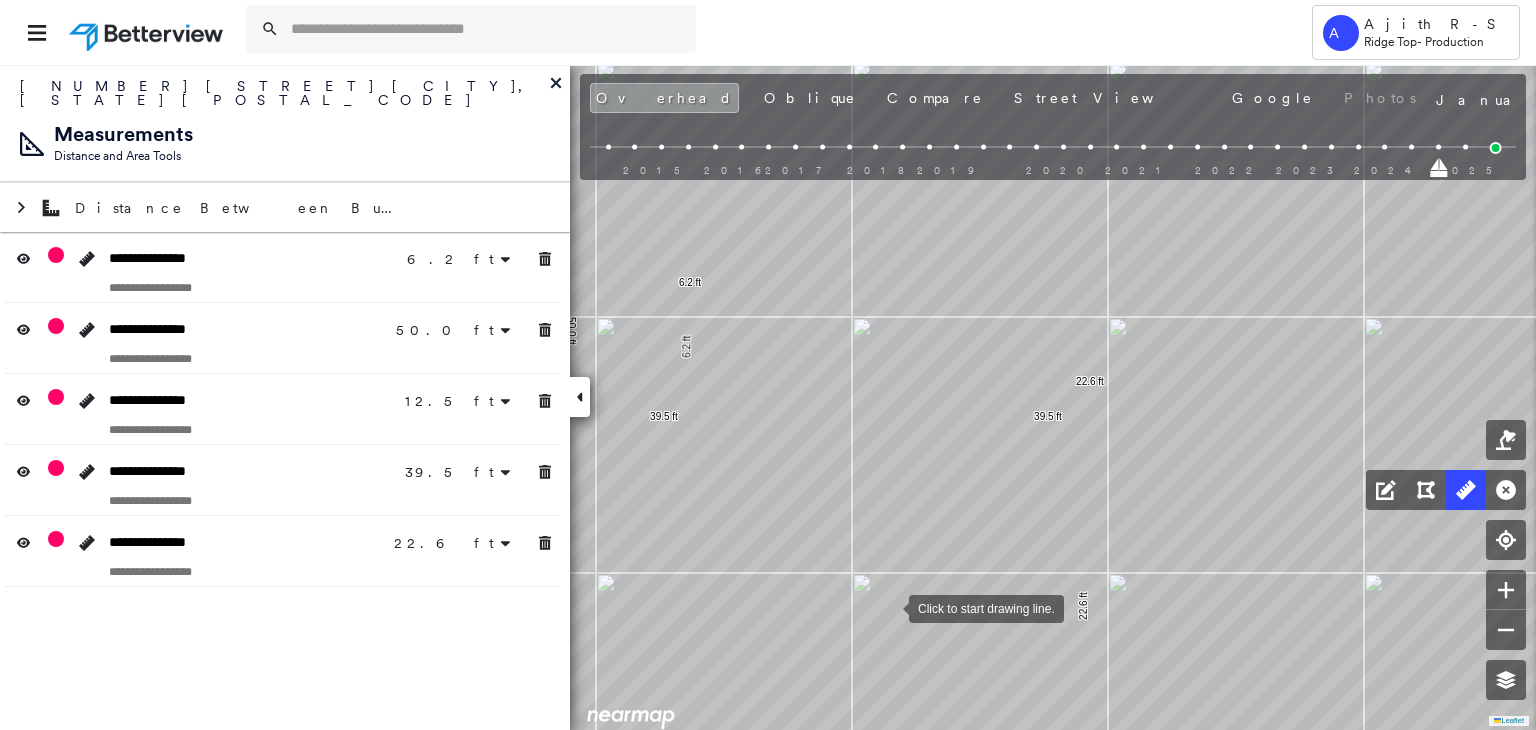 click at bounding box center [889, 607] 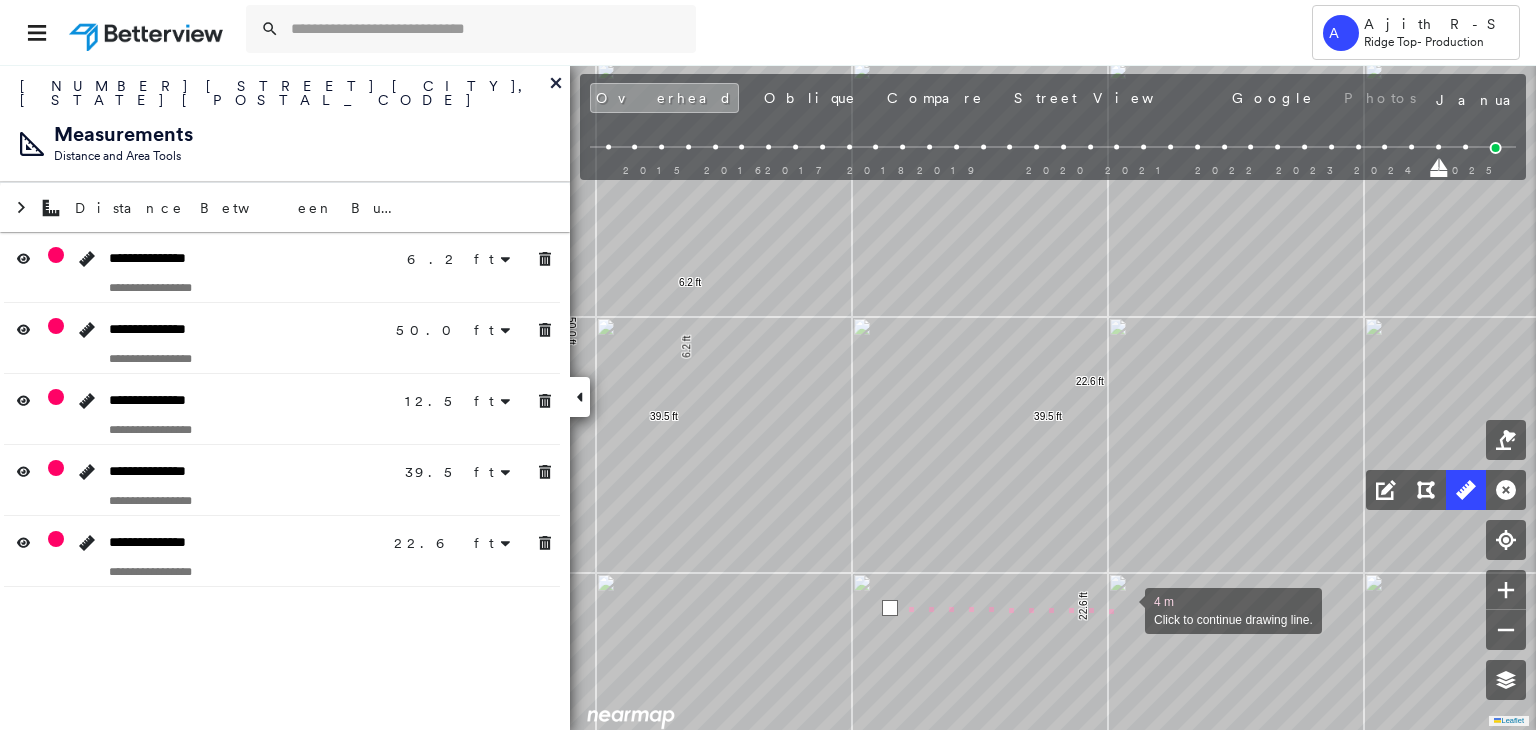 click at bounding box center (1125, 609) 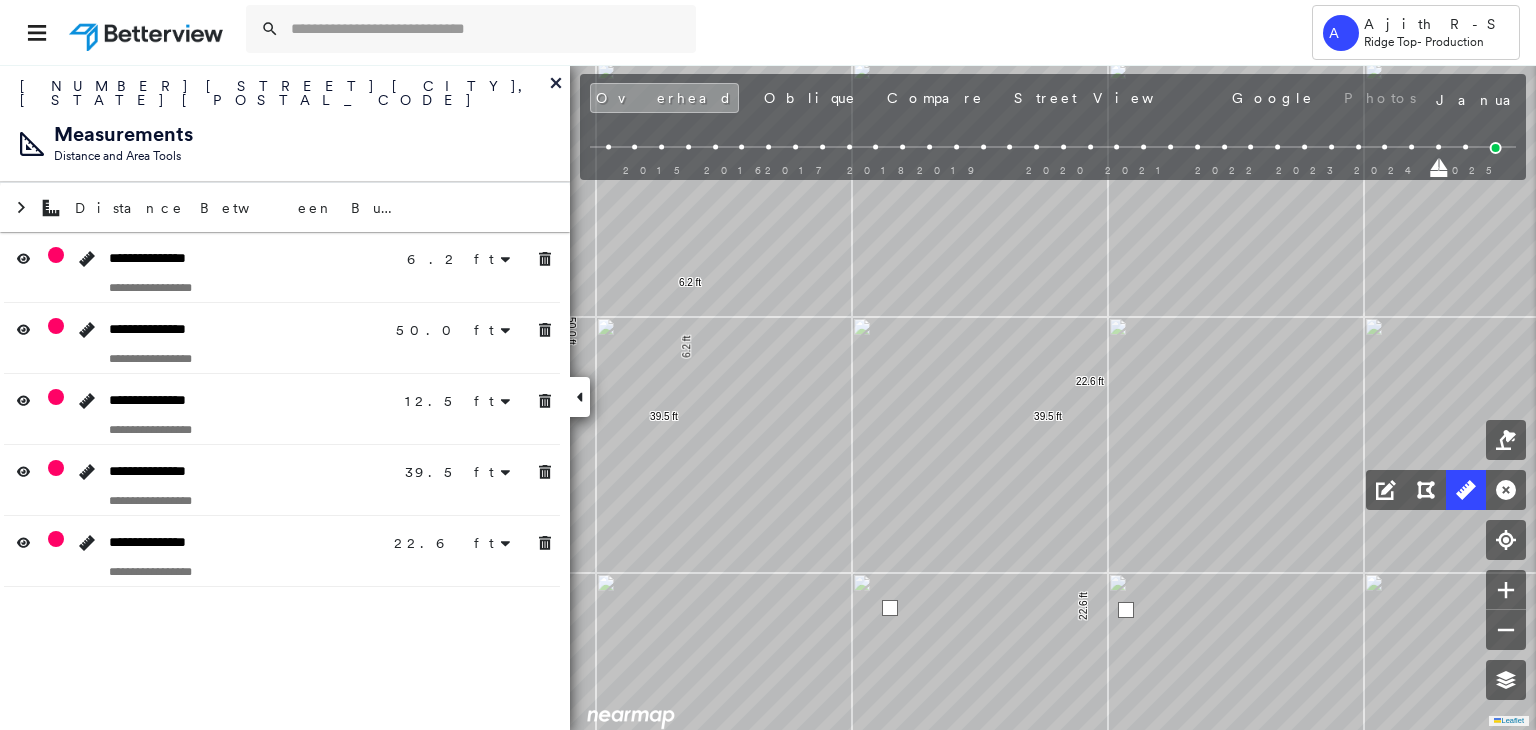 click at bounding box center [1126, 610] 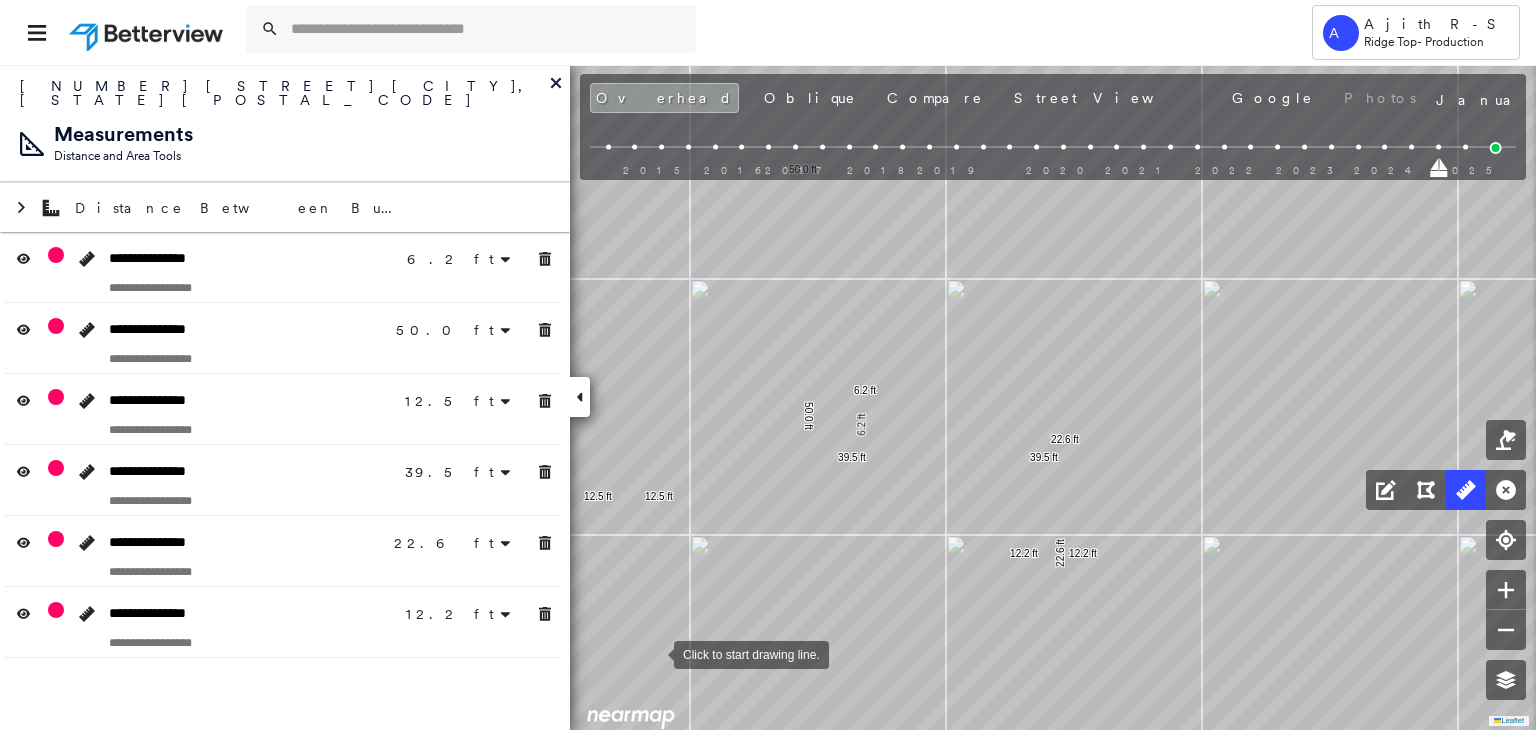 click at bounding box center (654, 653) 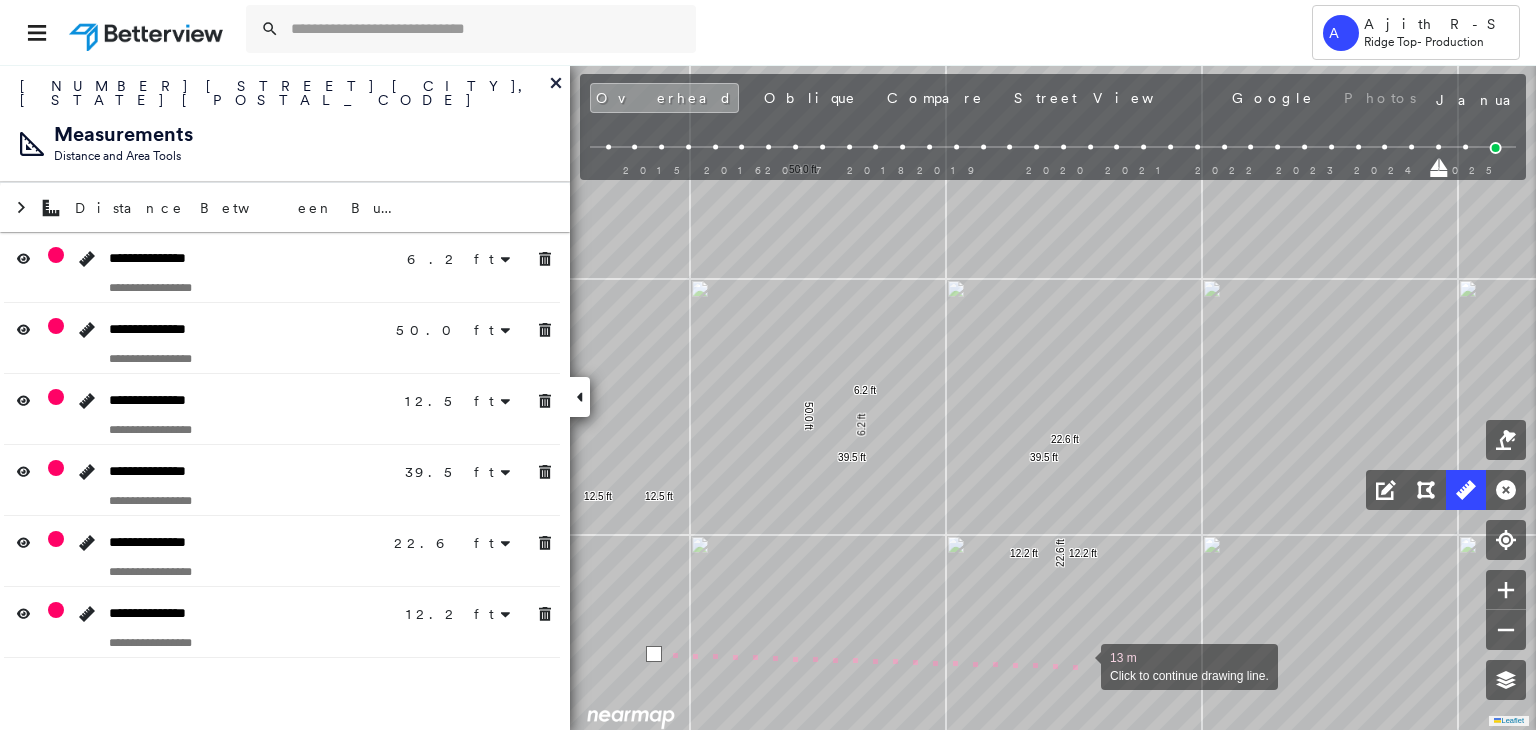 click at bounding box center [1081, 665] 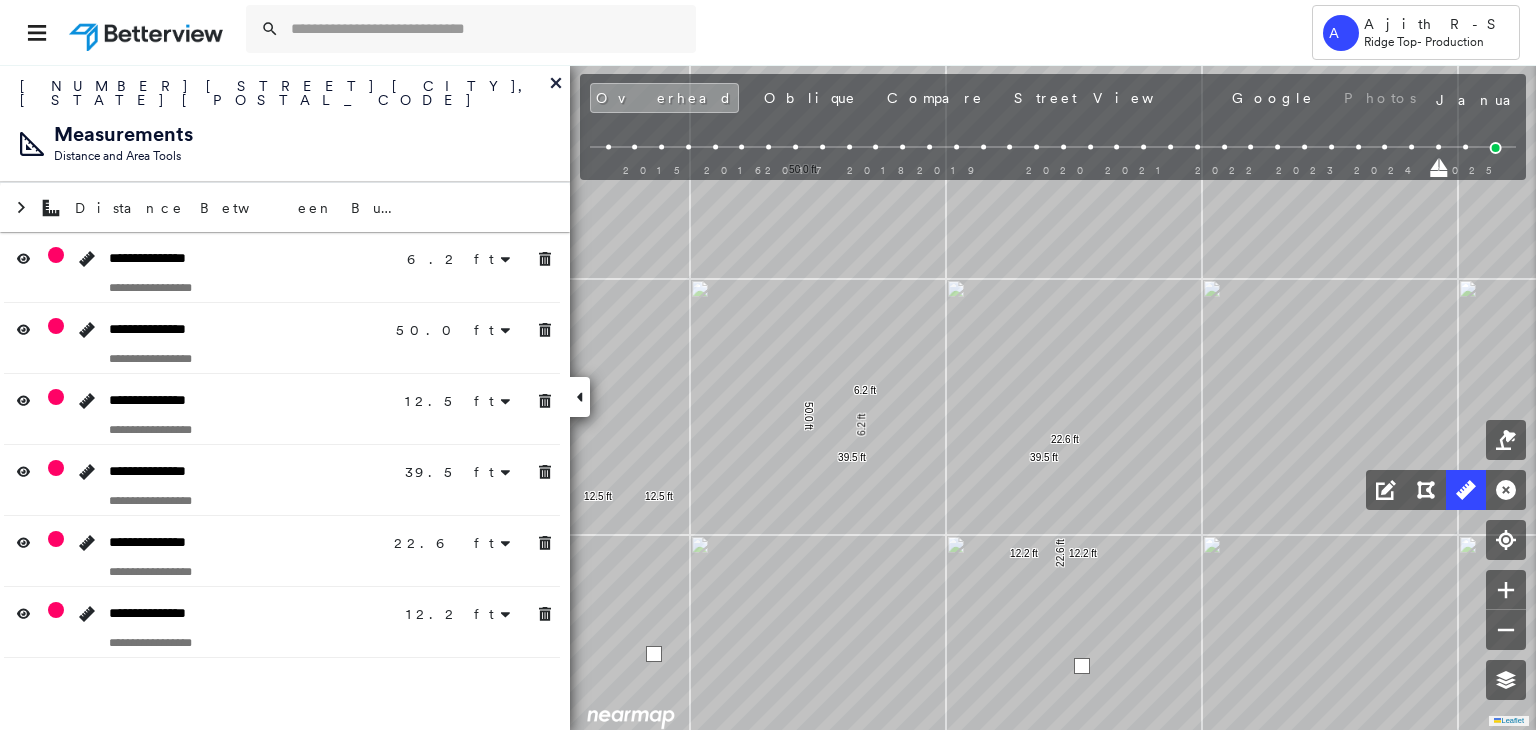 click at bounding box center (1082, 666) 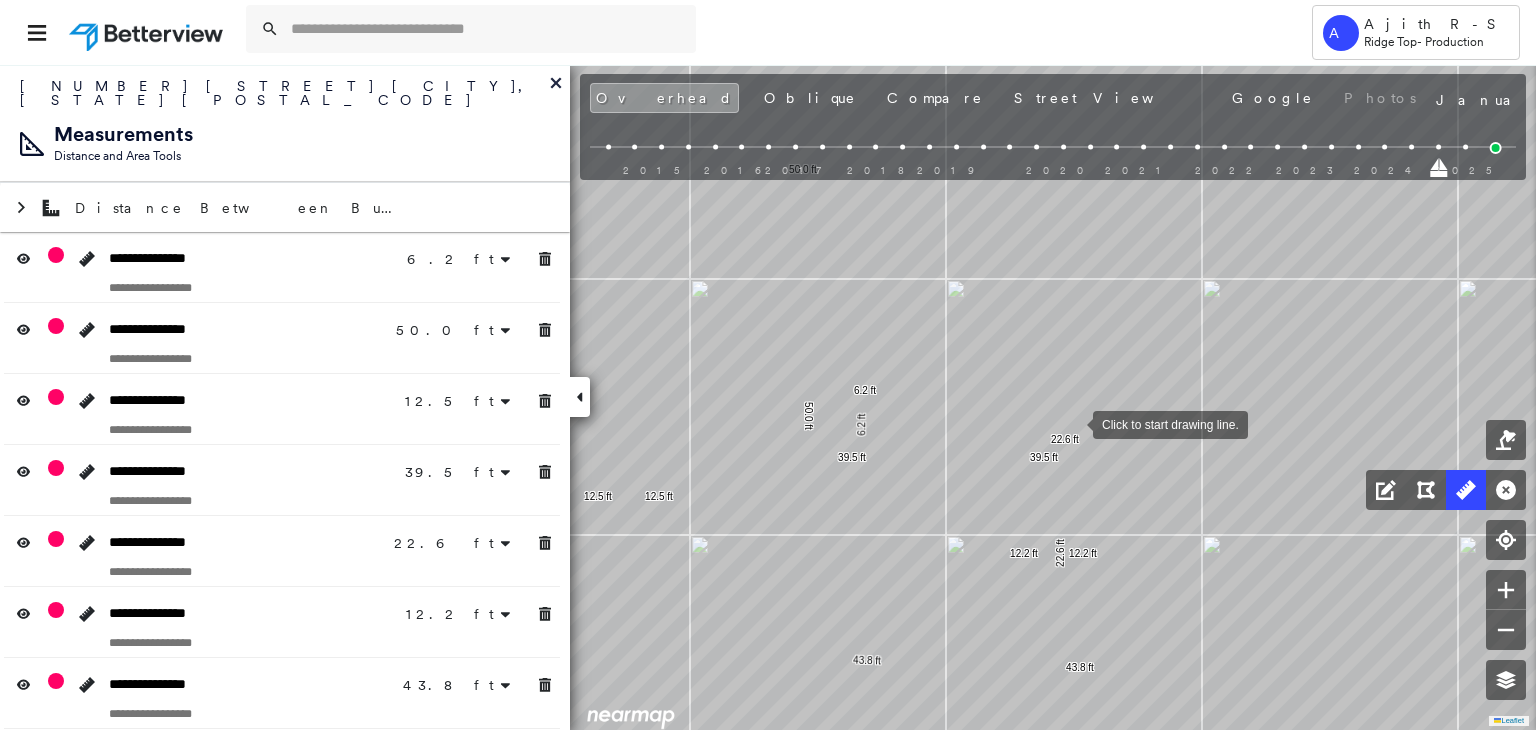 drag, startPoint x: 1073, startPoint y: 423, endPoint x: 1068, endPoint y: 345, distance: 78.160095 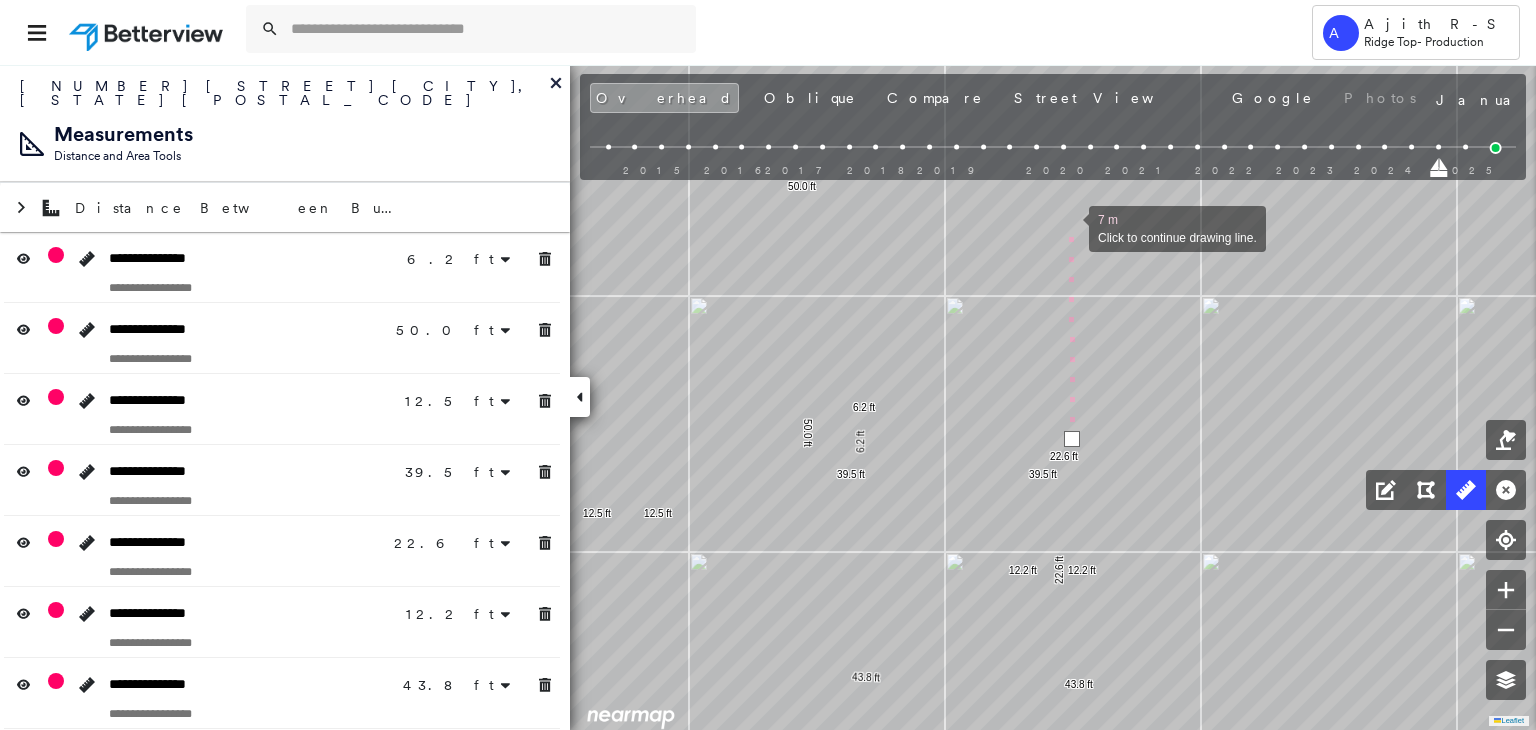 drag, startPoint x: 1069, startPoint y: 220, endPoint x: 1070, endPoint y: 250, distance: 30.016663 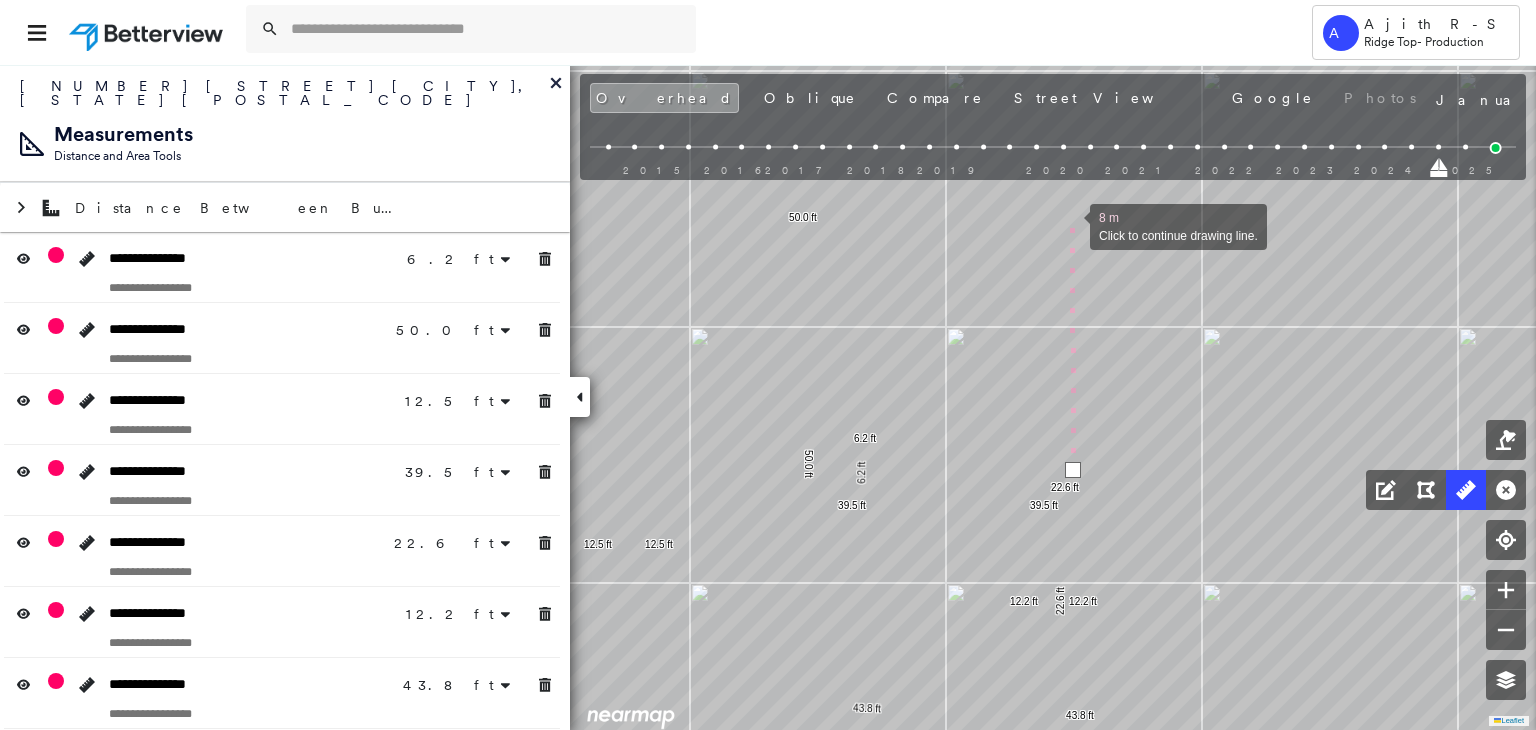 click at bounding box center (1070, 225) 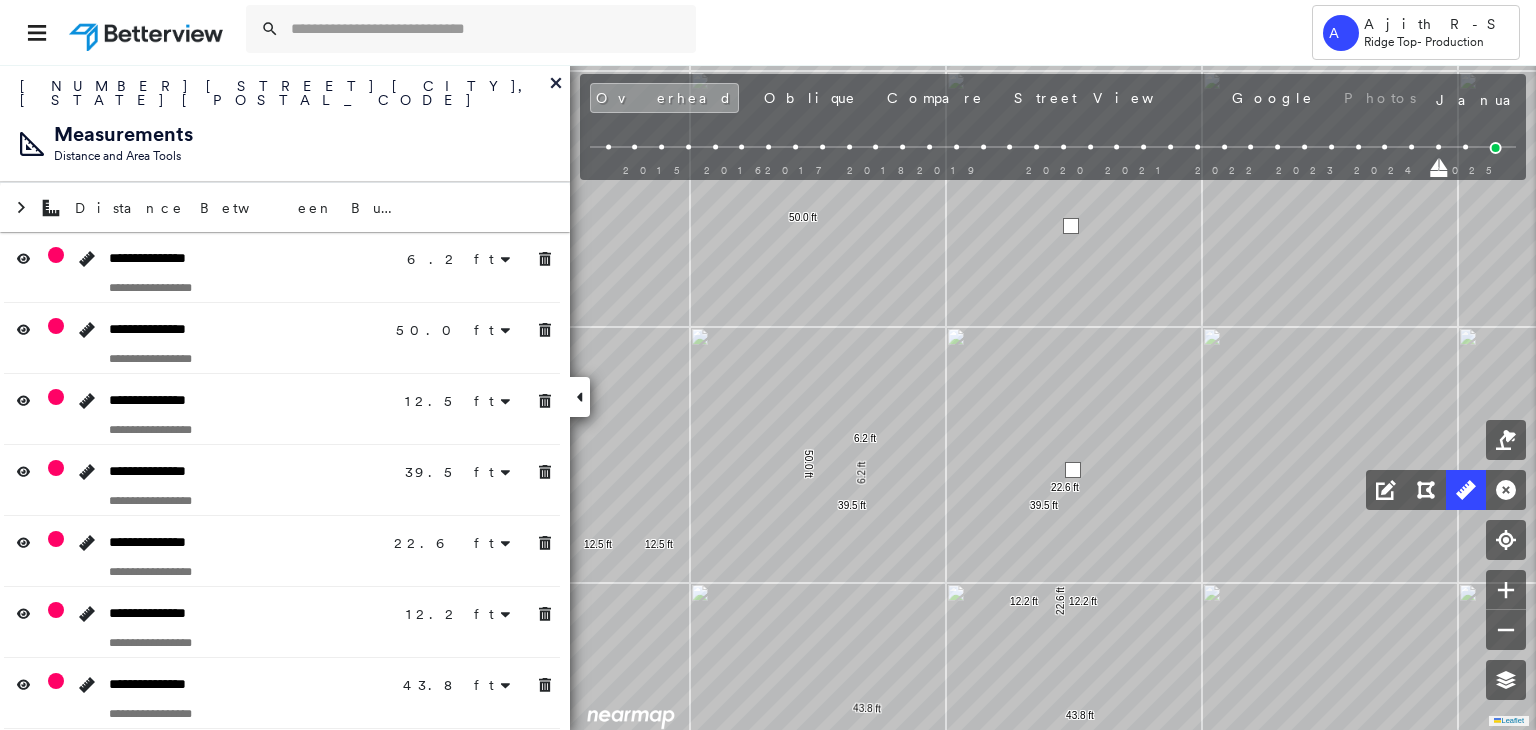 click at bounding box center (1071, 226) 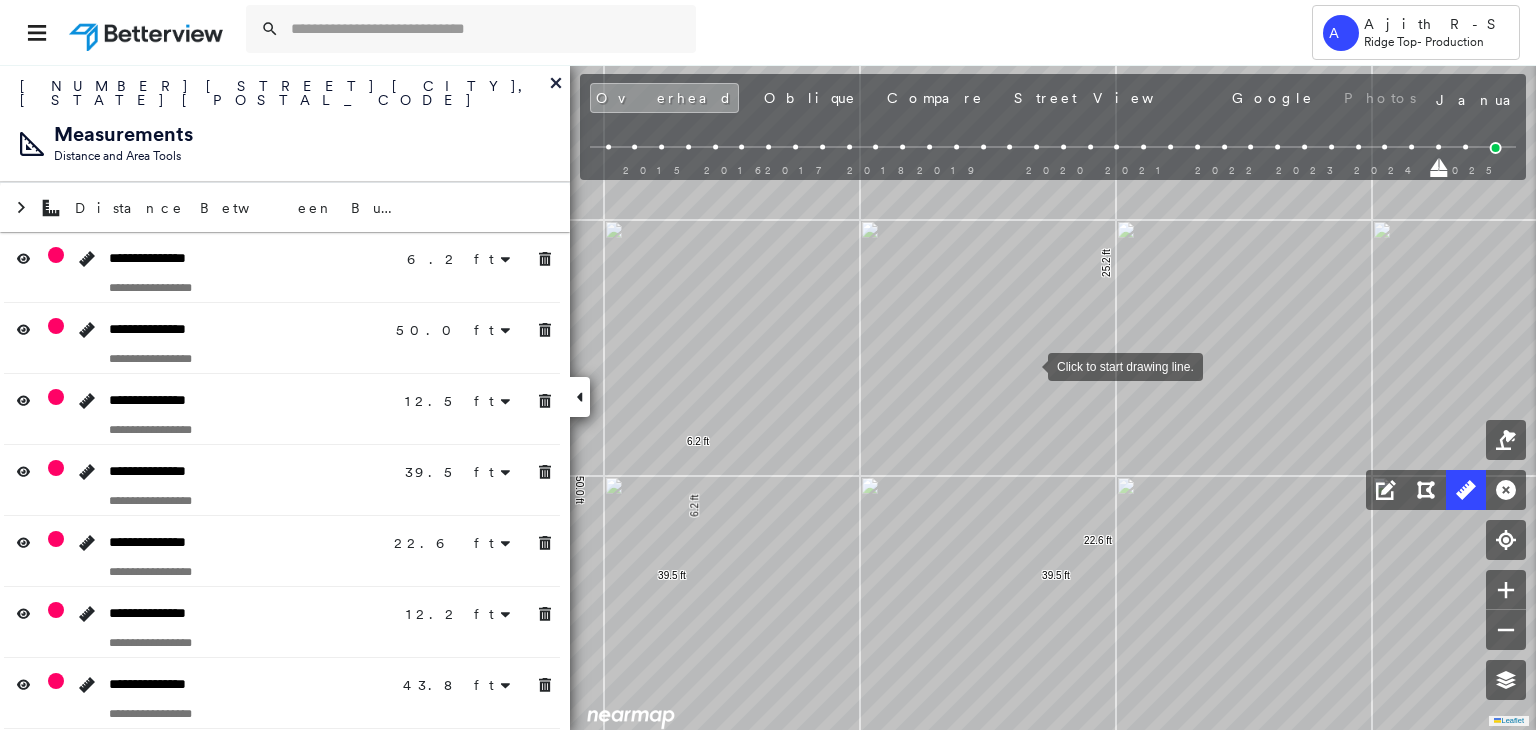 click at bounding box center [1028, 365] 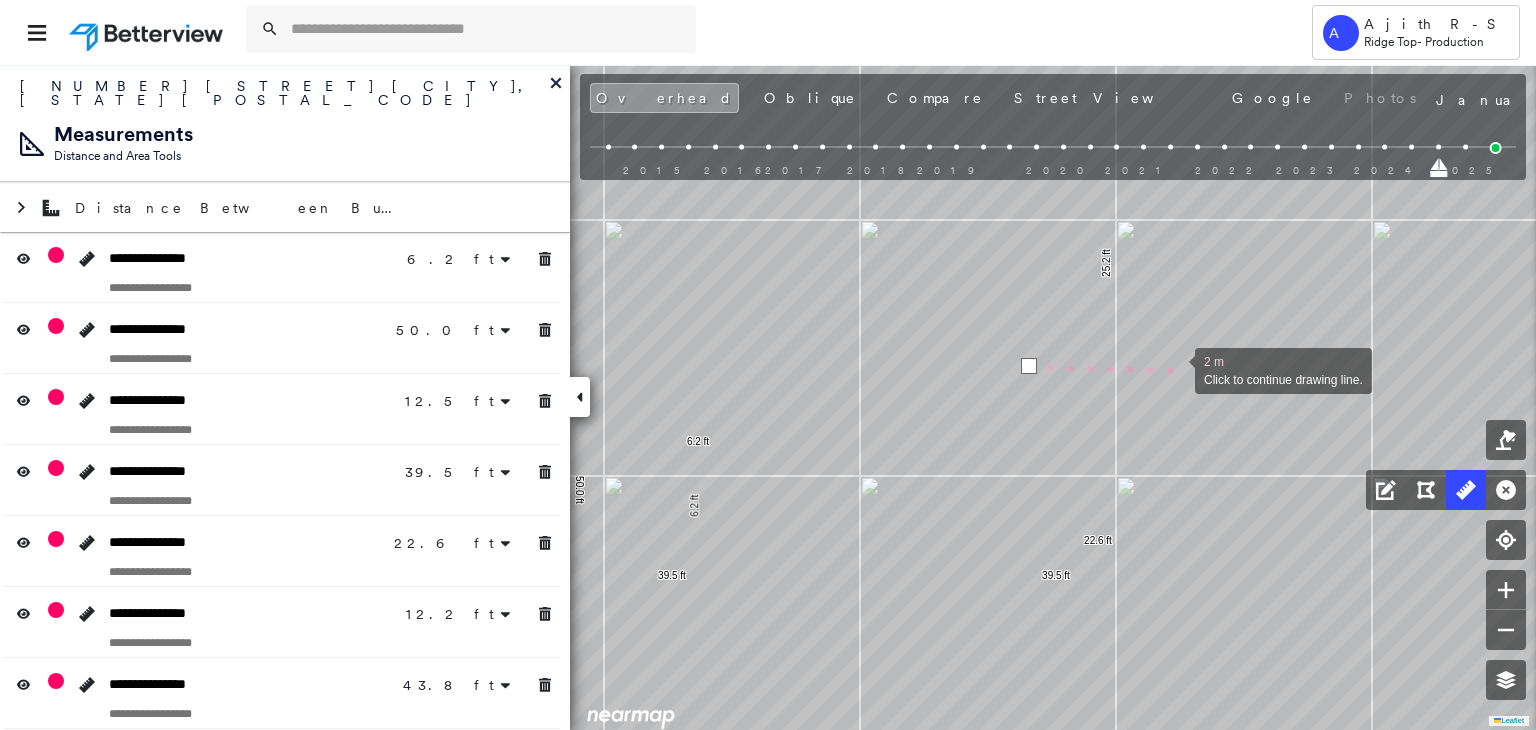 click at bounding box center [1175, 369] 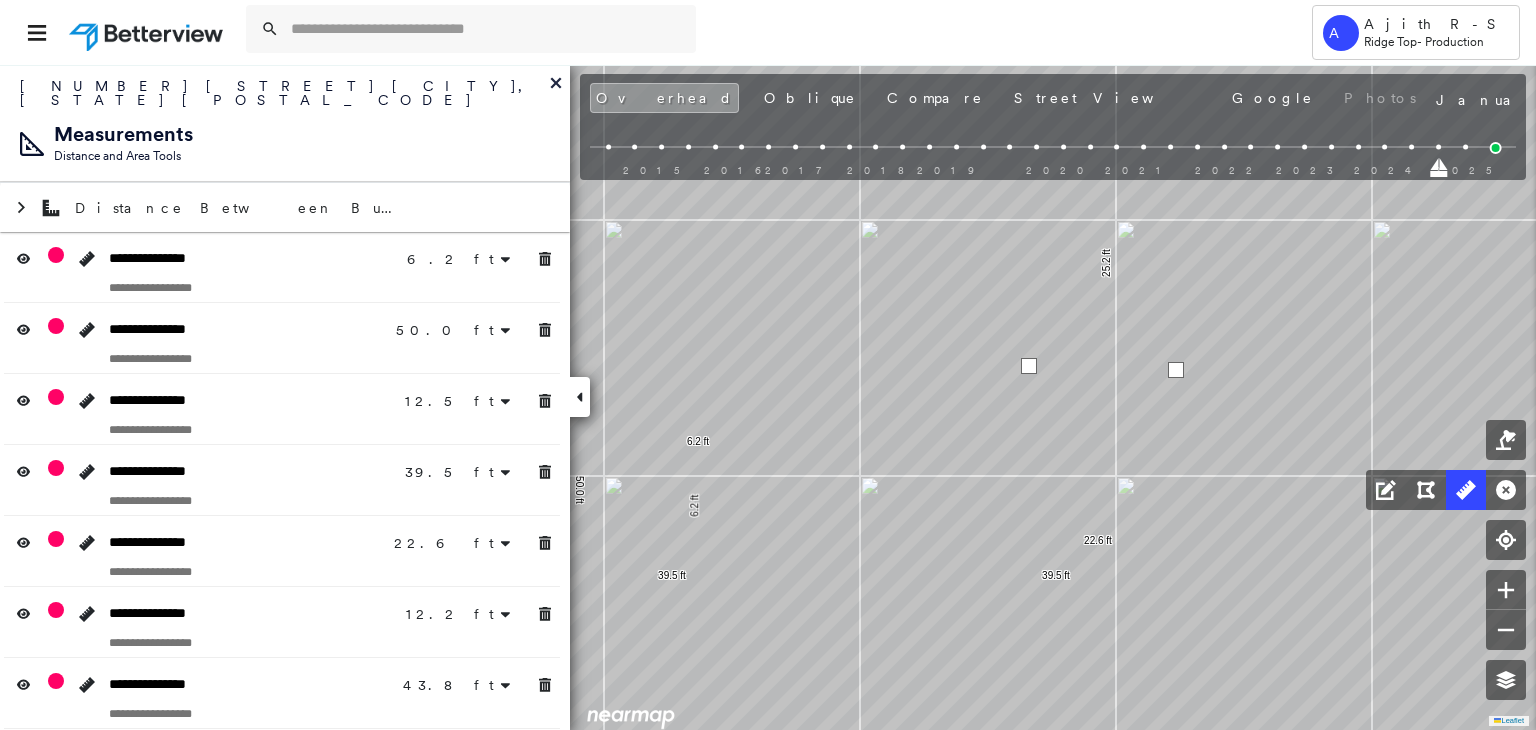 click at bounding box center [1176, 370] 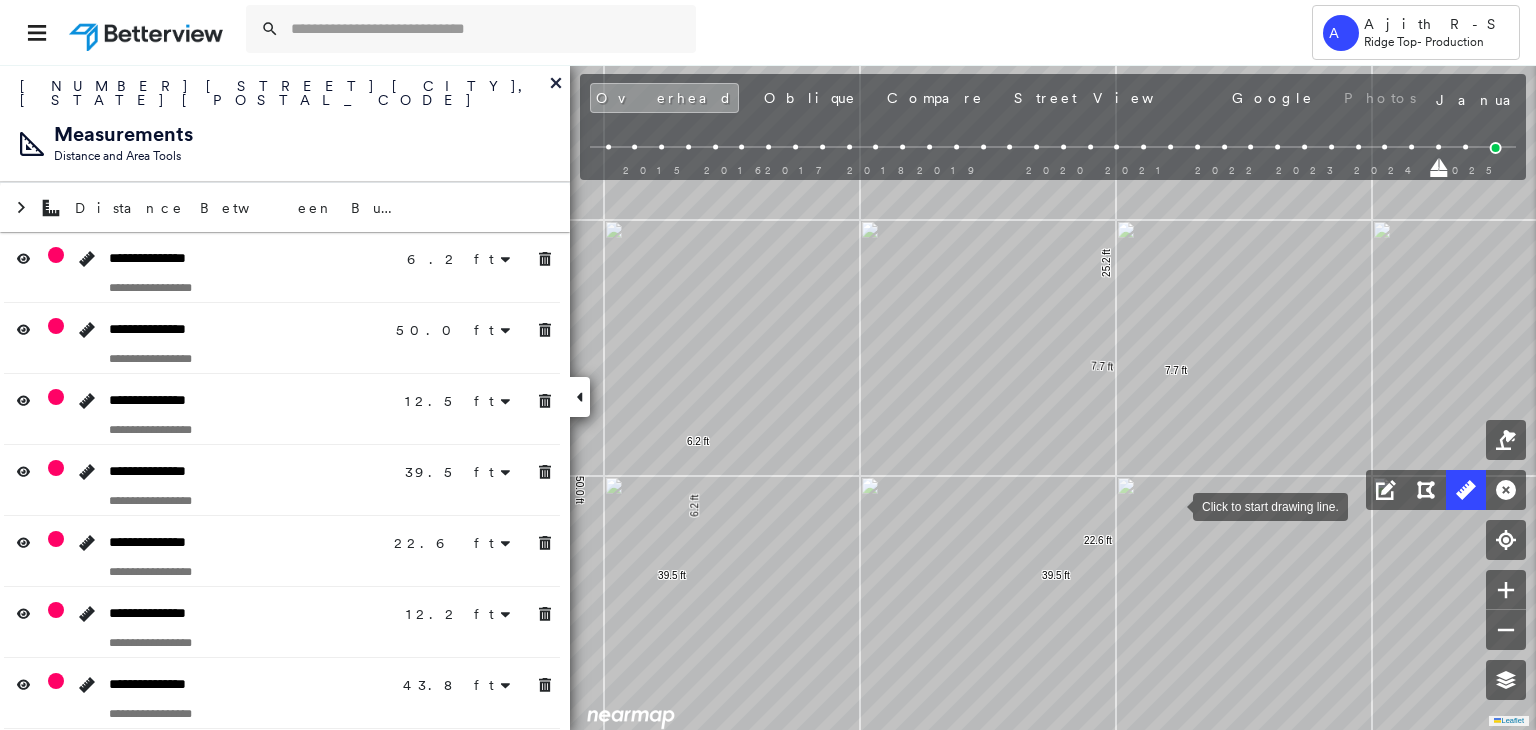click at bounding box center (1173, 505) 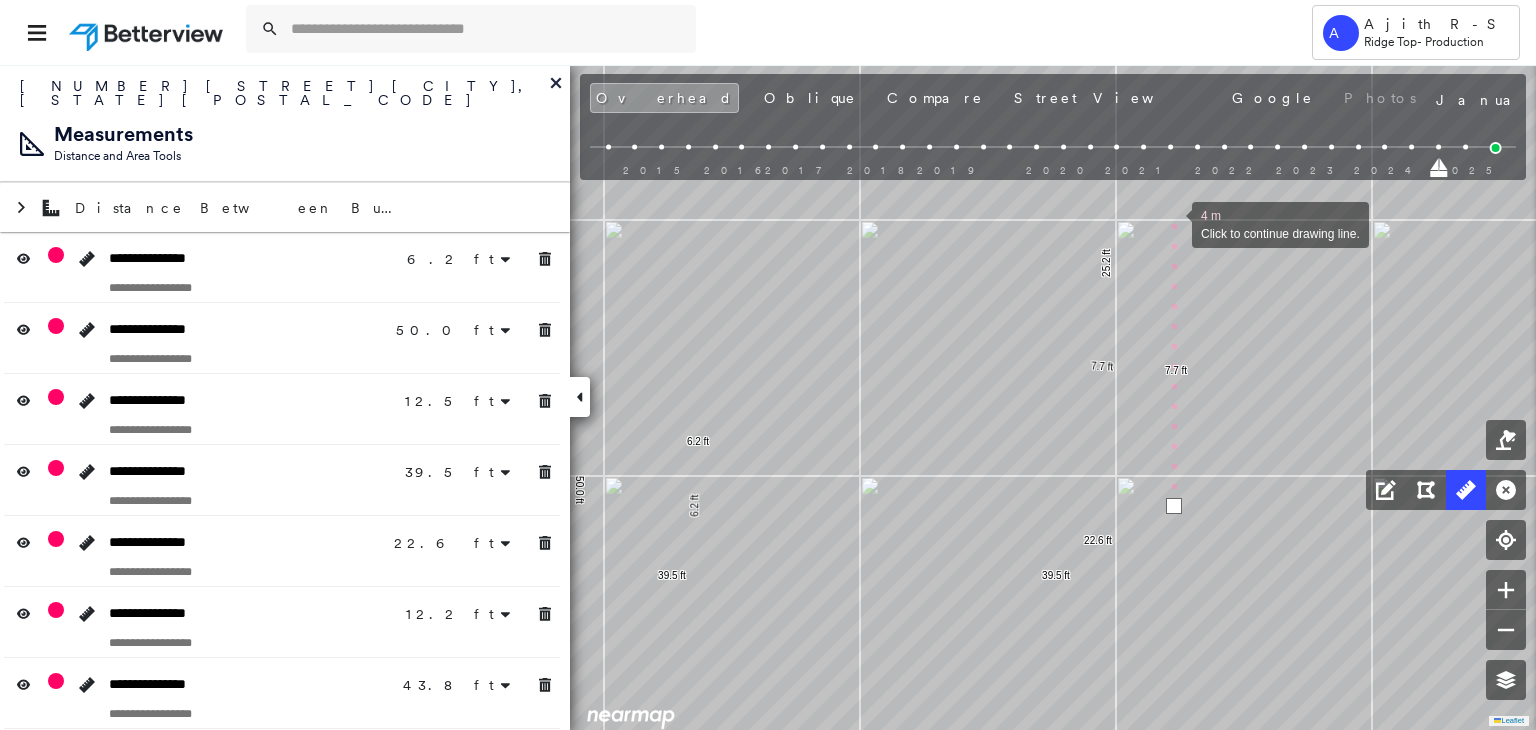 click at bounding box center (1172, 223) 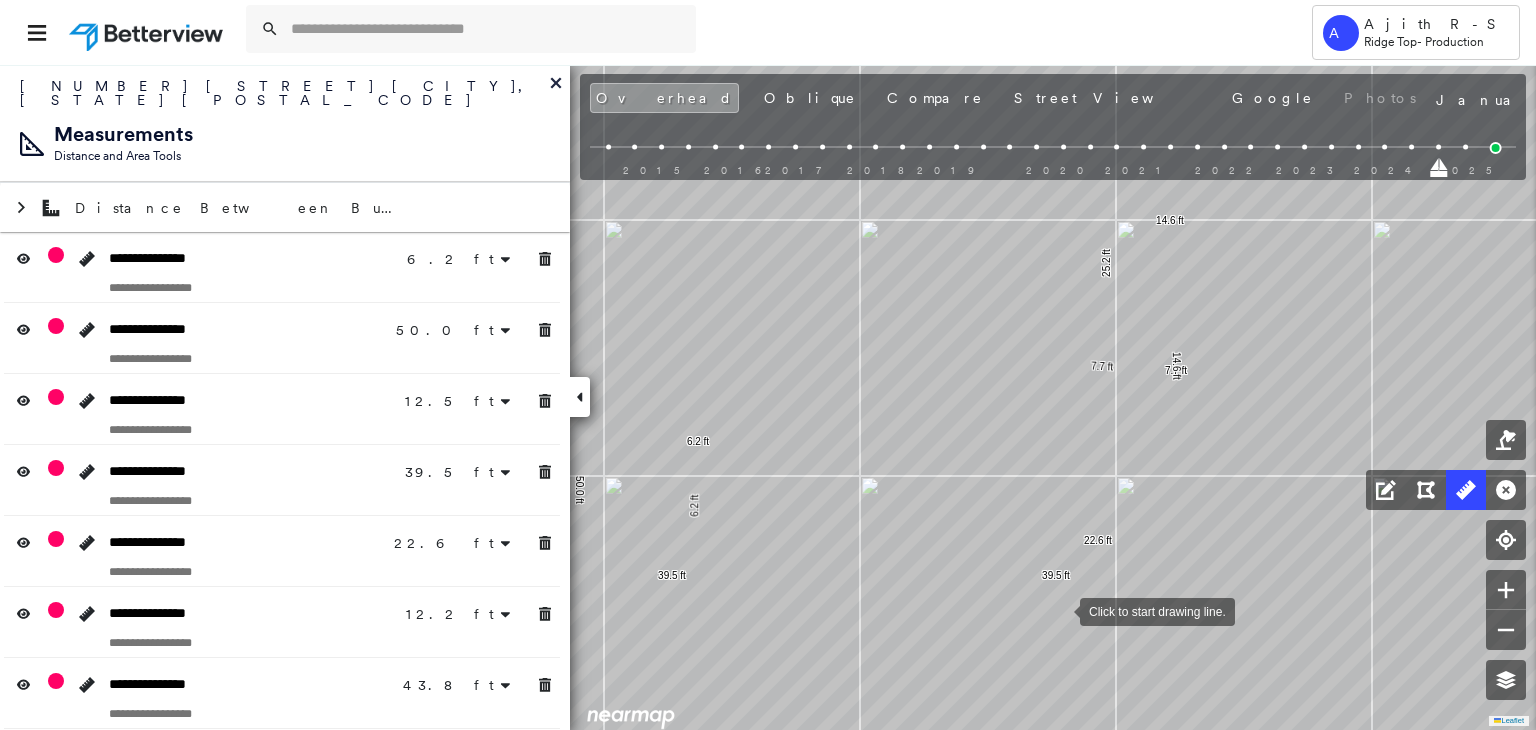 drag, startPoint x: 1060, startPoint y: 610, endPoint x: 1060, endPoint y: 572, distance: 38 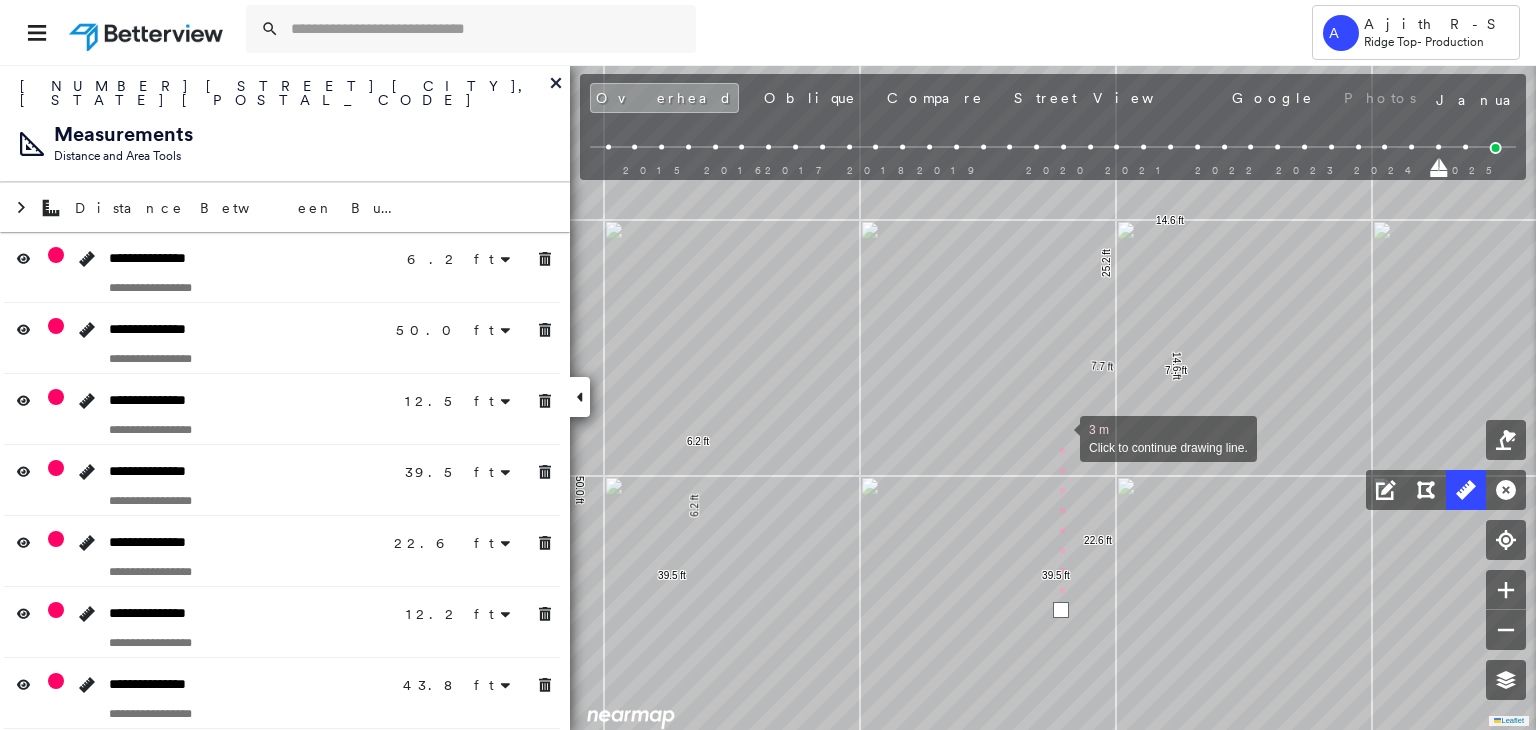 click at bounding box center [1060, 437] 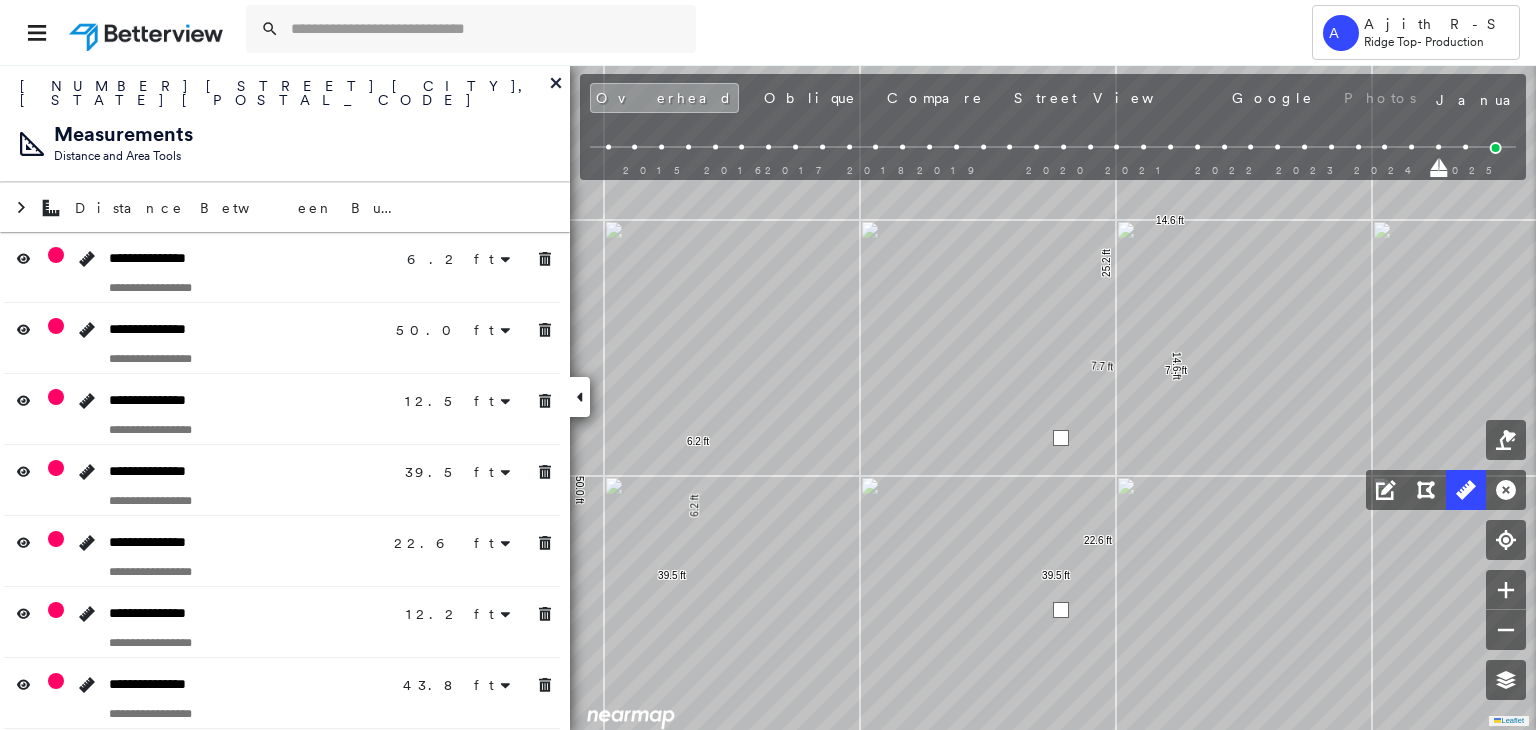 click at bounding box center [1061, 438] 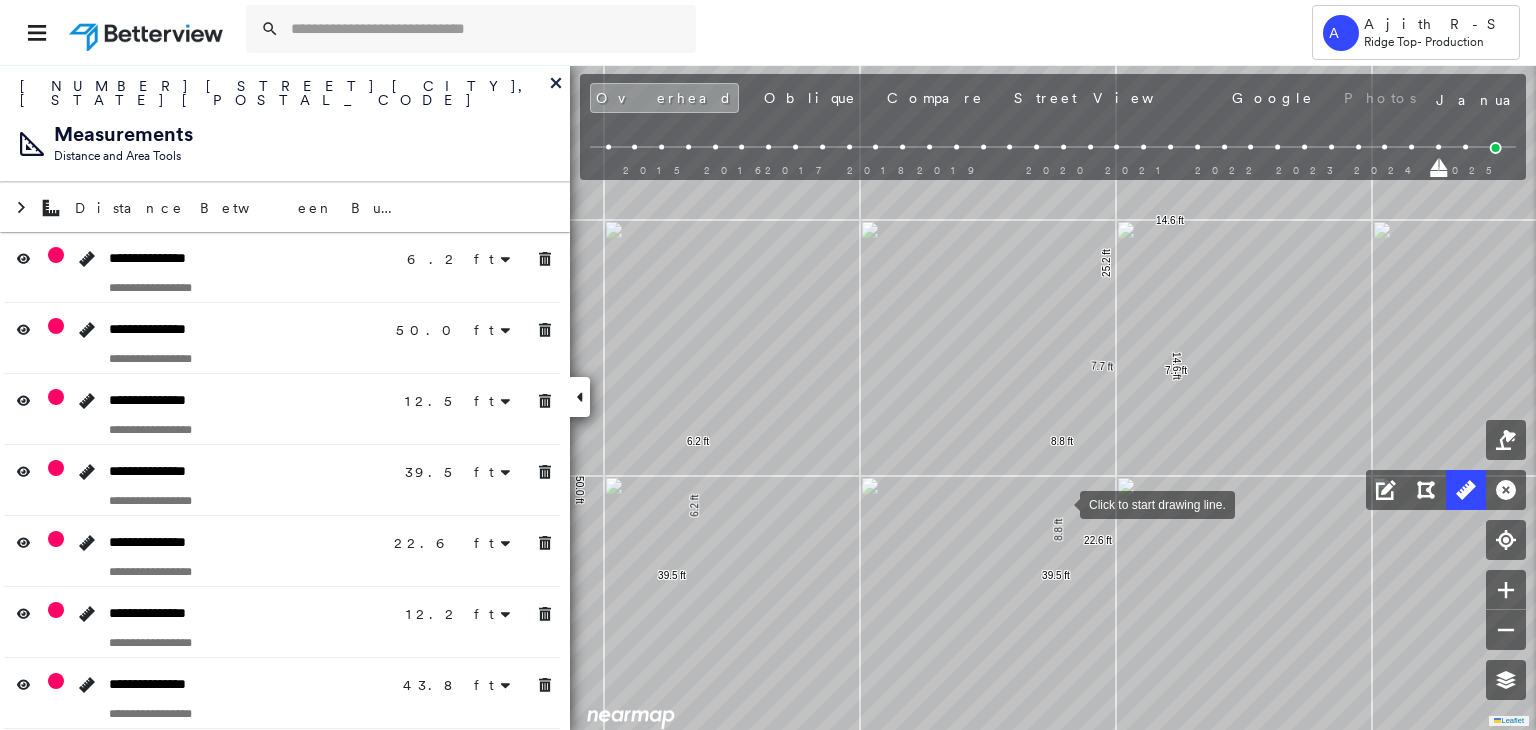 click at bounding box center (1060, 503) 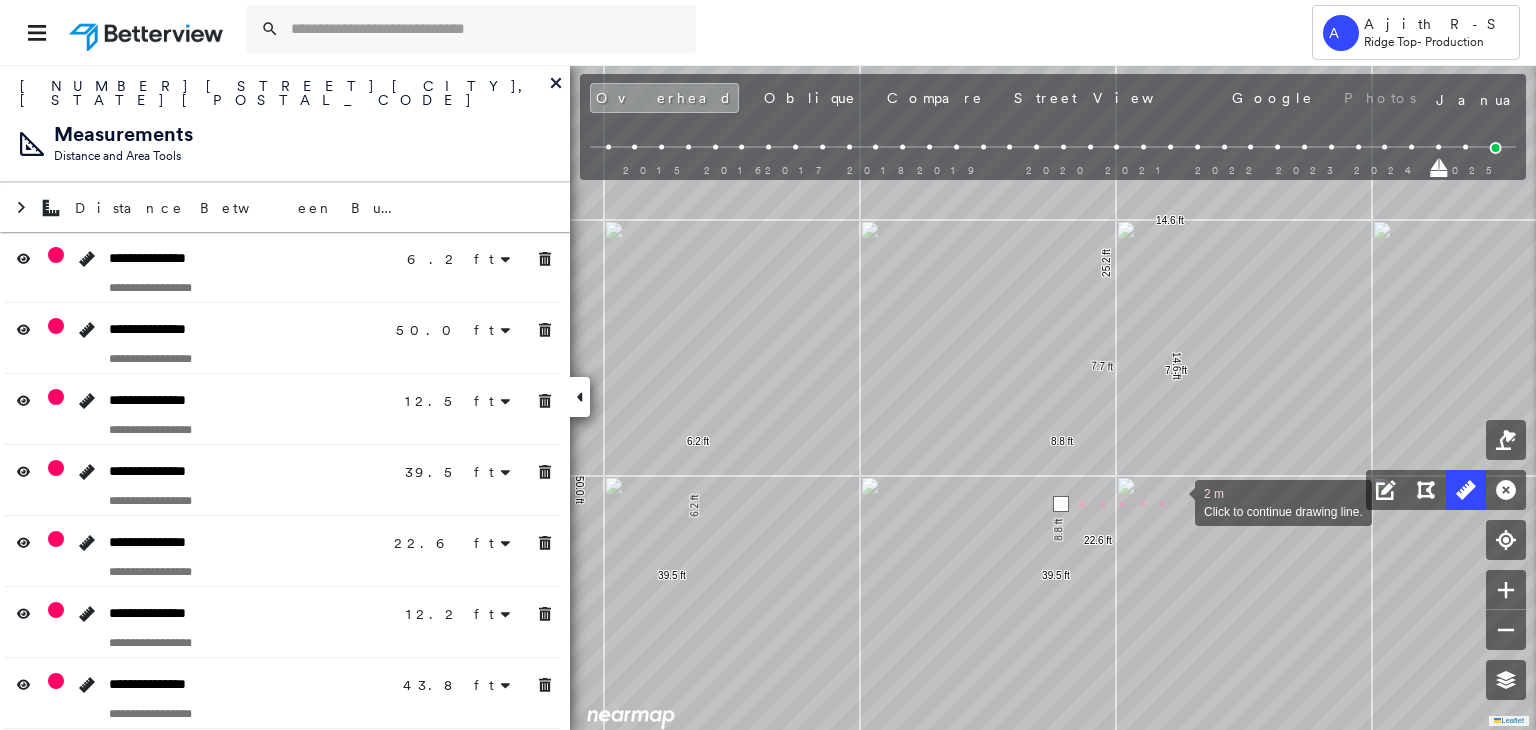 click at bounding box center (1175, 501) 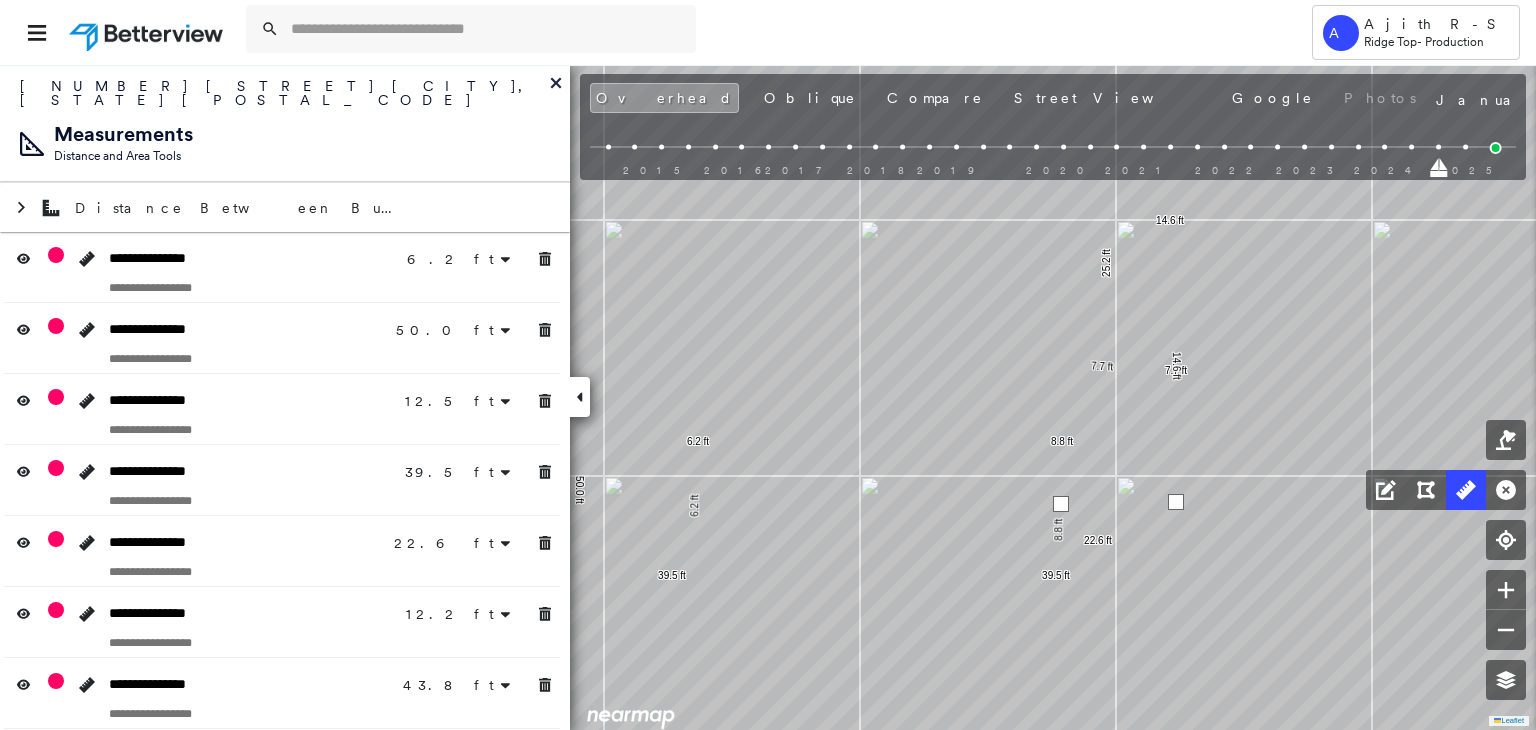 click at bounding box center [1176, 502] 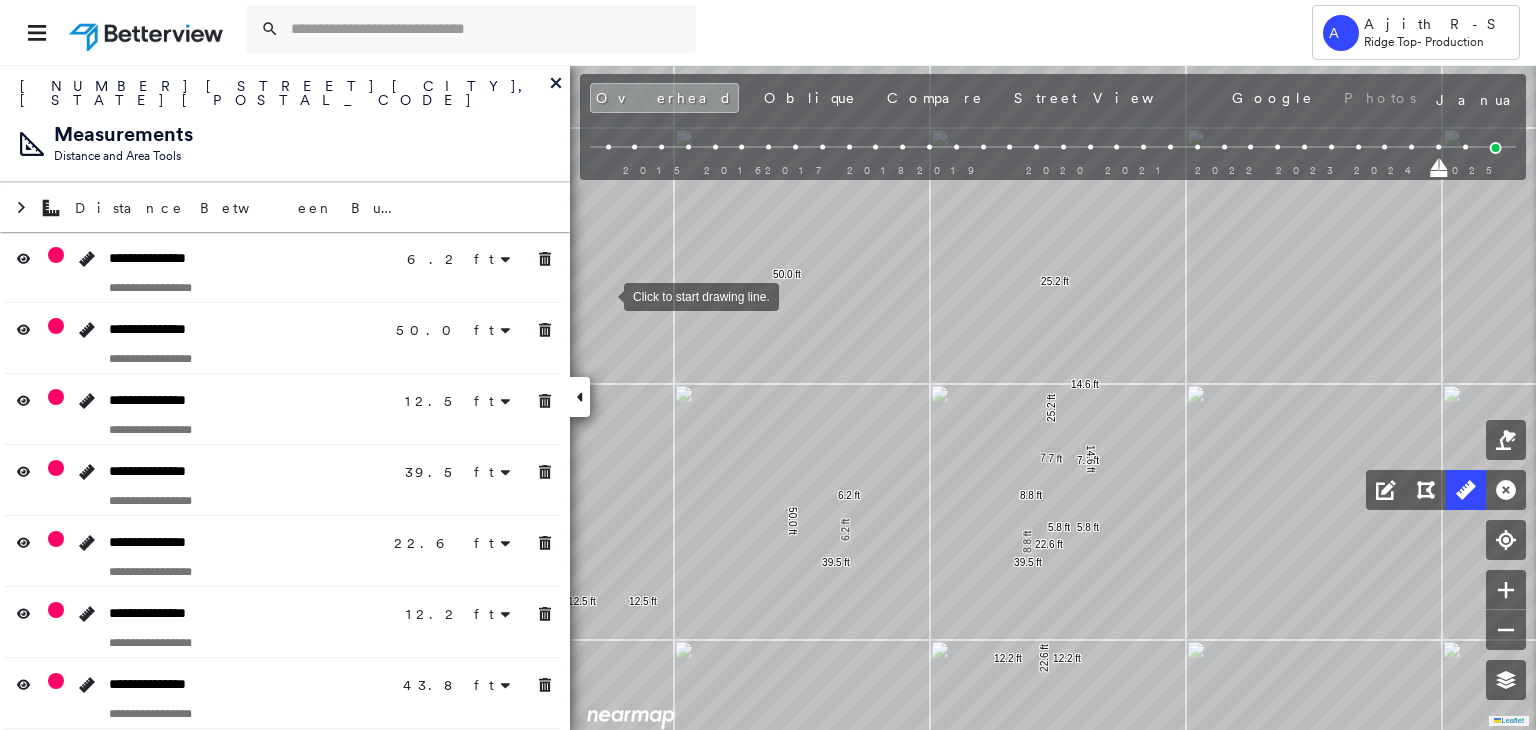 click at bounding box center (604, 295) 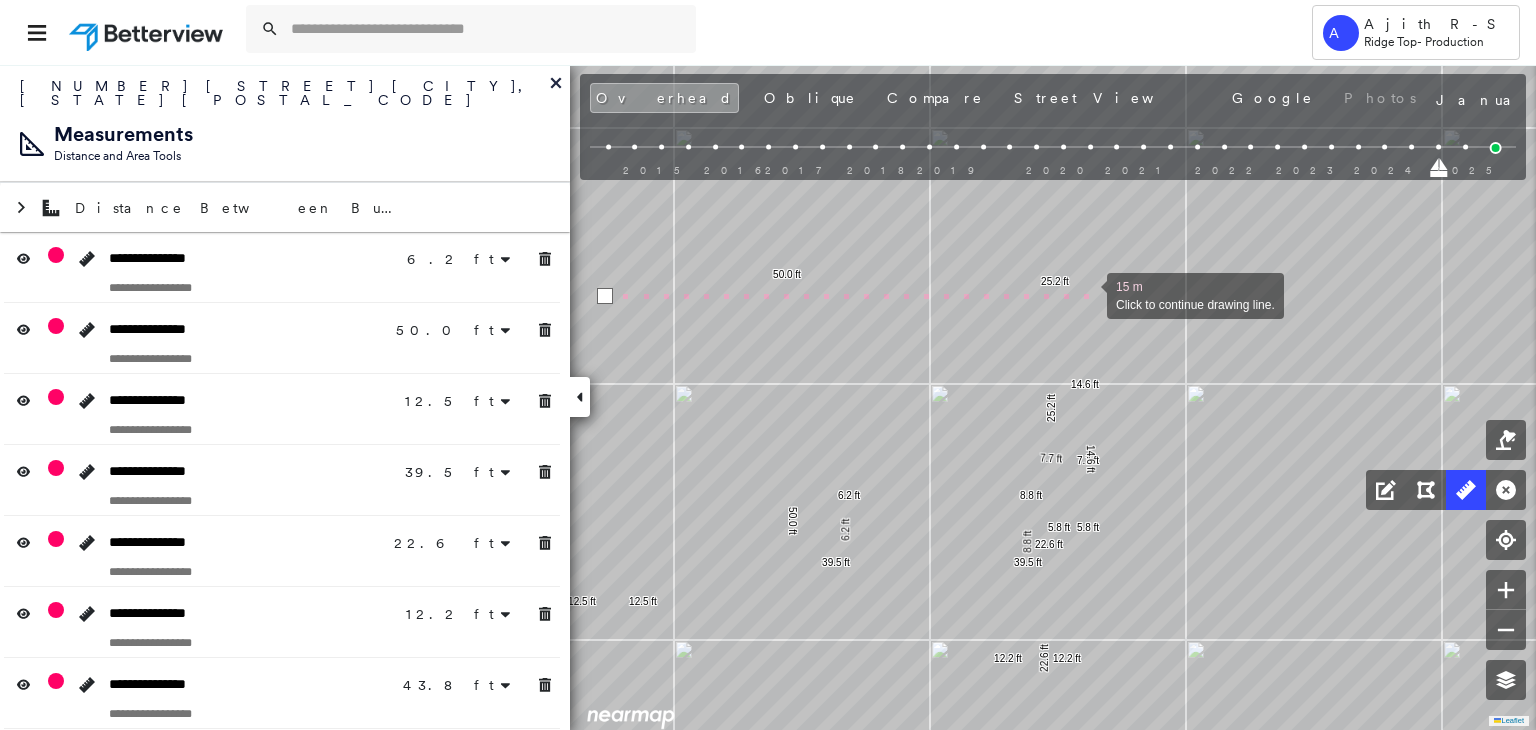 click at bounding box center (1087, 294) 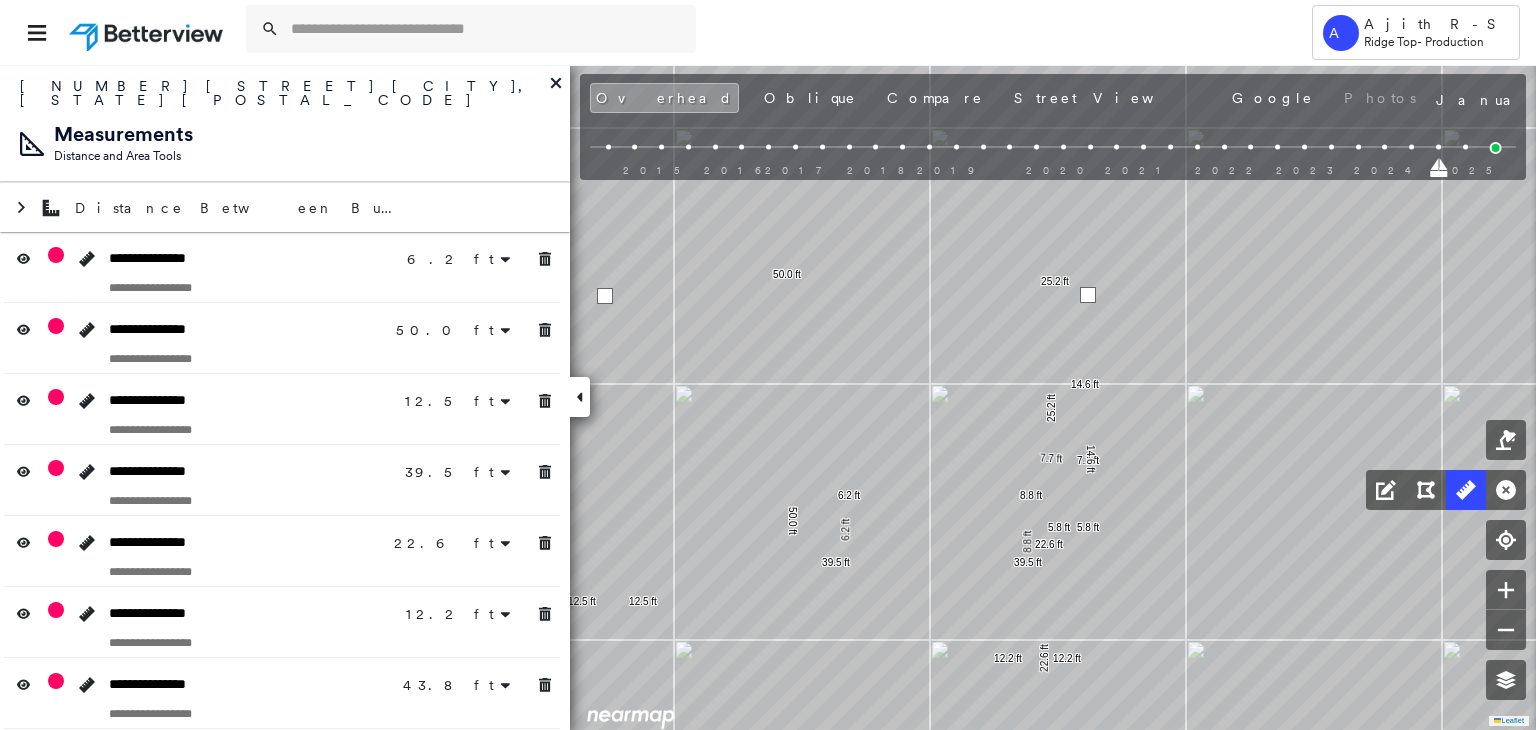 click at bounding box center (1088, 295) 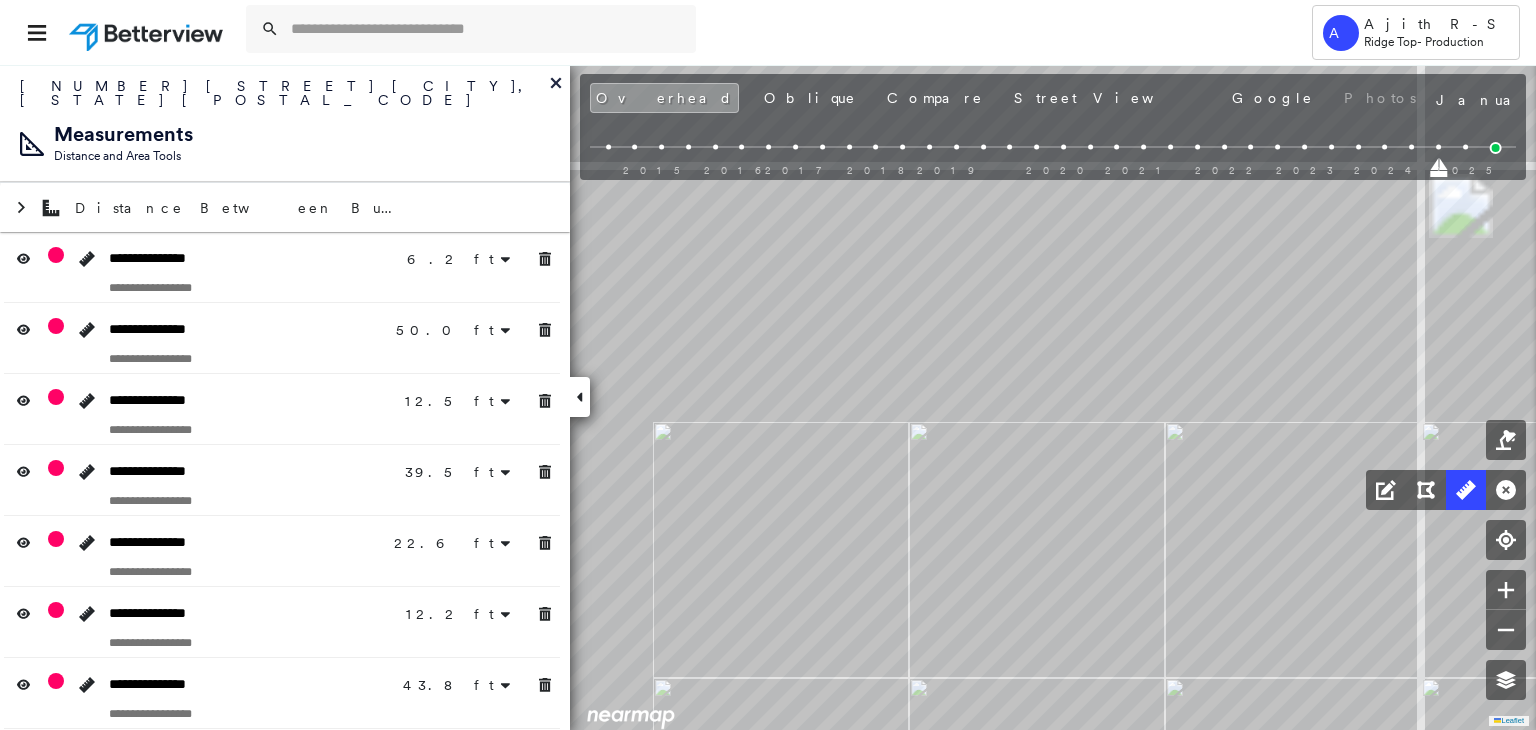 click at bounding box center (1496, 148) 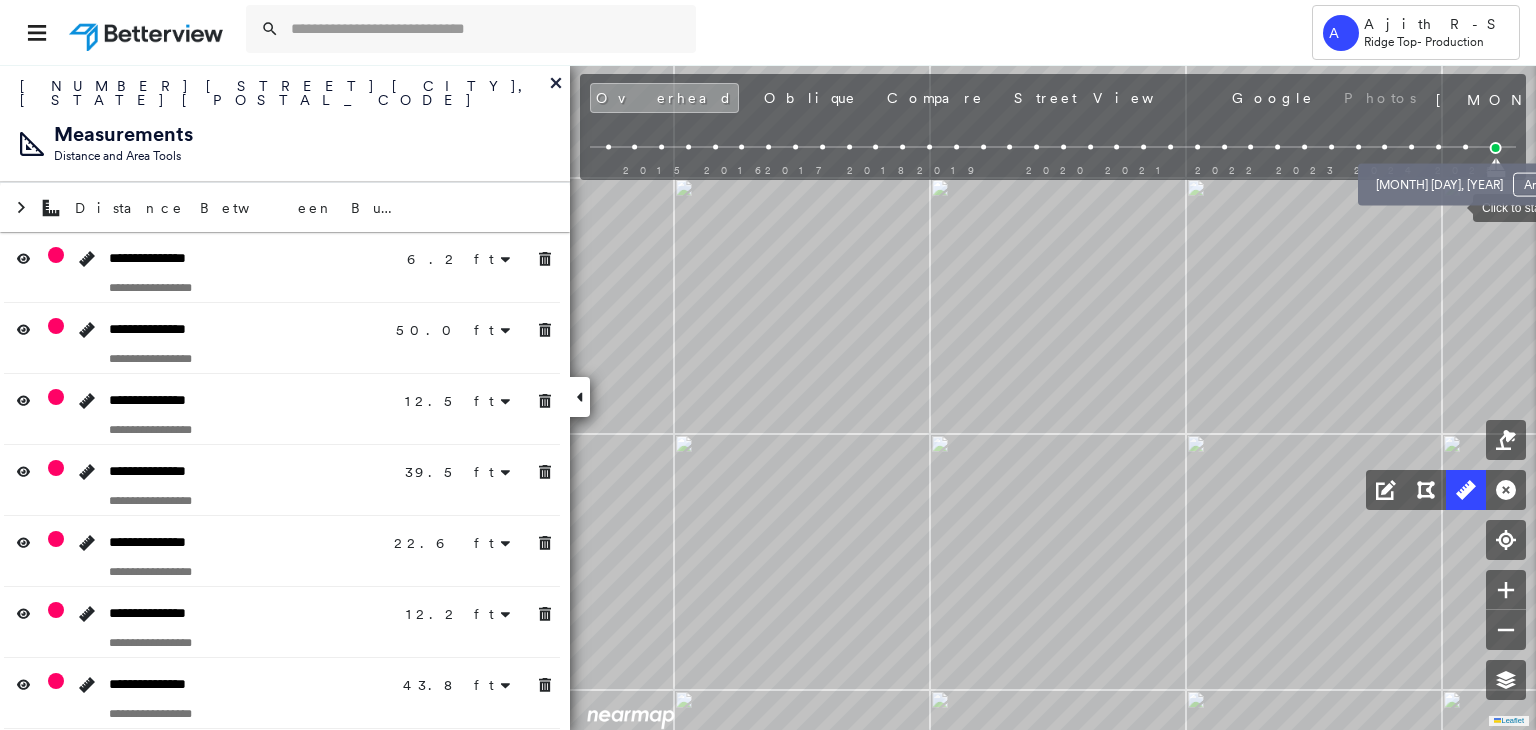 click at bounding box center [1465, 147] 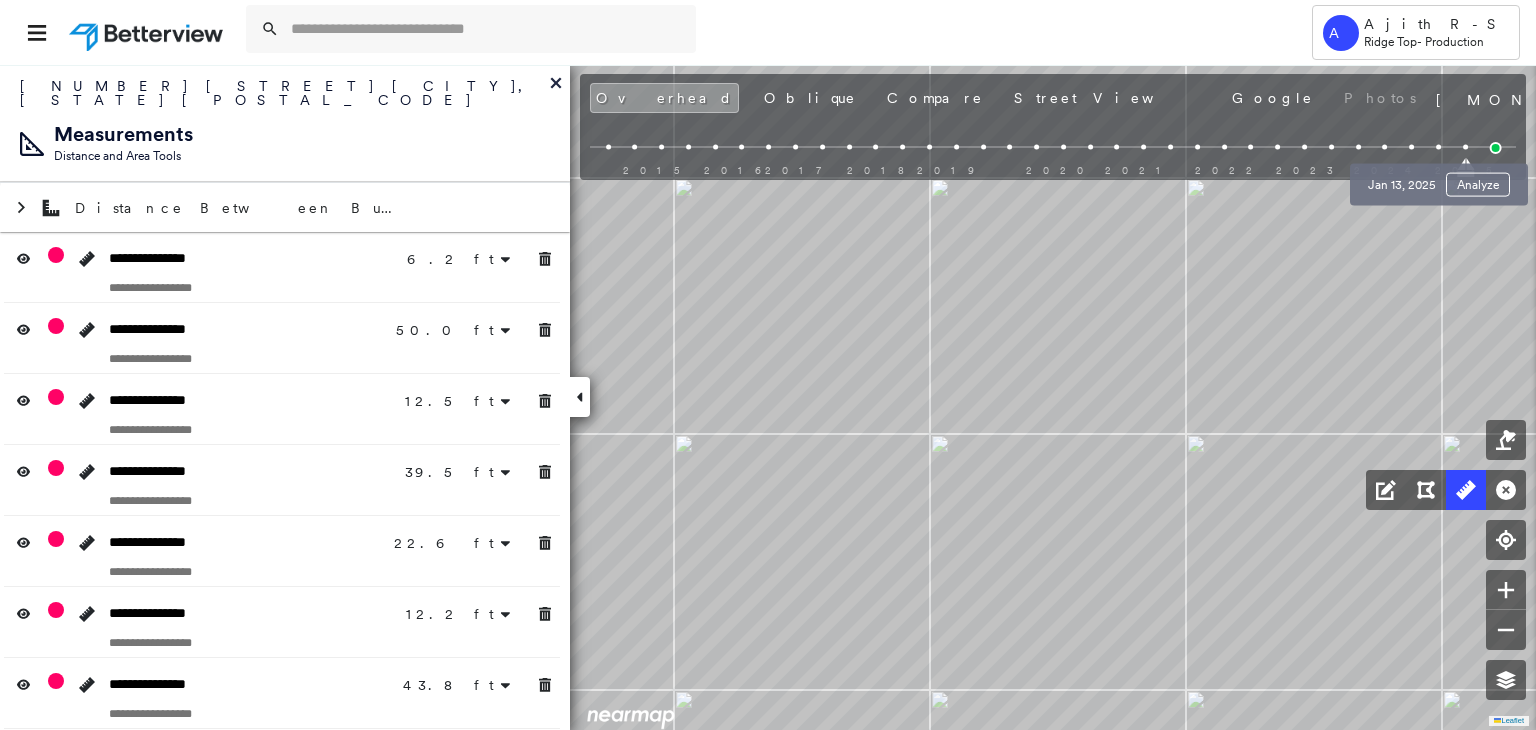 click at bounding box center (1438, 147) 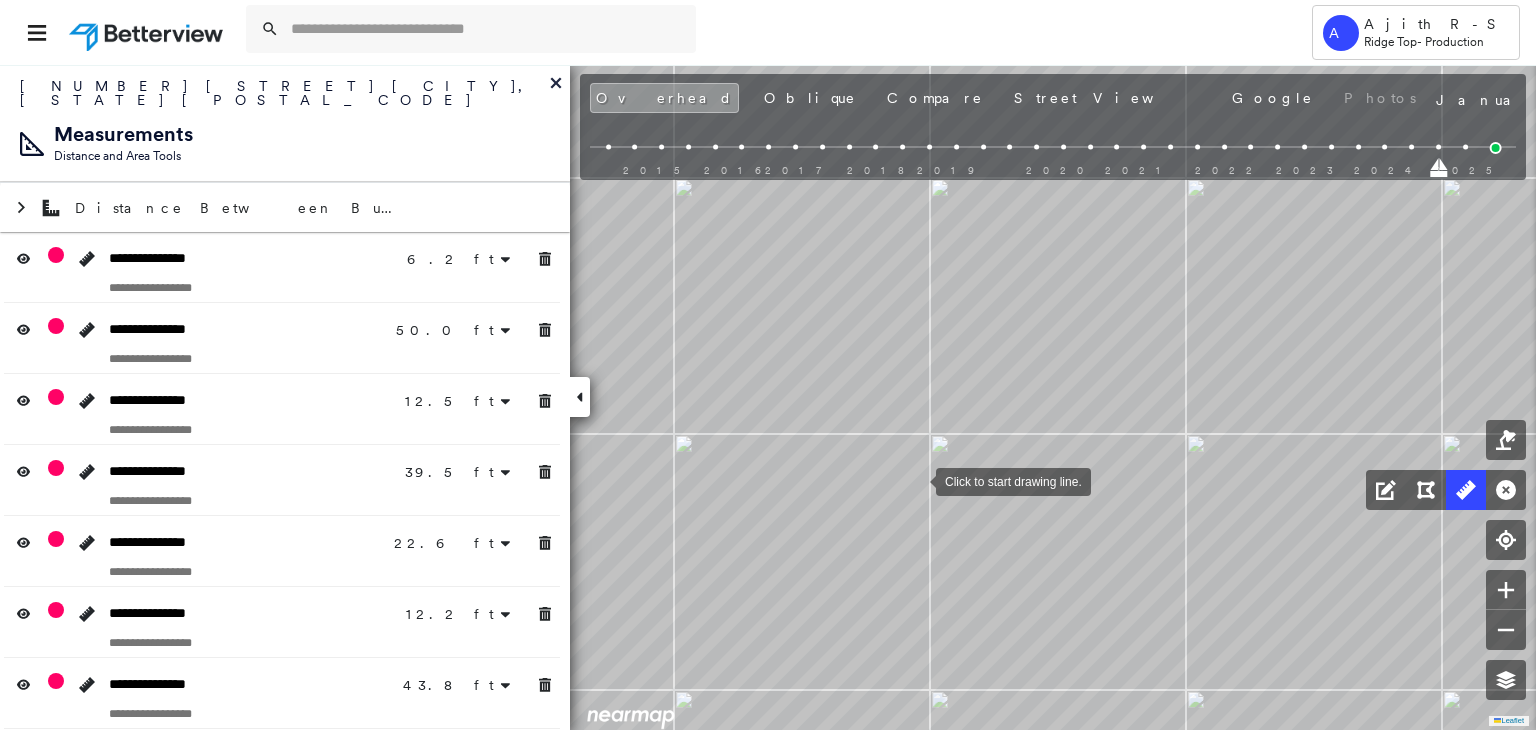 click at bounding box center (916, 480) 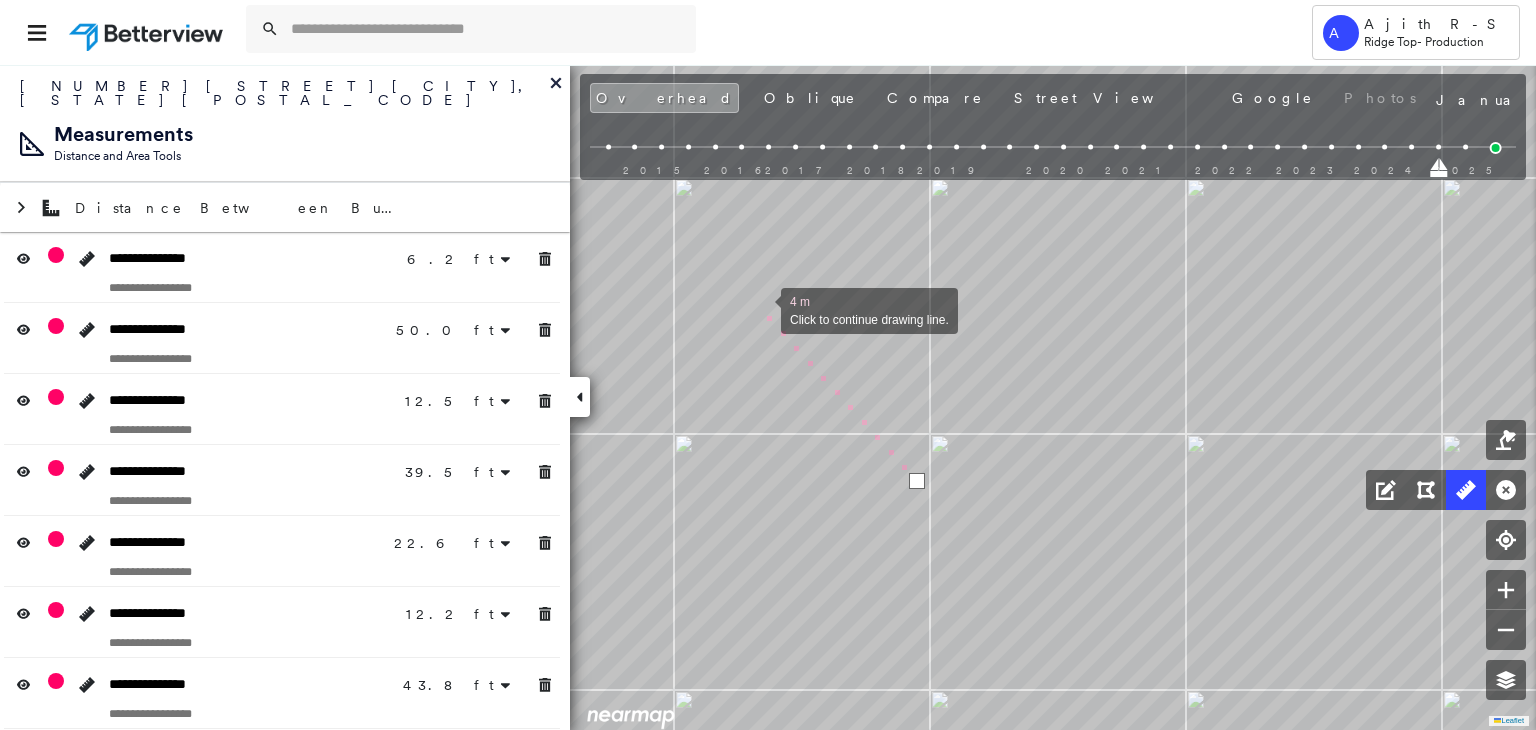 click at bounding box center (761, 309) 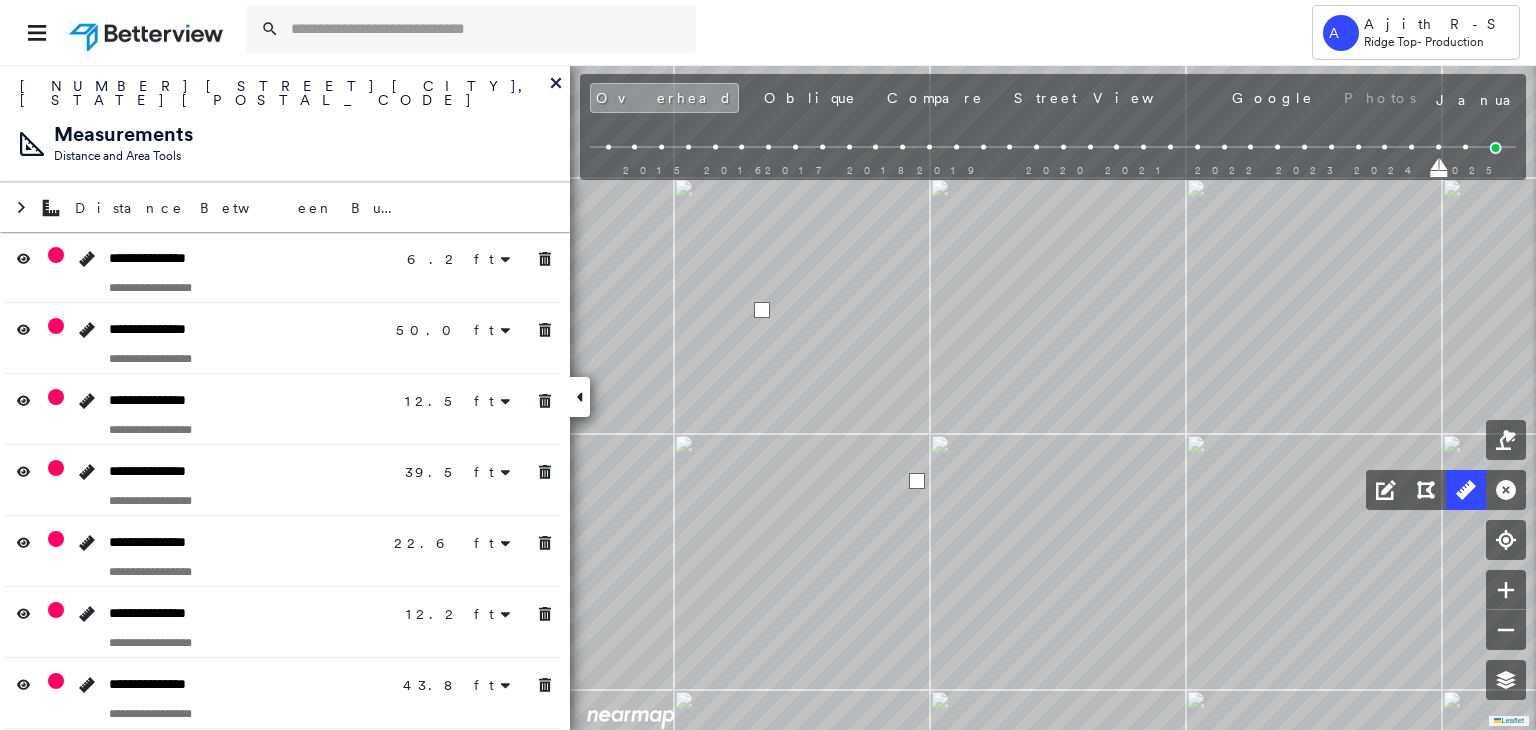 click at bounding box center [762, 310] 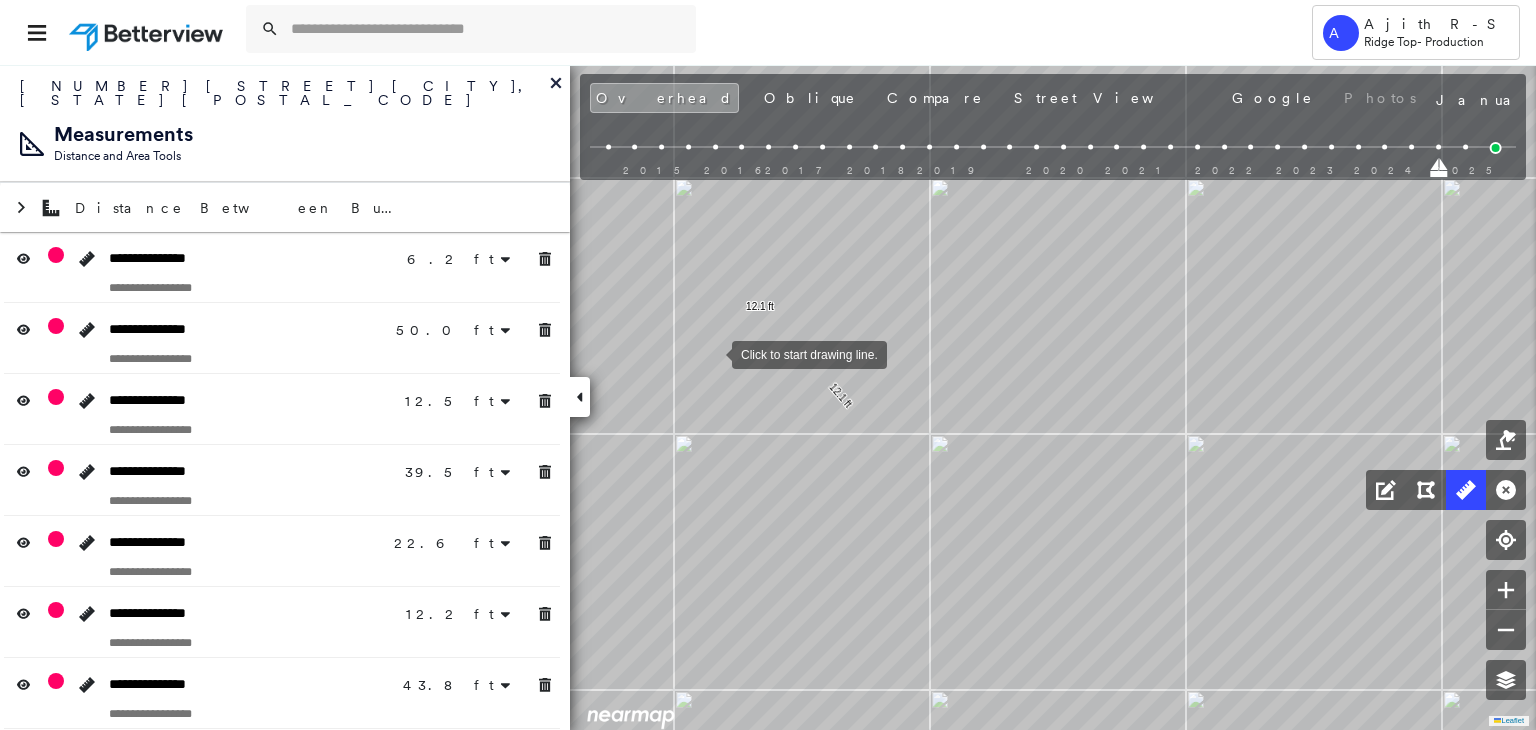 drag, startPoint x: 712, startPoint y: 353, endPoint x: 739, endPoint y: 326, distance: 38.183765 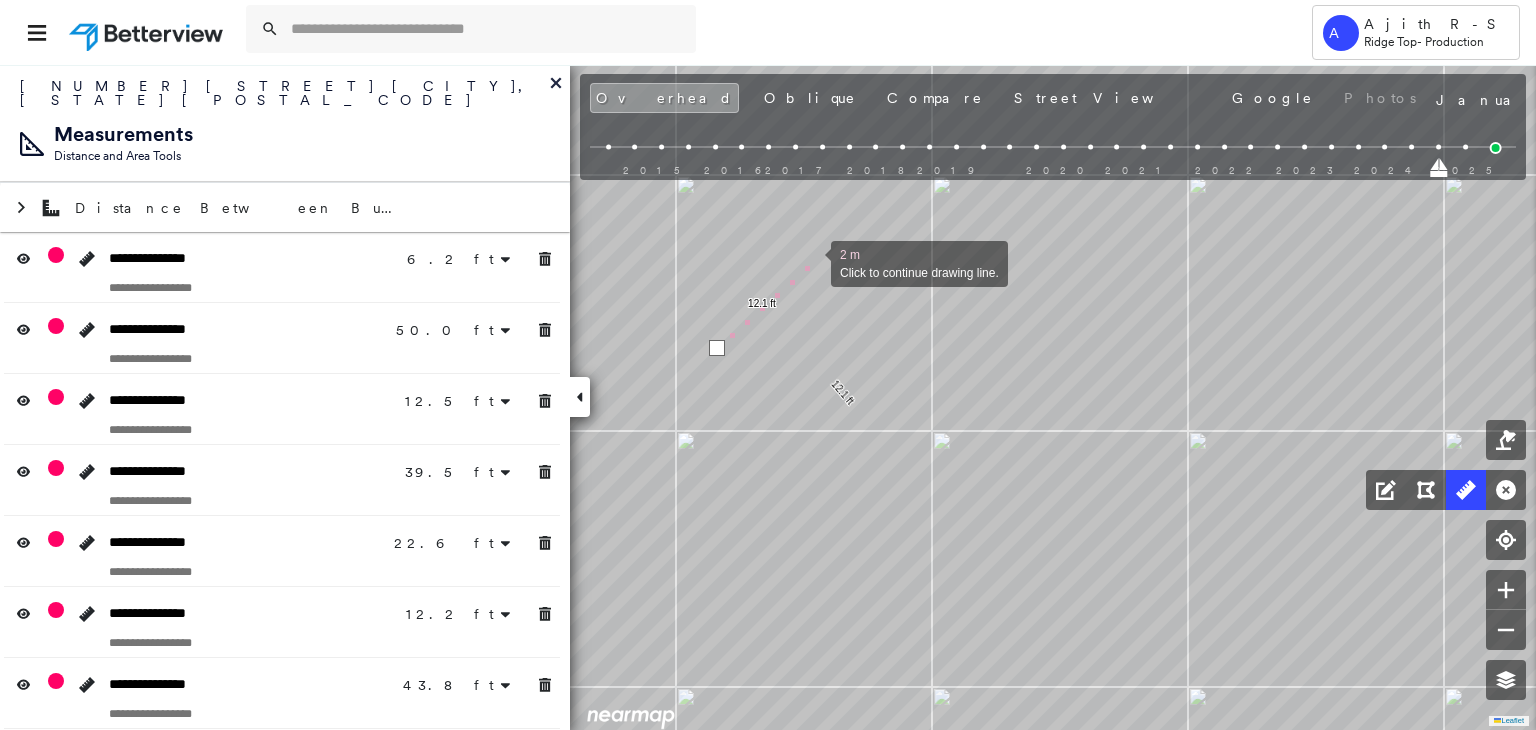 click at bounding box center (811, 262) 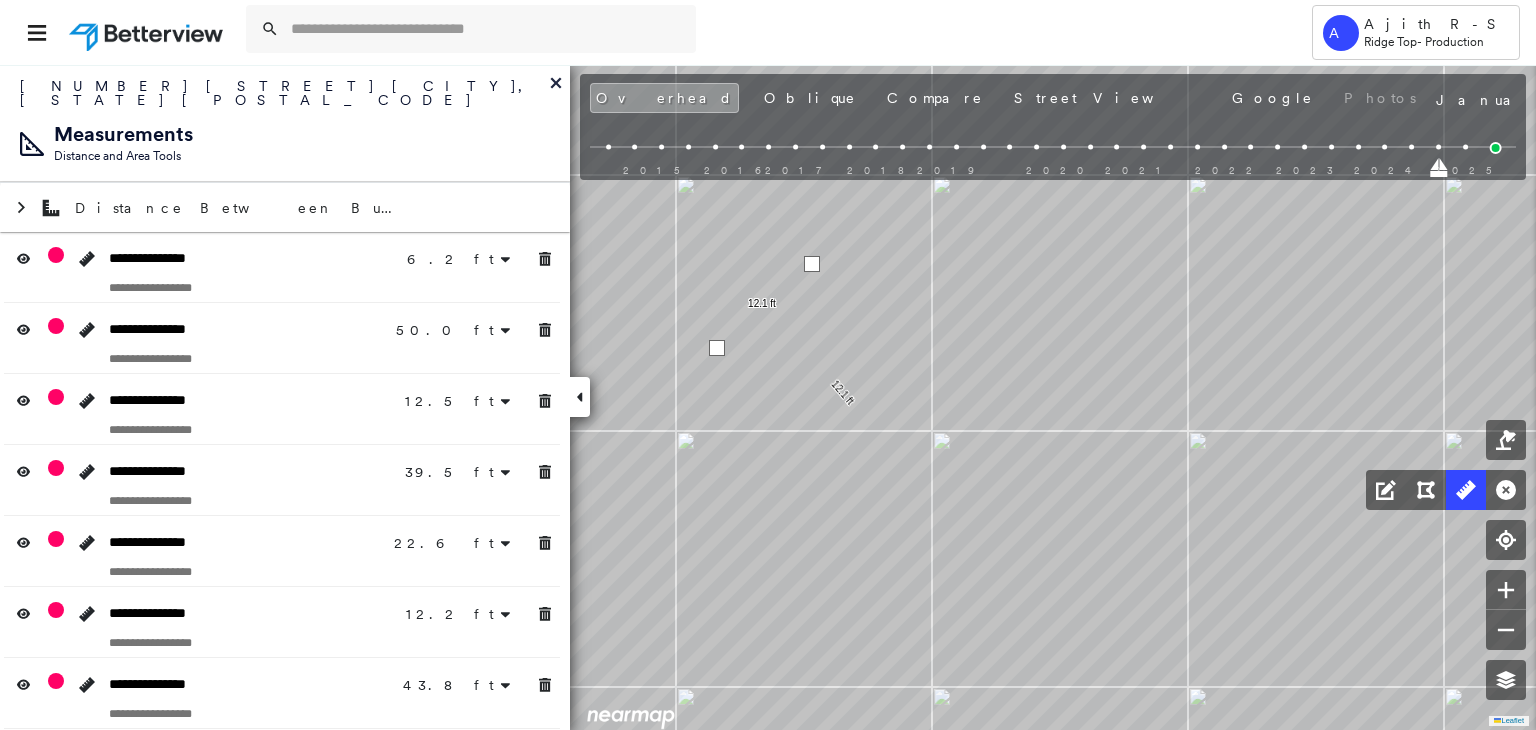 click at bounding box center [812, 264] 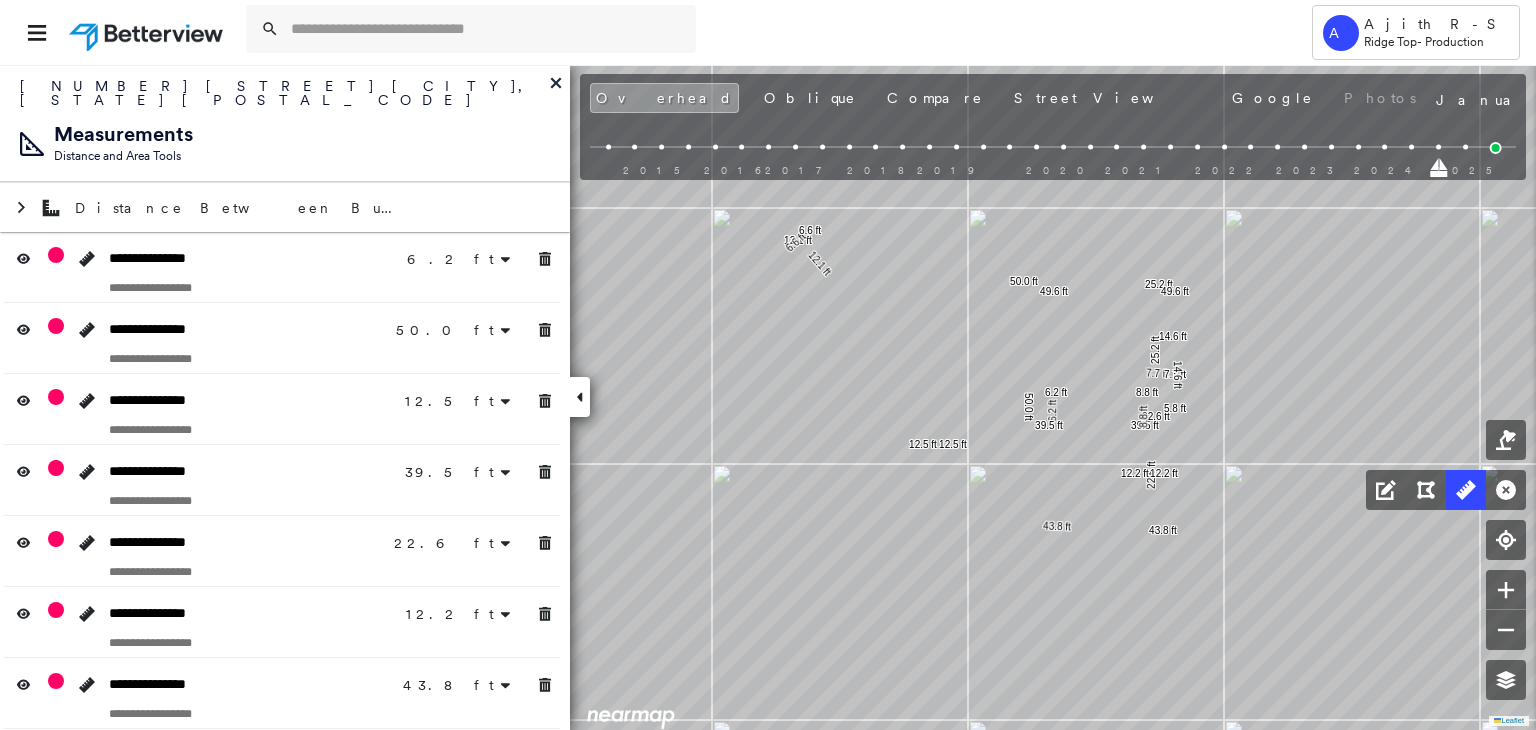 click on "6.2 ft 6.2 ft 50.0 ft 50.0 ft 12.5 ft 12.5 ft 39.5 ft 39.5 ft 22.6 ft 22.6 ft 12.2 ft 12.2 ft 43.8 ft 43.8 ft 25.2 ft 25.2 ft 7.7 ft 7.7 ft 14.6 ft 14.6 ft 8.8 ft 8.8 ft 5.8 ft 49.6 ft 49.6 ft 12.1 ft 12.1 ft 6.6 ft 6.6 ft Click to start drawing line." at bounding box center [288, 97] 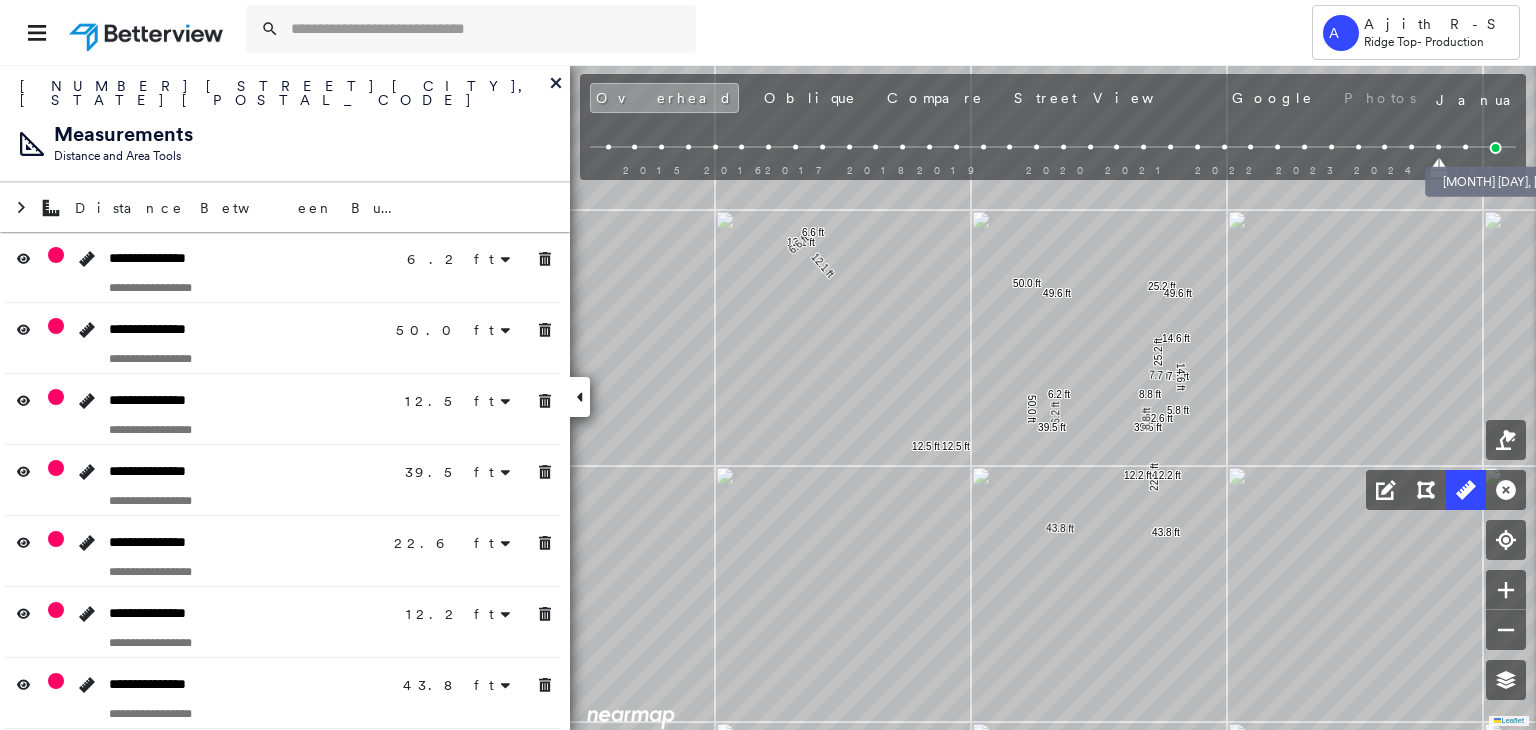 click at bounding box center [1496, 148] 